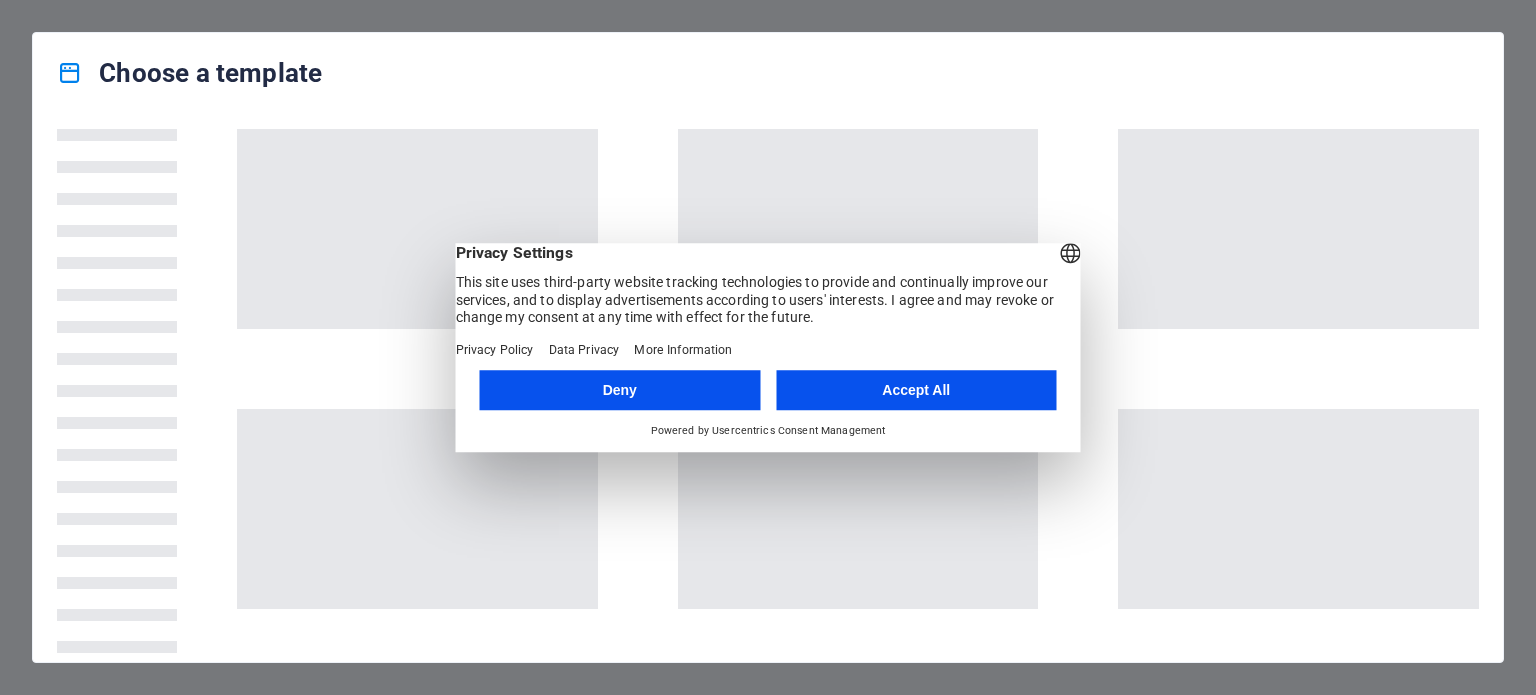 scroll, scrollTop: 0, scrollLeft: 0, axis: both 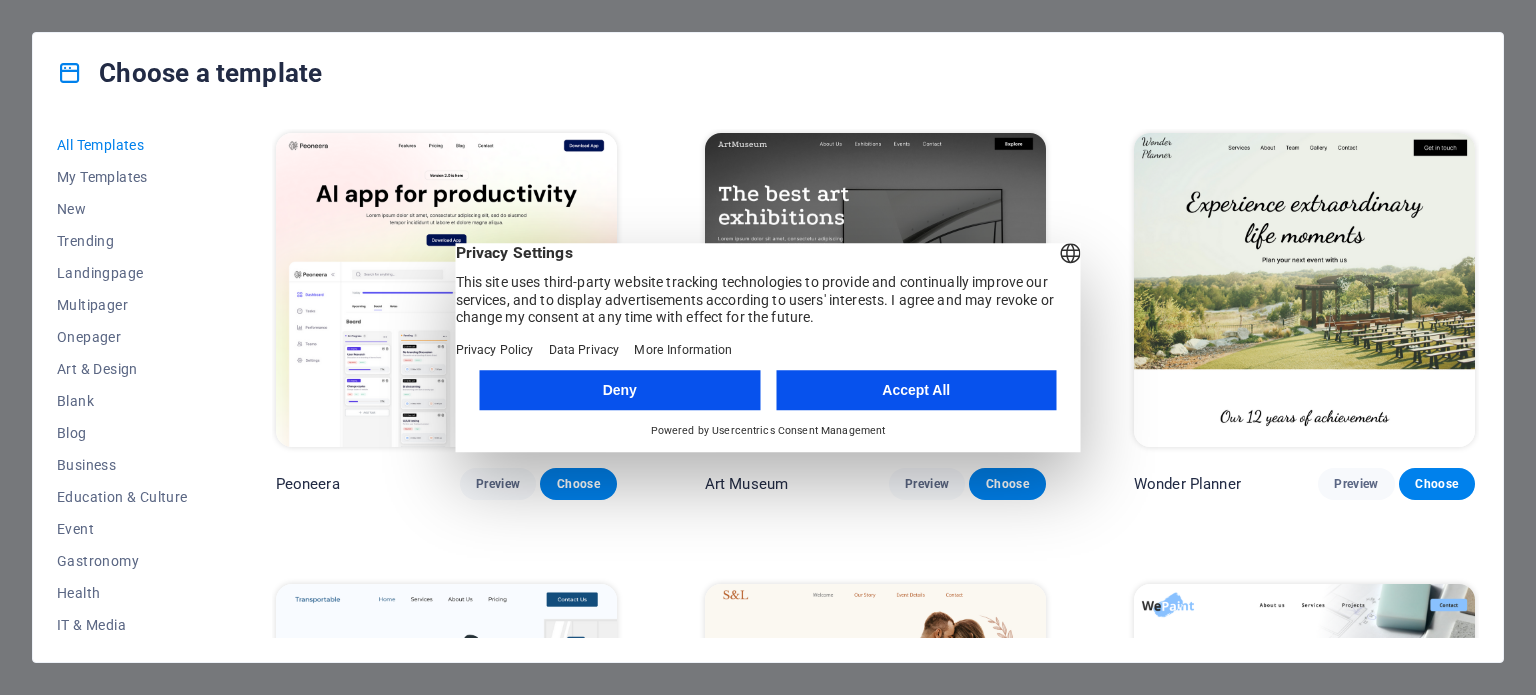 click on "Accept All" at bounding box center (916, 390) 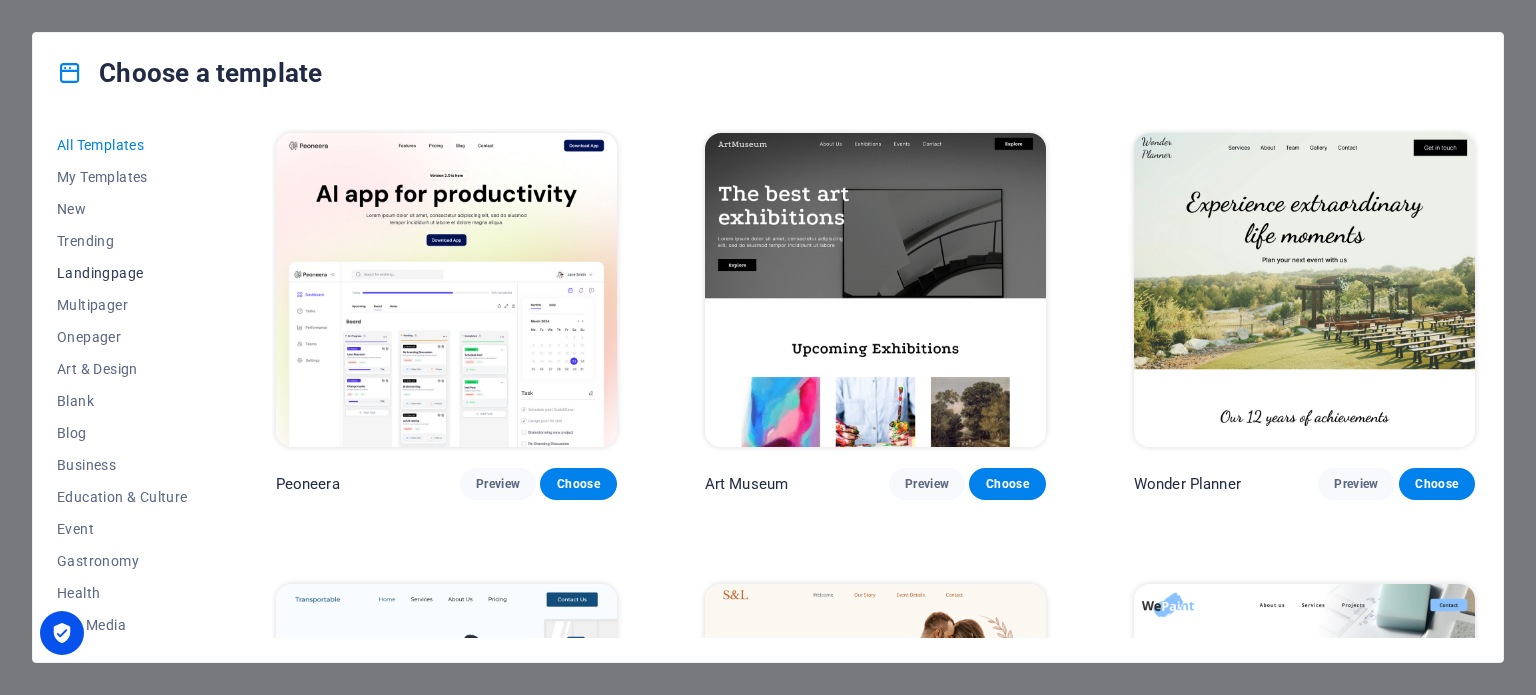 click on "Landingpage" at bounding box center (122, 273) 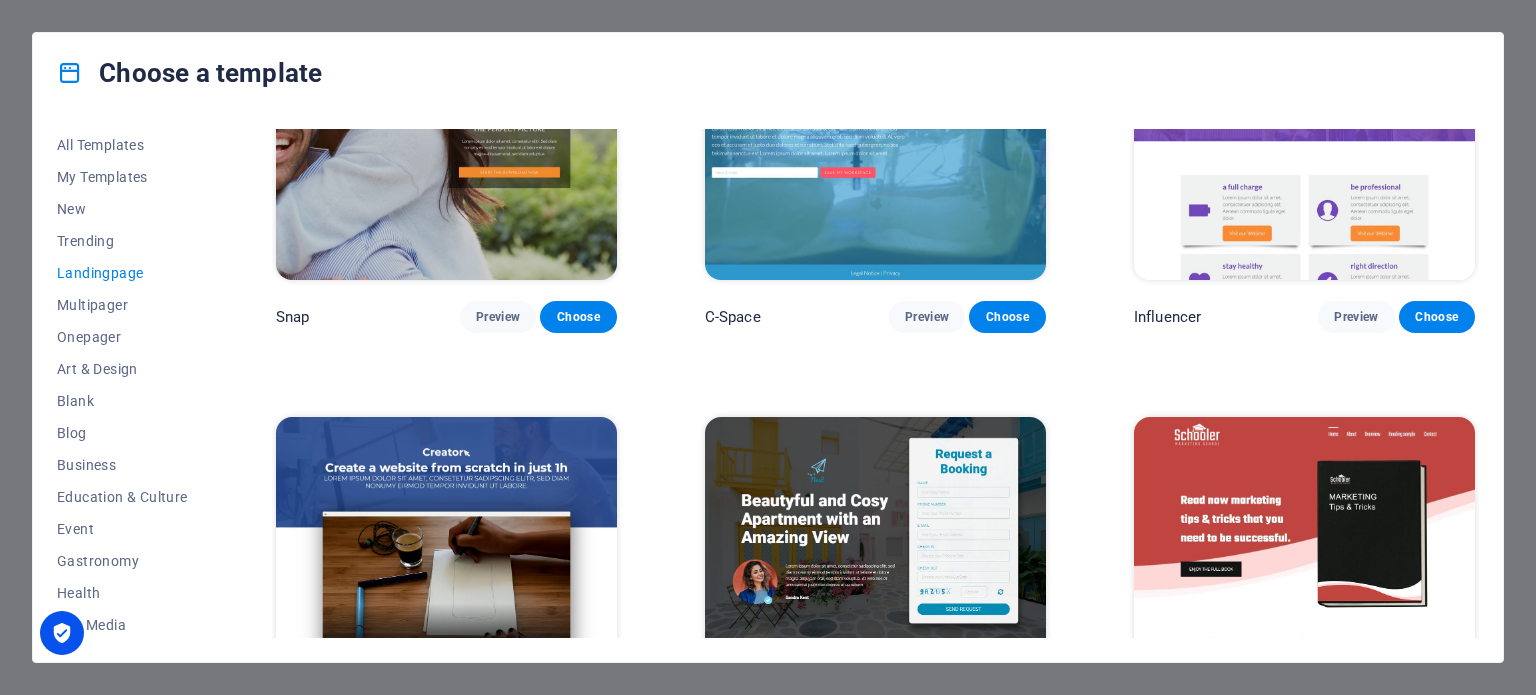 scroll, scrollTop: 2000, scrollLeft: 0, axis: vertical 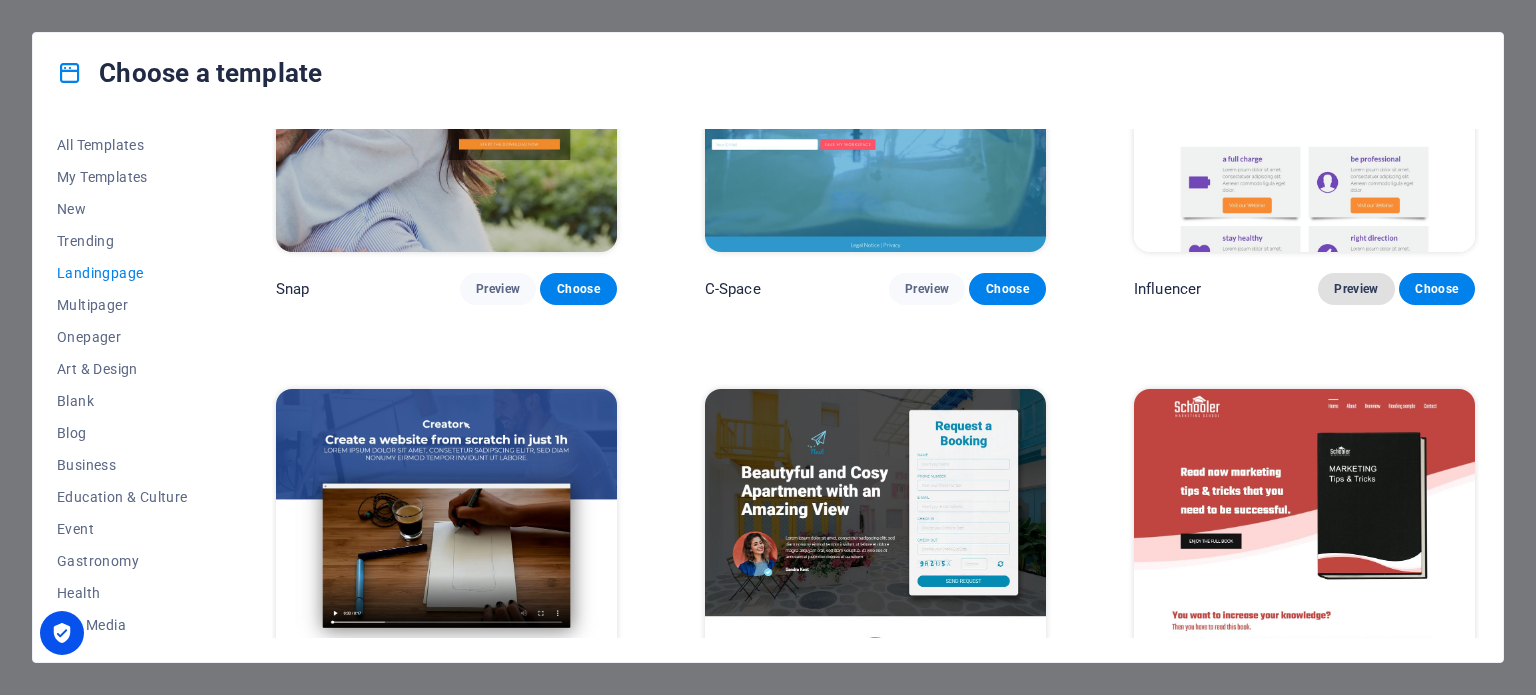 click on "Preview" at bounding box center (1356, 289) 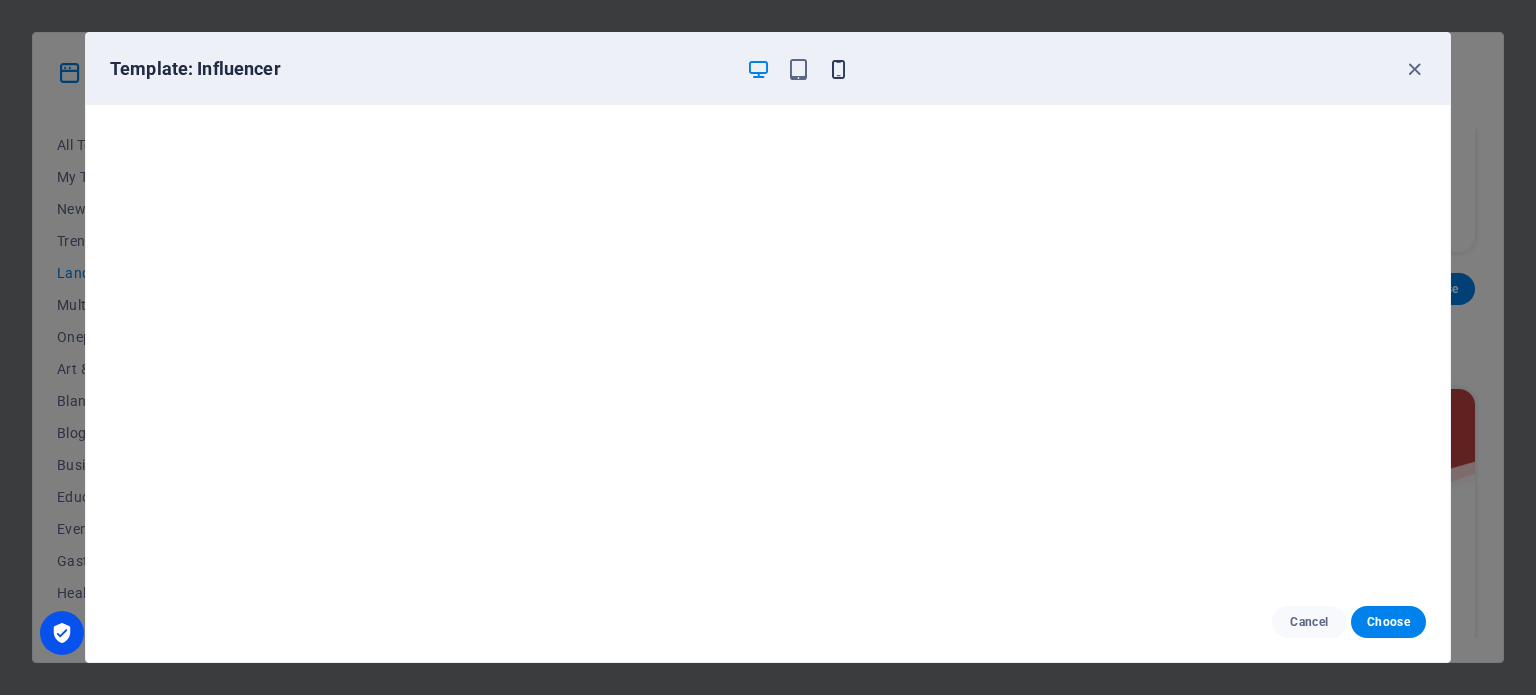 click at bounding box center (838, 69) 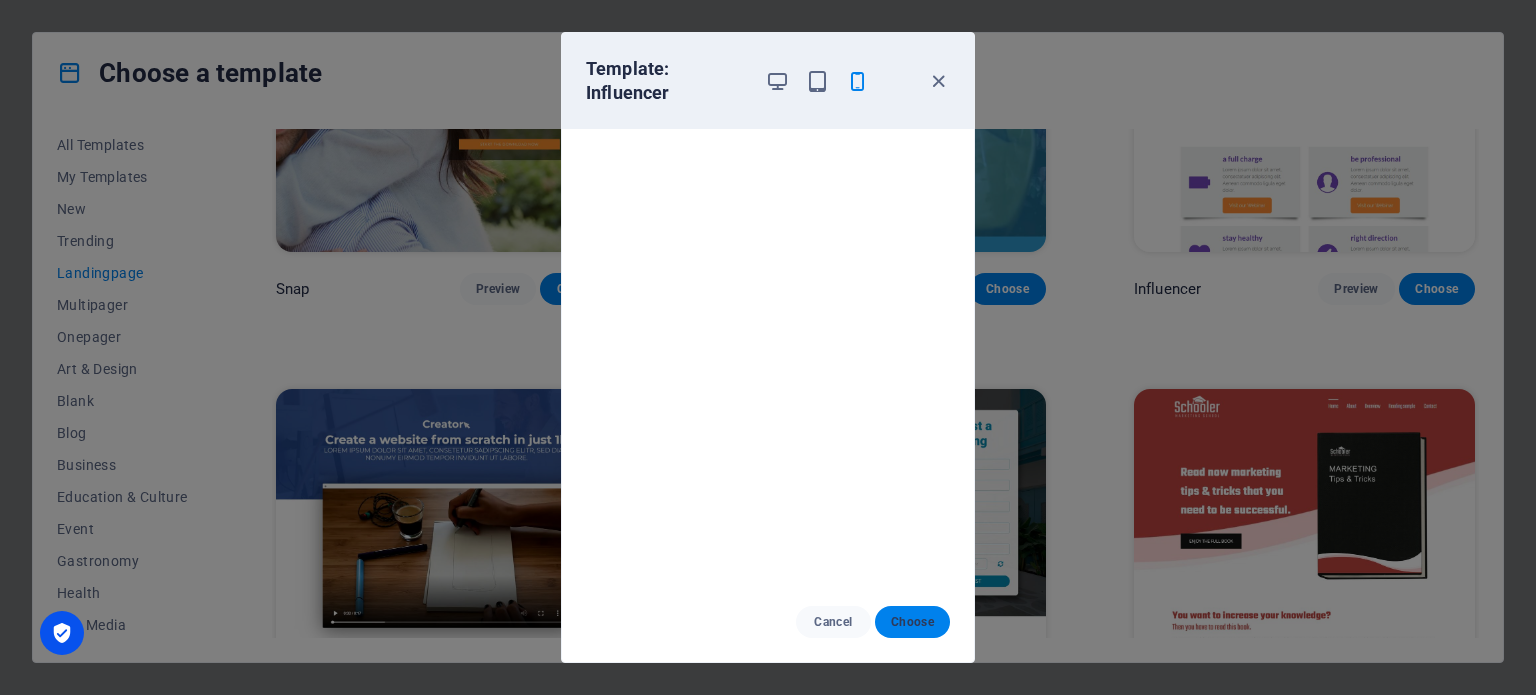 click on "Choose" at bounding box center (912, 622) 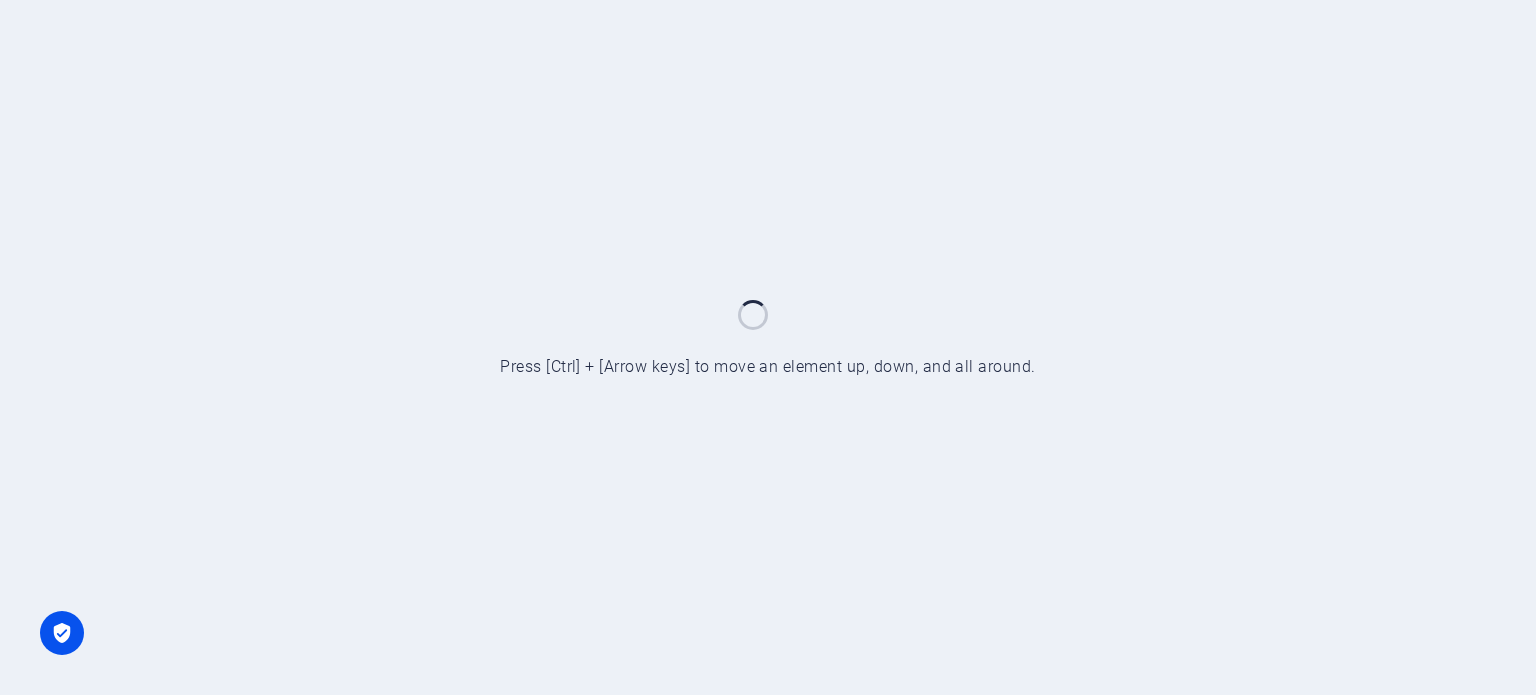 scroll, scrollTop: 0, scrollLeft: 0, axis: both 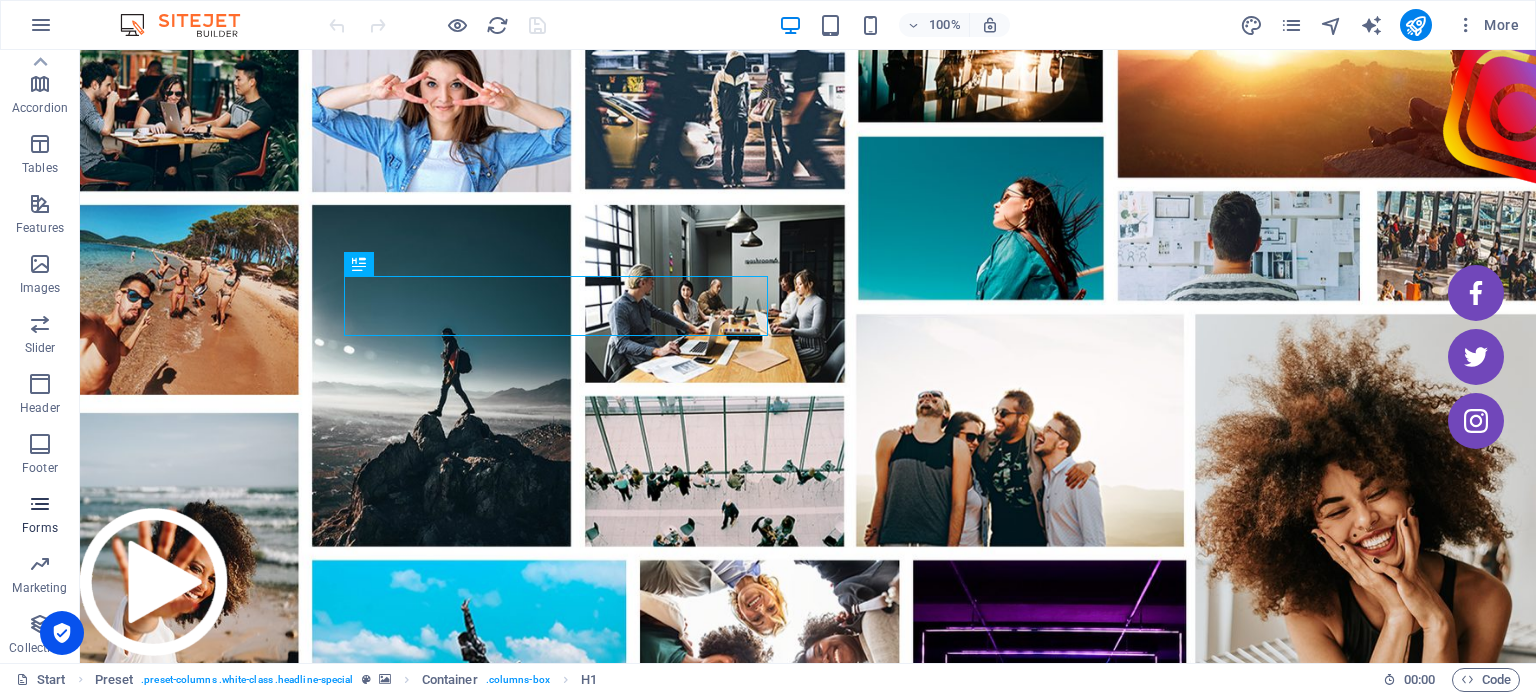 click on "Forms" at bounding box center [40, 516] 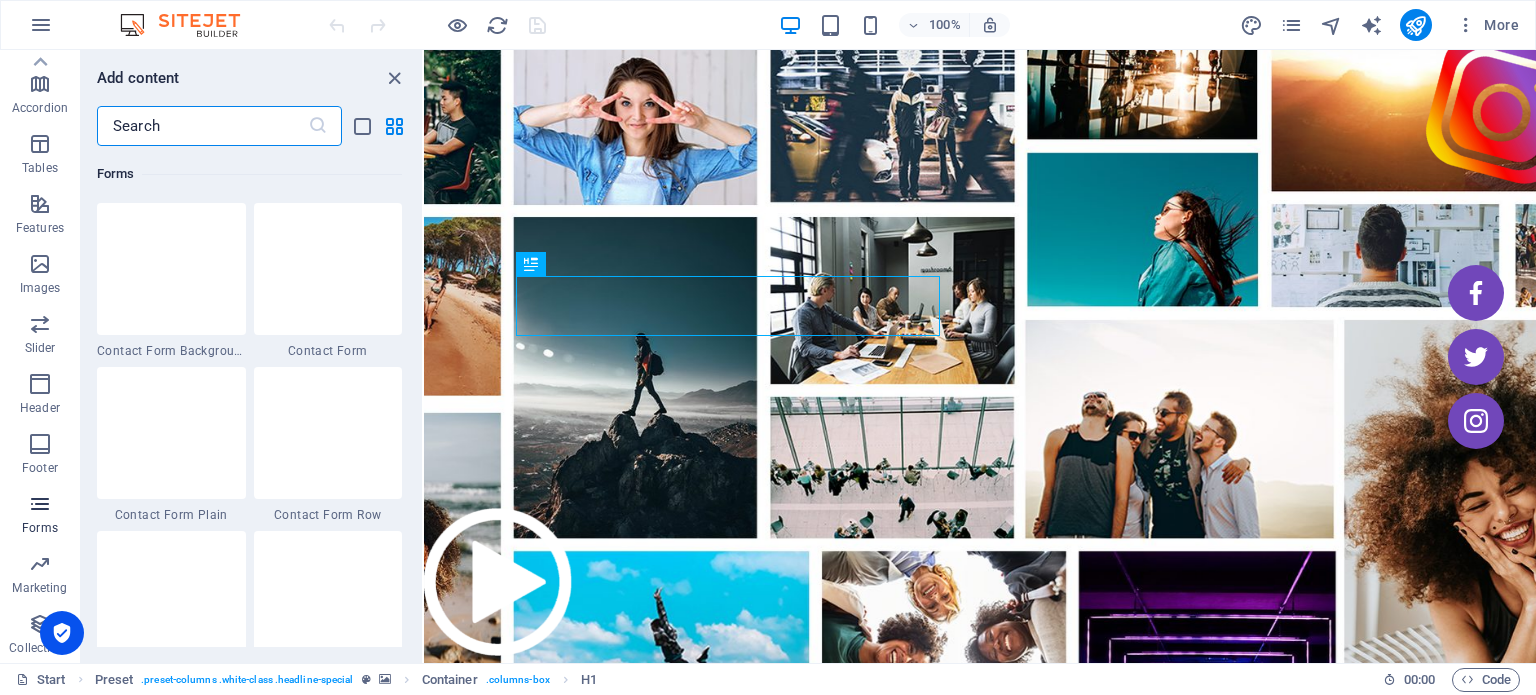 scroll, scrollTop: 14436, scrollLeft: 0, axis: vertical 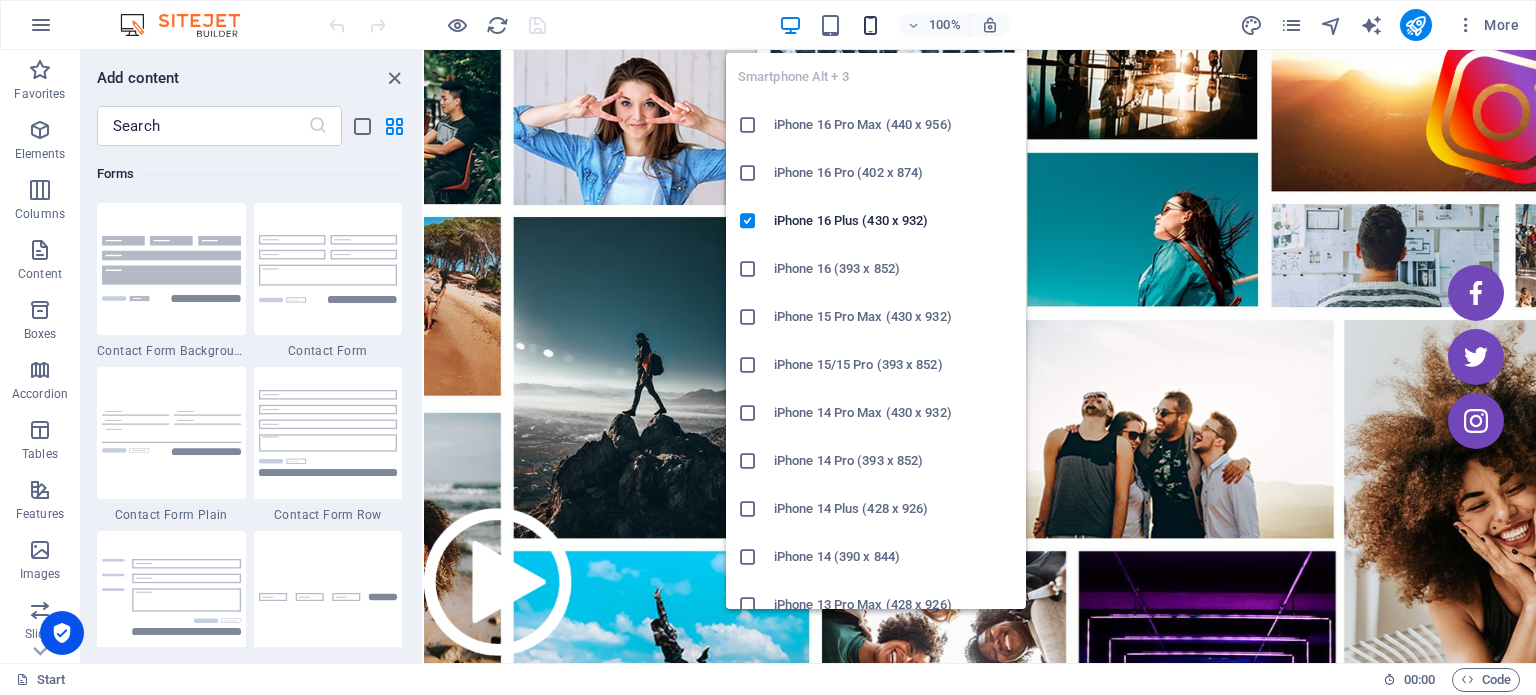 click at bounding box center [870, 25] 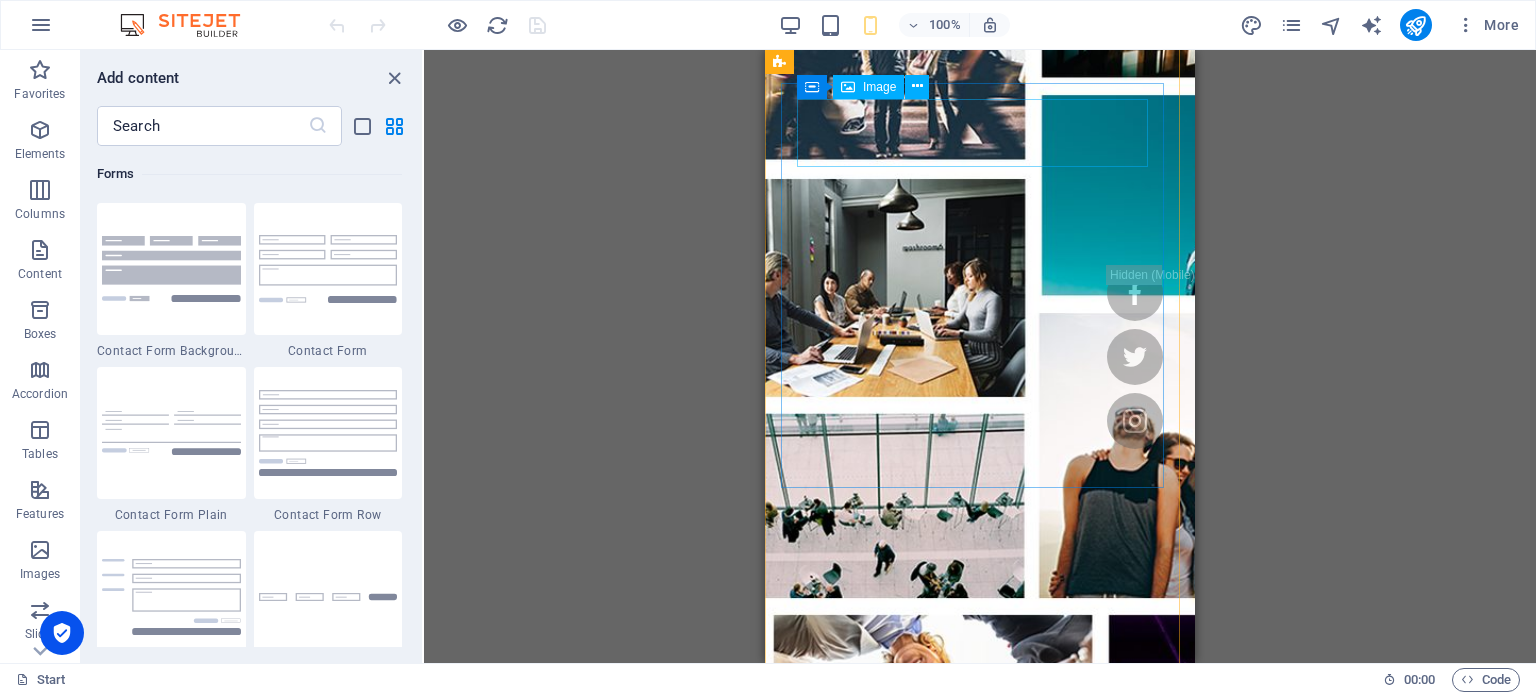 scroll, scrollTop: 0, scrollLeft: 0, axis: both 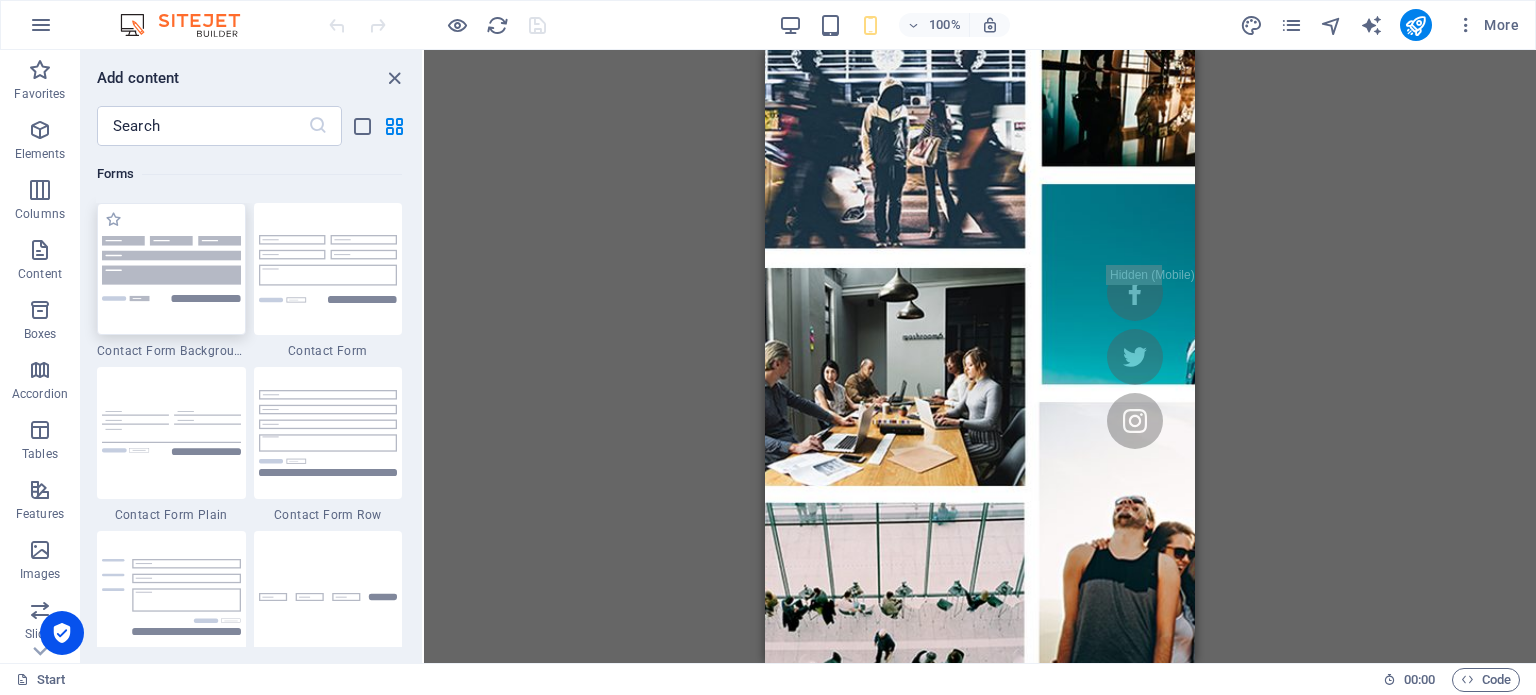 click at bounding box center [171, 268] 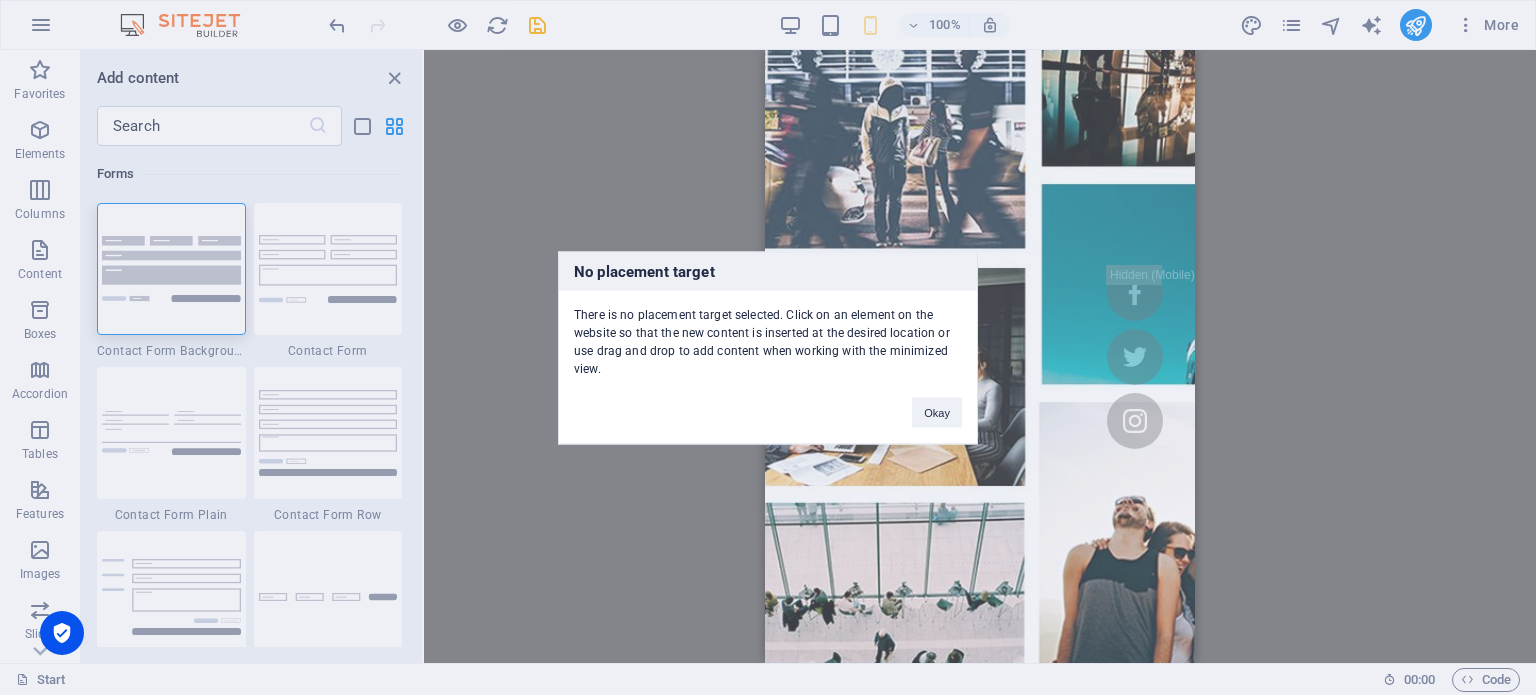 click on "Okay" at bounding box center (937, 402) 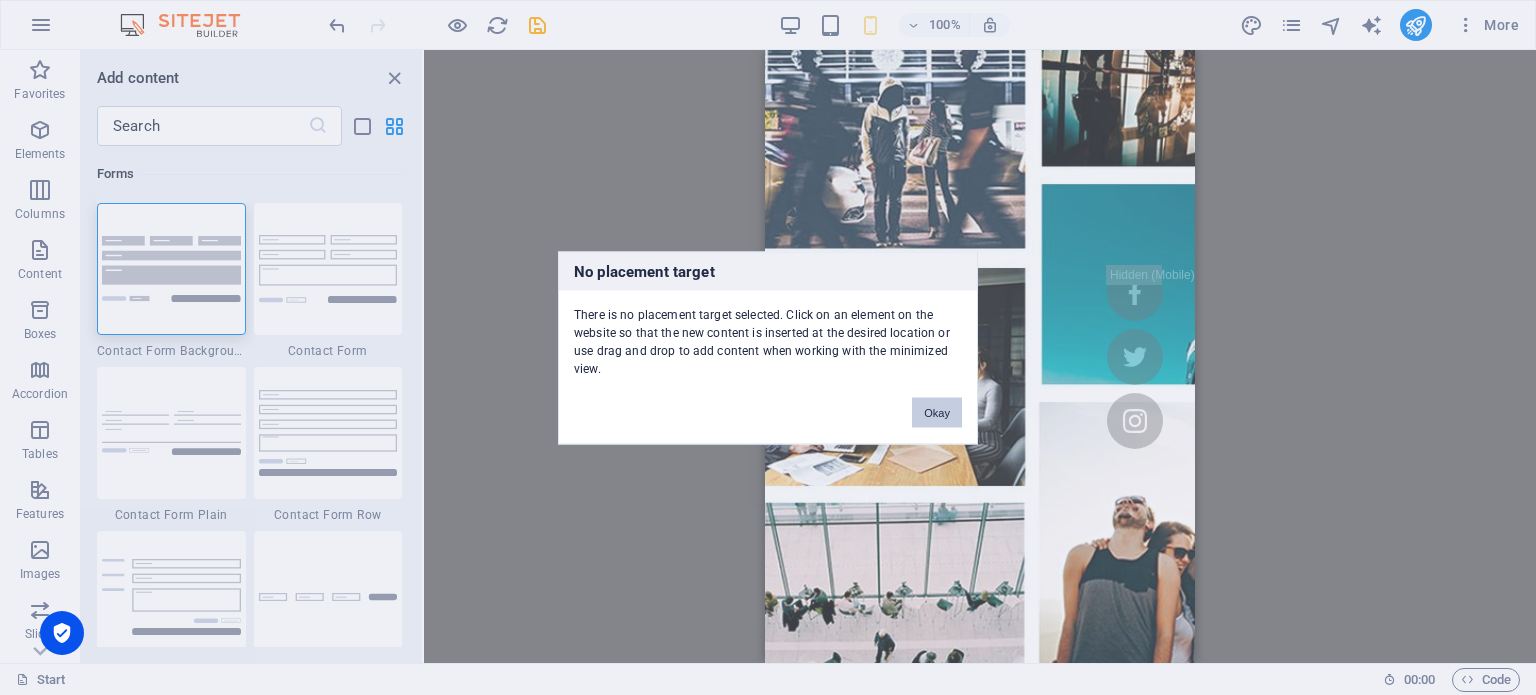 click on "Okay" at bounding box center [937, 412] 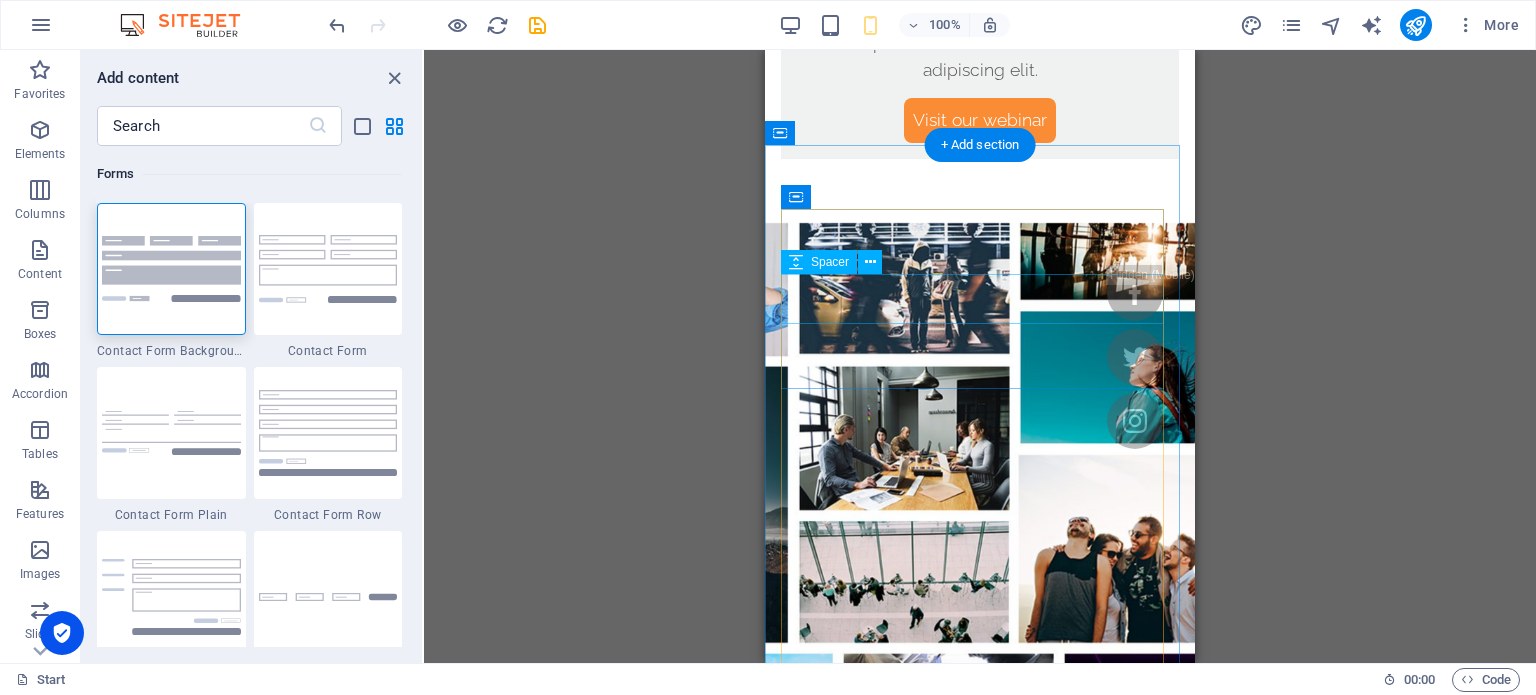 scroll, scrollTop: 3476, scrollLeft: 0, axis: vertical 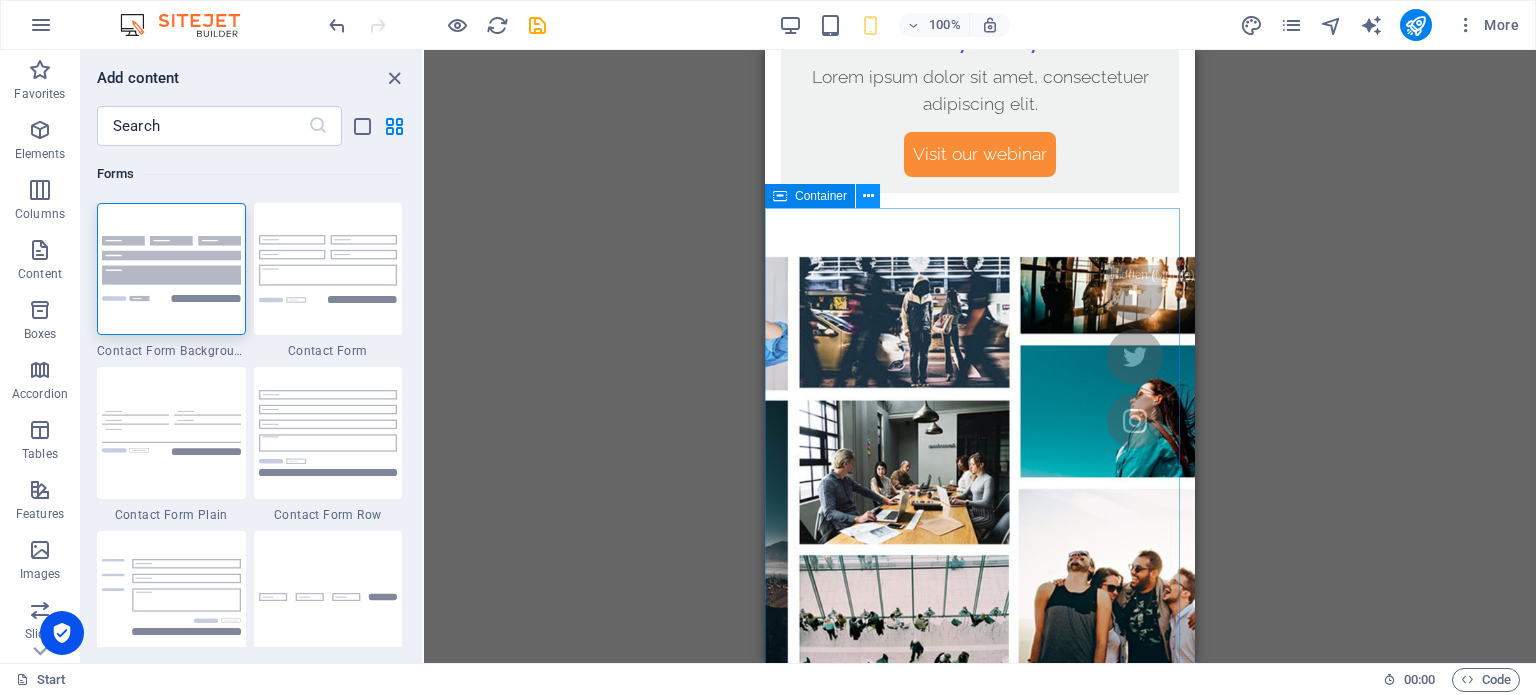 click at bounding box center (868, 196) 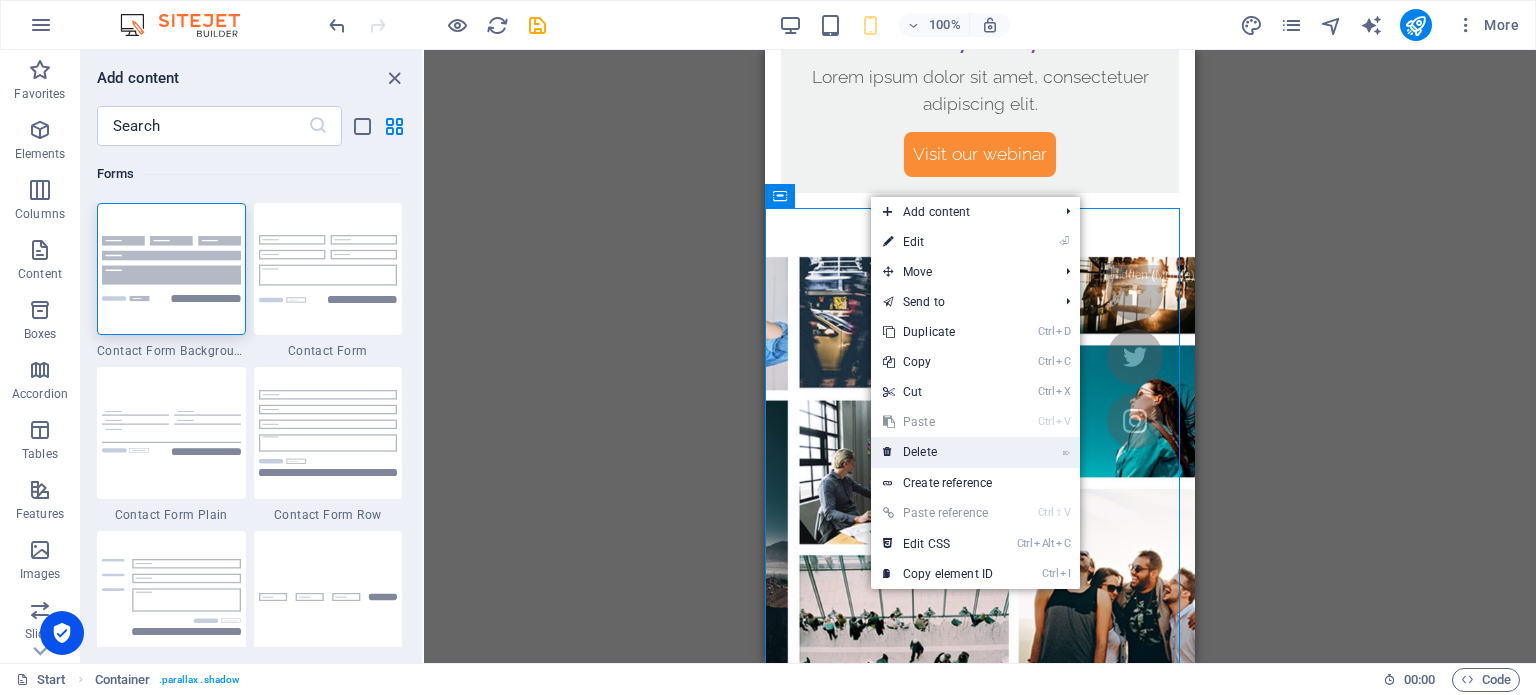click on "⌦  Delete" at bounding box center [938, 452] 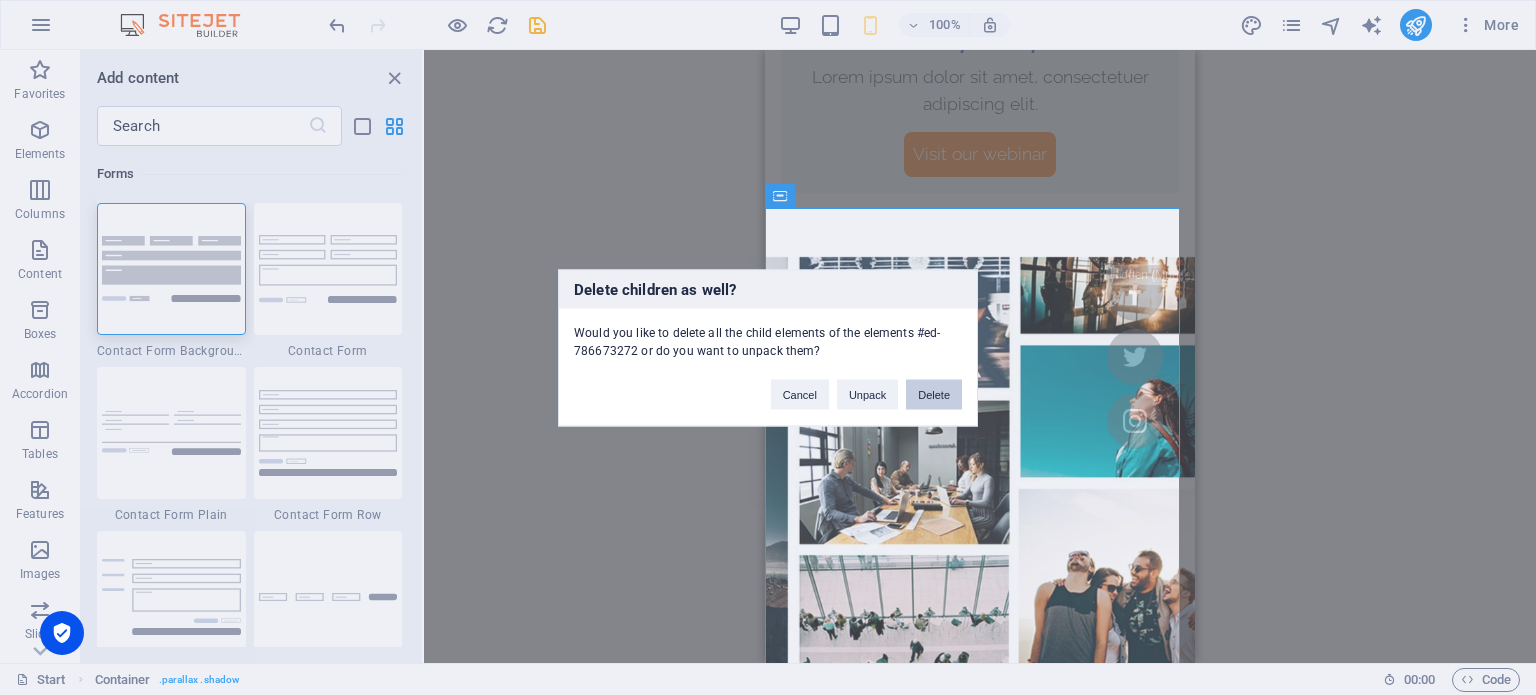 click on "Delete" at bounding box center (934, 394) 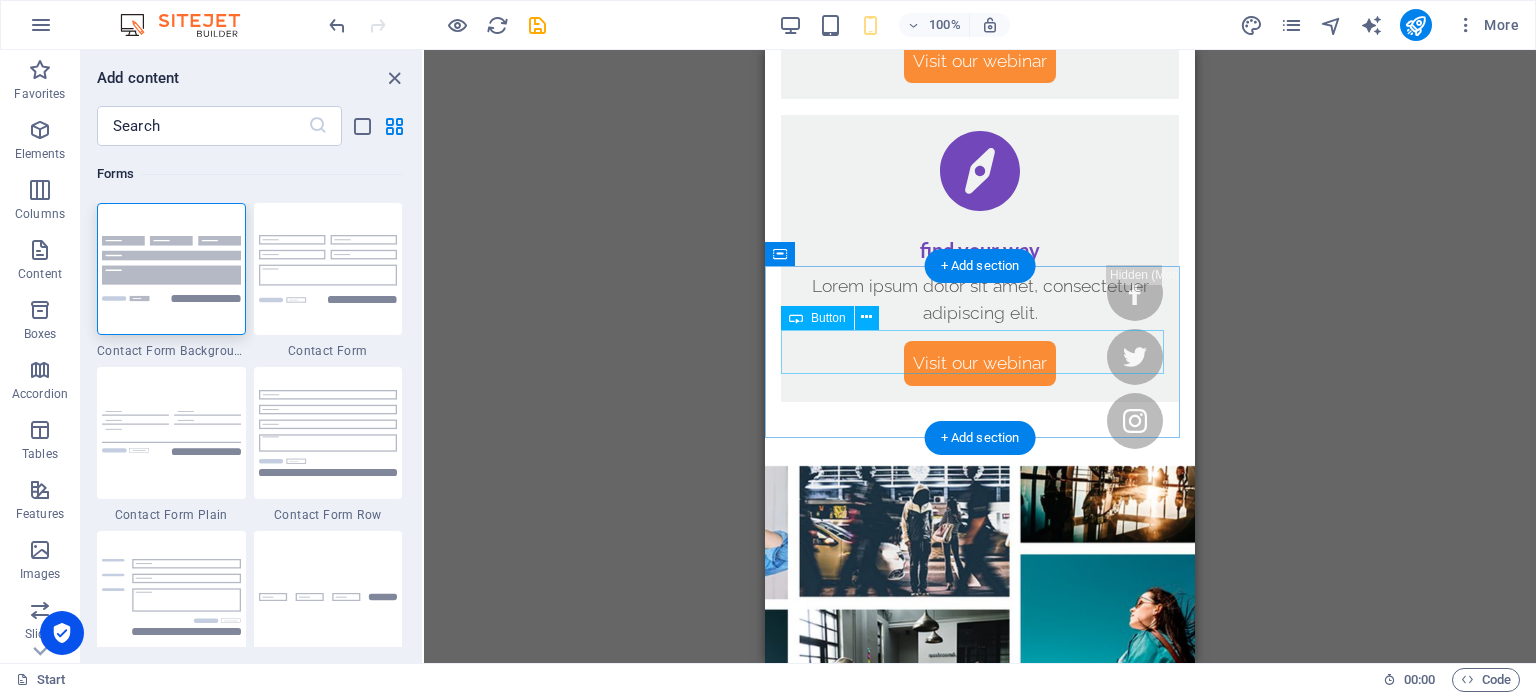 scroll, scrollTop: 3244, scrollLeft: 0, axis: vertical 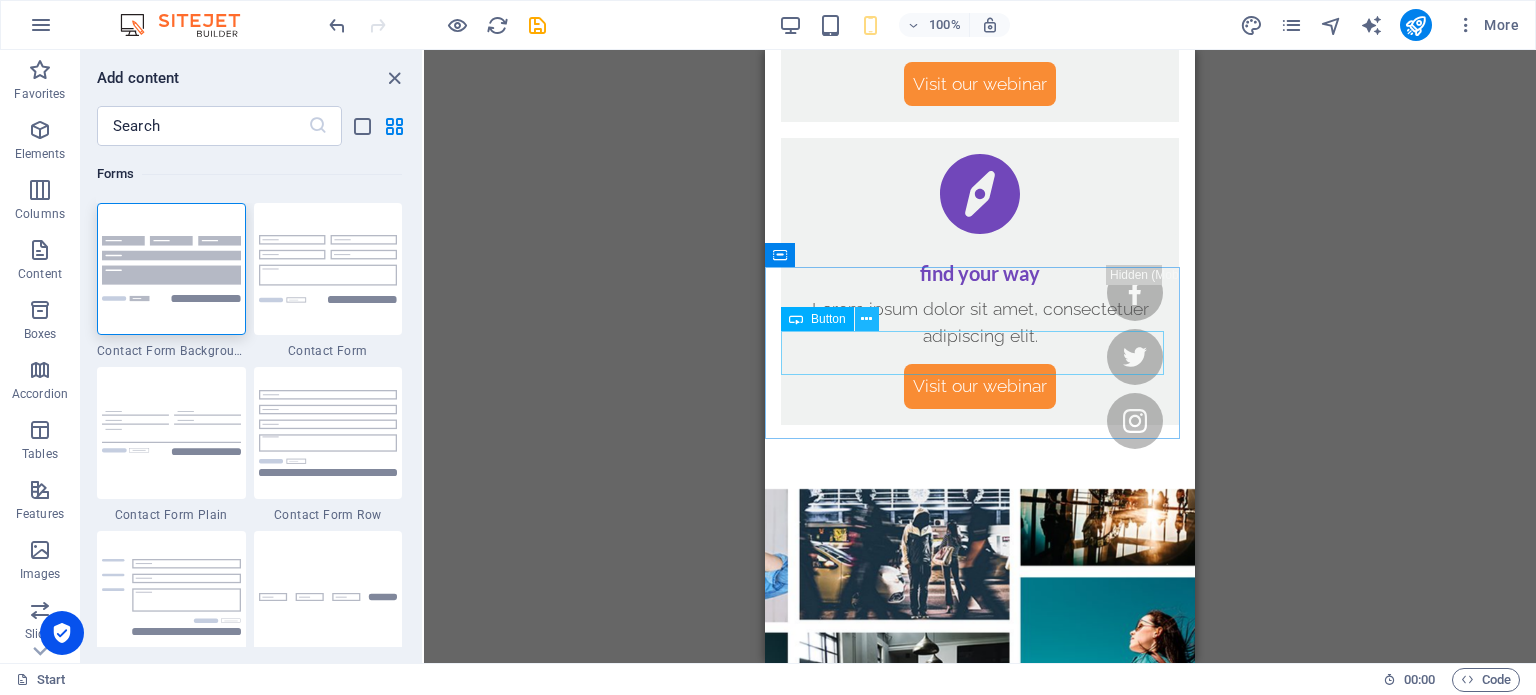 click at bounding box center [866, 319] 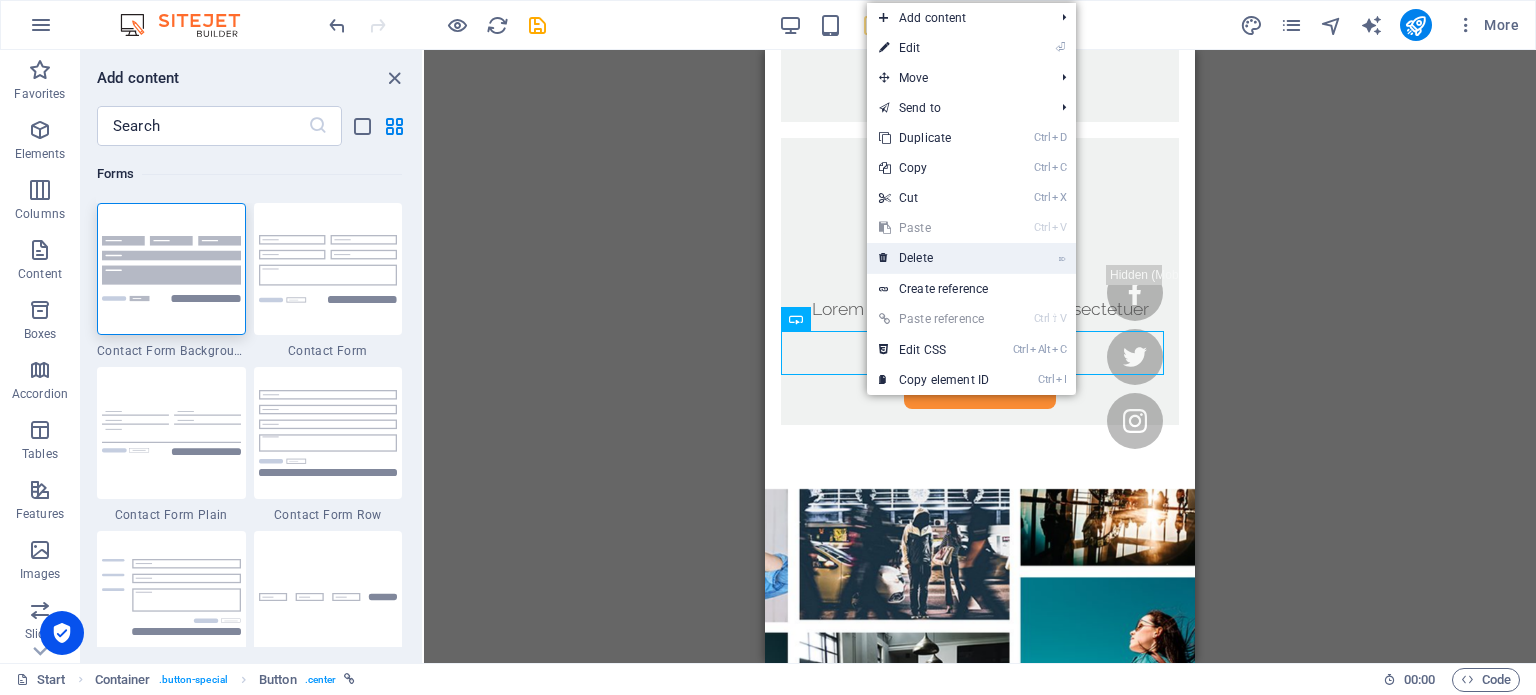 click on "⌦  Delete" at bounding box center (934, 258) 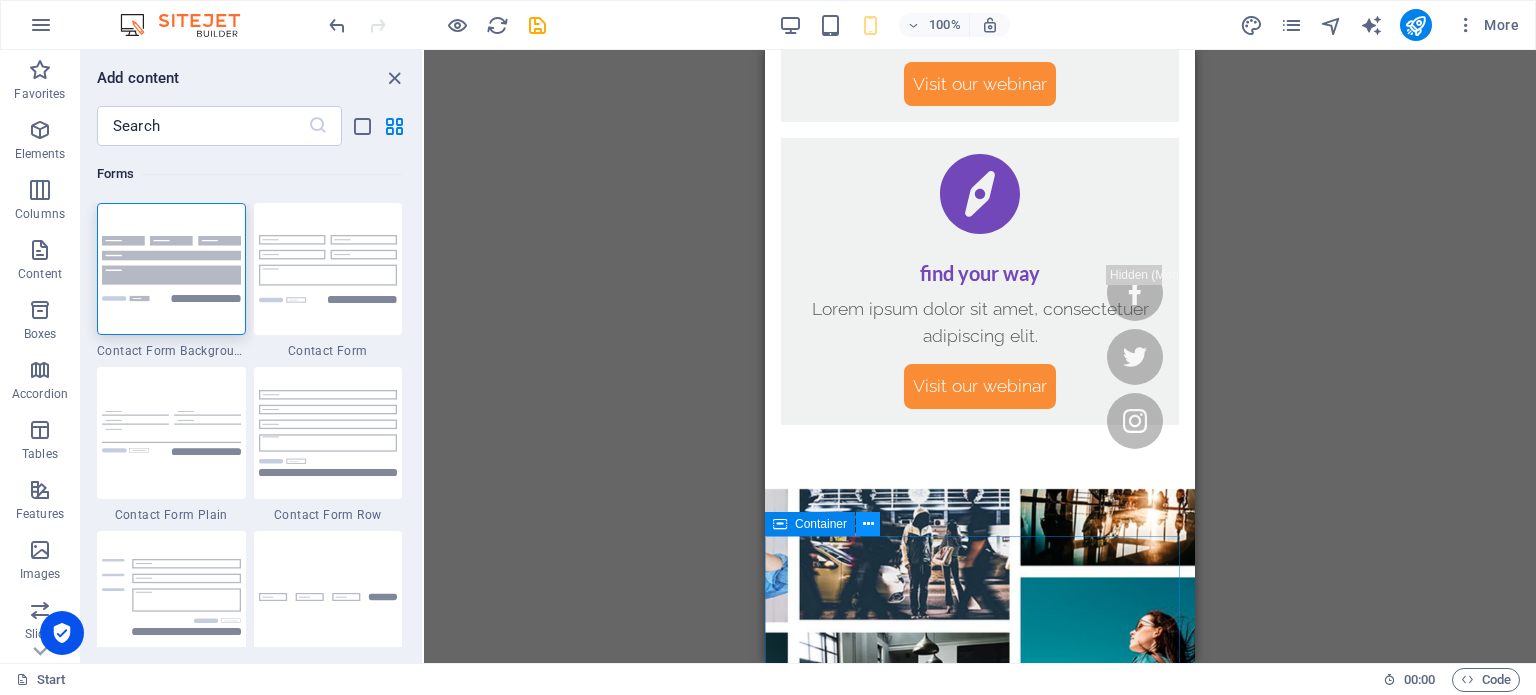 click at bounding box center [868, 524] 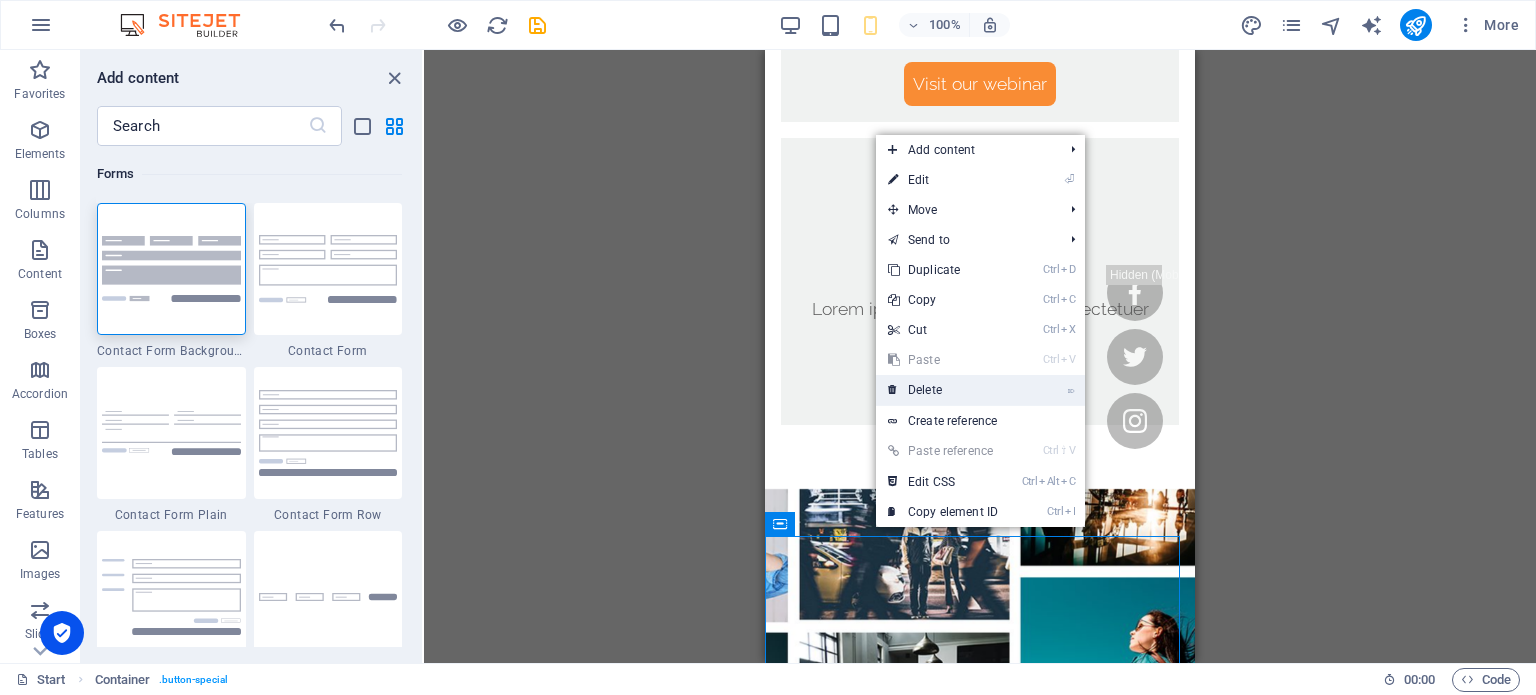 click on "⌦  Delete" at bounding box center [943, 390] 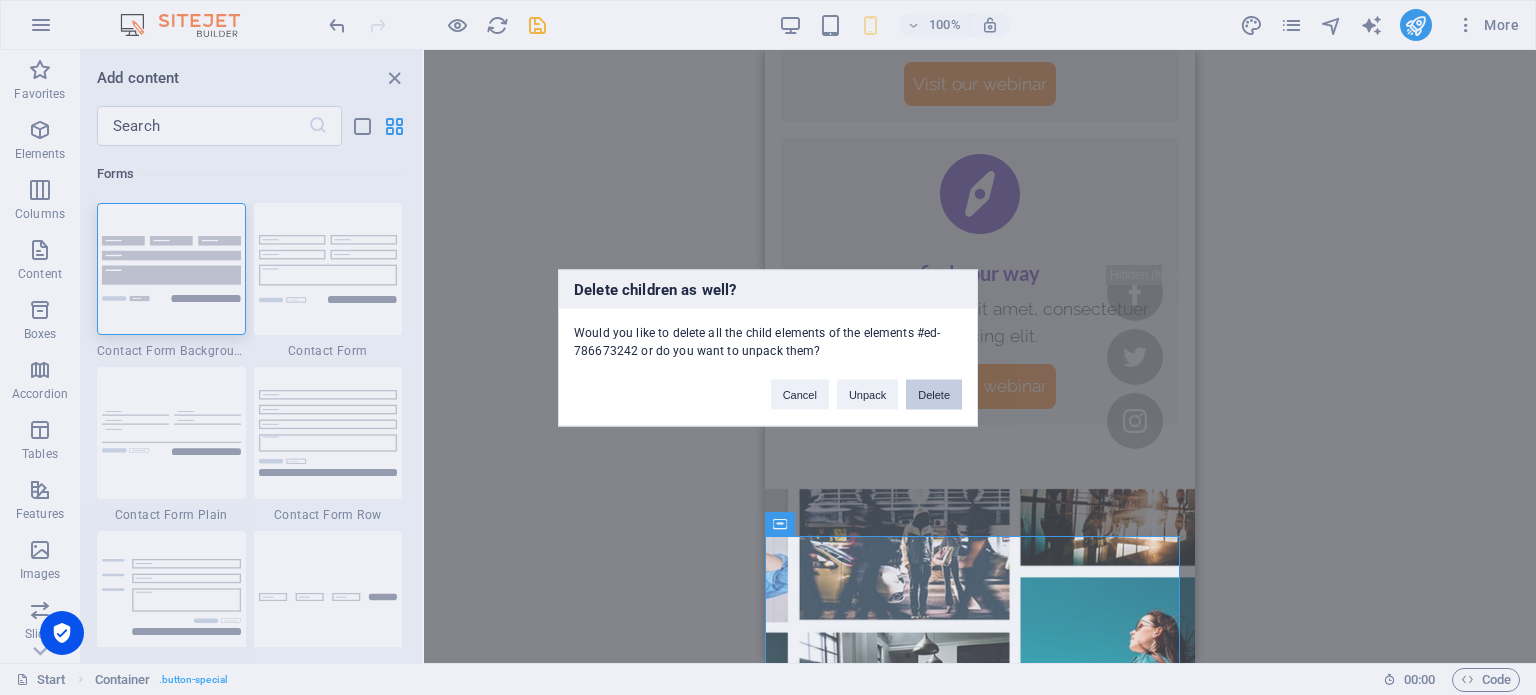 click on "Delete" at bounding box center [934, 394] 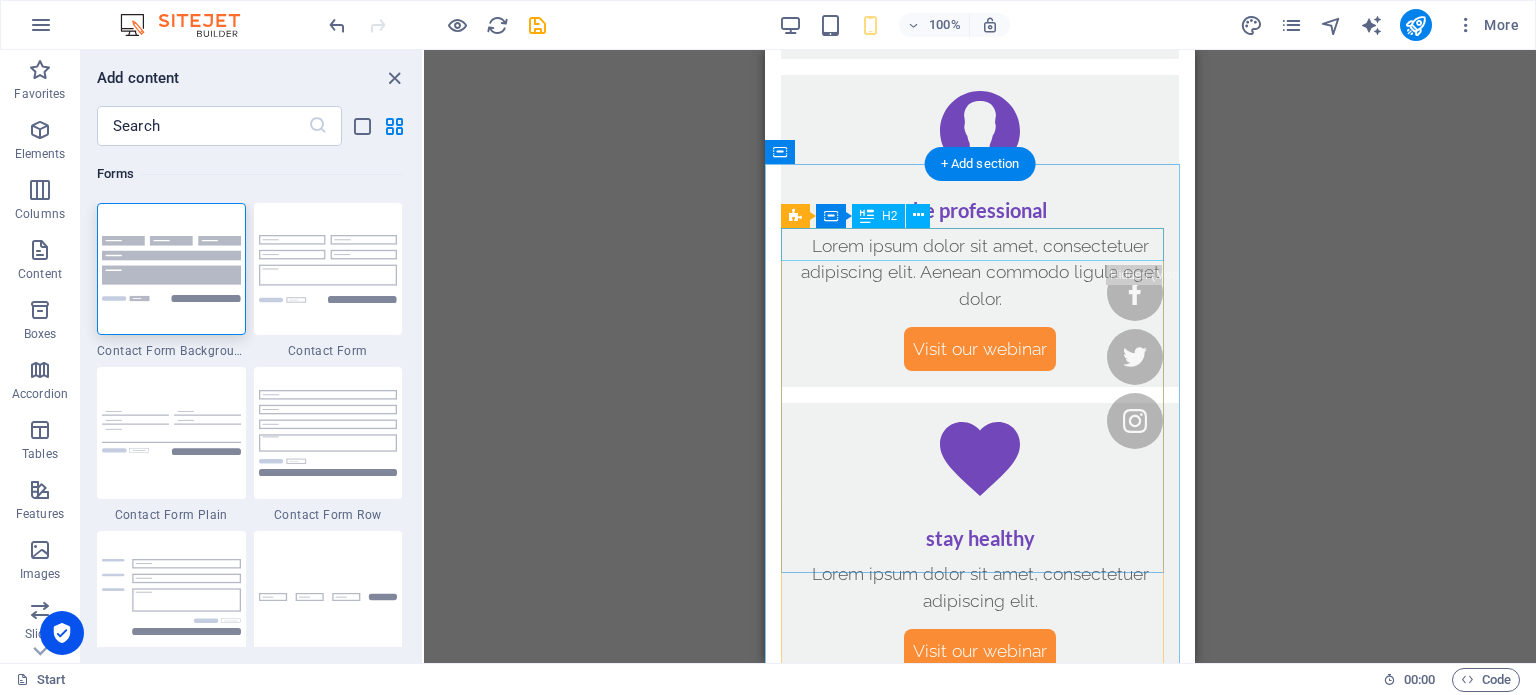 scroll, scrollTop: 2644, scrollLeft: 0, axis: vertical 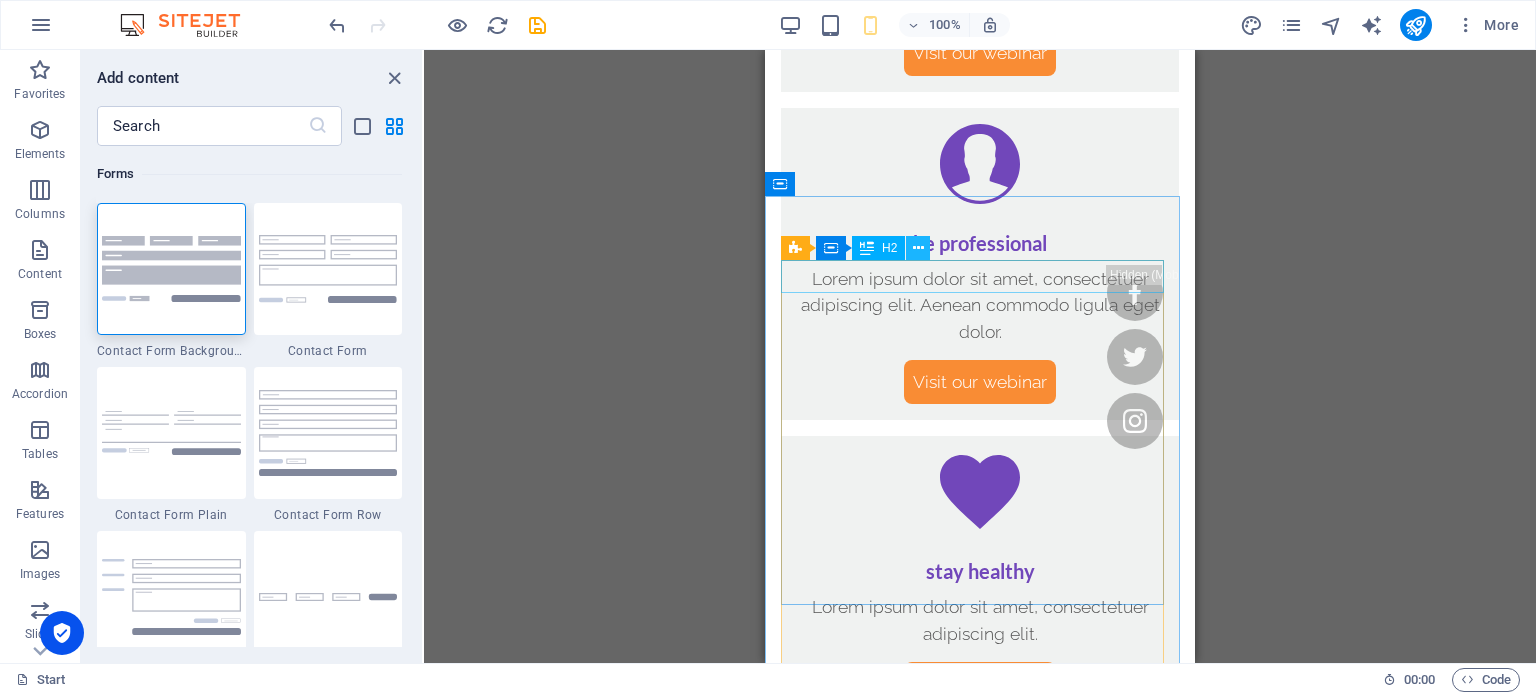 click at bounding box center [918, 248] 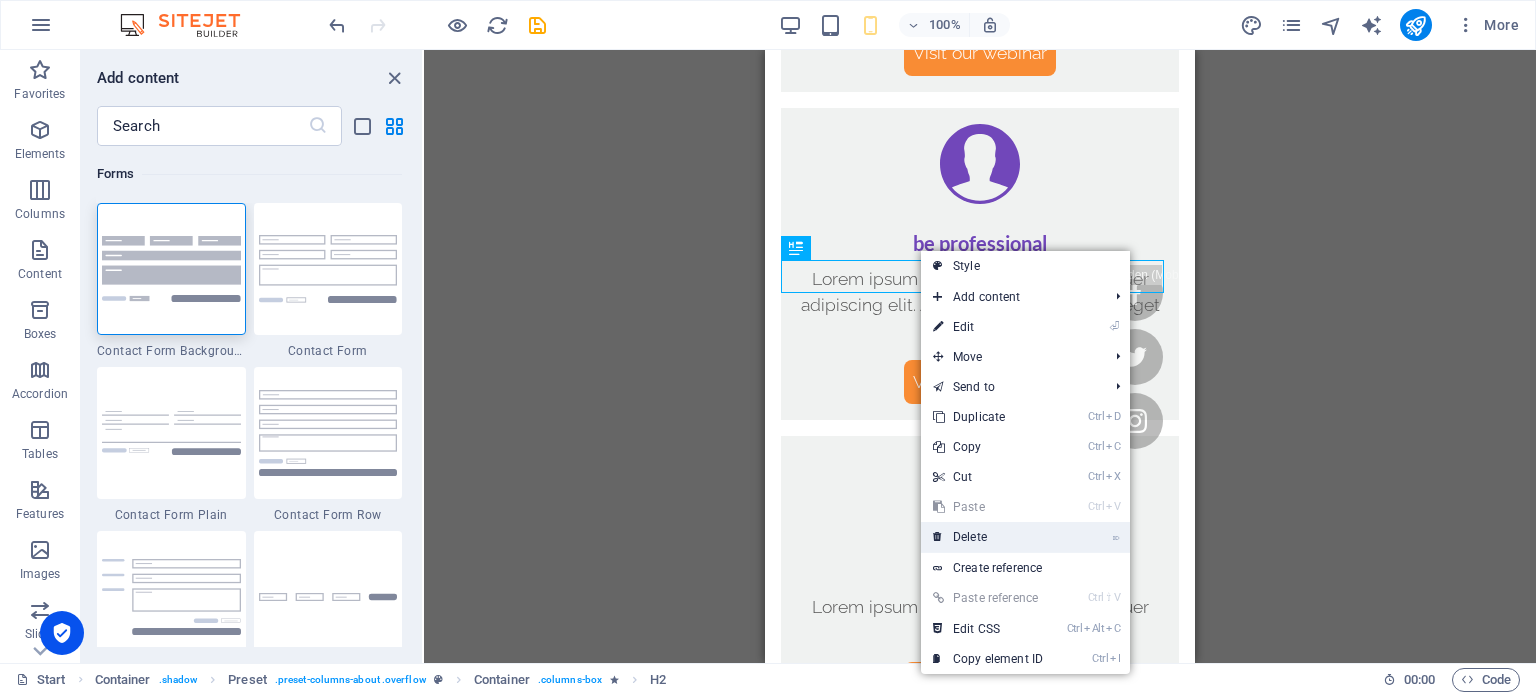 click on "⌦  Delete" at bounding box center (988, 537) 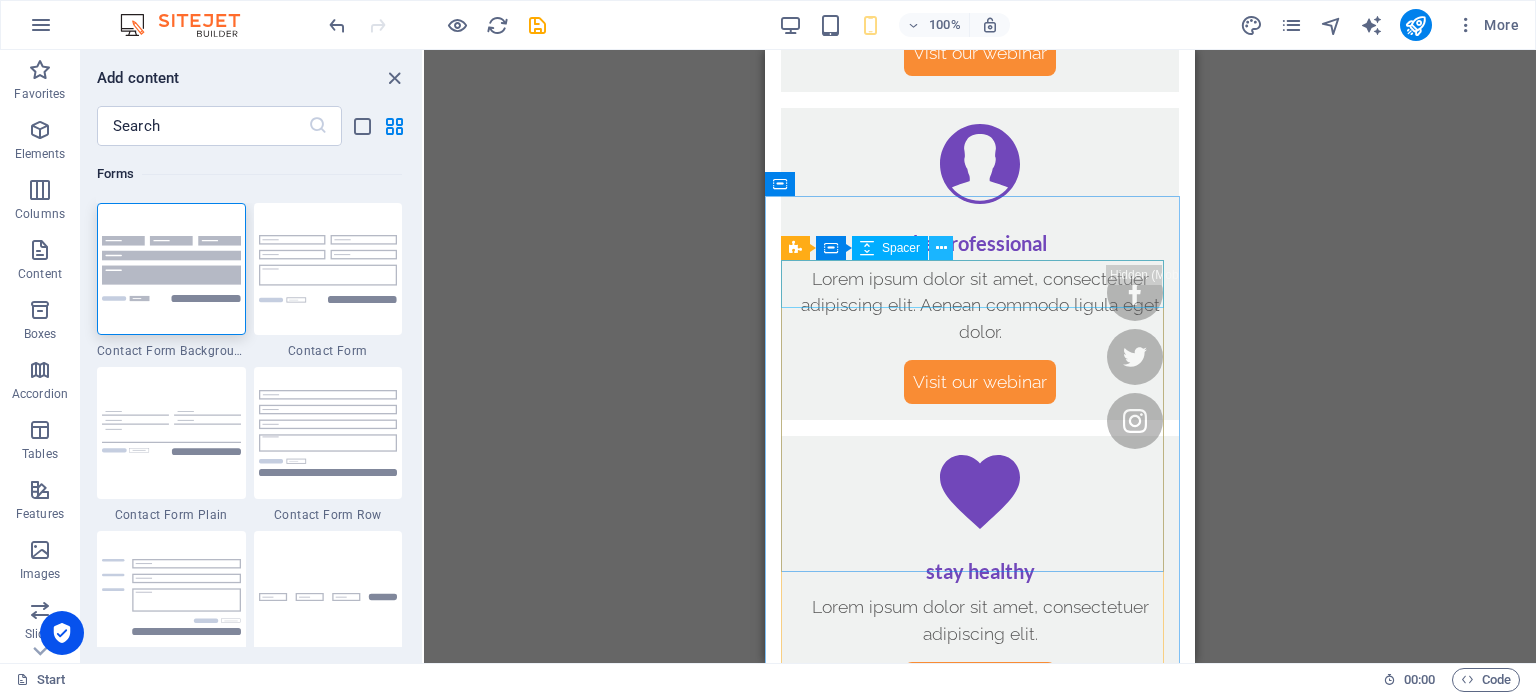 click at bounding box center [941, 248] 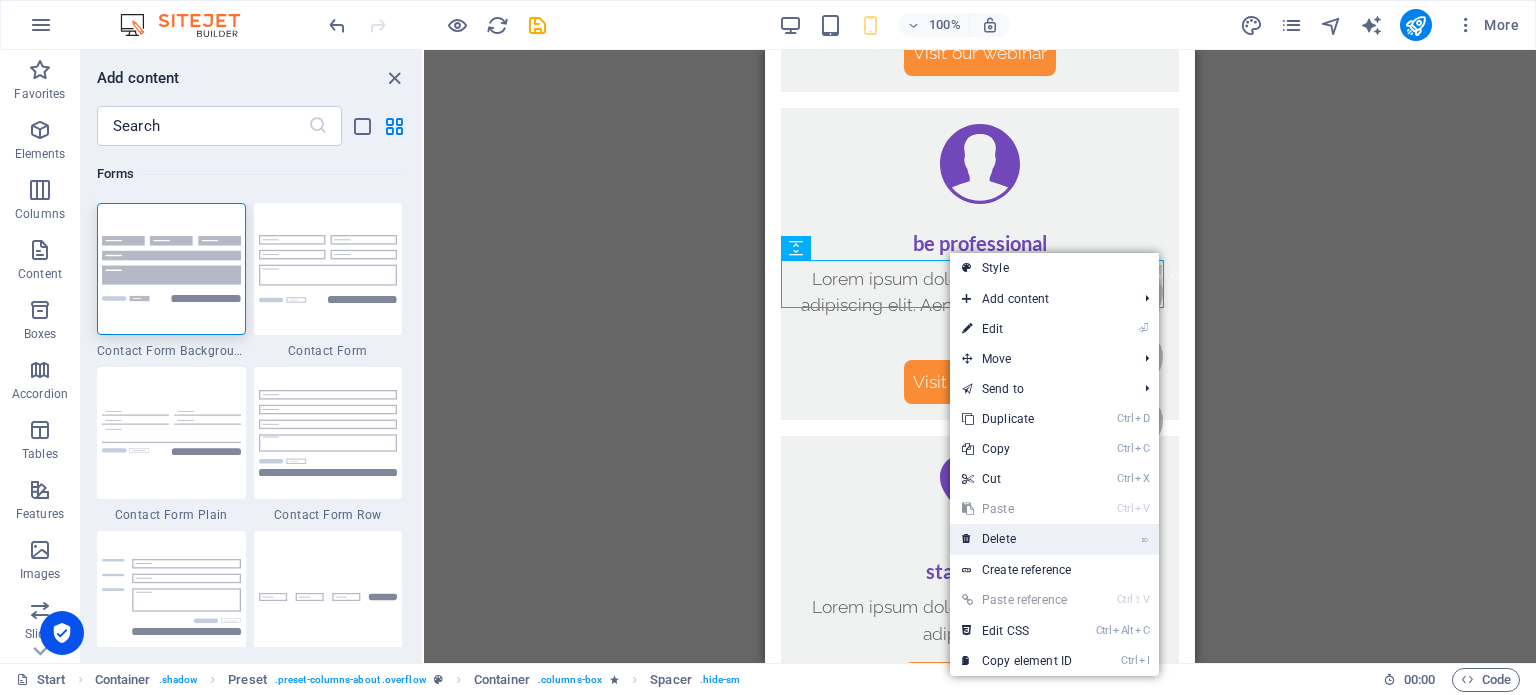 click on "⌦  Delete" at bounding box center [1017, 539] 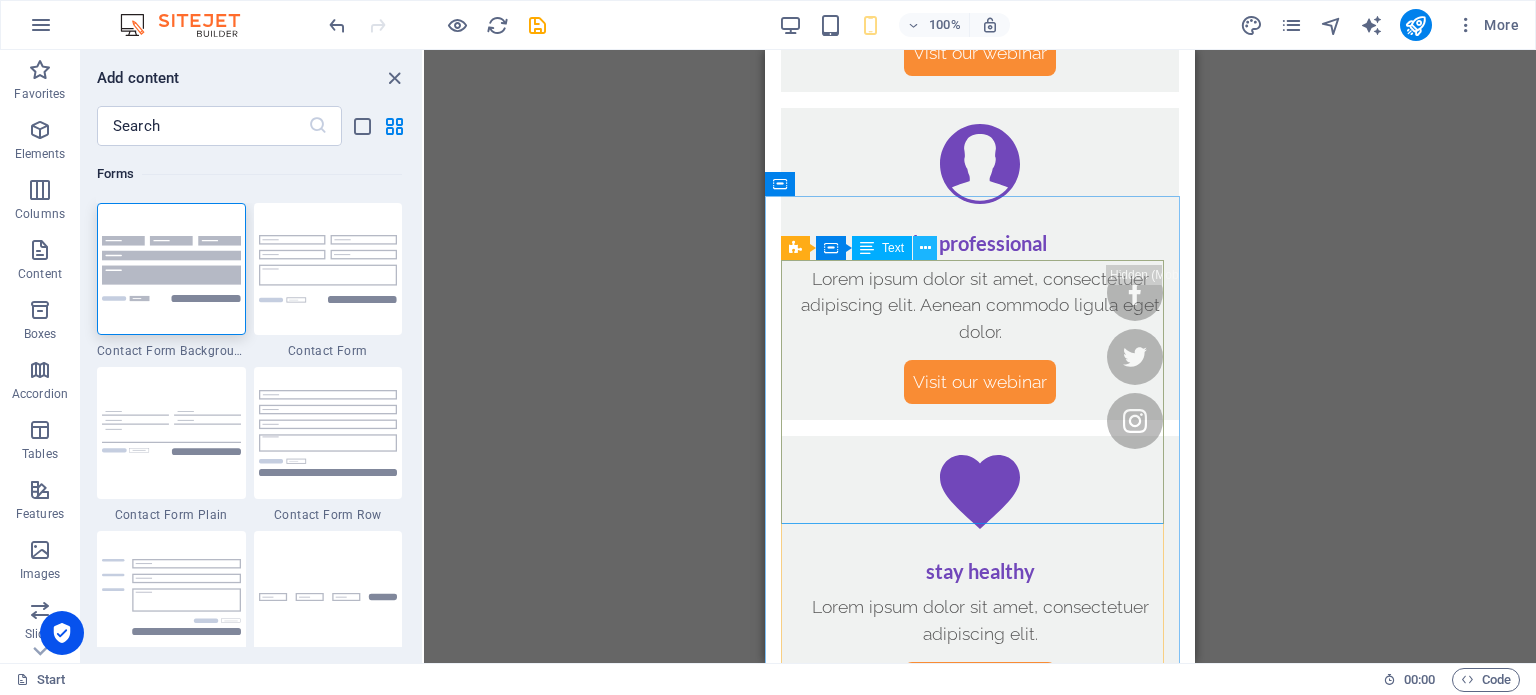 click at bounding box center (925, 248) 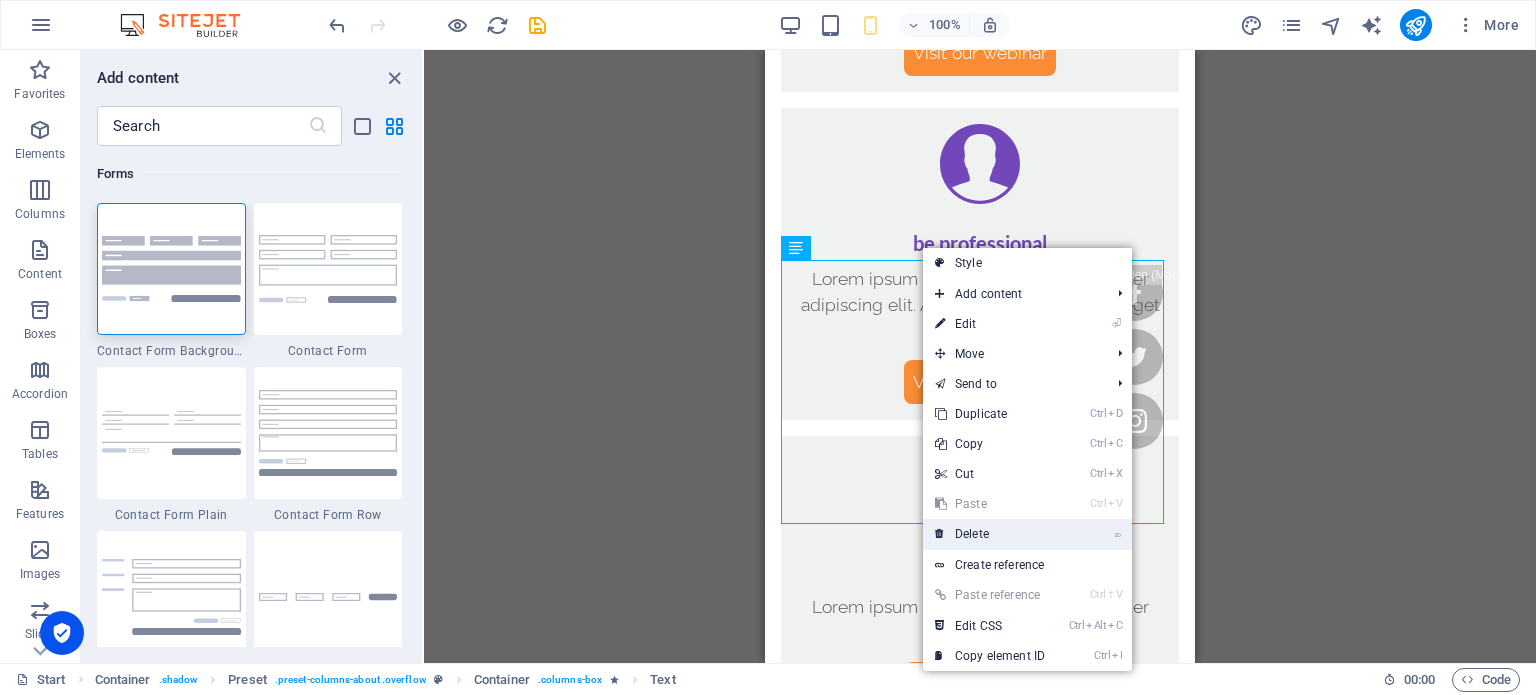 click on "⌦  Delete" at bounding box center (990, 534) 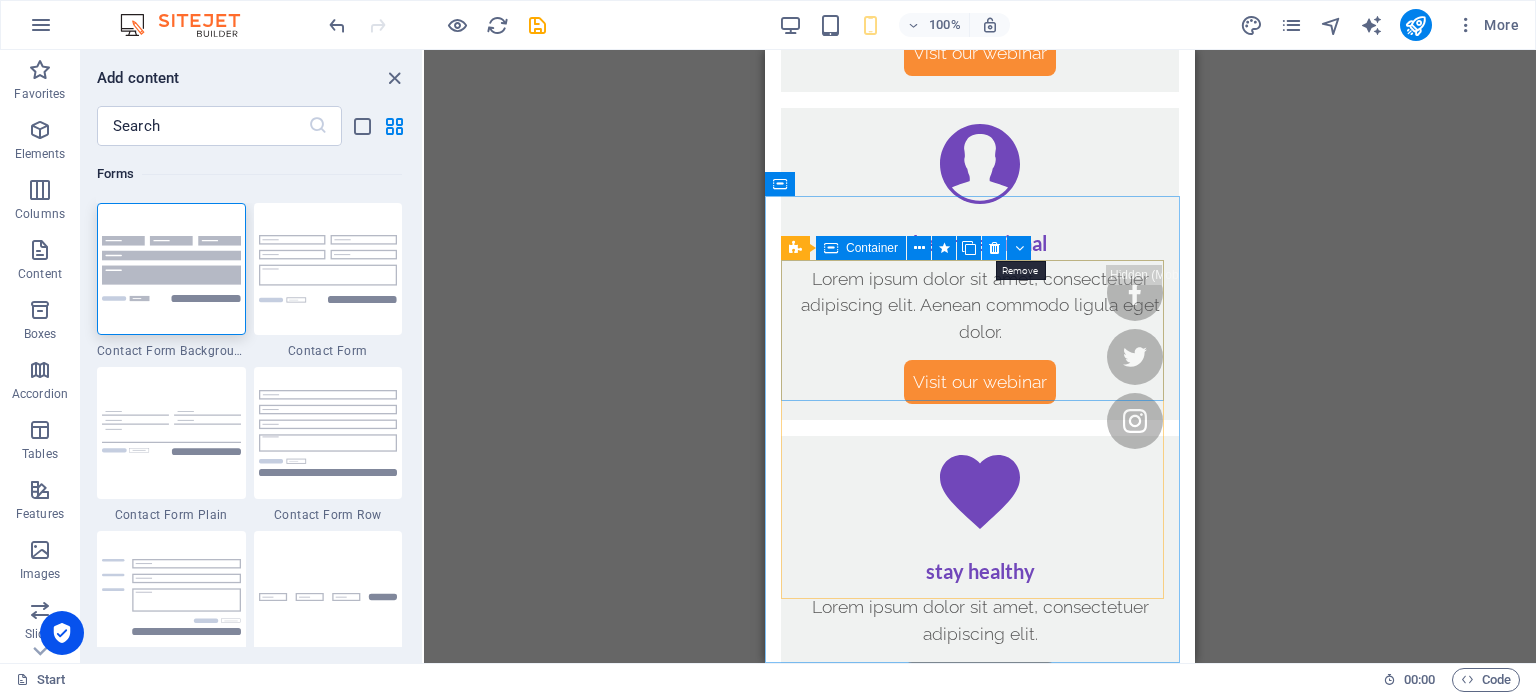 click at bounding box center (994, 248) 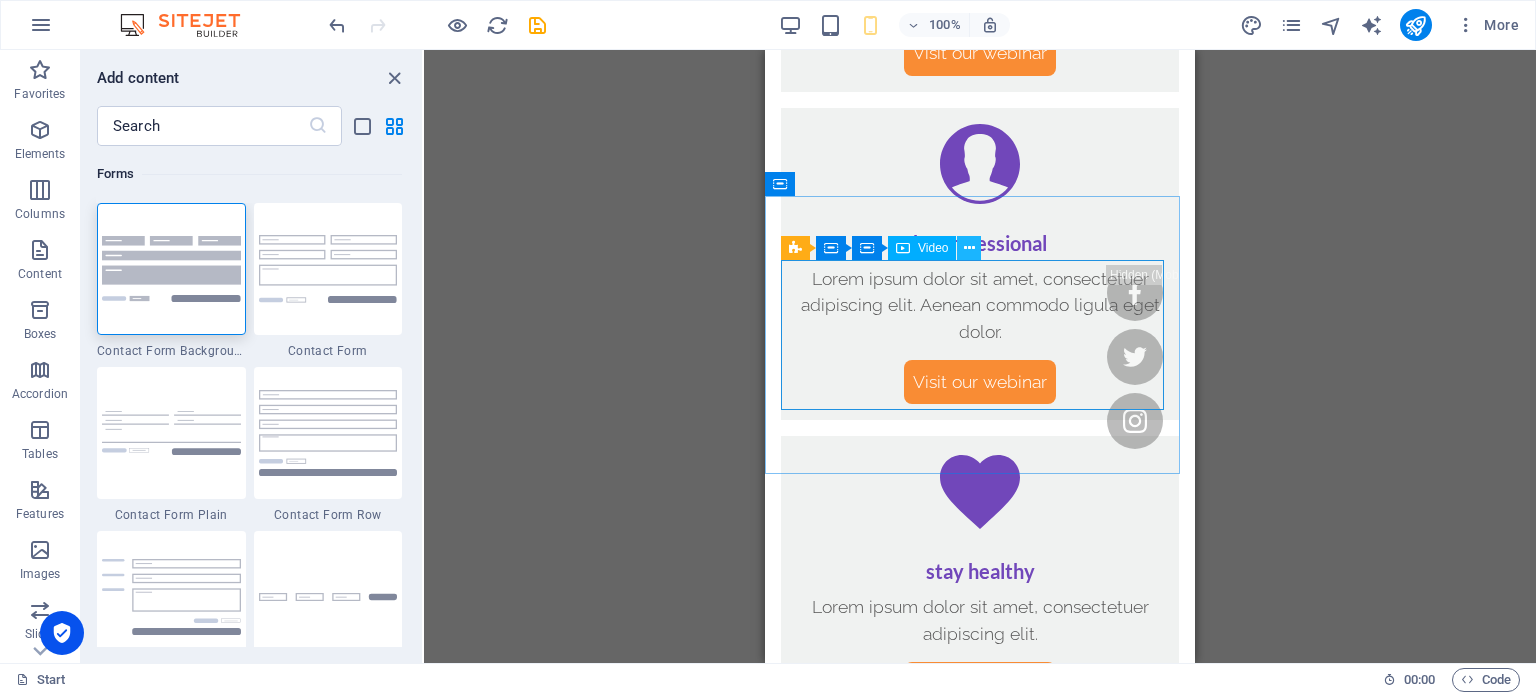 click at bounding box center [969, 248] 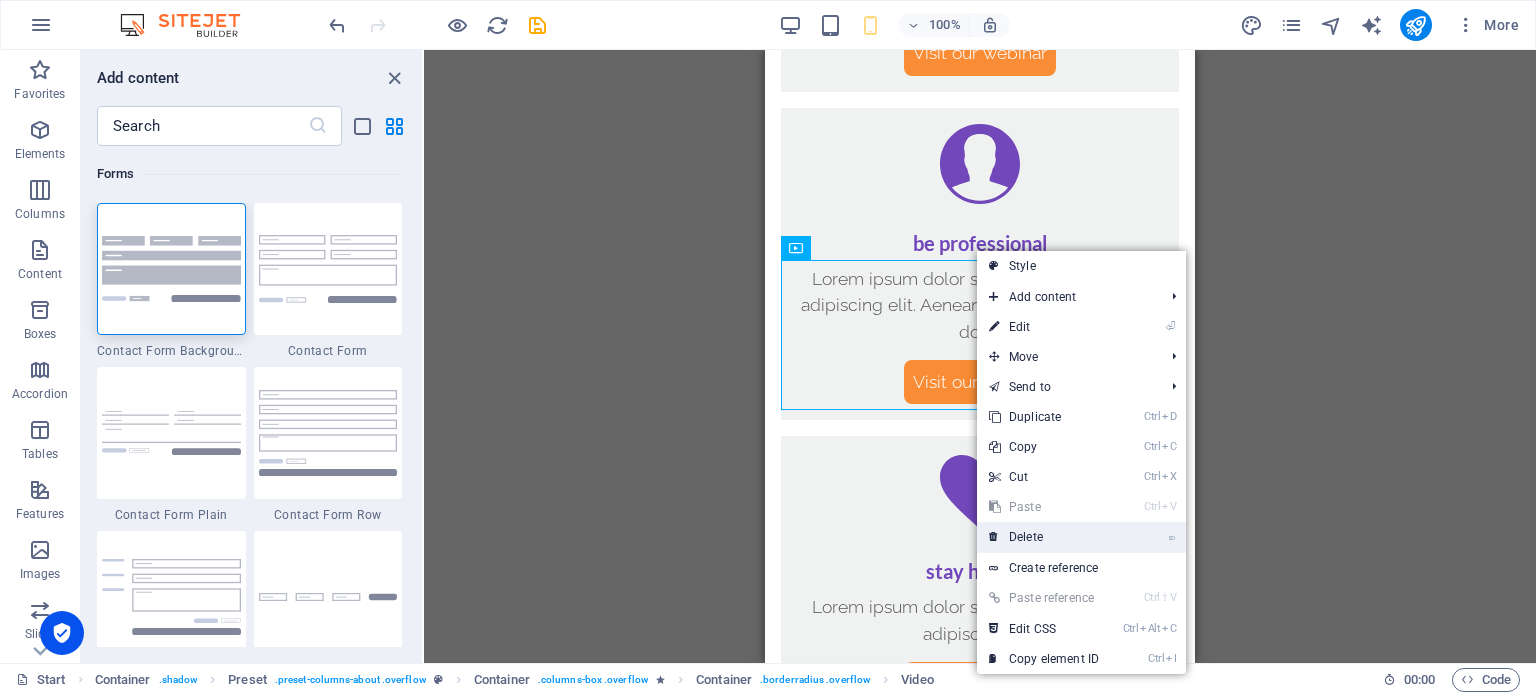 click on "⌦  Delete" at bounding box center [1044, 537] 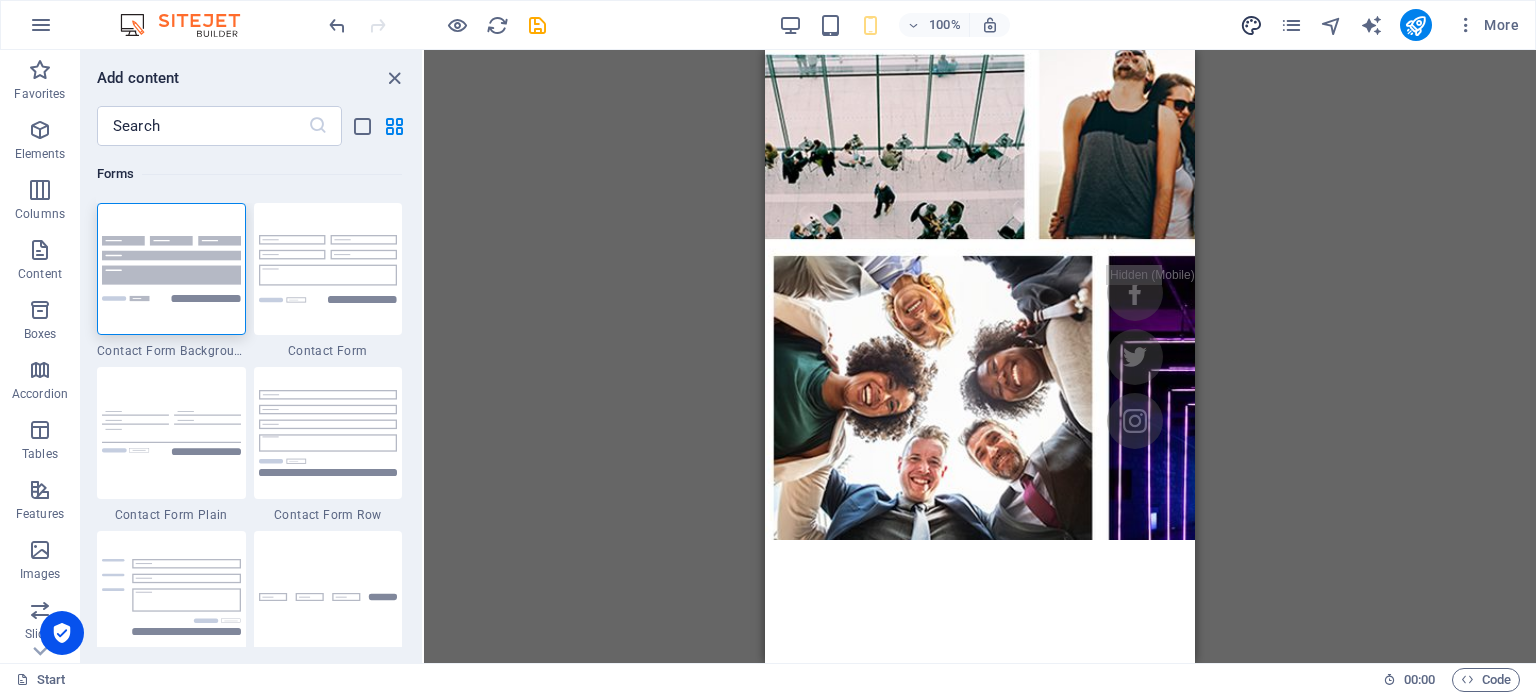 scroll, scrollTop: 444, scrollLeft: 0, axis: vertical 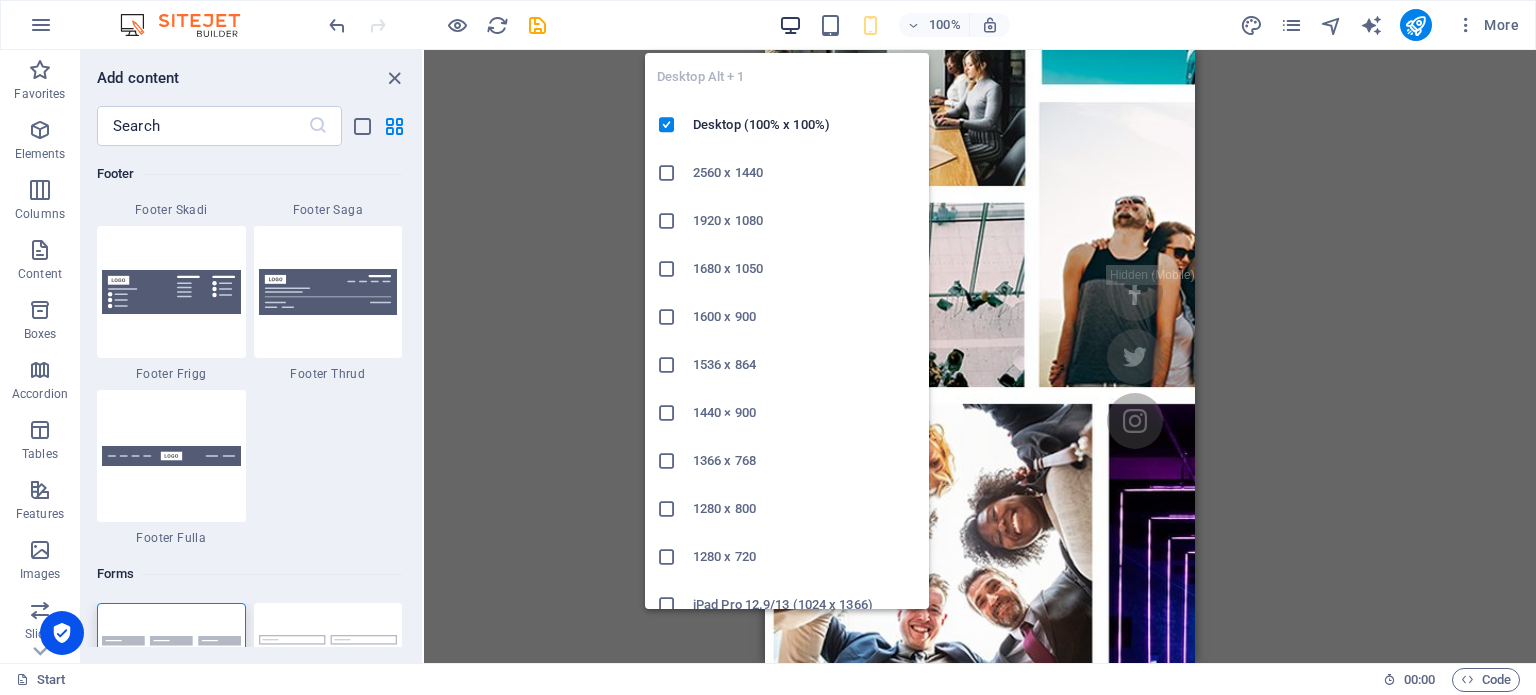 click at bounding box center [791, 25] 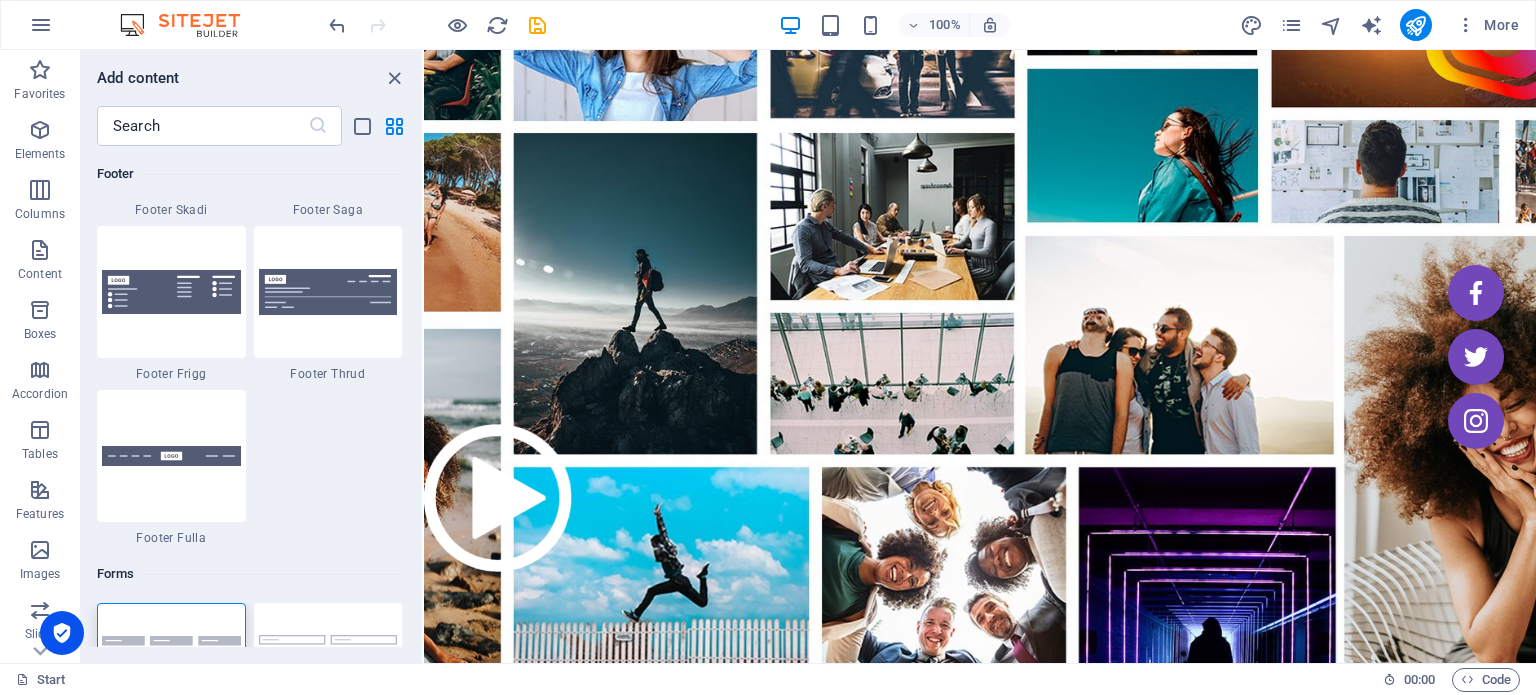 scroll, scrollTop: 0, scrollLeft: 0, axis: both 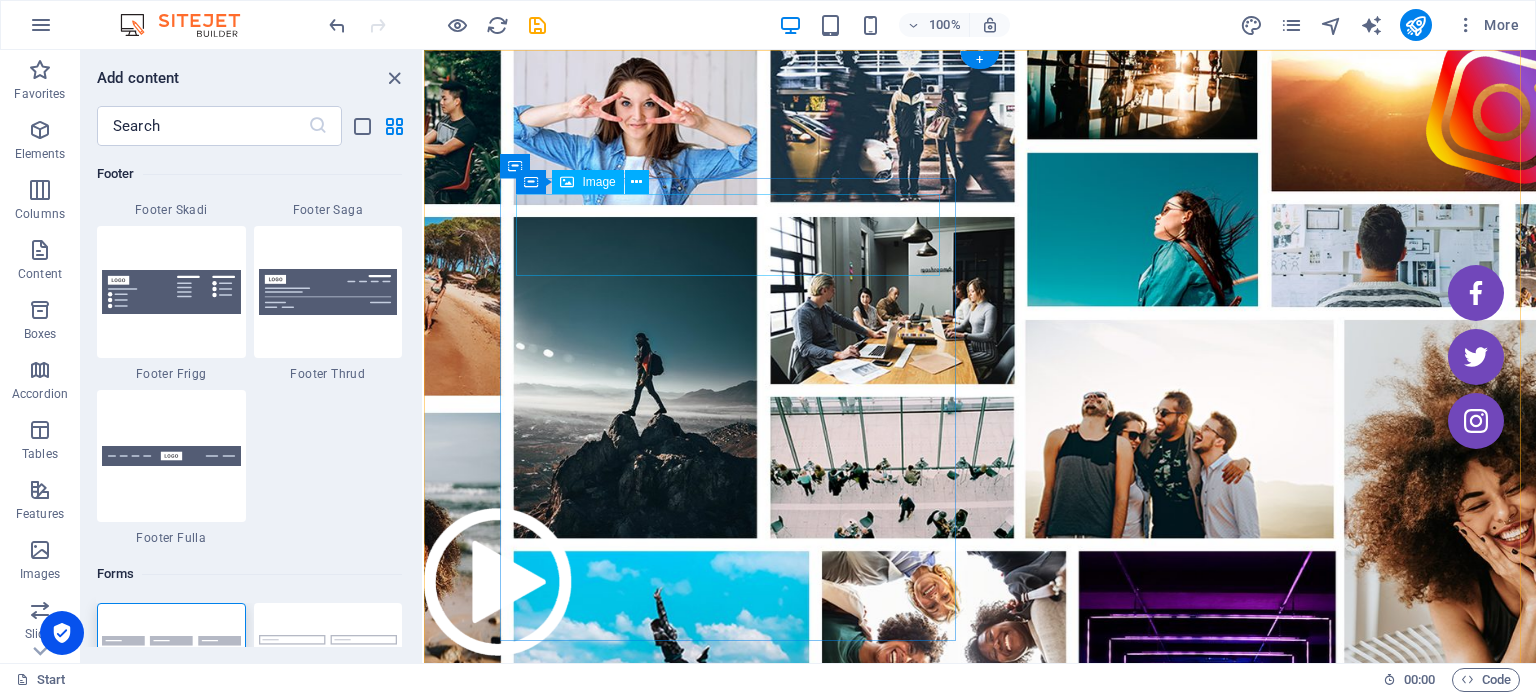 click at bounding box center [912, 1001] 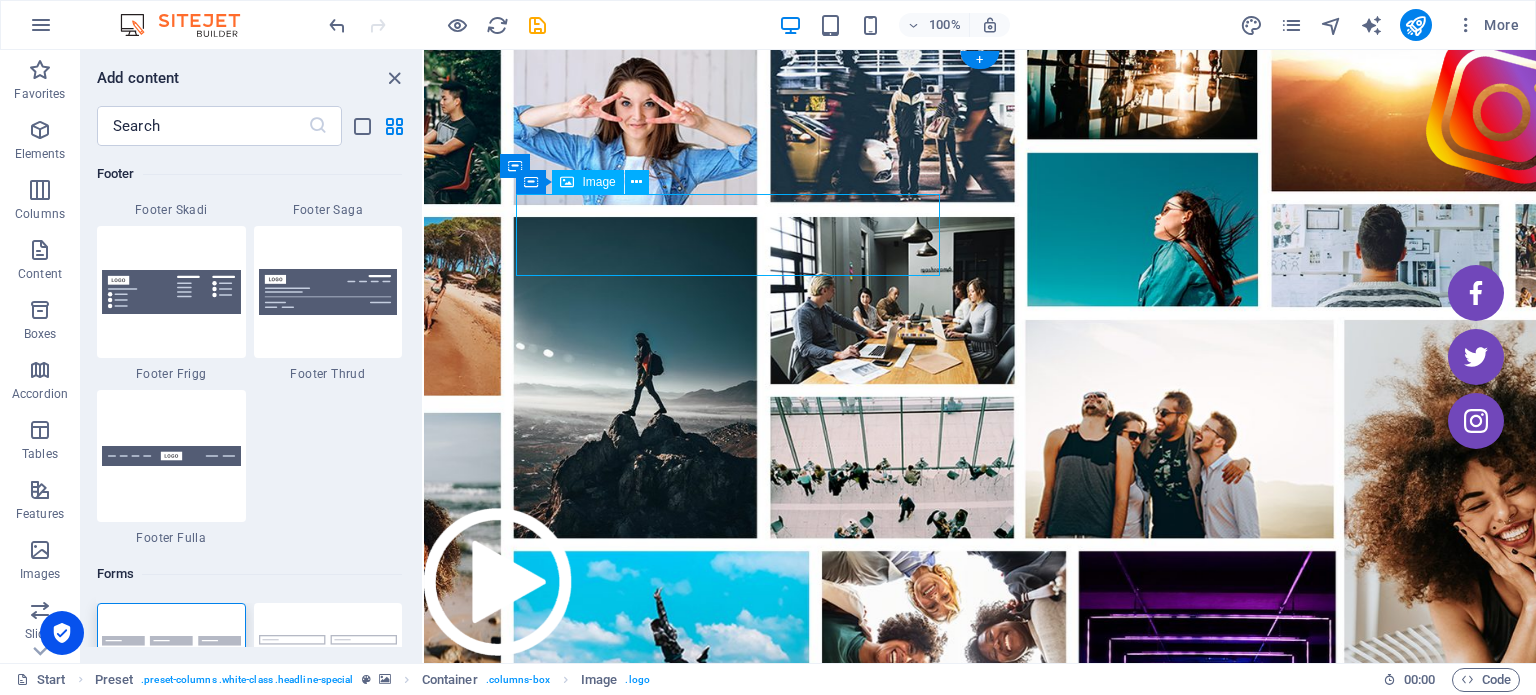 click at bounding box center [912, 1001] 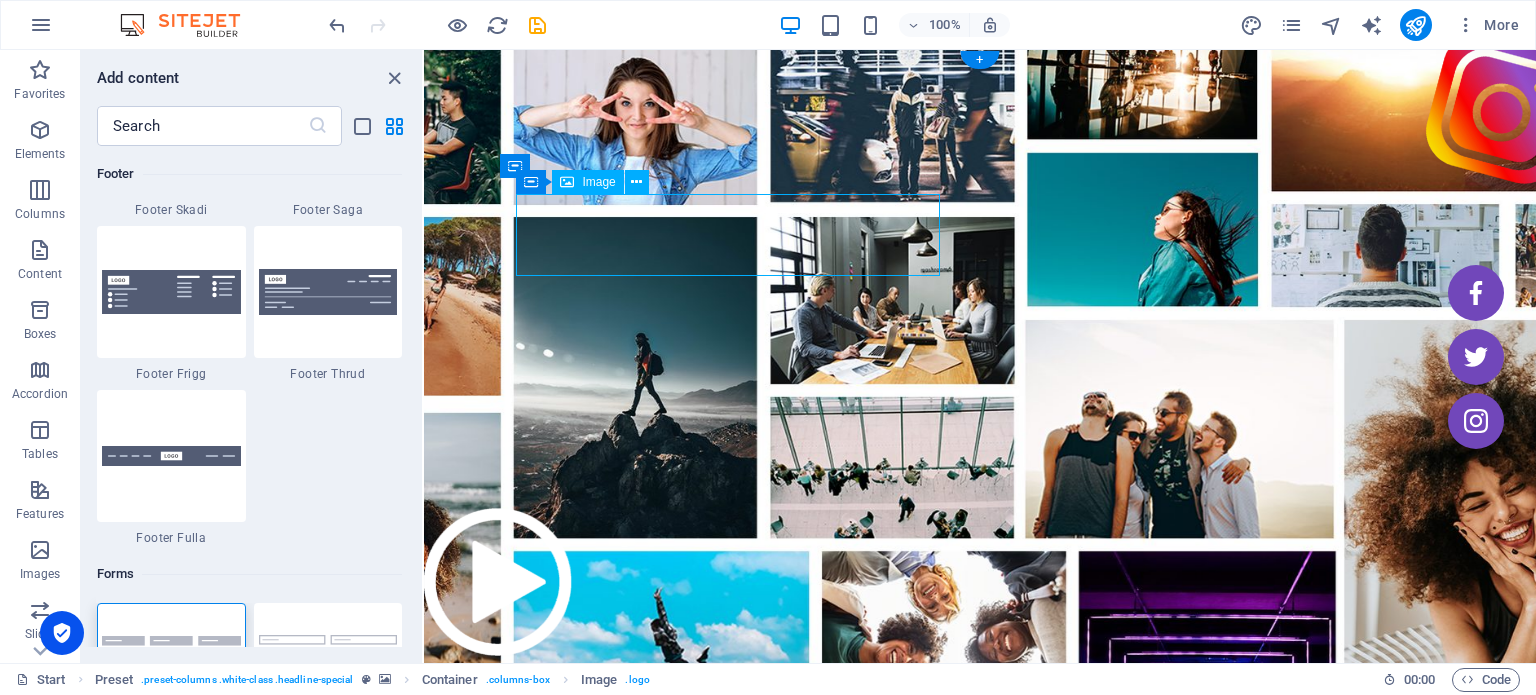 select on "%" 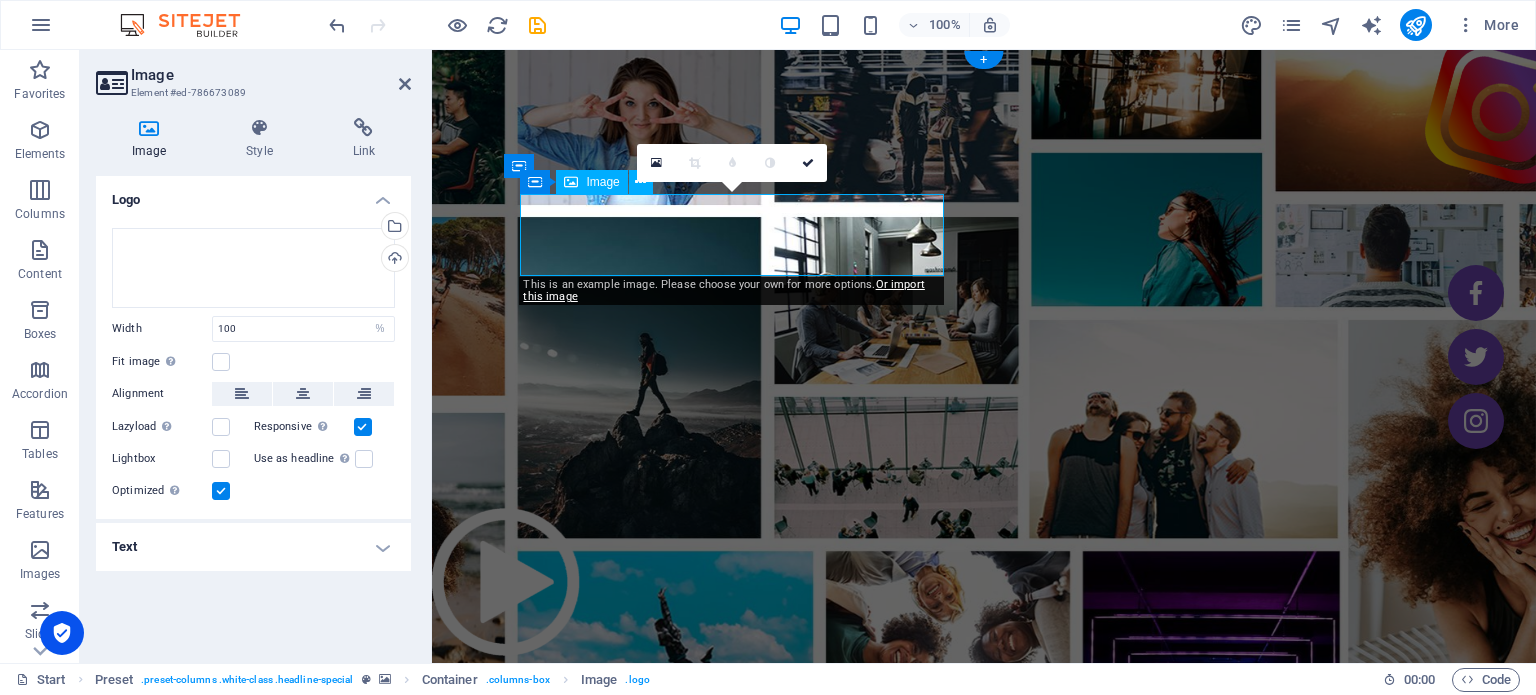 click at bounding box center [920, 1001] 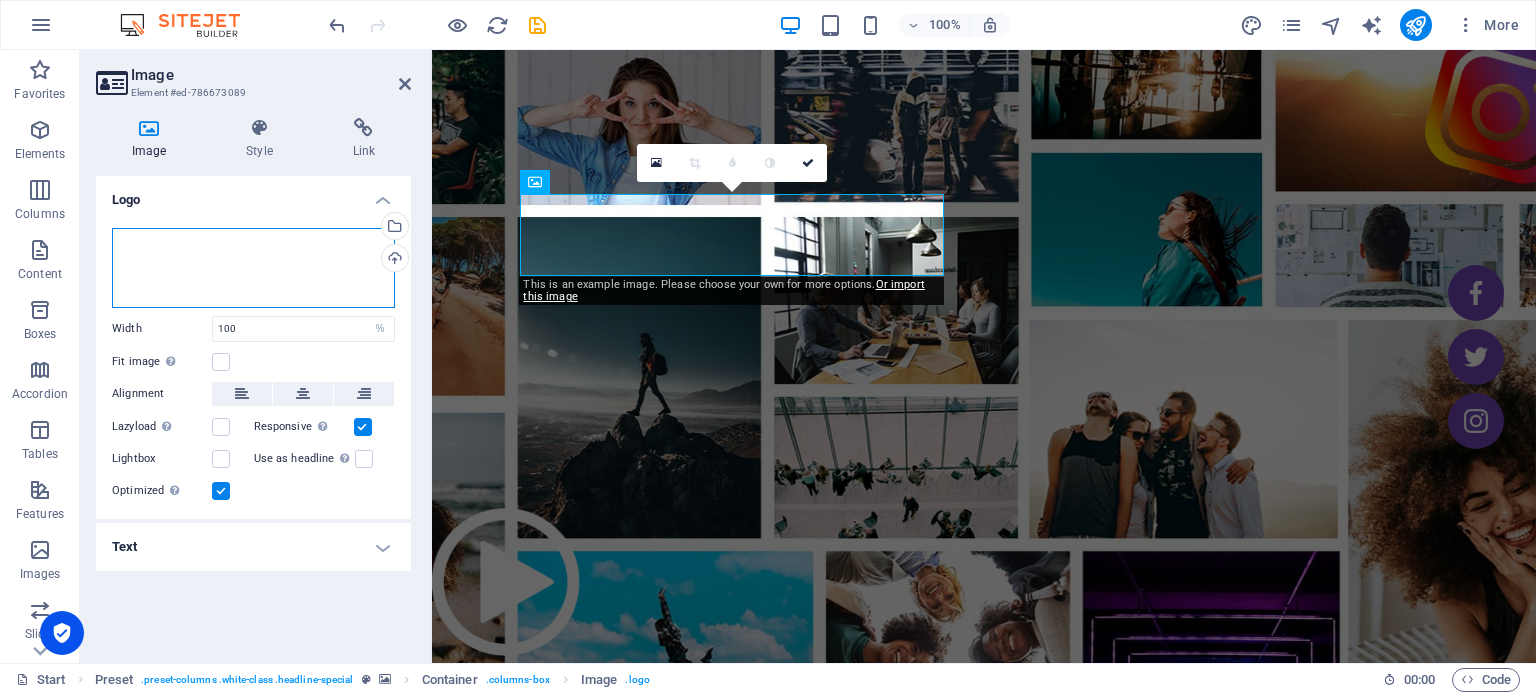 click on "Drag files here, click to choose files or select files from Files or our free stock photos & videos" at bounding box center (253, 268) 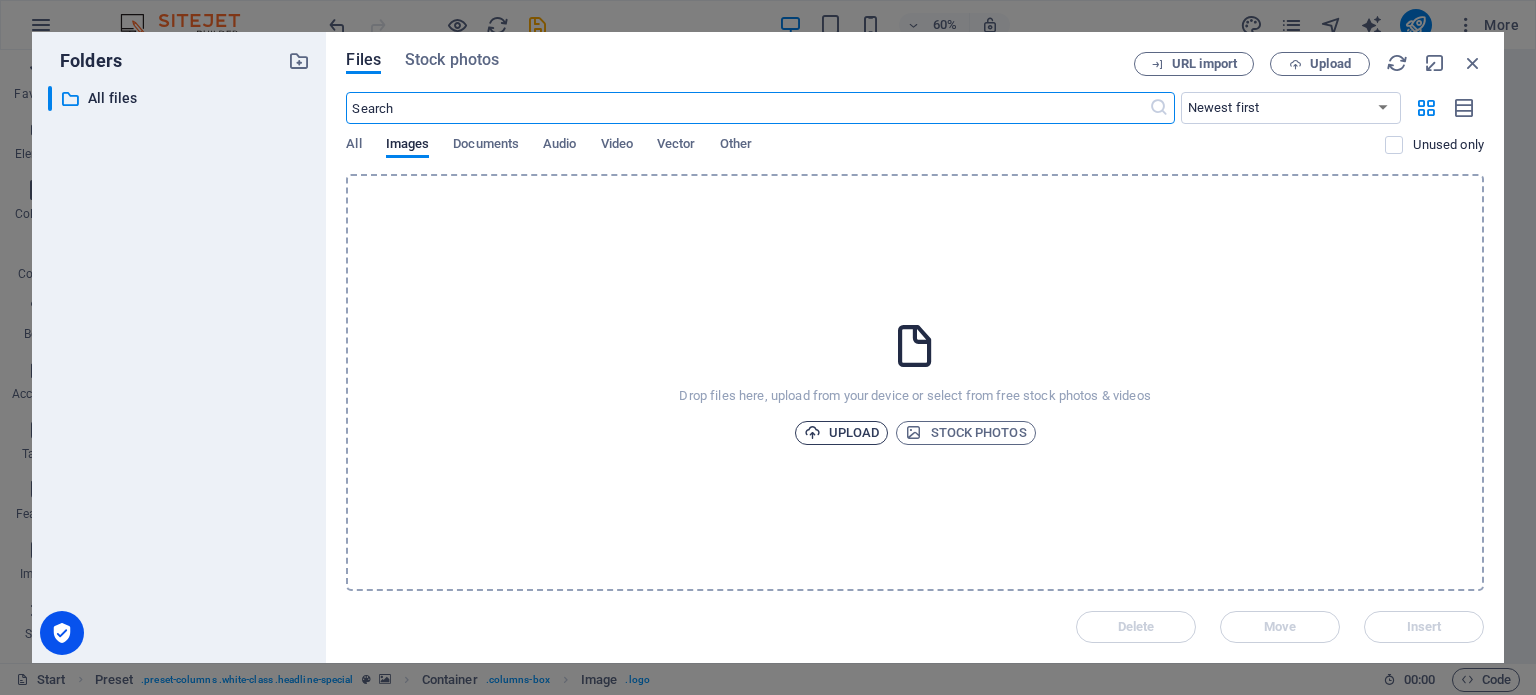 click on "Upload" at bounding box center (842, 433) 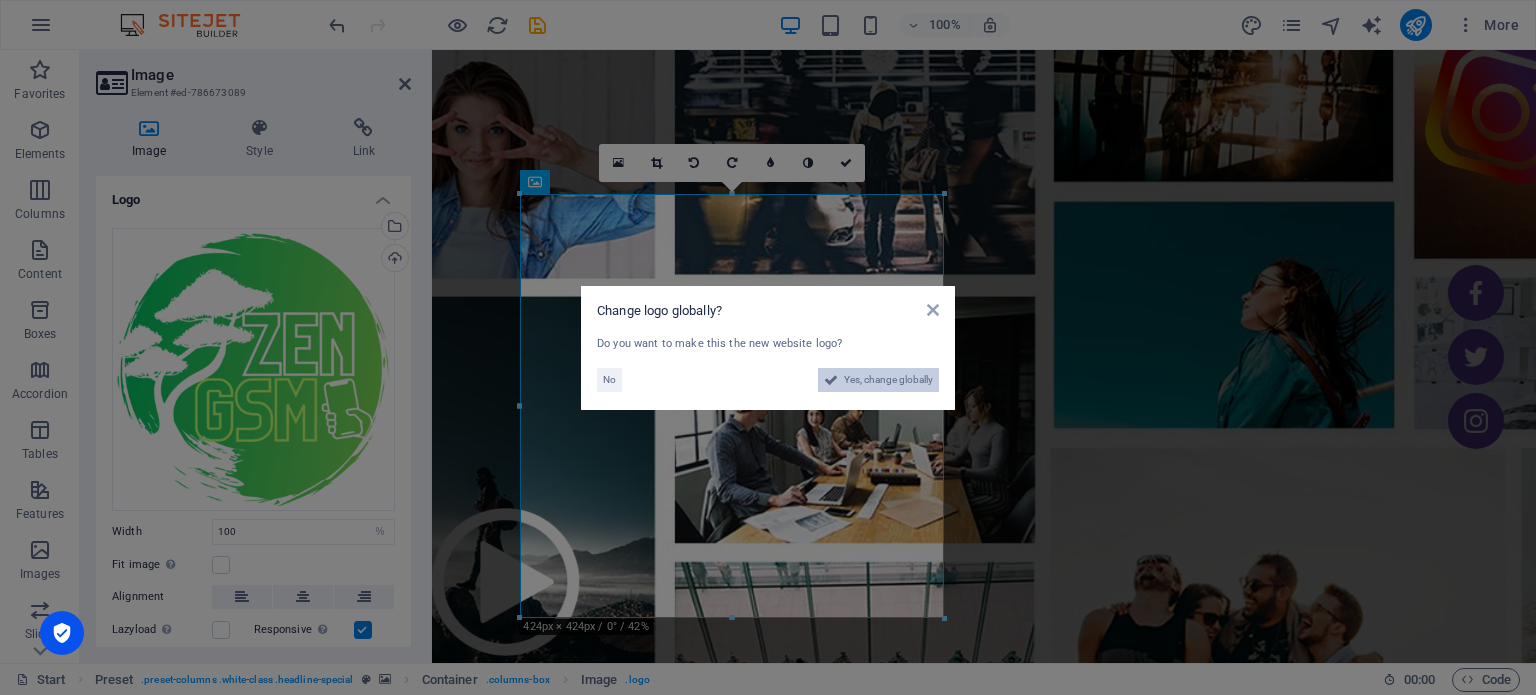 click on "Yes, change globally" at bounding box center [888, 380] 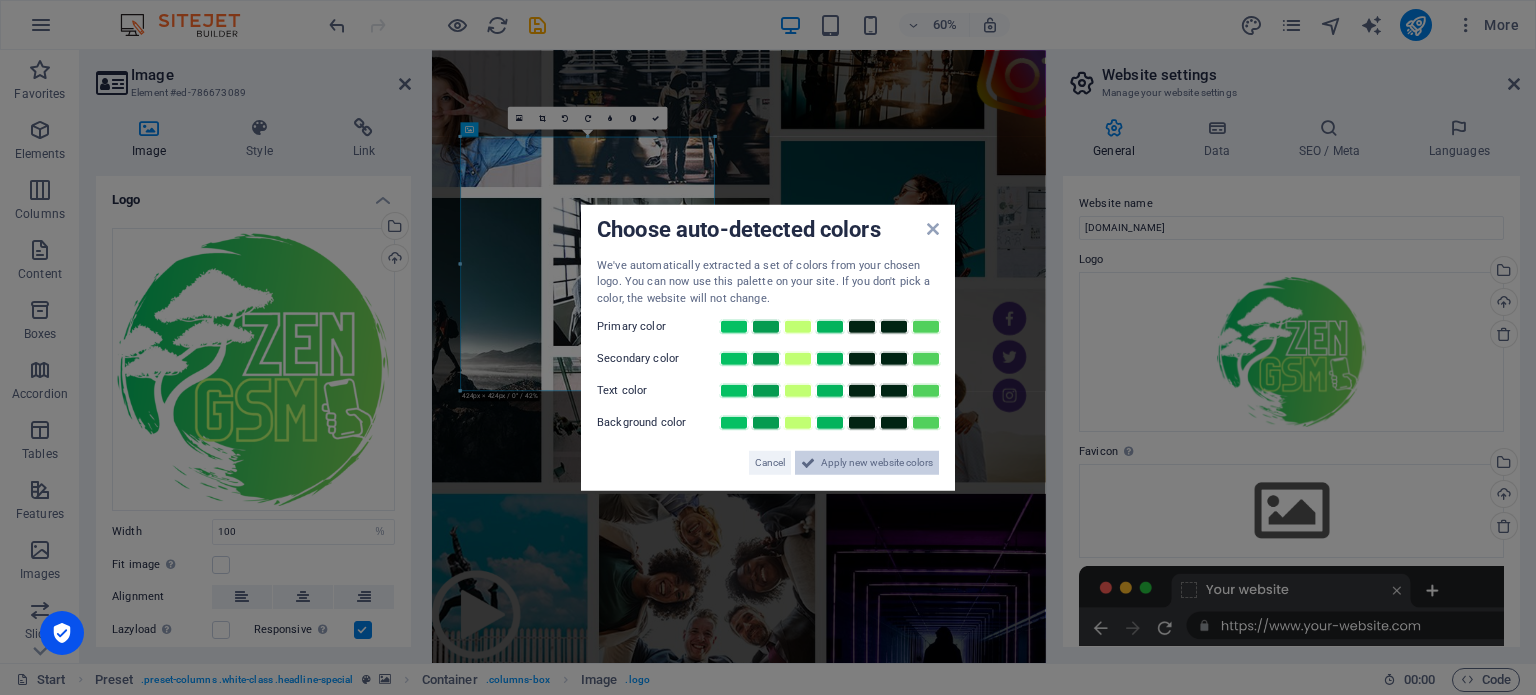 click on "Apply new website colors" at bounding box center [877, 463] 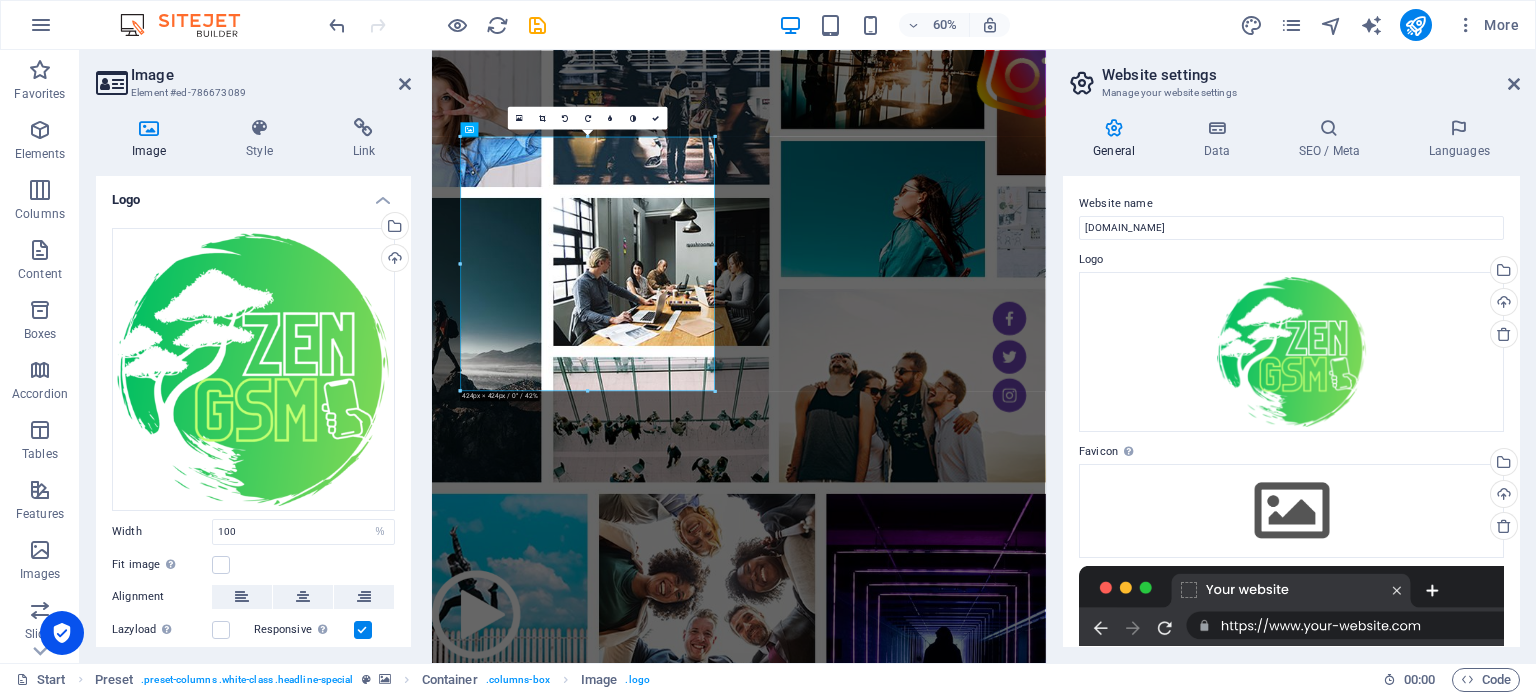 click at bounding box center (943, 580) 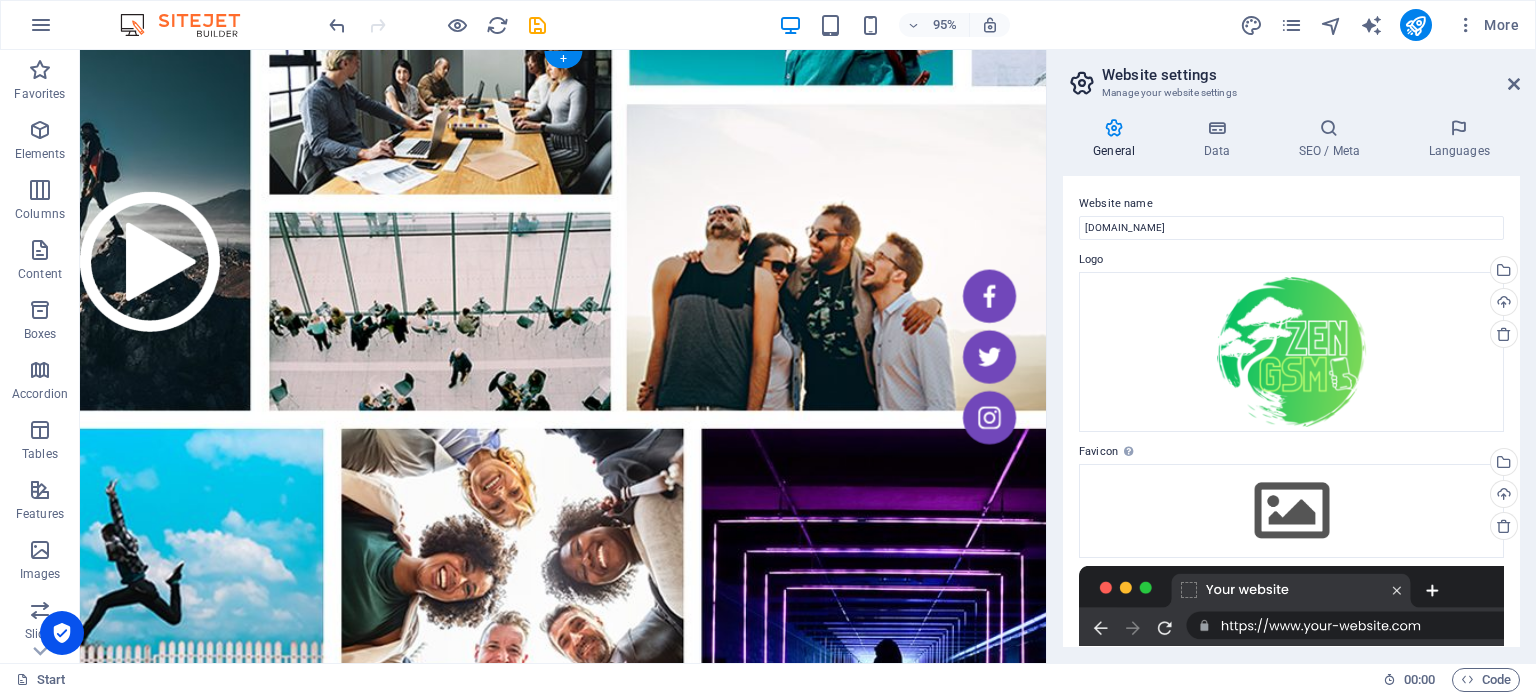 scroll, scrollTop: 0, scrollLeft: 0, axis: both 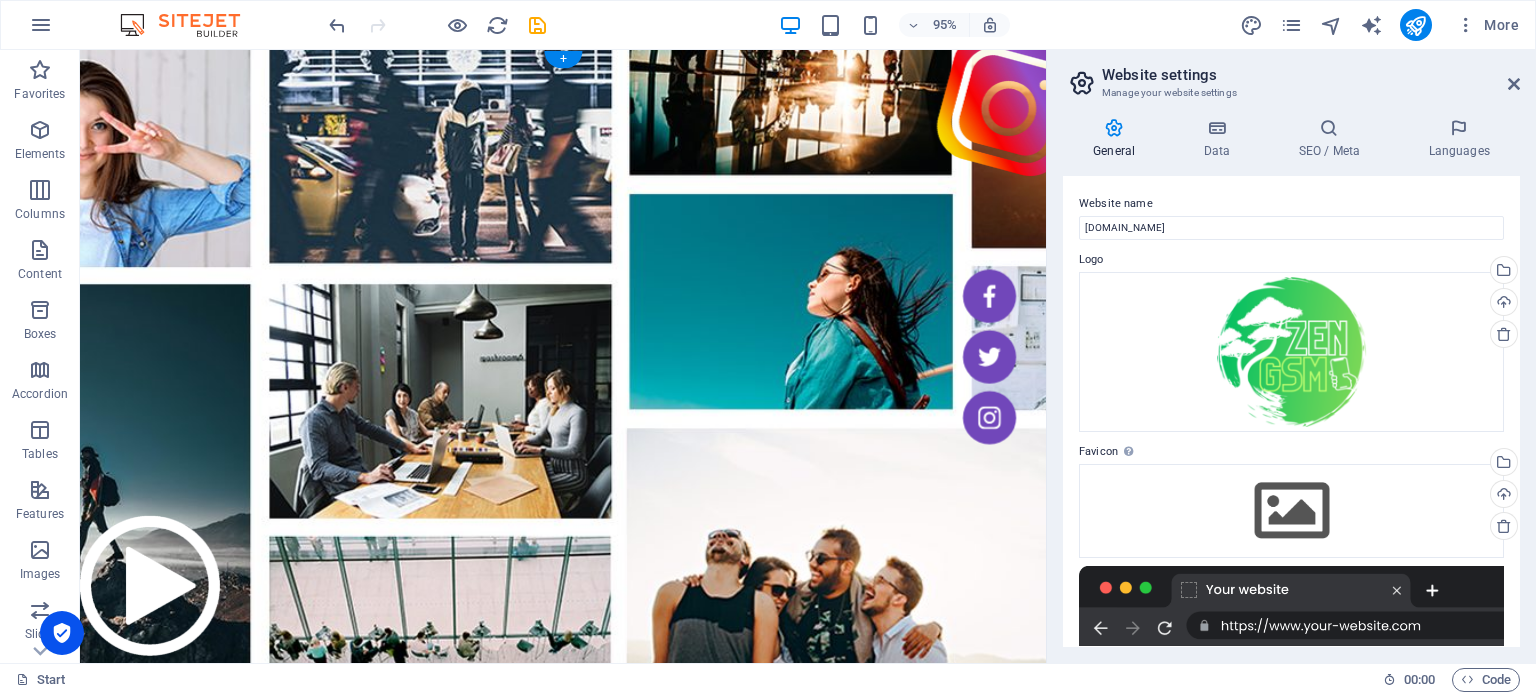 click at bounding box center [568, 2862] 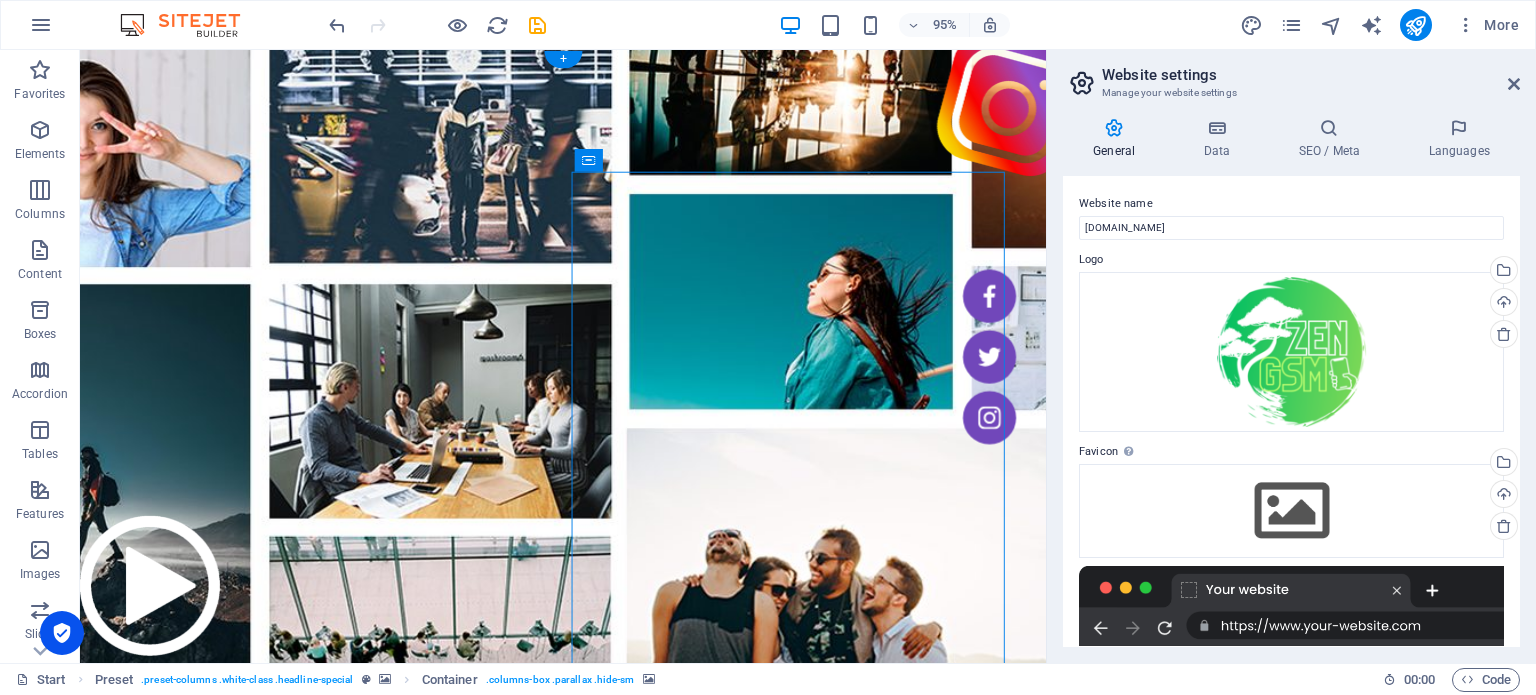 click at bounding box center (568, 2862) 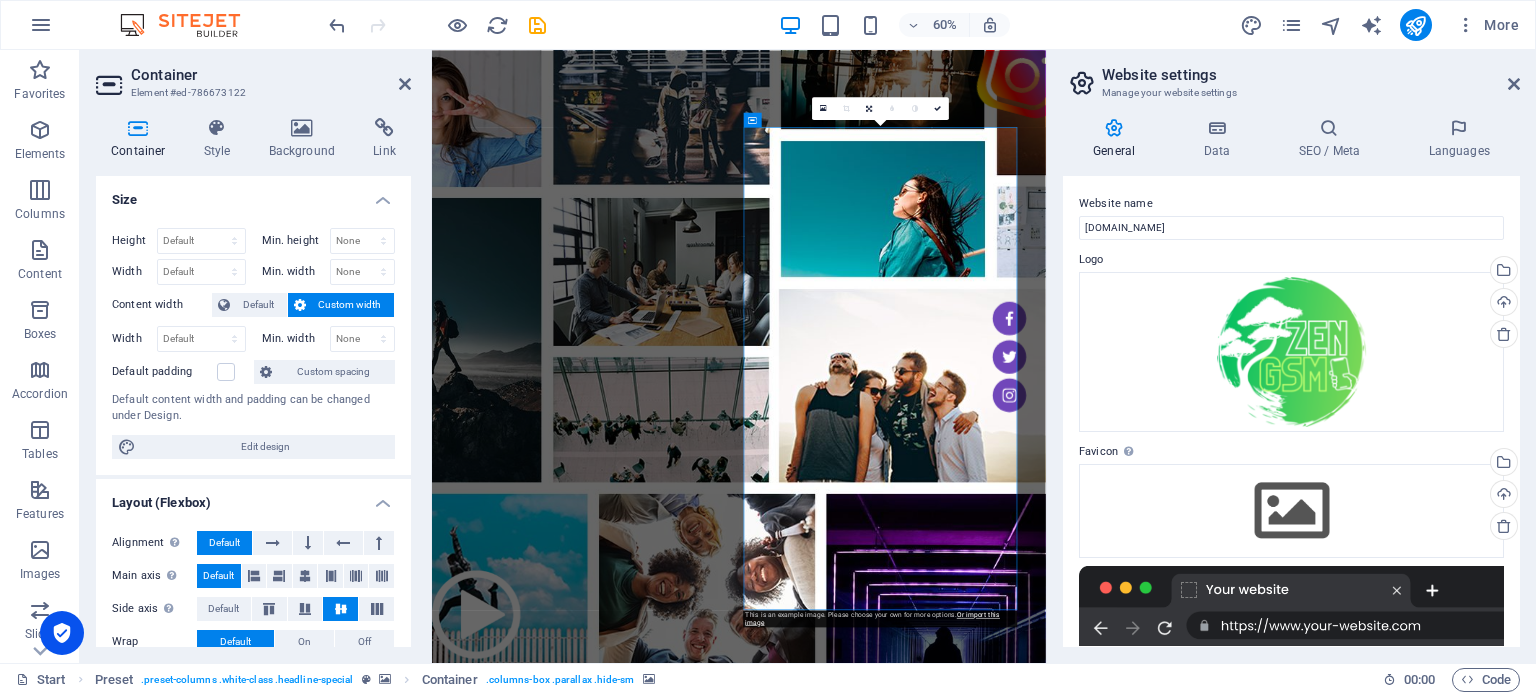 click at bounding box center [920, 2862] 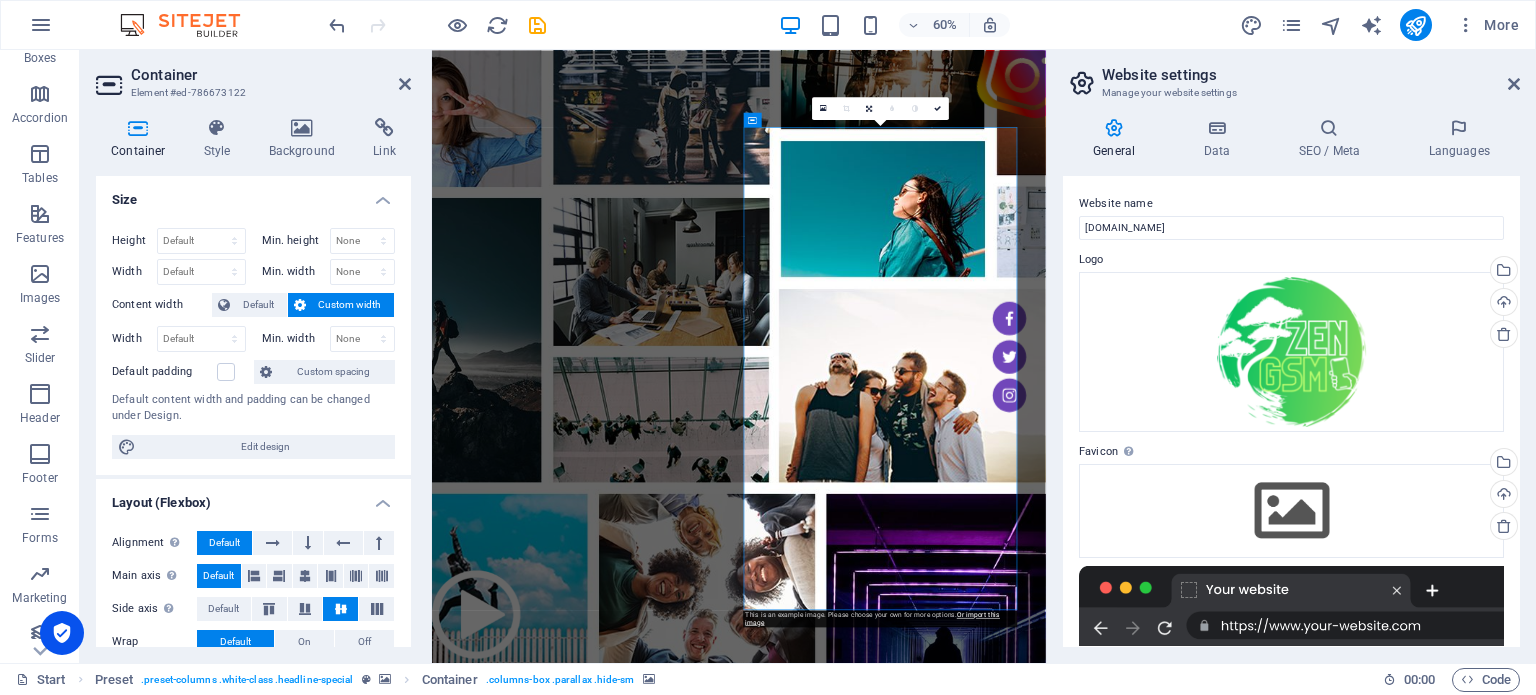 scroll, scrollTop: 286, scrollLeft: 0, axis: vertical 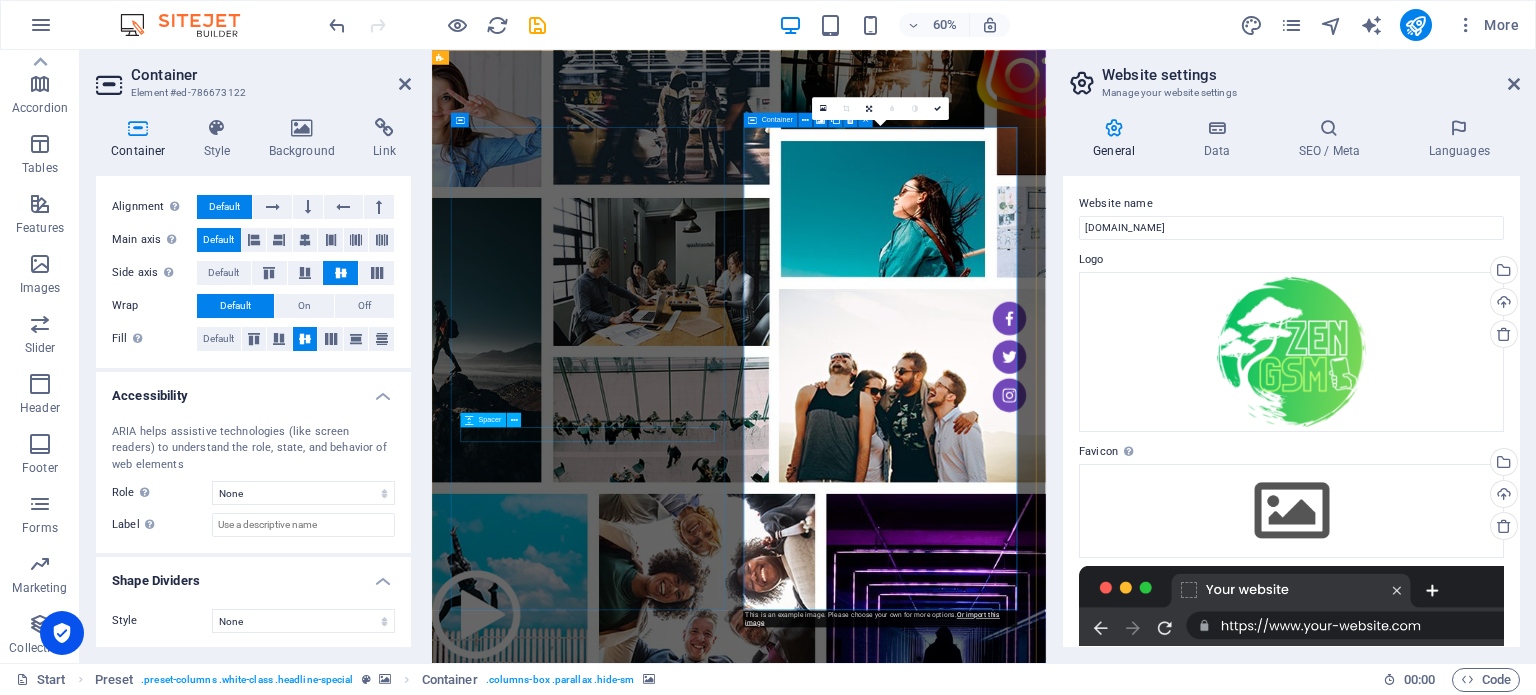 click at bounding box center [920, 2239] 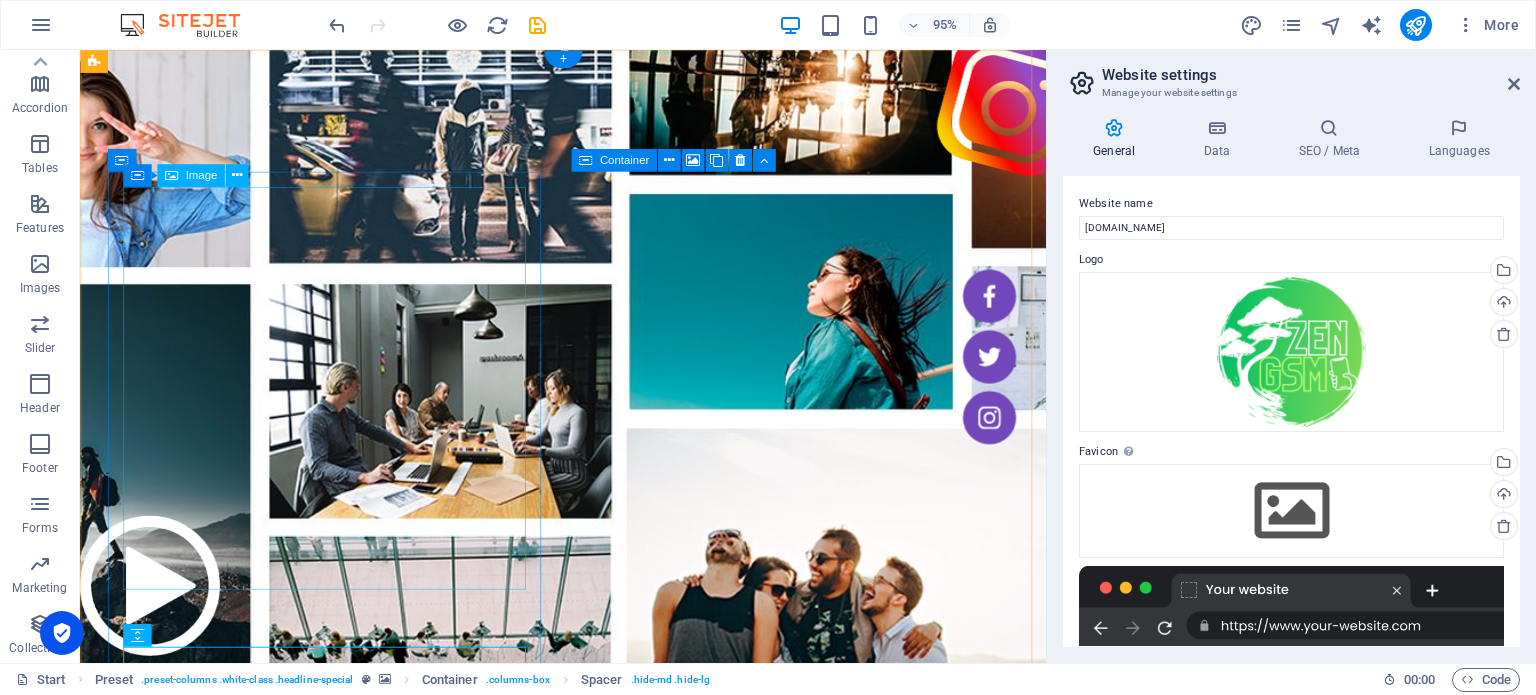 click at bounding box center [568, 1711] 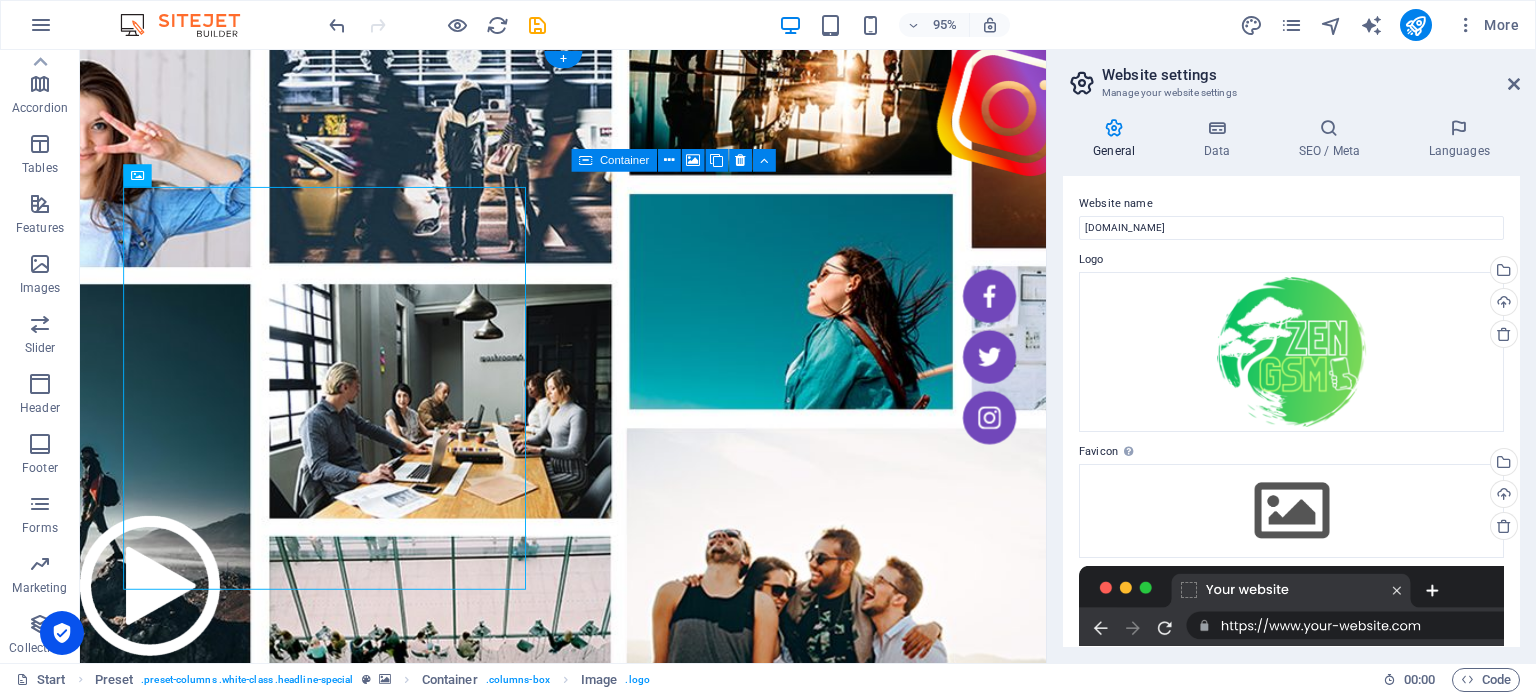click at bounding box center (588, 580) 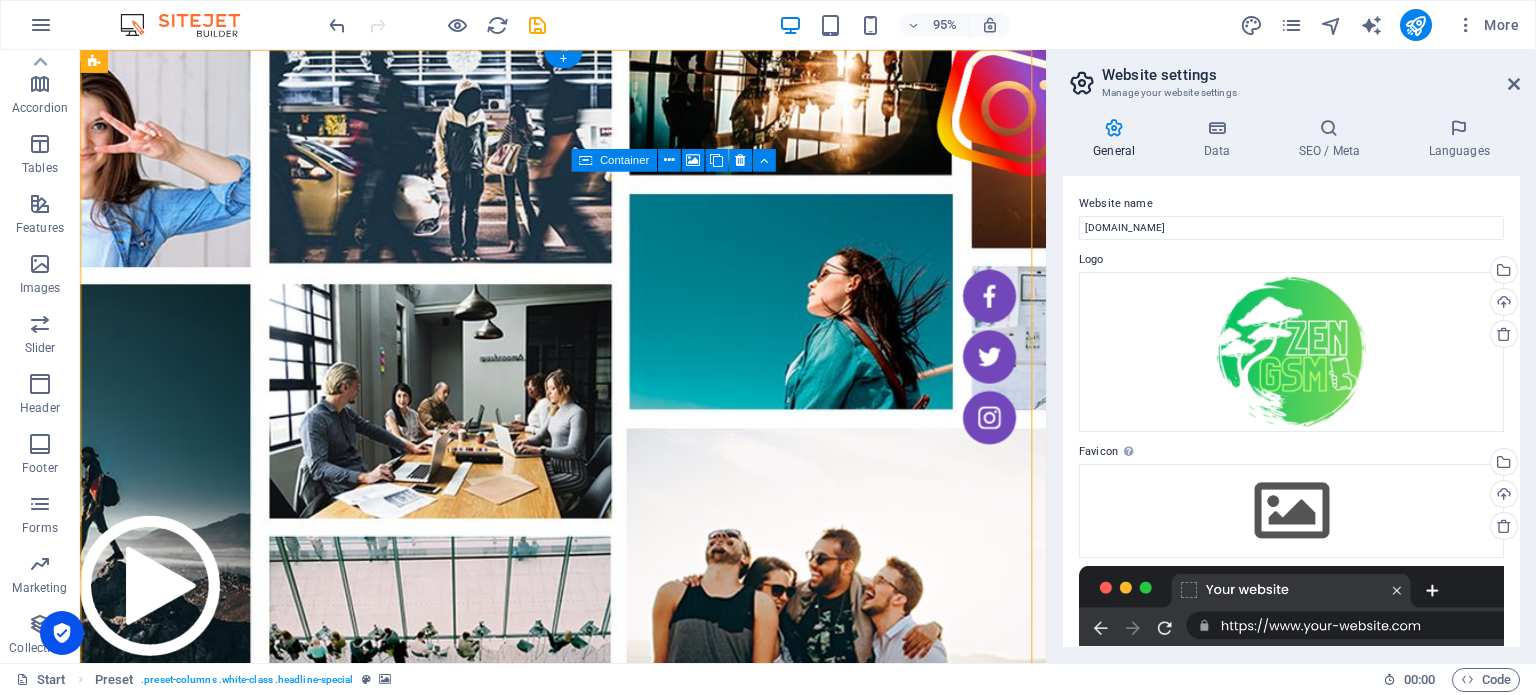 click at bounding box center (588, 580) 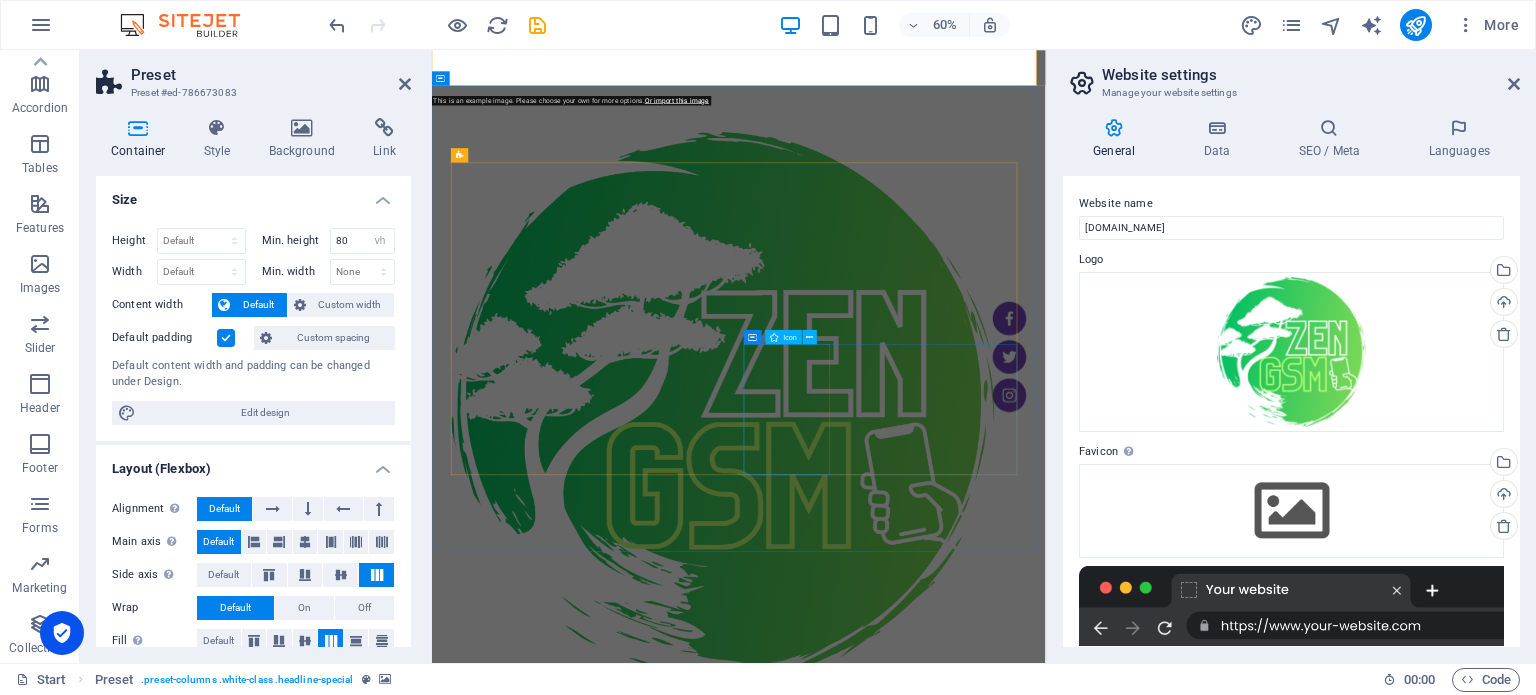 scroll, scrollTop: 1100, scrollLeft: 0, axis: vertical 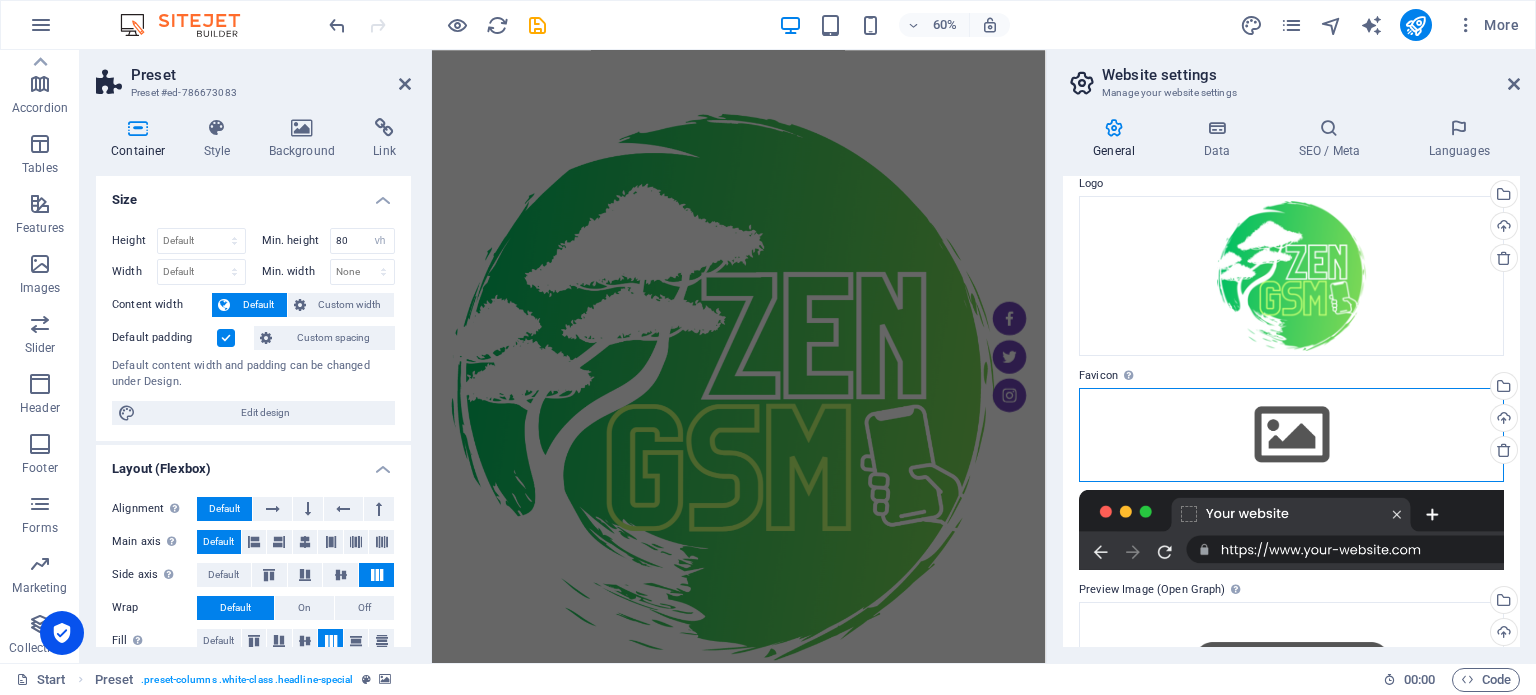 click on "Drag files here, click to choose files or select files from Files or our free stock photos & videos" at bounding box center [1291, 435] 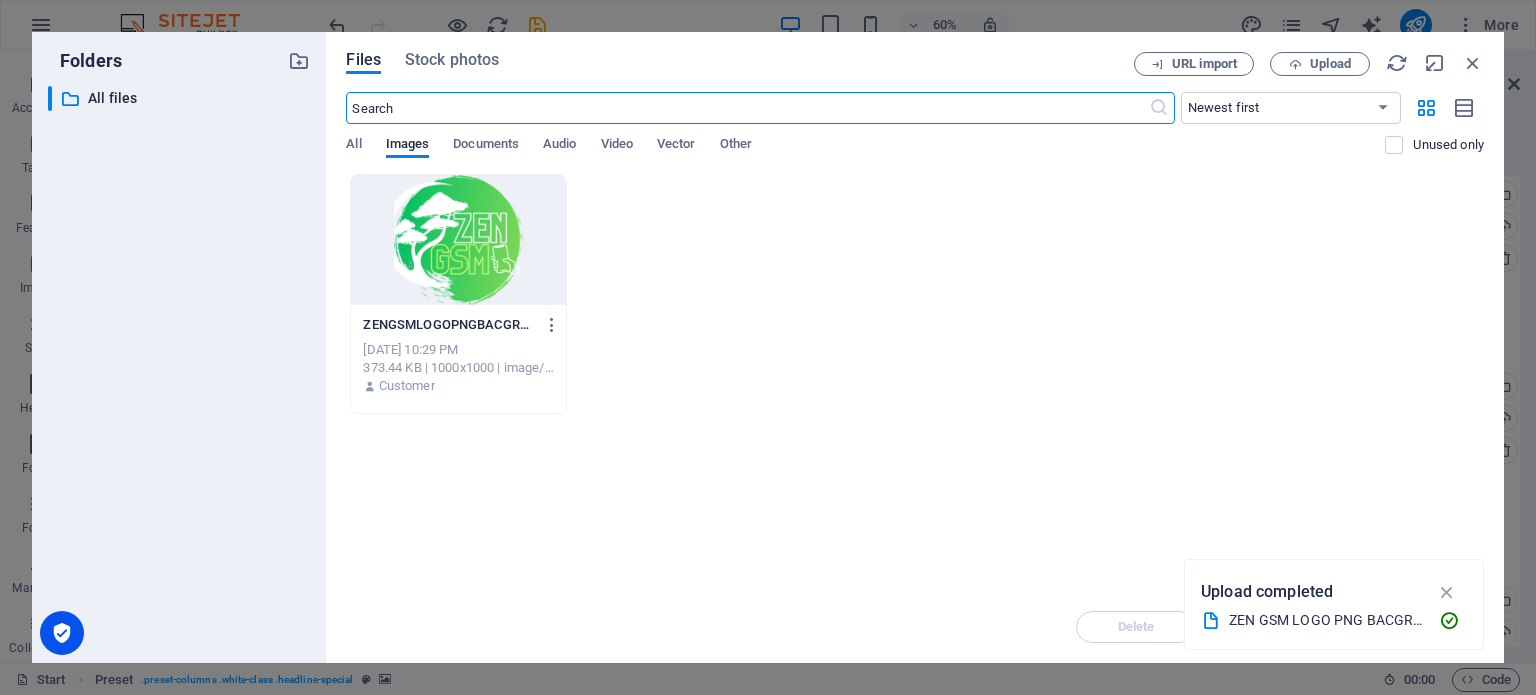 scroll, scrollTop: 1487, scrollLeft: 0, axis: vertical 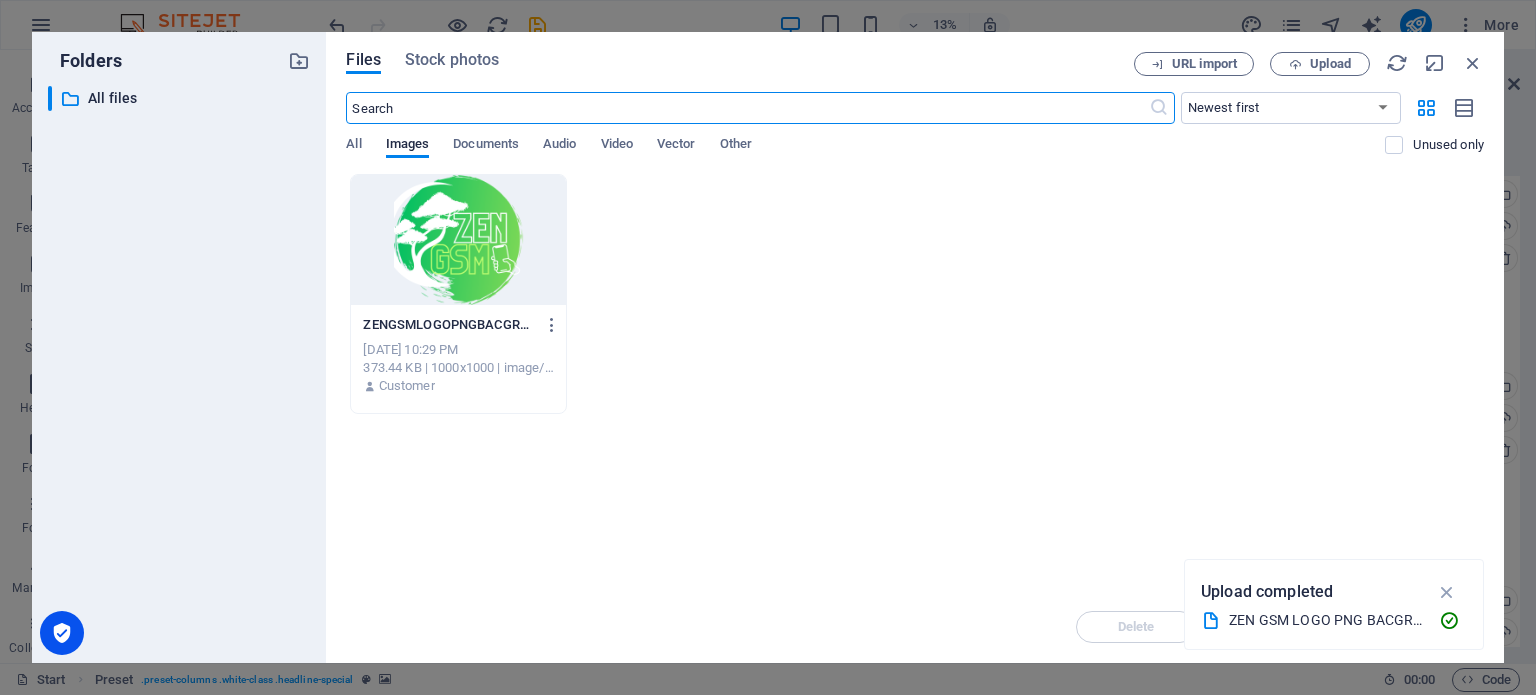 click at bounding box center (458, 240) 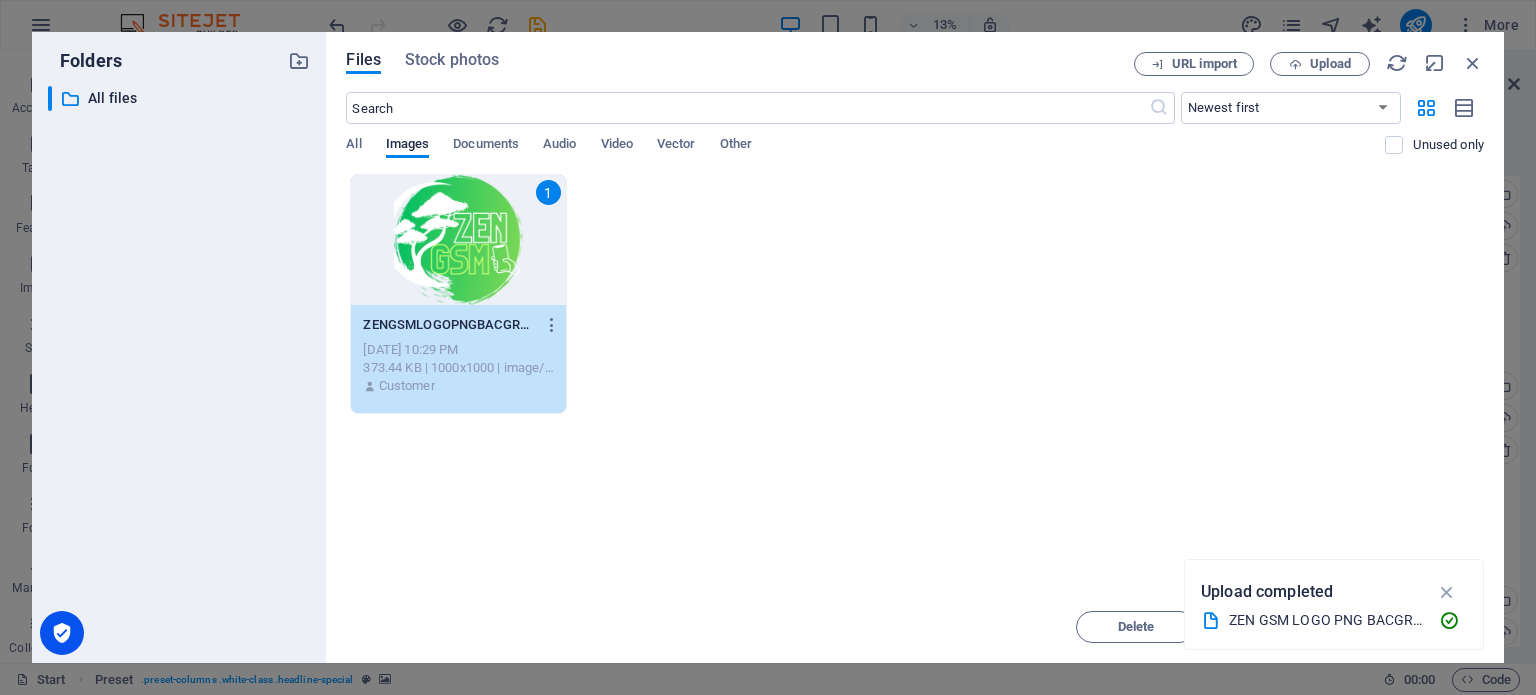 click on "1" at bounding box center [458, 240] 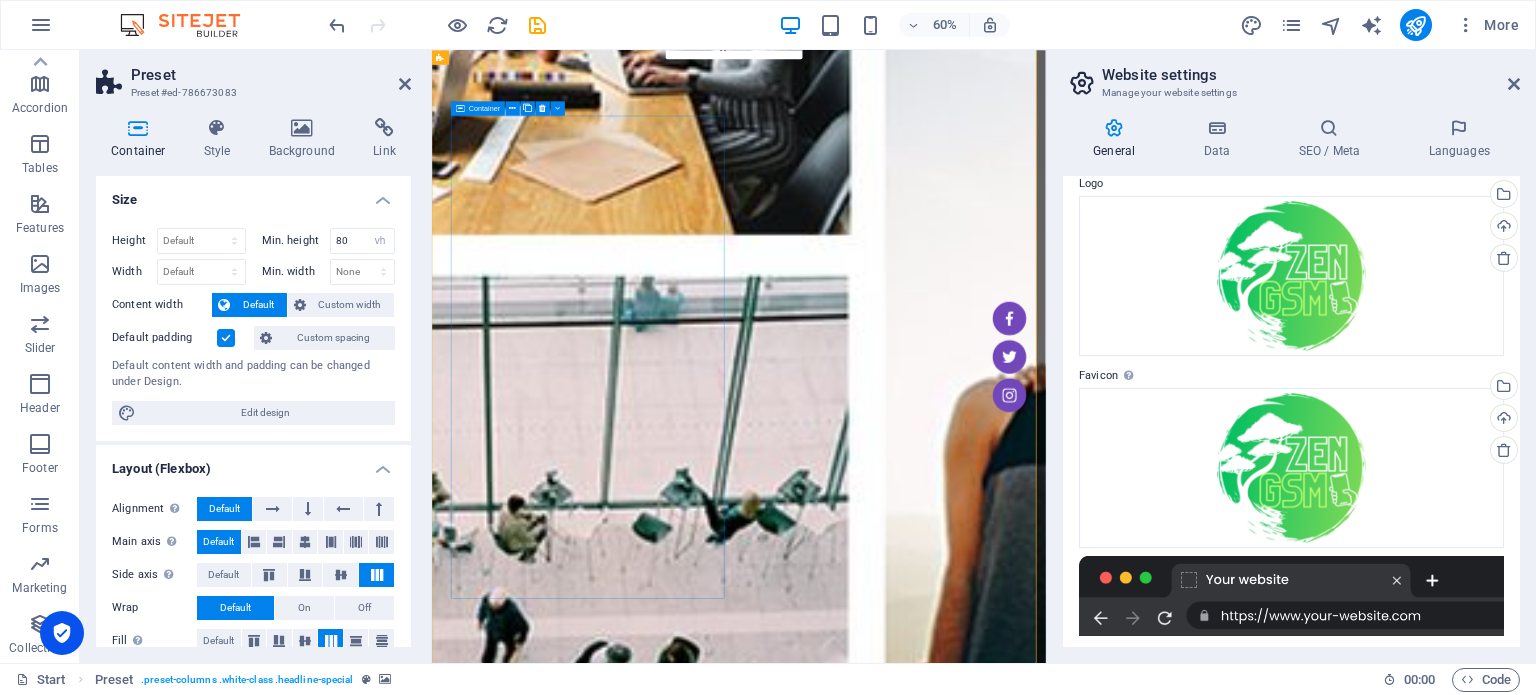 scroll, scrollTop: 19, scrollLeft: 0, axis: vertical 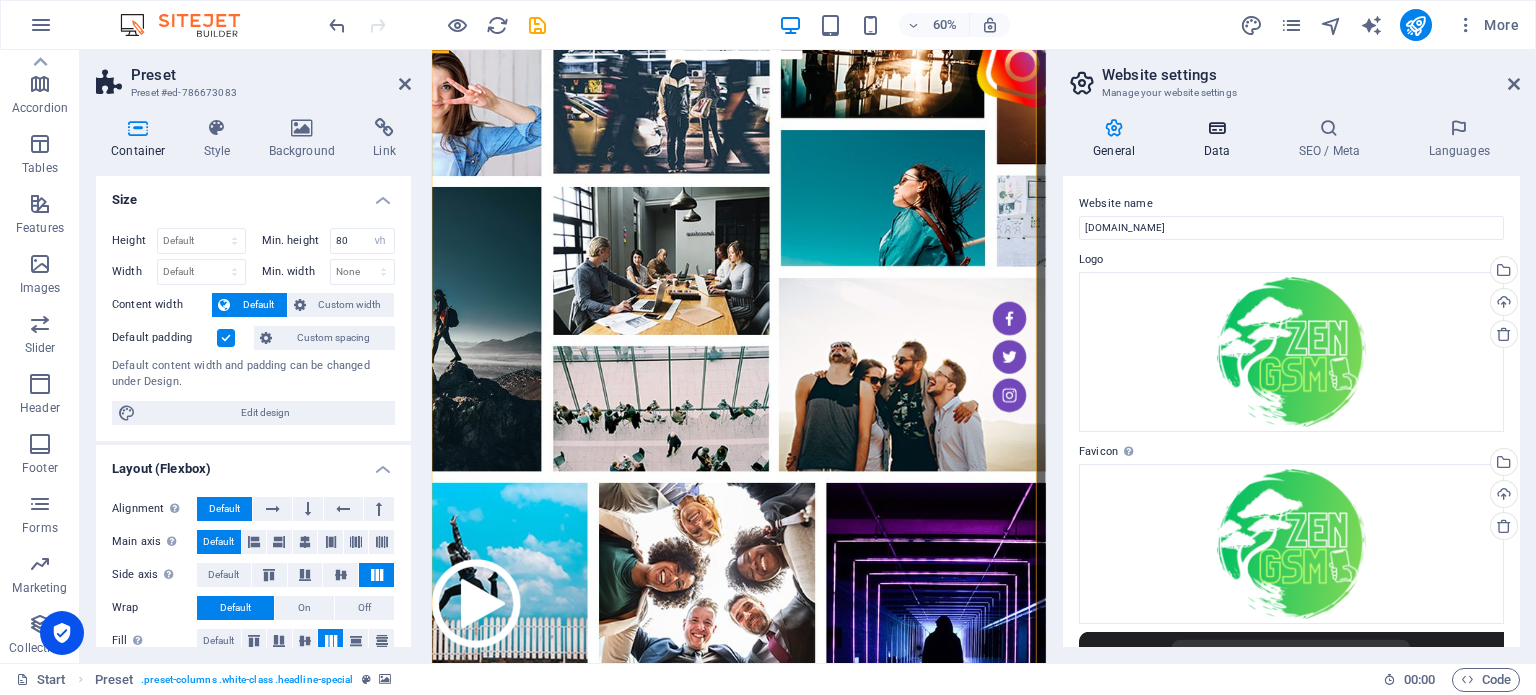 click on "Data" at bounding box center (1220, 139) 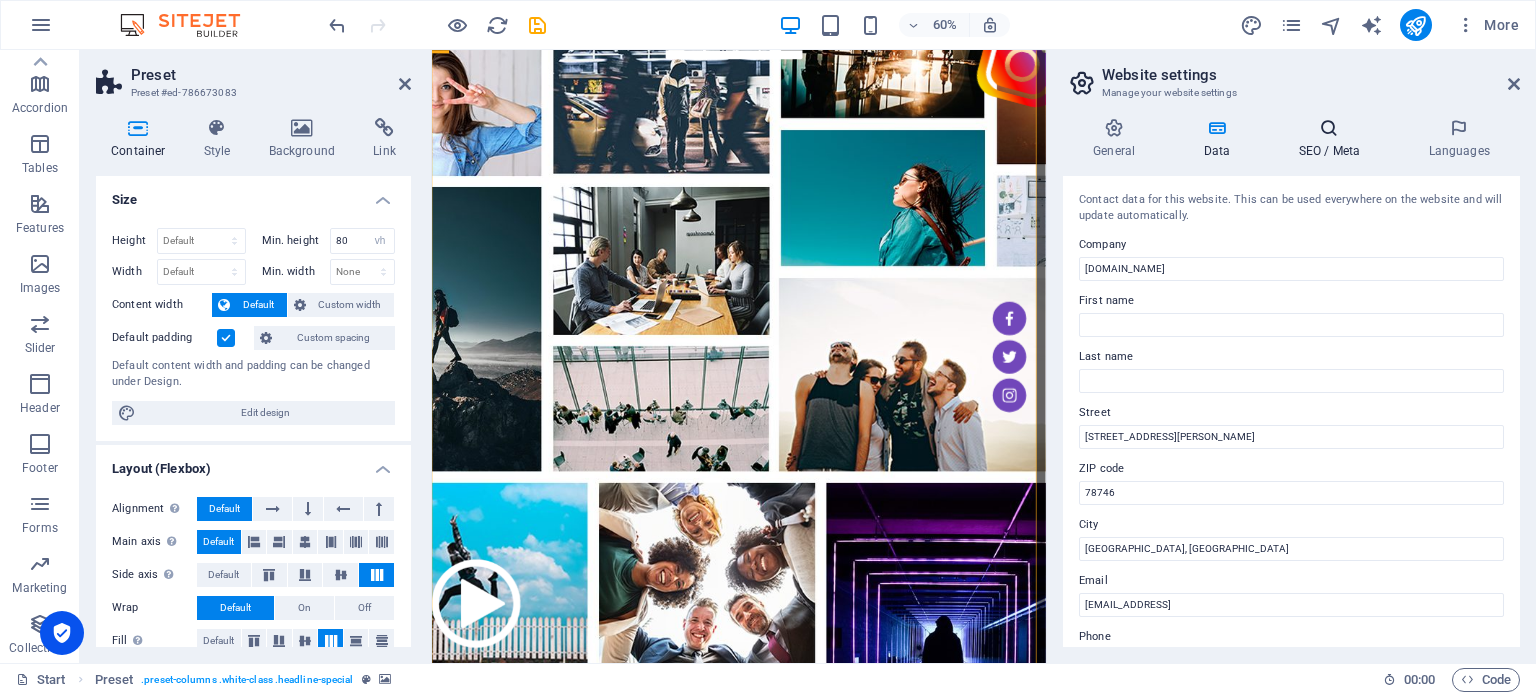 click on "SEO / Meta" at bounding box center [1333, 139] 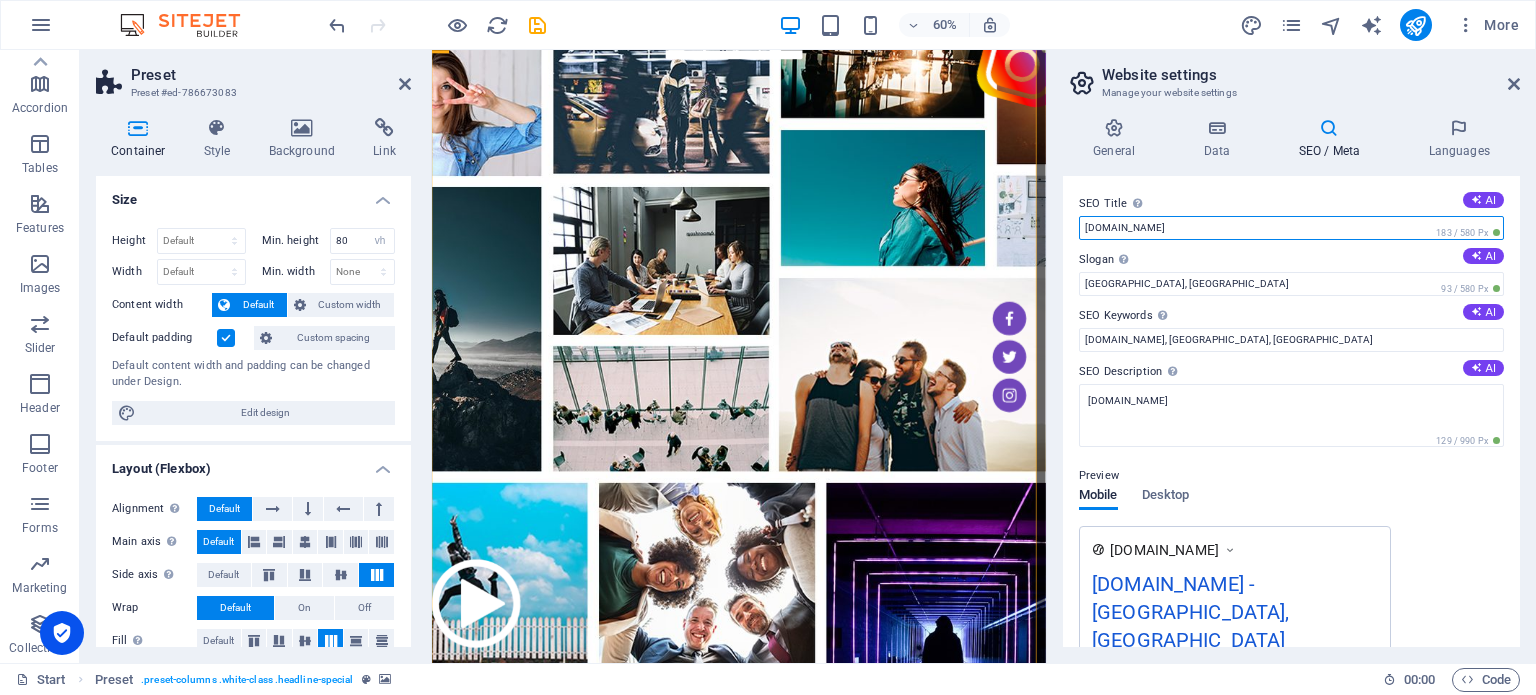 drag, startPoint x: 1648, startPoint y: 273, endPoint x: 1305, endPoint y: 363, distance: 354.61105 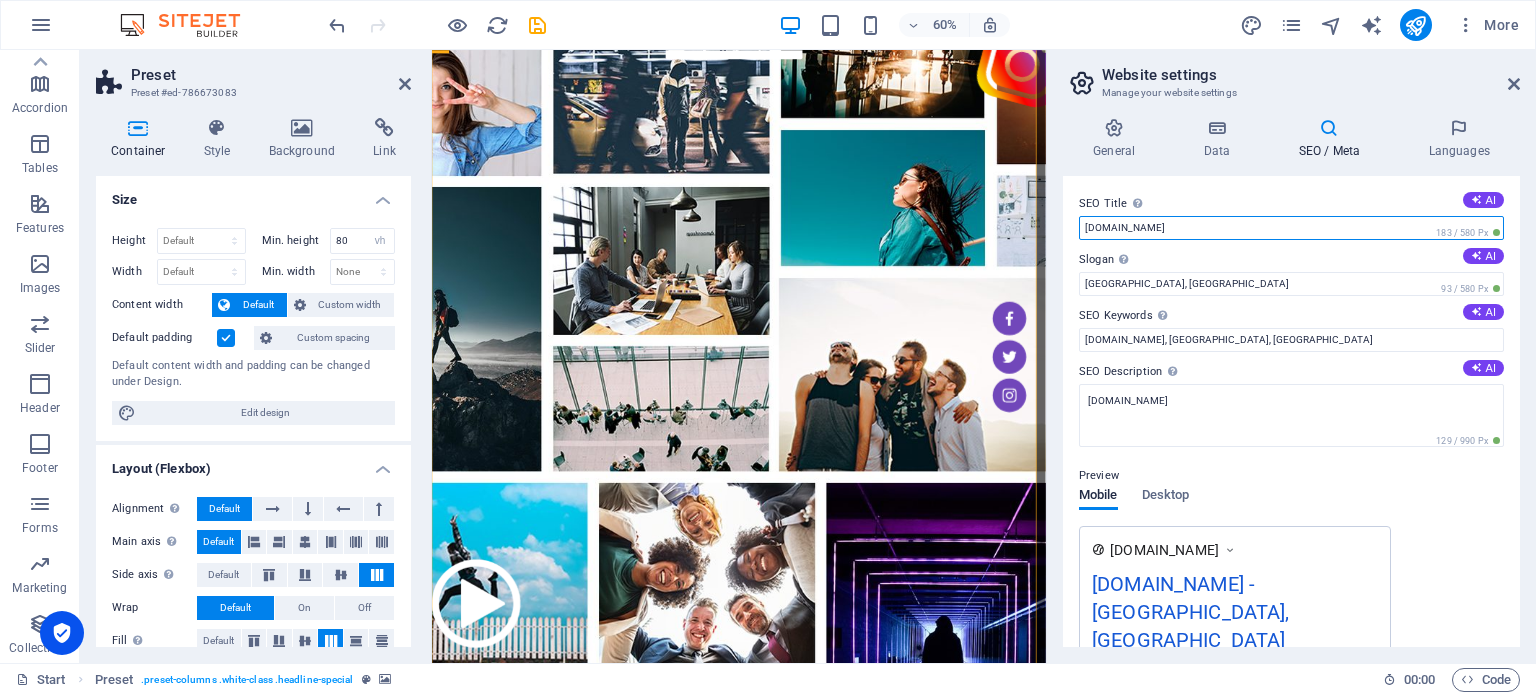 click on "[DOMAIN_NAME]" at bounding box center [1291, 228] 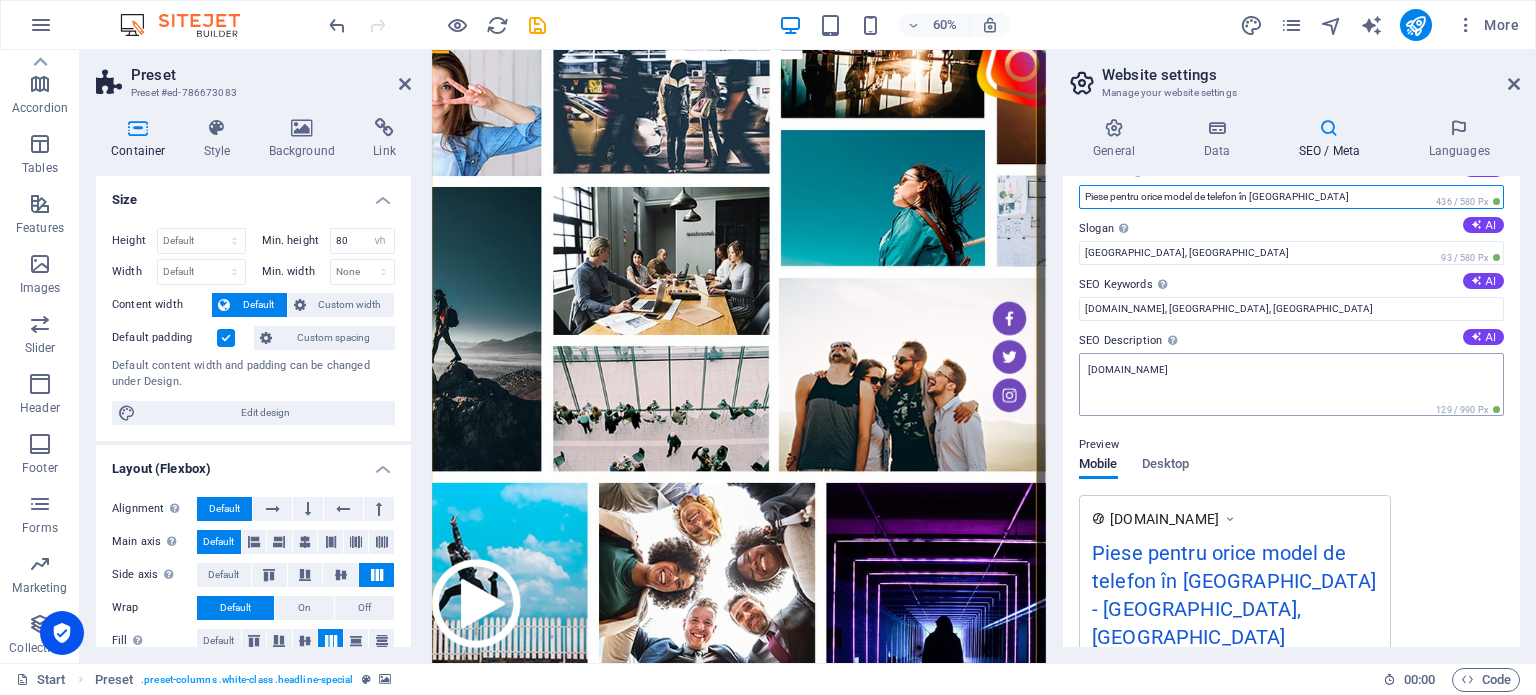 scroll, scrollTop: 0, scrollLeft: 0, axis: both 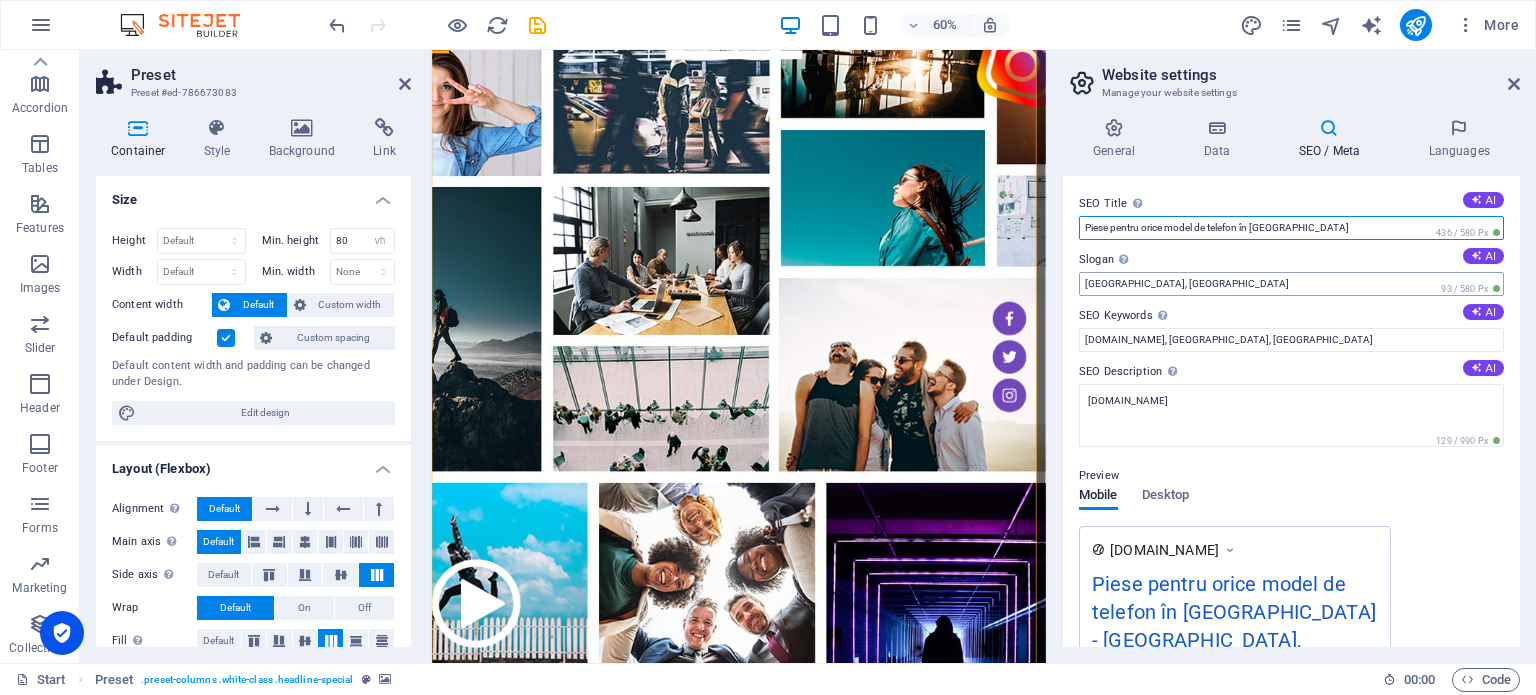type on "Piese pentru orice model de telefon în Timișoara" 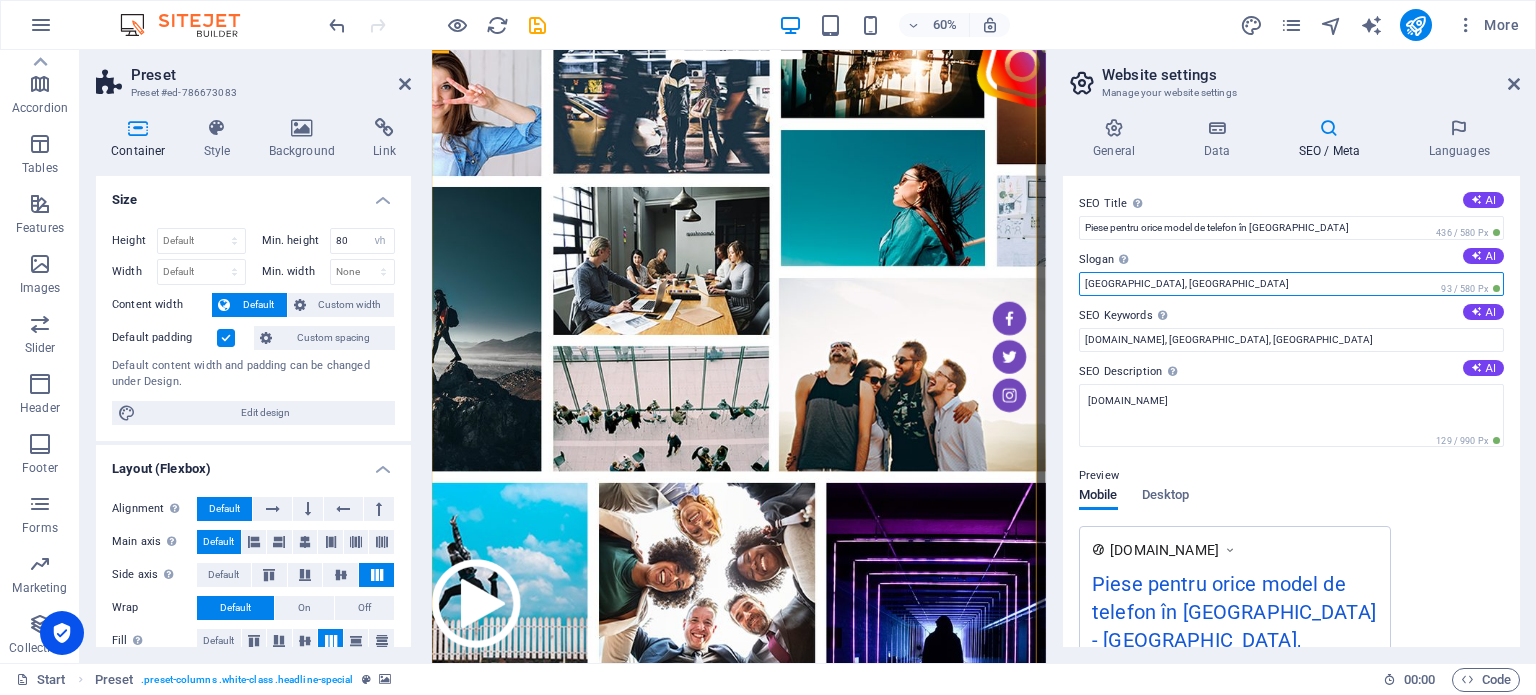 drag, startPoint x: 1204, startPoint y: 288, endPoint x: 1086, endPoint y: 293, distance: 118.10589 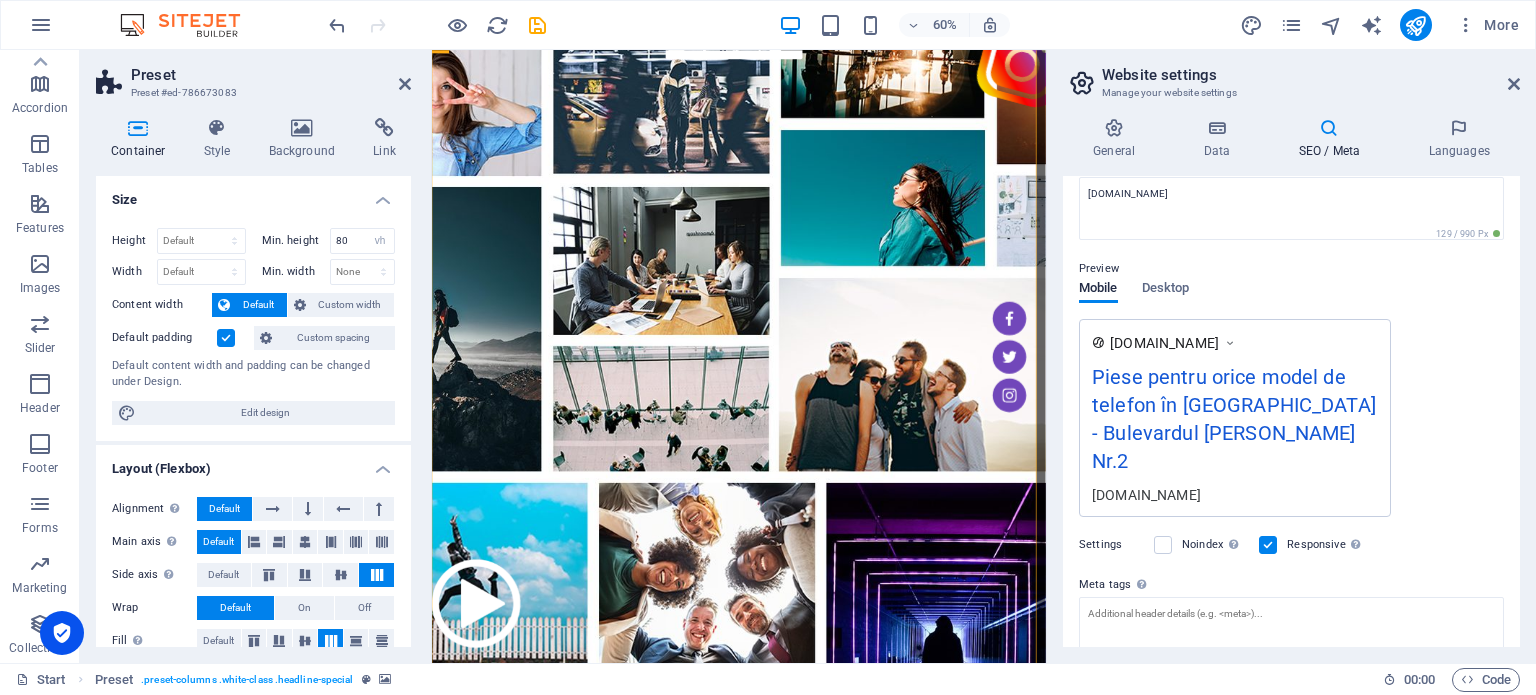 scroll, scrollTop: 100, scrollLeft: 0, axis: vertical 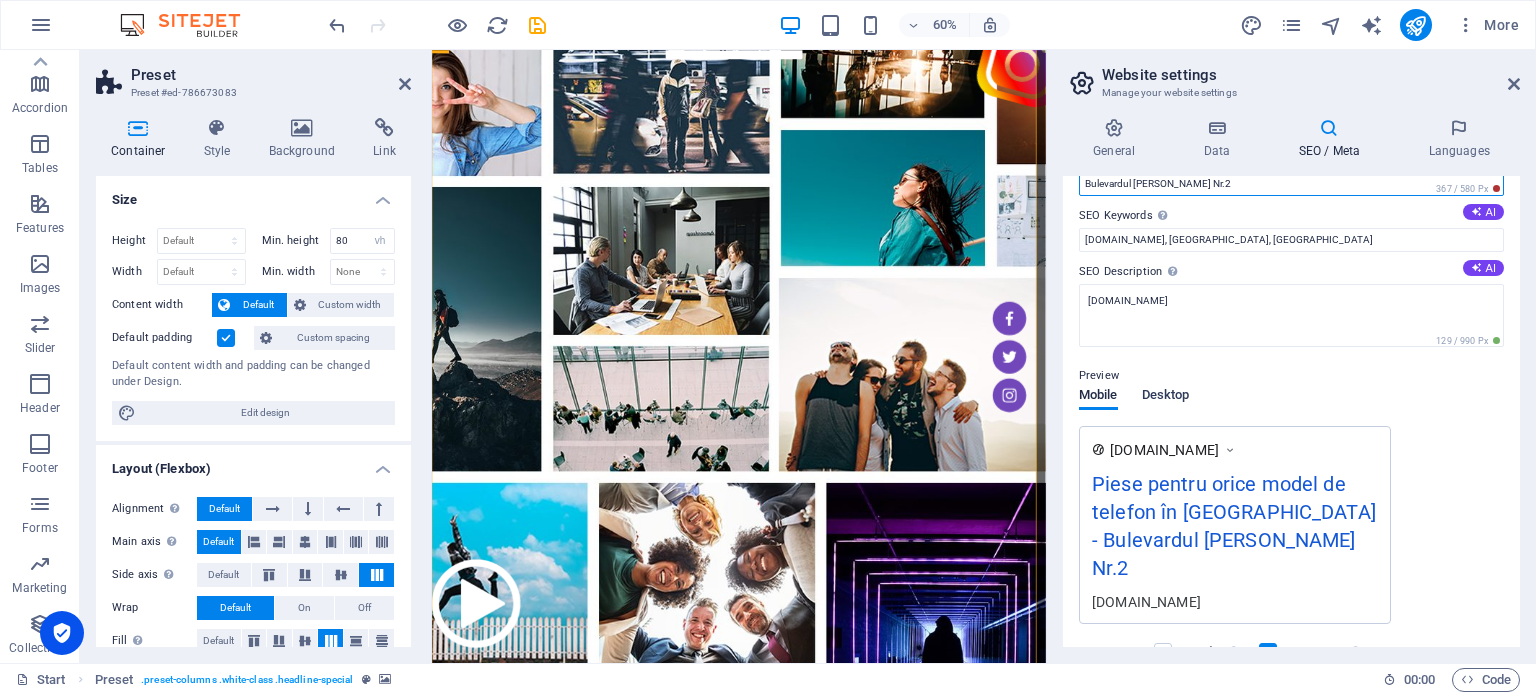 type on "Bulevardul Constantin Brâncoveanu Nr.2" 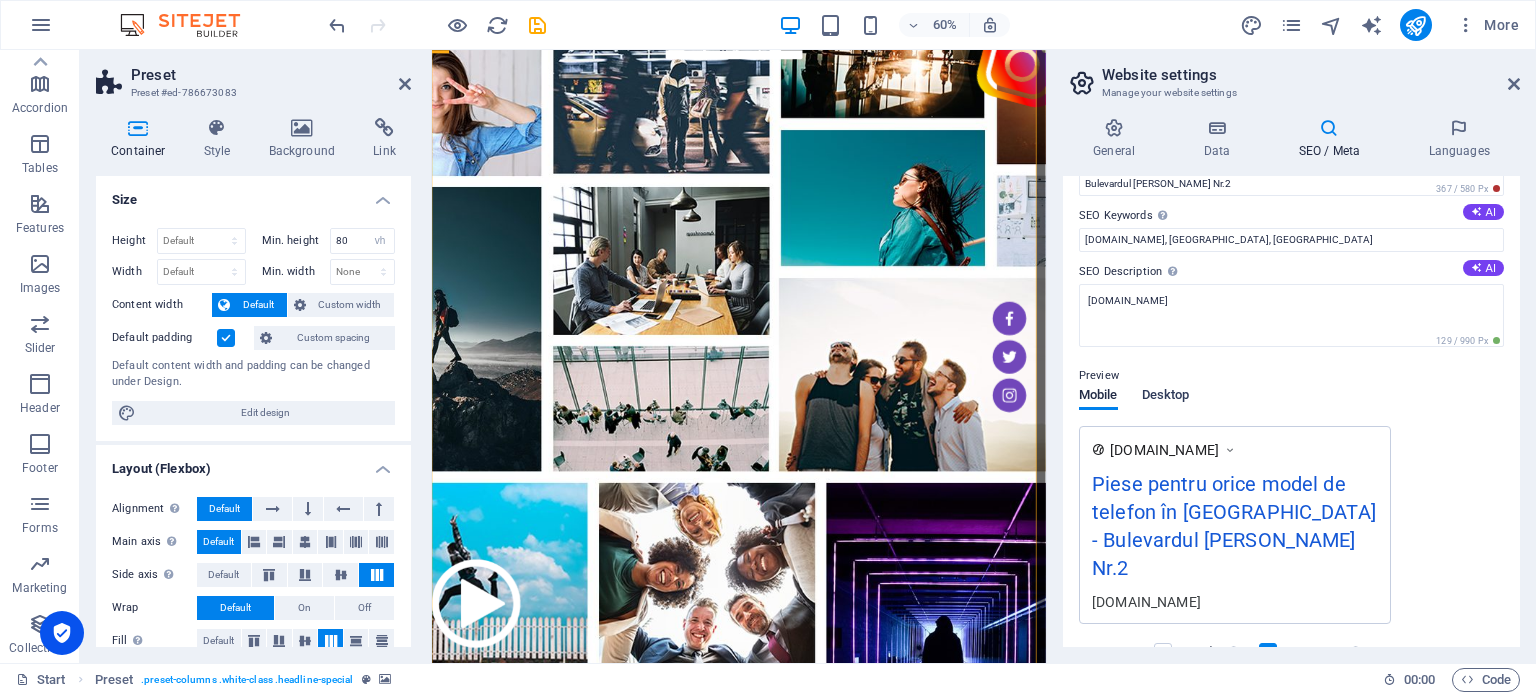 click on "Desktop" at bounding box center [1166, 397] 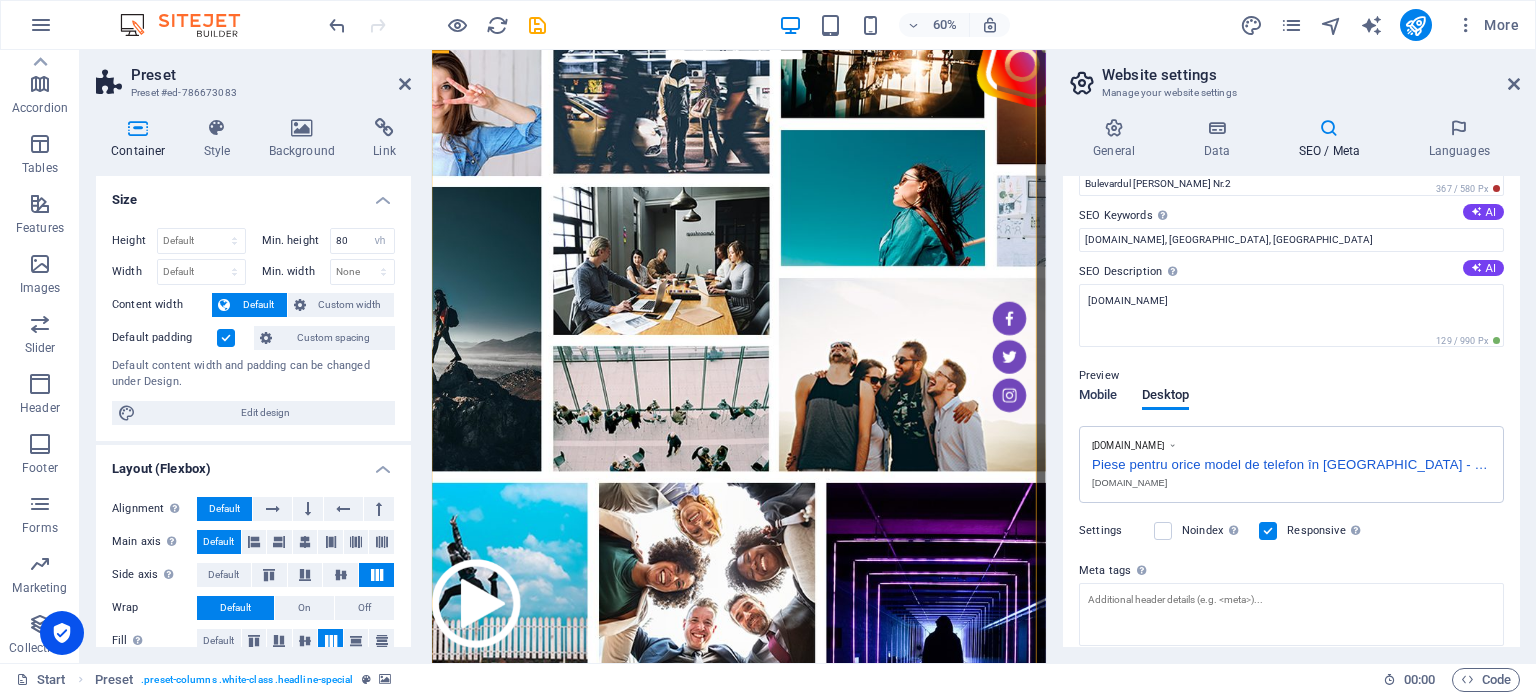 click on "Mobile" at bounding box center (1098, 397) 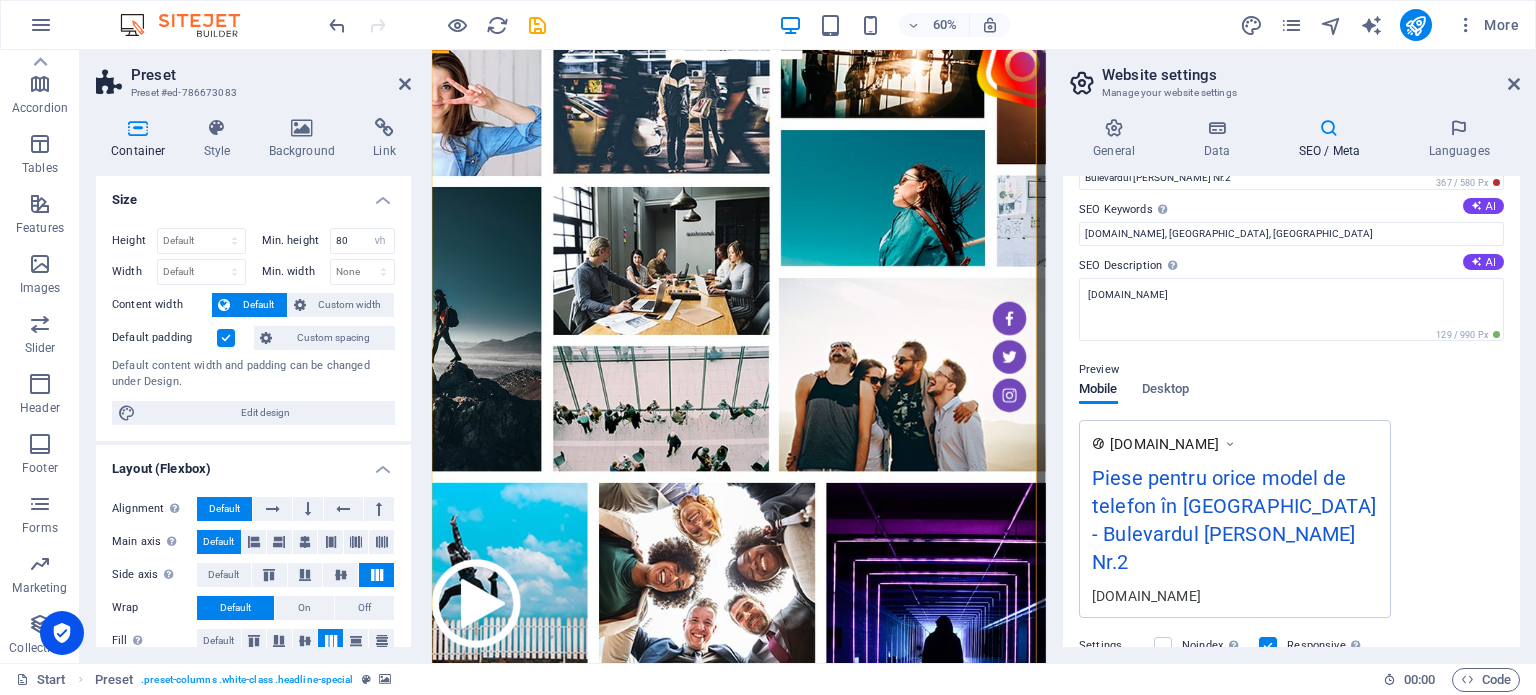 scroll, scrollTop: 0, scrollLeft: 0, axis: both 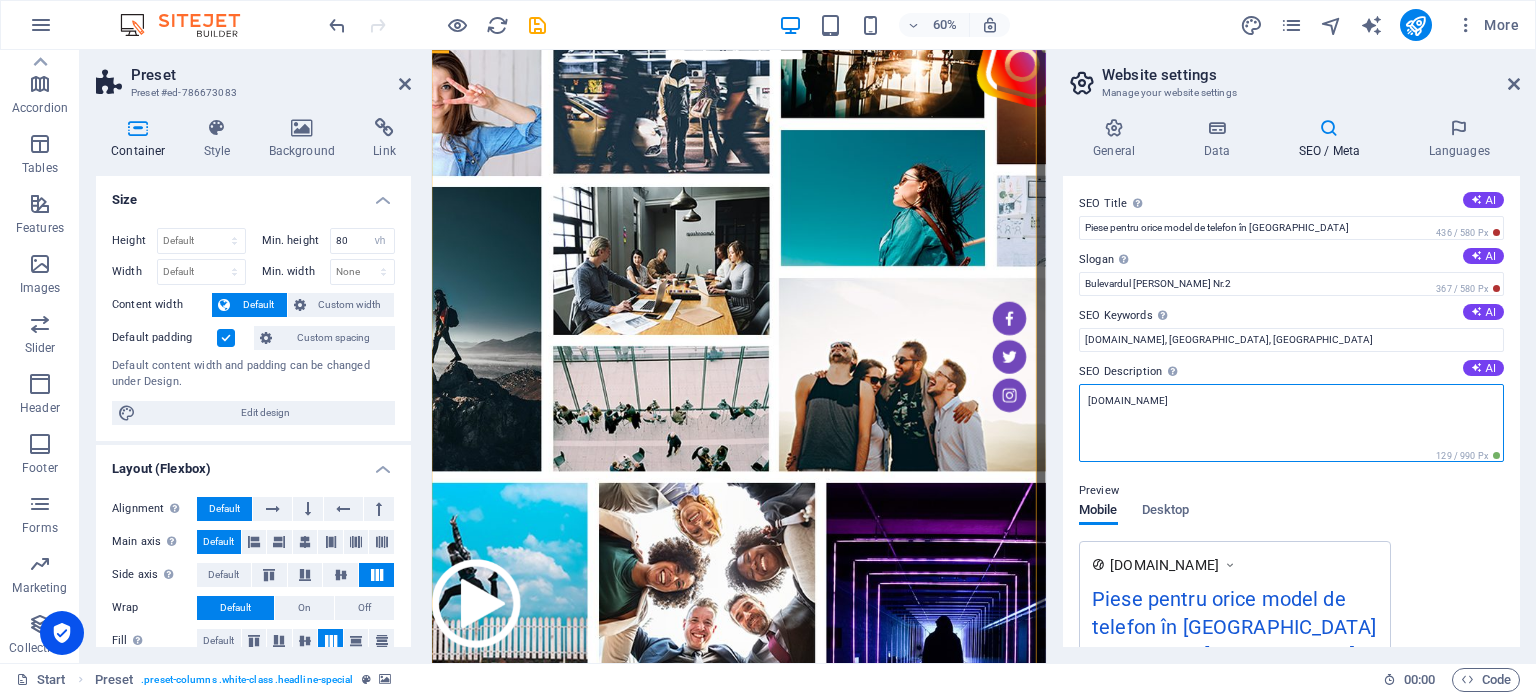 drag, startPoint x: 1688, startPoint y: 459, endPoint x: 1249, endPoint y: 619, distance: 467.24832 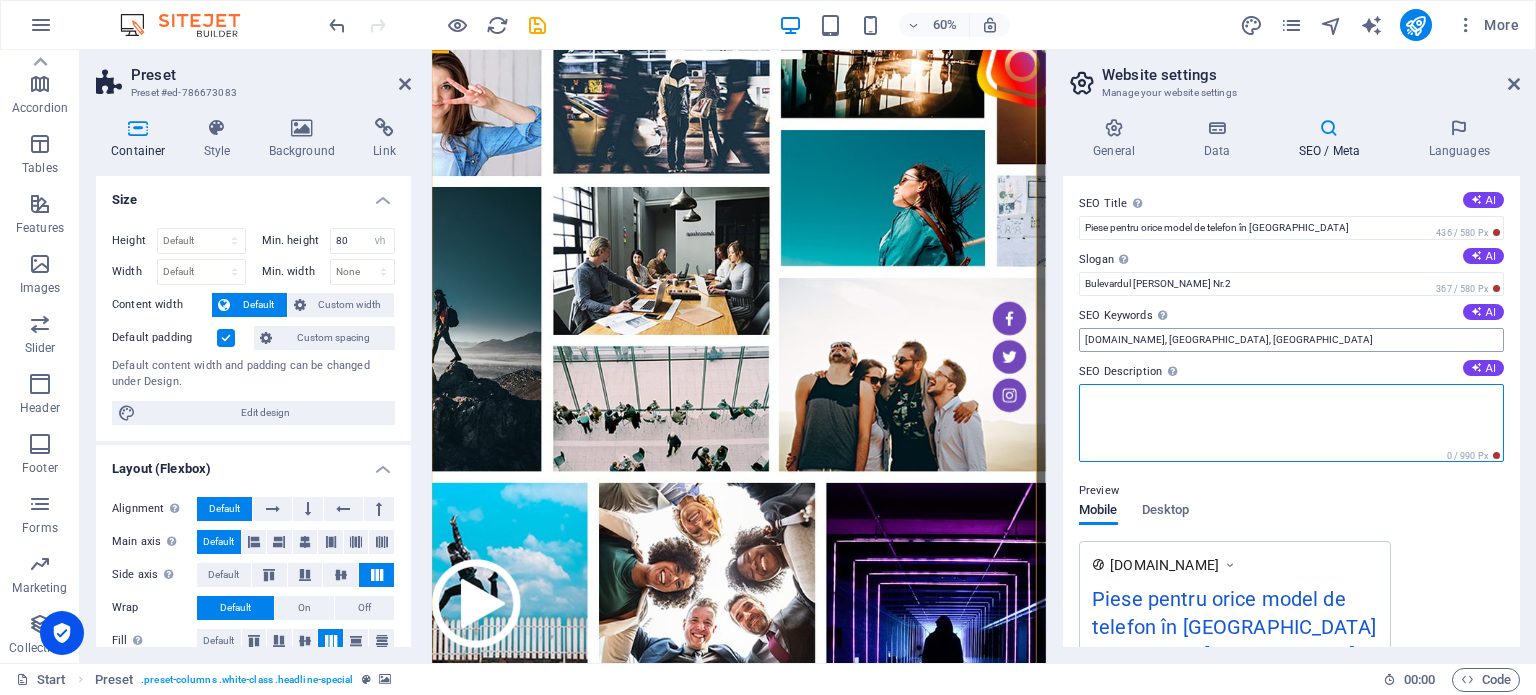 type 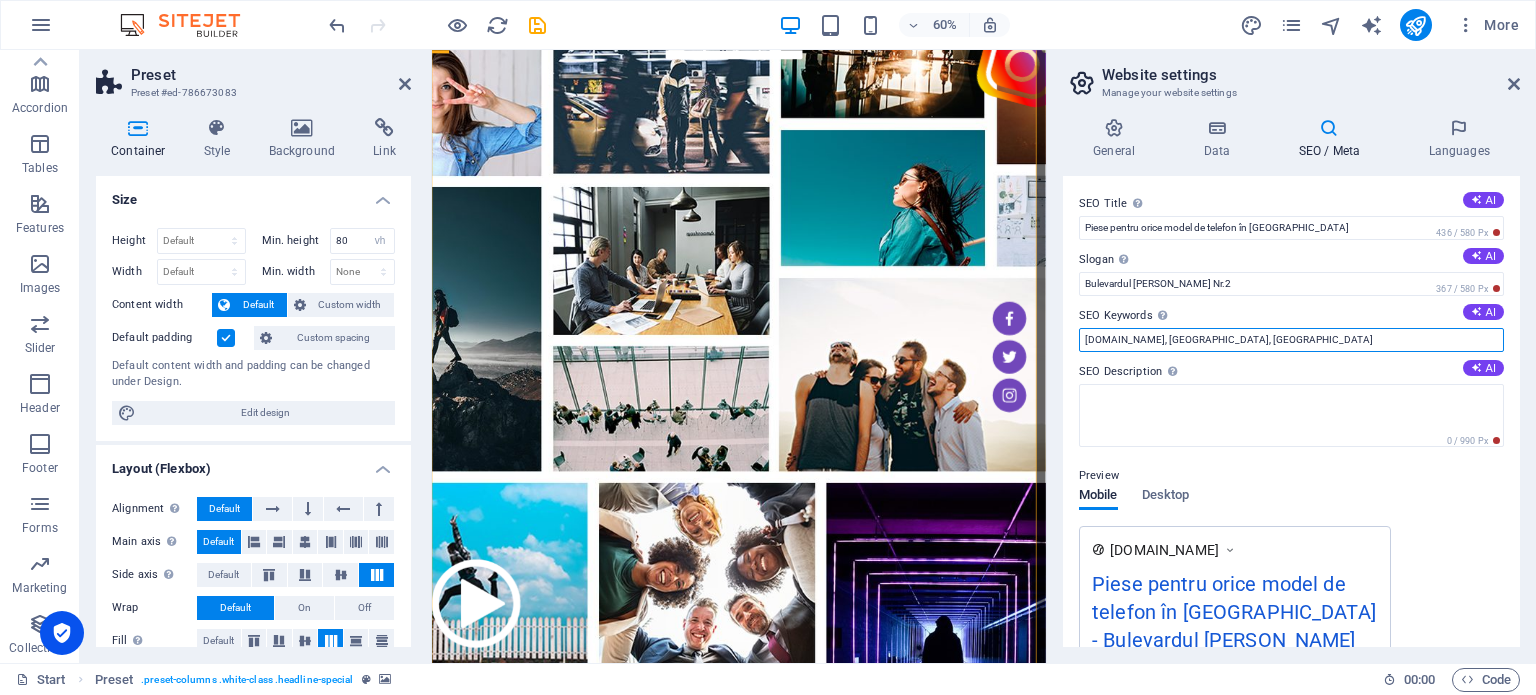 drag, startPoint x: 1260, startPoint y: 339, endPoint x: 1068, endPoint y: 355, distance: 192.66551 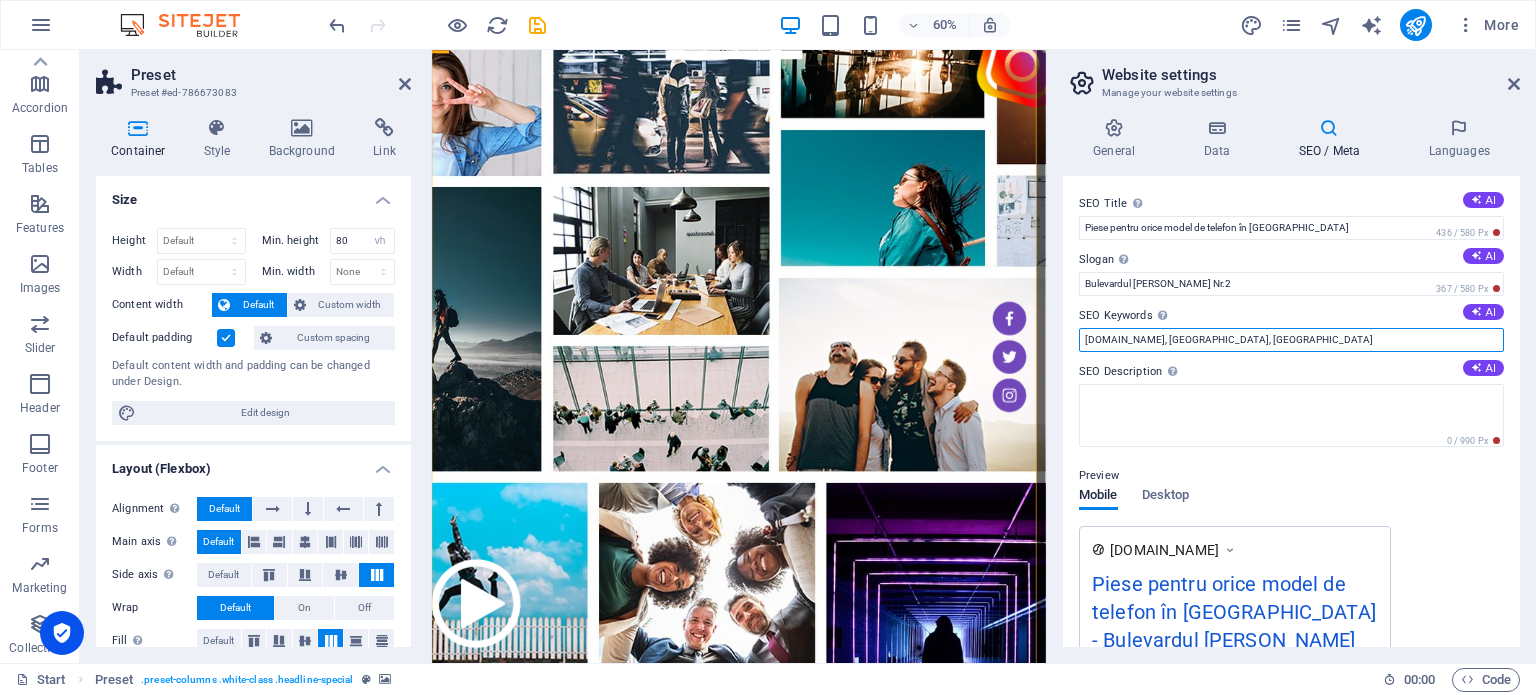 click on "SEO Title The title of your website - make it something that stands out in search engine results. AI Piese pentru orice model de telefon în Timișoara 436 / 580 Px Slogan The slogan of your website. AI Bulevardul Constantin Brâncoveanu Nr.2 367 / 580 Px SEO Keywords Comma-separated list of keywords representing your website. AI timisoara.zengsm.ro, Austin, TX SEO Description Describe the contents of your website - this is crucial for search engines and SEO! AI 0 / 990 Px Preview Mobile Desktop www.example.com Piese pentru orice model de telefon în Timișoara - Bulevardul Constantin Brâncoveanu Nr.2 timisoara.zengsm.ro Settings Noindex Instruct search engines to exclude this website from search results. Responsive Determine whether the website should be responsive based on screen resolution. Meta tags Enter HTML code here that will be placed inside the  tags of your website. Please note that your website may not function if you include code with errors. Google Analytics ID Google Maps API key" at bounding box center (1291, 411) 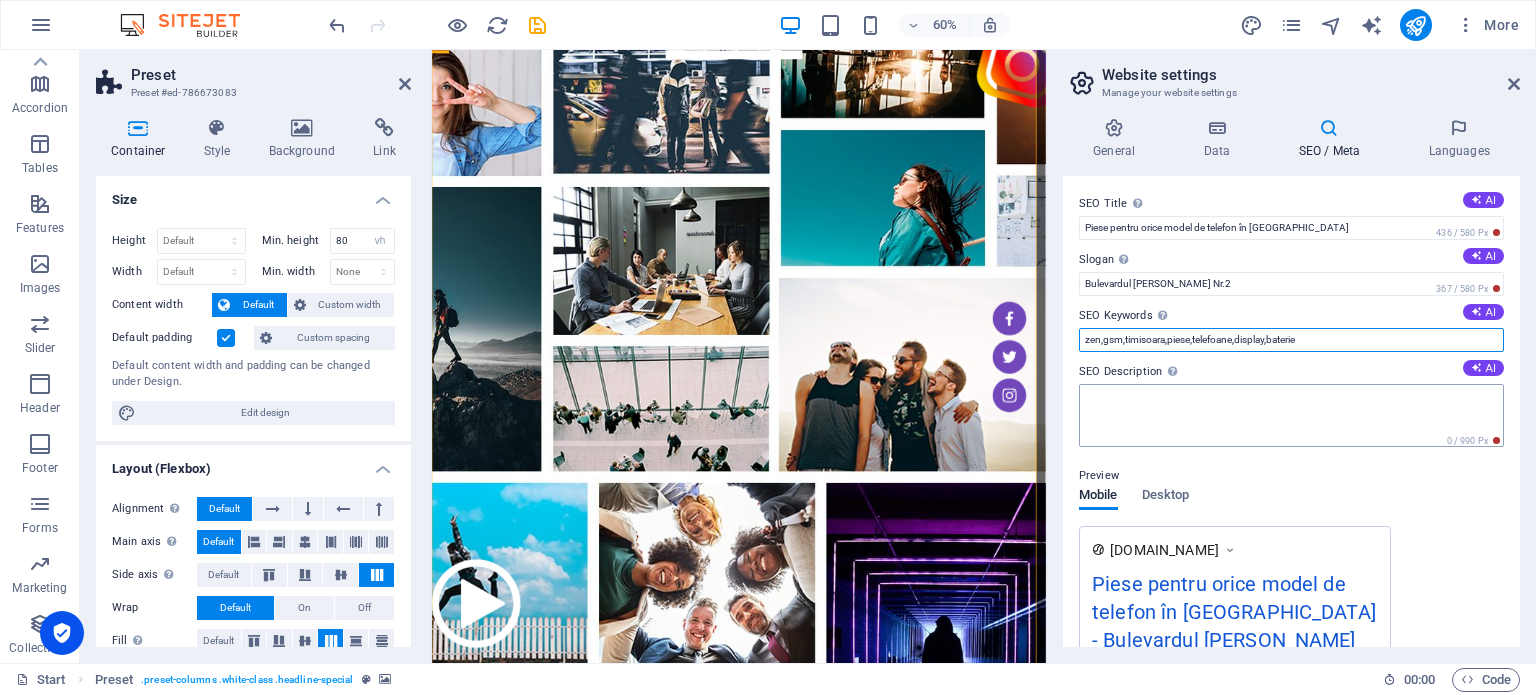scroll, scrollTop: 100, scrollLeft: 0, axis: vertical 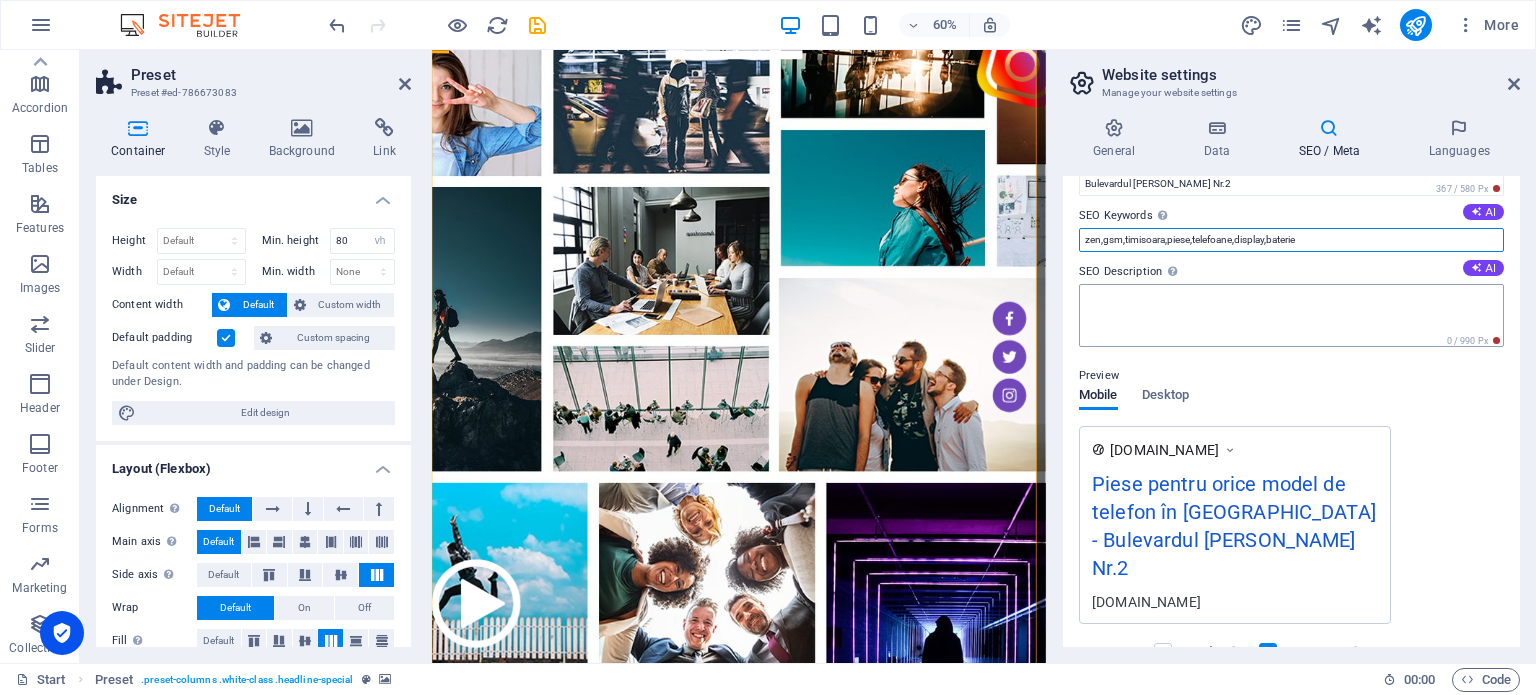 type on "zen,gsm,timisoara,piese,telefoane,display,baterie" 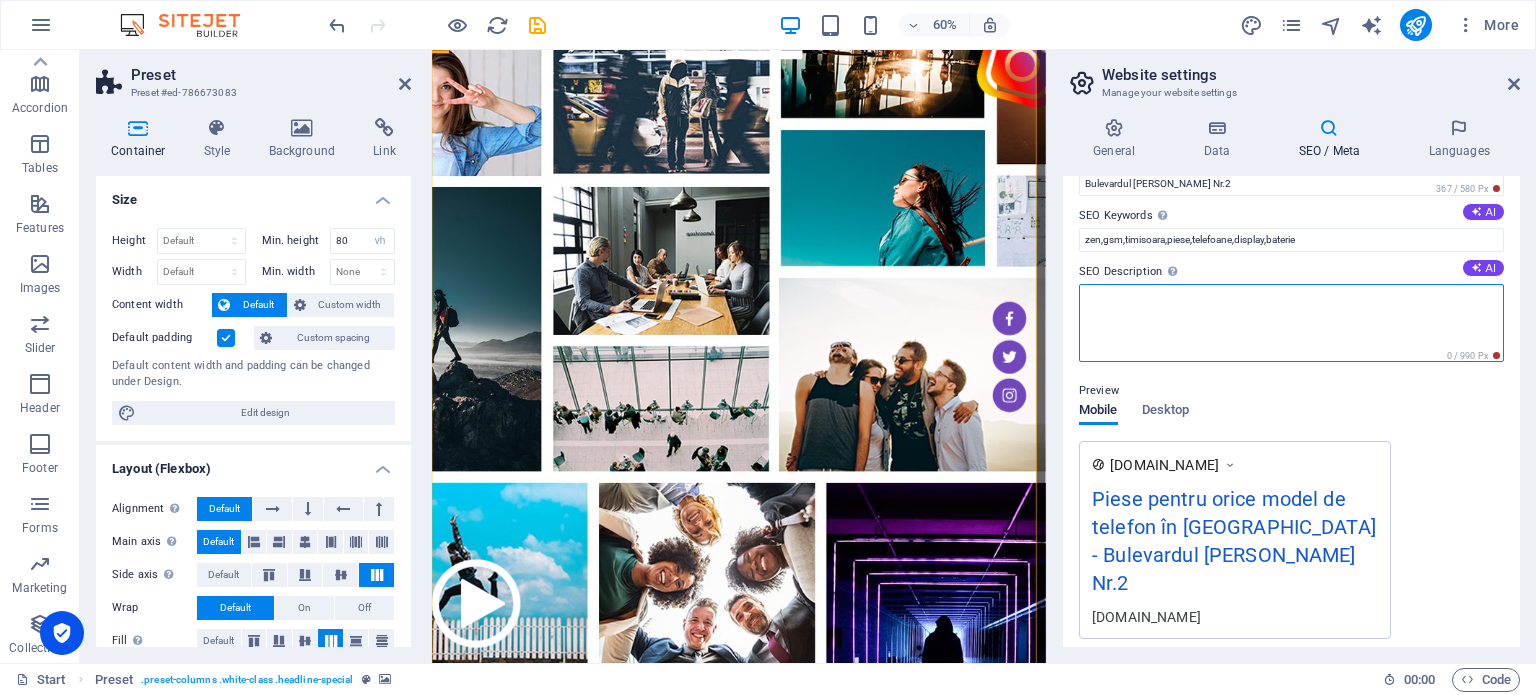 click on "SEO Description Describe the contents of your website - this is crucial for search engines and SEO! AI" at bounding box center [1291, 323] 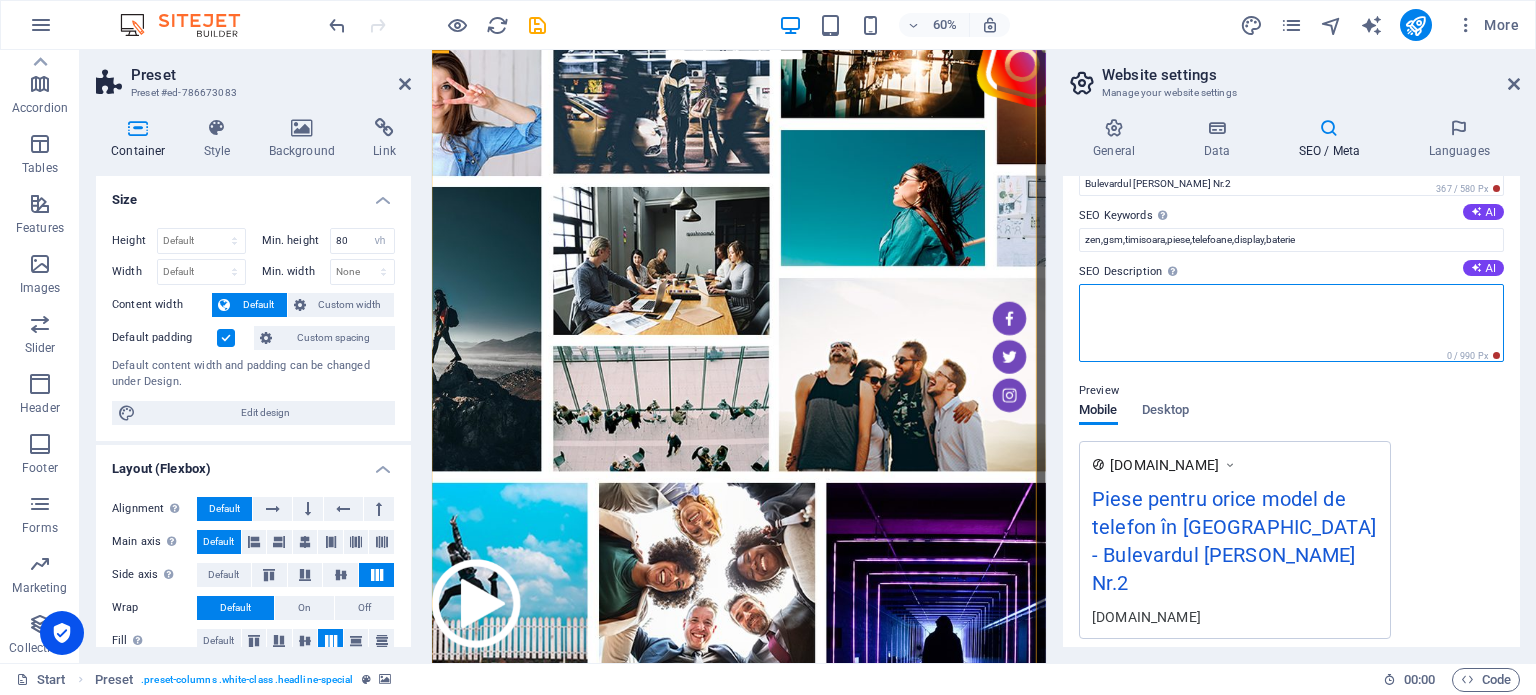 scroll, scrollTop: 0, scrollLeft: 0, axis: both 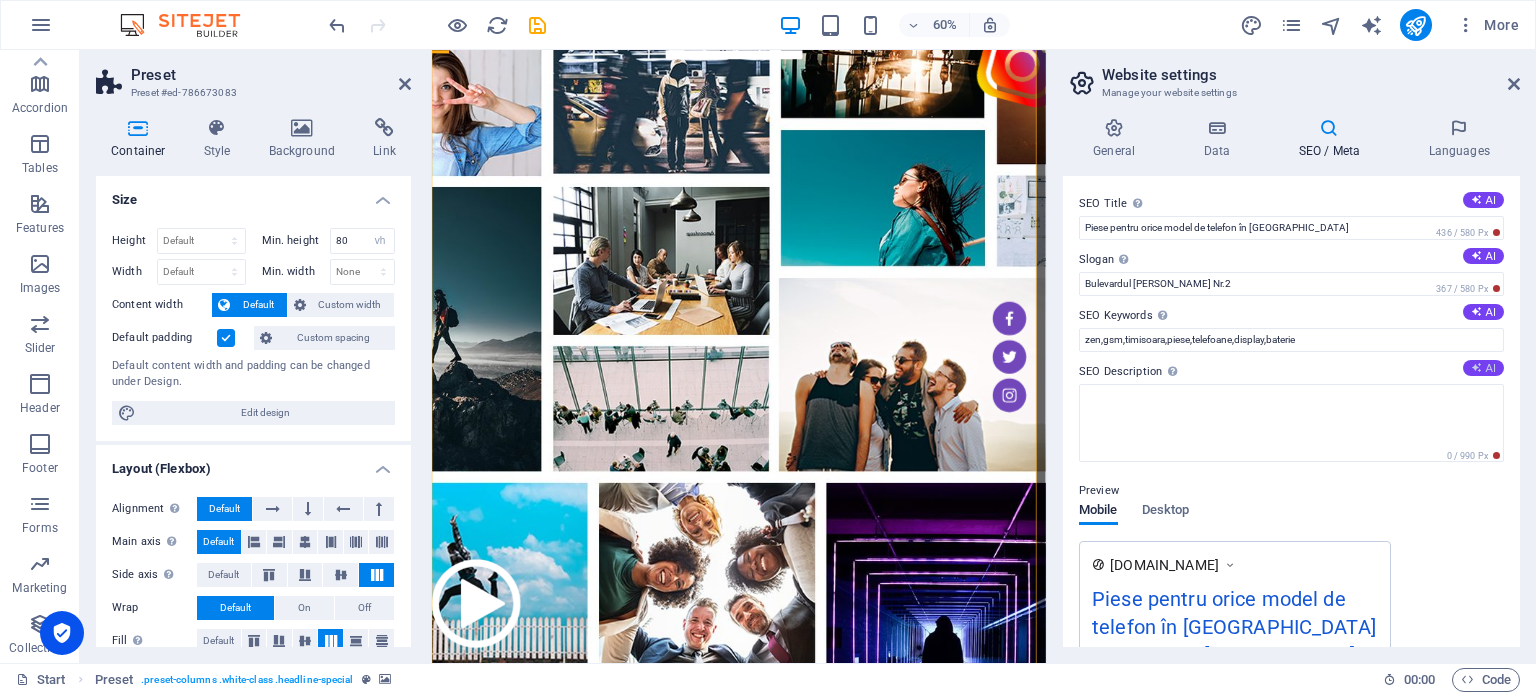 click on "AI" at bounding box center (1483, 368) 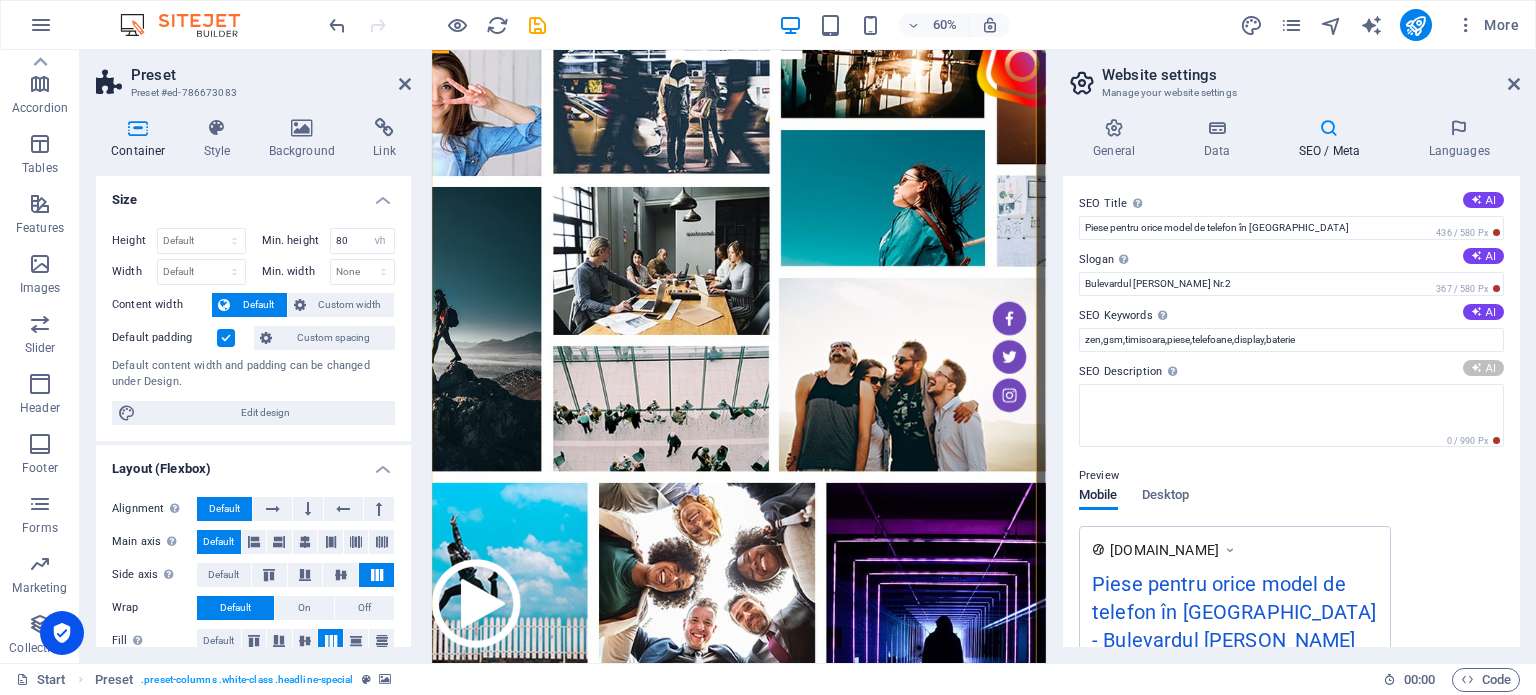type on "Join our insightful webinar on May 20, 2019, at 6 PM to learn tips on staying healthy and being professional!" 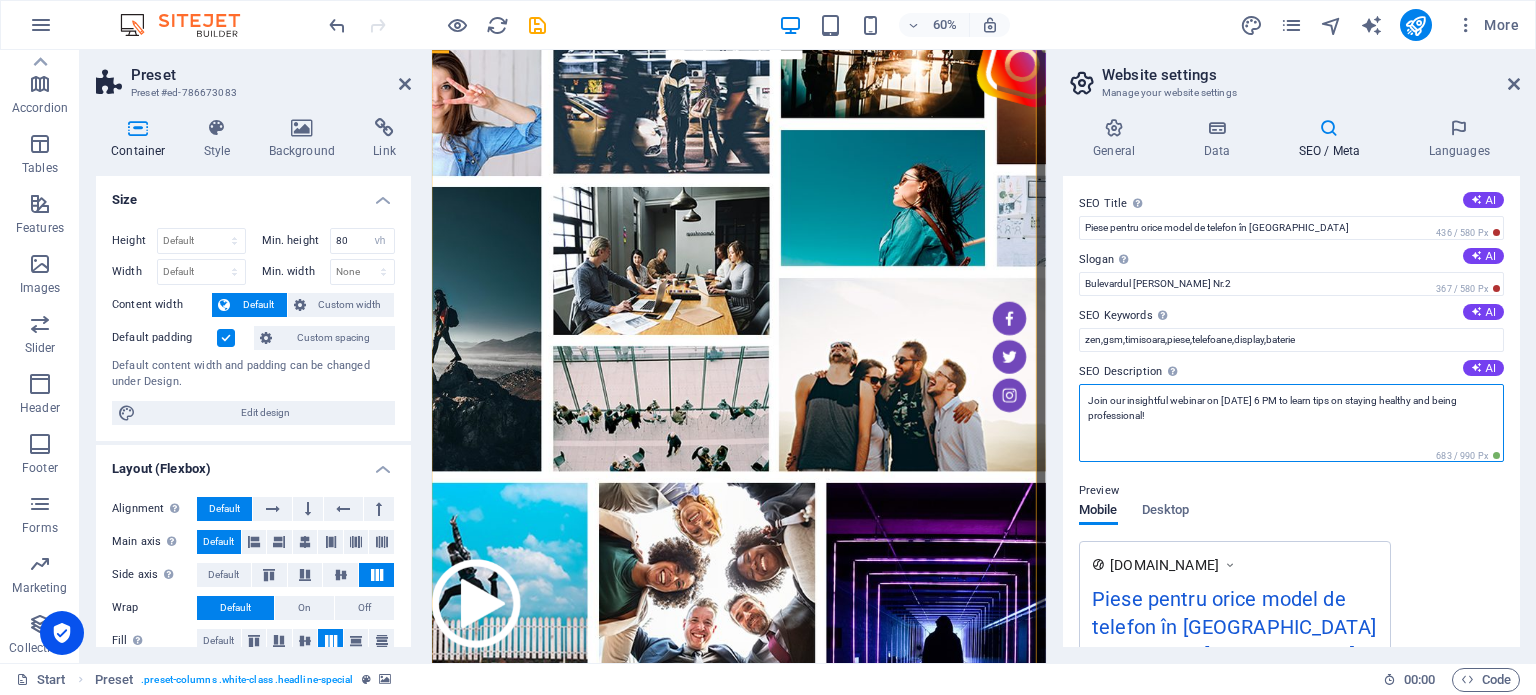 drag, startPoint x: 1276, startPoint y: 438, endPoint x: 1080, endPoint y: 393, distance: 201.09947 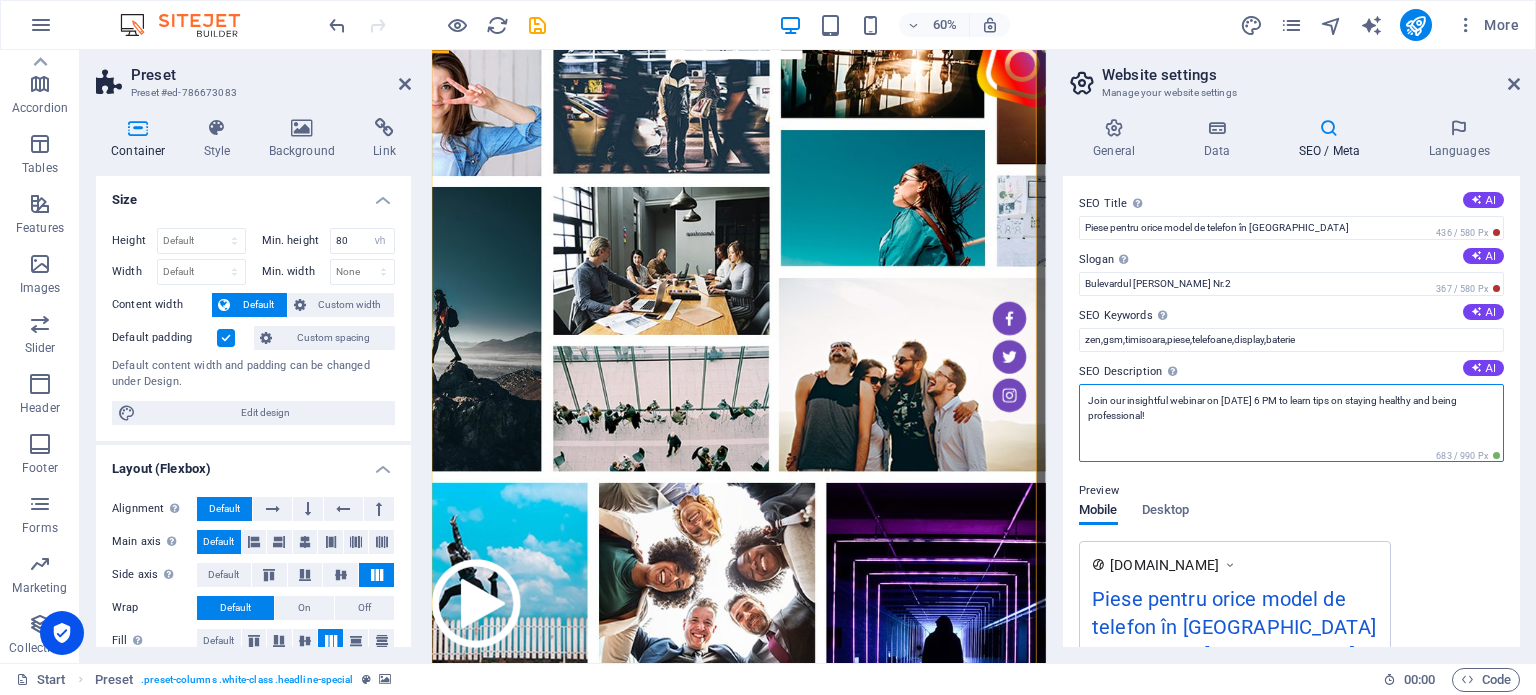 click on "Join our insightful webinar on May 20, 2019, at 6 PM to learn tips on staying healthy and being professional!" at bounding box center [1291, 423] 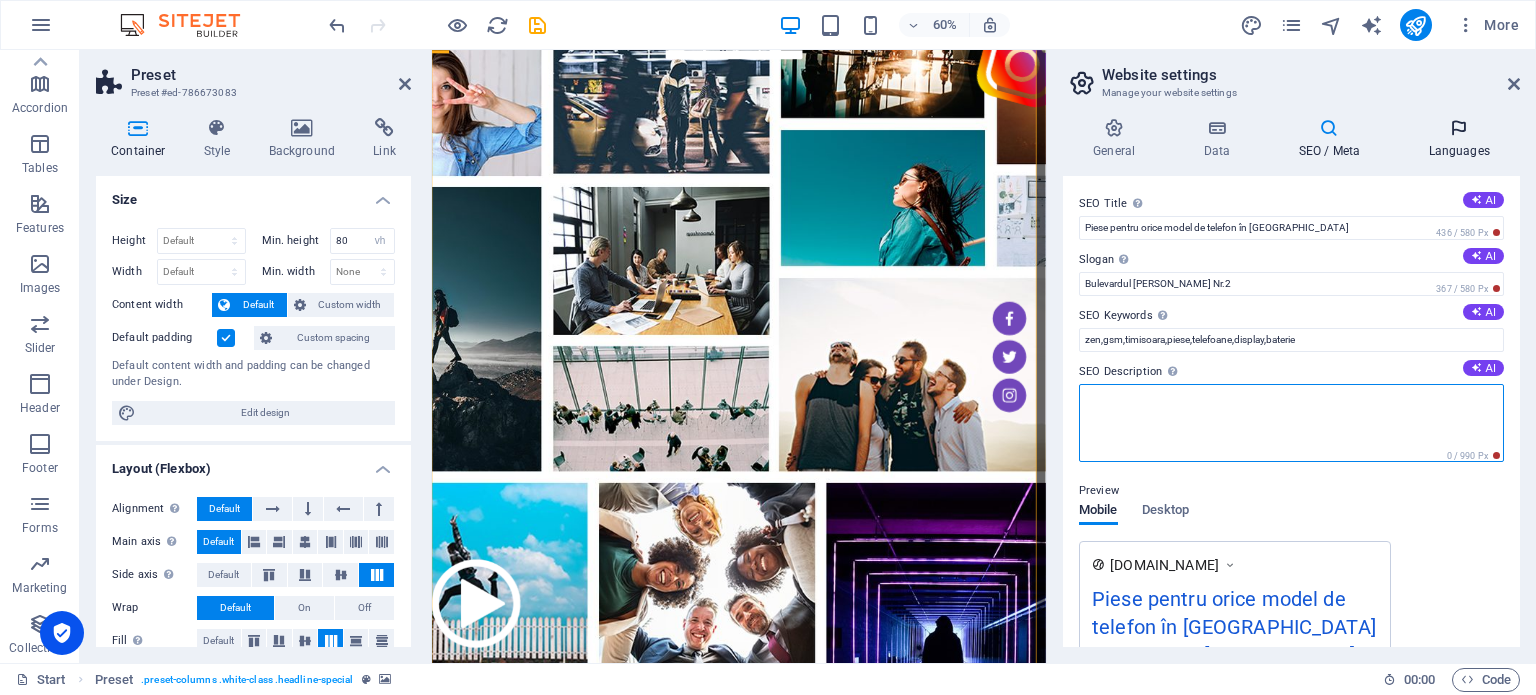 type 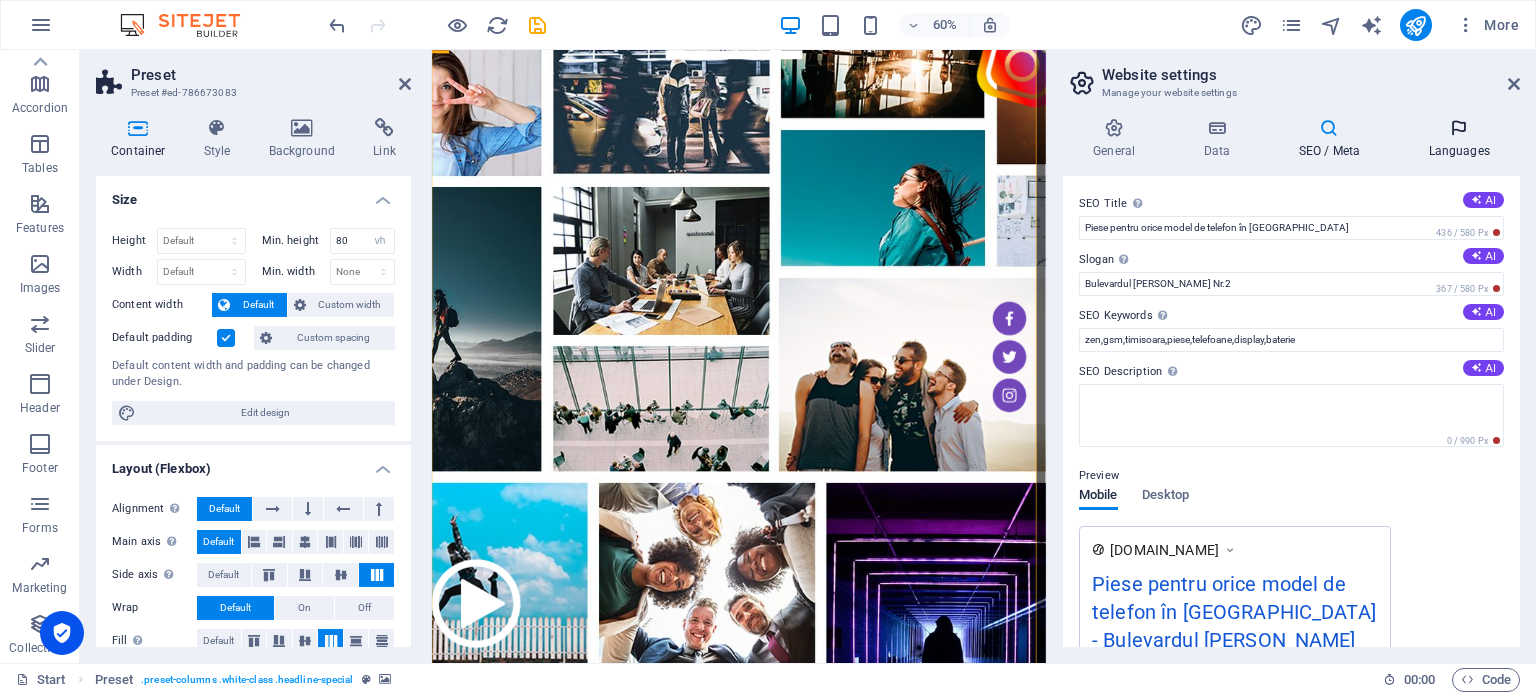 click on "Languages" at bounding box center [1459, 139] 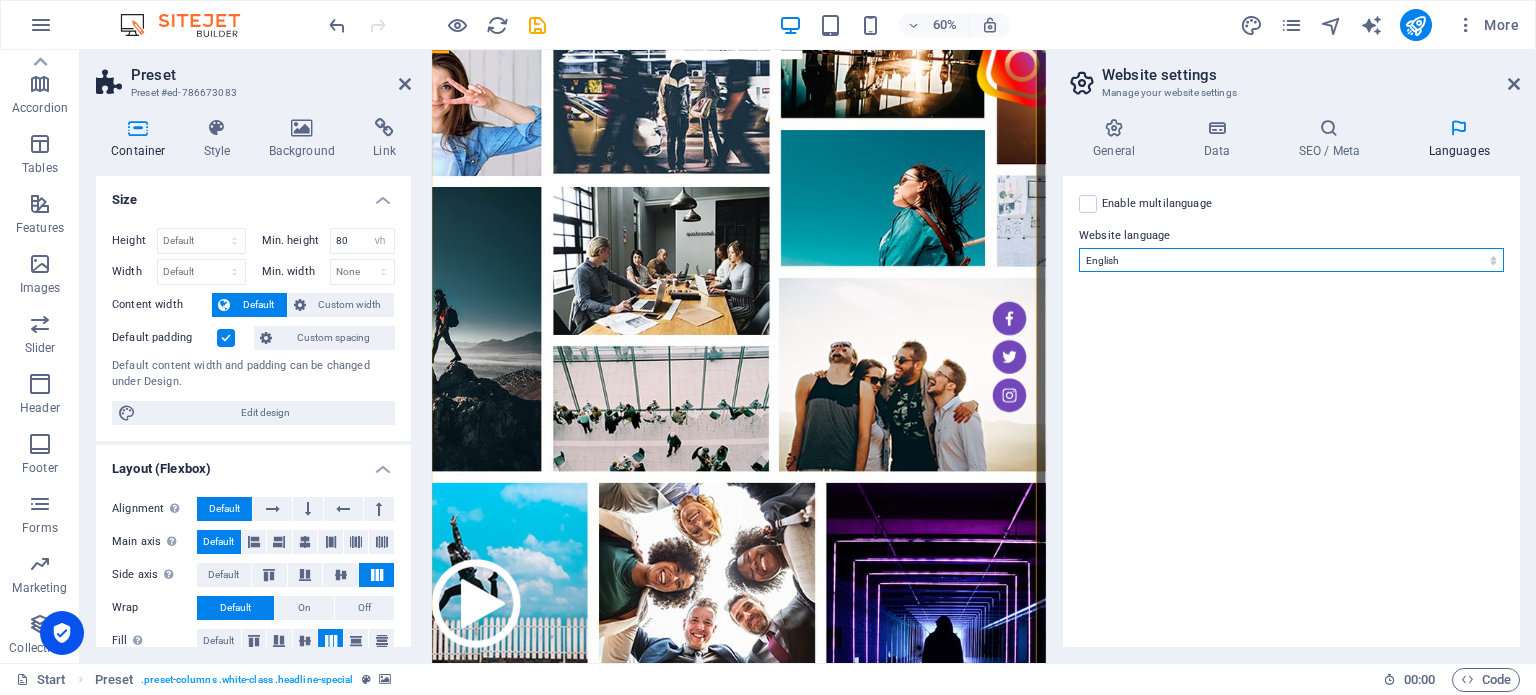 click on "Abkhazian Afar Afrikaans Akan Albanian Amharic Arabic Aragonese Armenian Assamese Avaric Avestan Aymara Azerbaijani Bambara Bashkir Basque Belarusian Bengali Bihari languages Bislama Bokmål Bosnian Breton Bulgarian Burmese Catalan Central Khmer Chamorro Chechen Chinese Church Slavic Chuvash Cornish Corsican Cree Croatian Czech Danish Dutch Dzongkha English Esperanto Estonian Ewe Faroese Farsi (Persian) Fijian Finnish French Fulah Gaelic Galician Ganda Georgian German Greek Greenlandic Guaraní Gujarati Haitian Creole Hausa Hebrew Herero Hindi Hiri Motu Hungarian Icelandic Ido Igbo Indonesian Interlingua Interlingue Inuktitut Inupiaq Irish Italian Japanese Javanese Kannada Kanuri Kashmiri Kazakh Kikuyu Kinyarwanda Komi Kongo Korean Kurdish Kwanyama Kyrgyz Lao Latin Latvian Limburgish Lingala Lithuanian Luba-Katanga Luxembourgish Macedonian Malagasy Malay Malayalam Maldivian Maltese Manx Maori Marathi Marshallese Mongolian Nauru Navajo Ndonga Nepali North Ndebele Northern Sami Norwegian Norwegian Nynorsk Nuosu" at bounding box center [1291, 260] 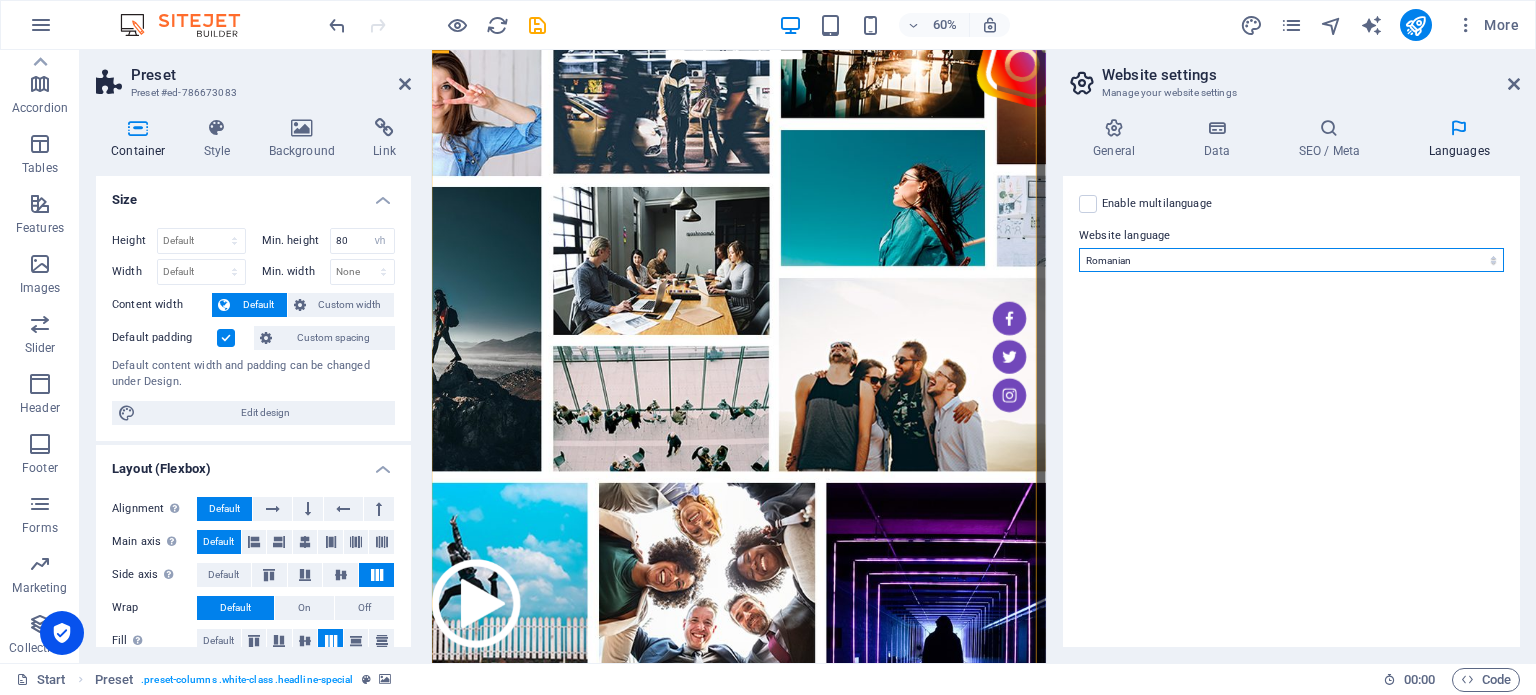 click on "Abkhazian Afar Afrikaans Akan Albanian Amharic Arabic Aragonese Armenian Assamese Avaric Avestan Aymara Azerbaijani Bambara Bashkir Basque Belarusian Bengali Bihari languages Bislama Bokmål Bosnian Breton Bulgarian Burmese Catalan Central Khmer Chamorro Chechen Chinese Church Slavic Chuvash Cornish Corsican Cree Croatian Czech Danish Dutch Dzongkha English Esperanto Estonian Ewe Faroese Farsi (Persian) Fijian Finnish French Fulah Gaelic Galician Ganda Georgian German Greek Greenlandic Guaraní Gujarati Haitian Creole Hausa Hebrew Herero Hindi Hiri Motu Hungarian Icelandic Ido Igbo Indonesian Interlingua Interlingue Inuktitut Inupiaq Irish Italian Japanese Javanese Kannada Kanuri Kashmiri Kazakh Kikuyu Kinyarwanda Komi Kongo Korean Kurdish Kwanyama Kyrgyz Lao Latin Latvian Limburgish Lingala Lithuanian Luba-Katanga Luxembourgish Macedonian Malagasy Malay Malayalam Maldivian Maltese Manx Maori Marathi Marshallese Mongolian Nauru Navajo Ndonga Nepali North Ndebele Northern Sami Norwegian Norwegian Nynorsk Nuosu" at bounding box center [1291, 260] 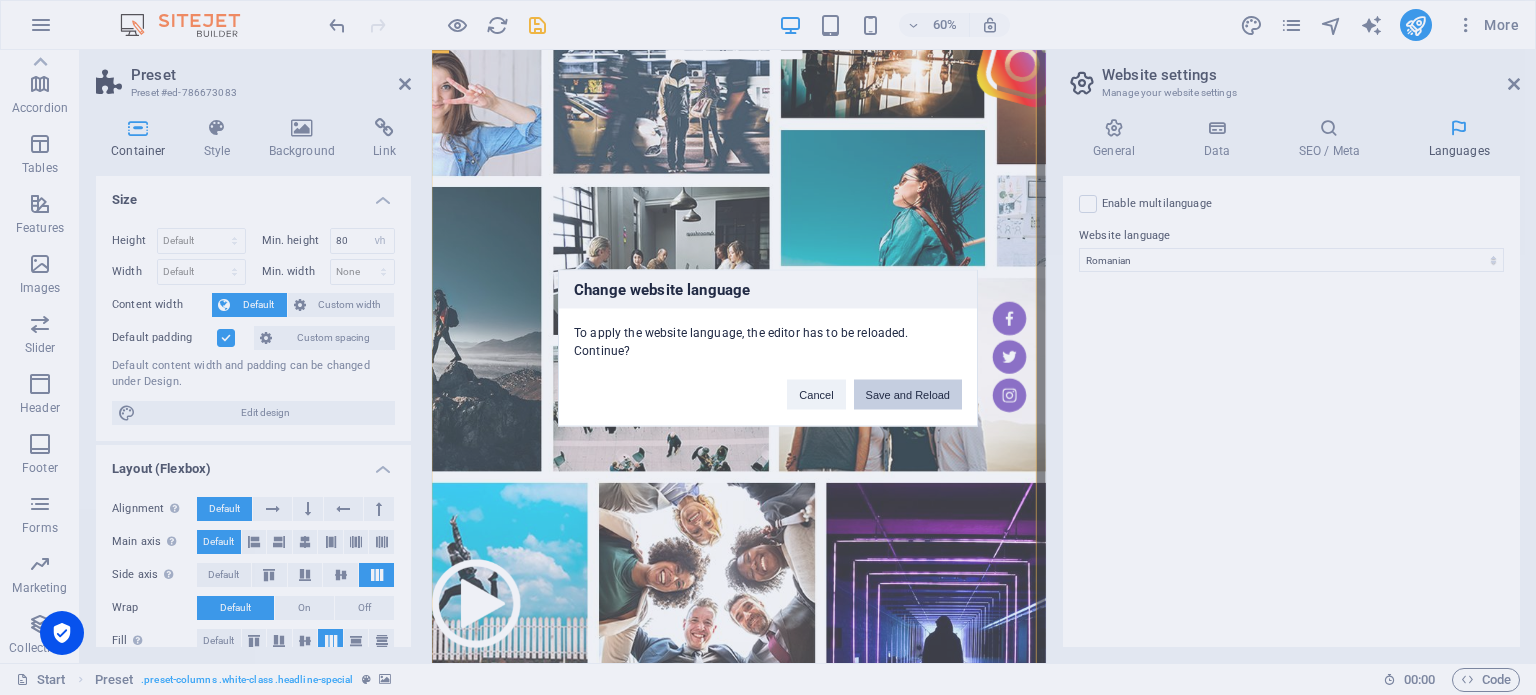 click on "Save and Reload" at bounding box center [908, 394] 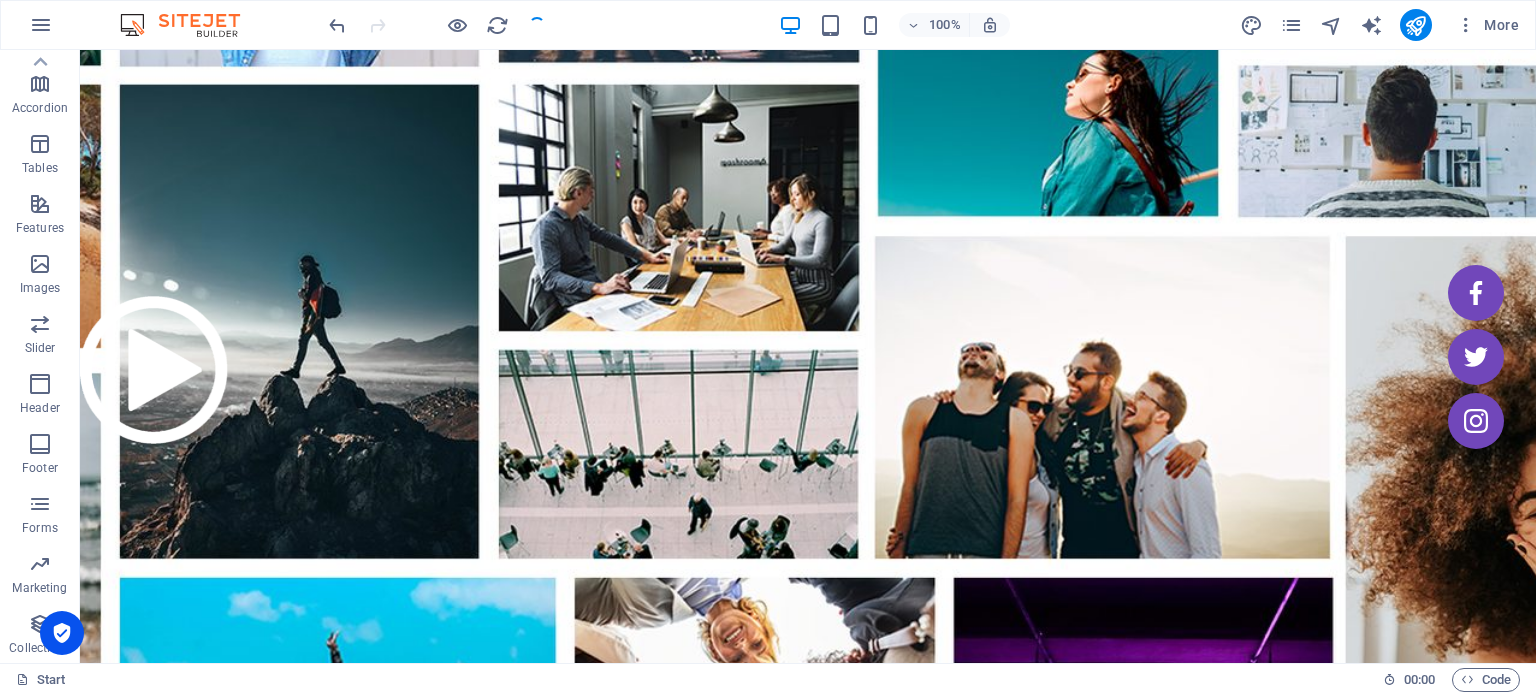 scroll, scrollTop: 219, scrollLeft: 0, axis: vertical 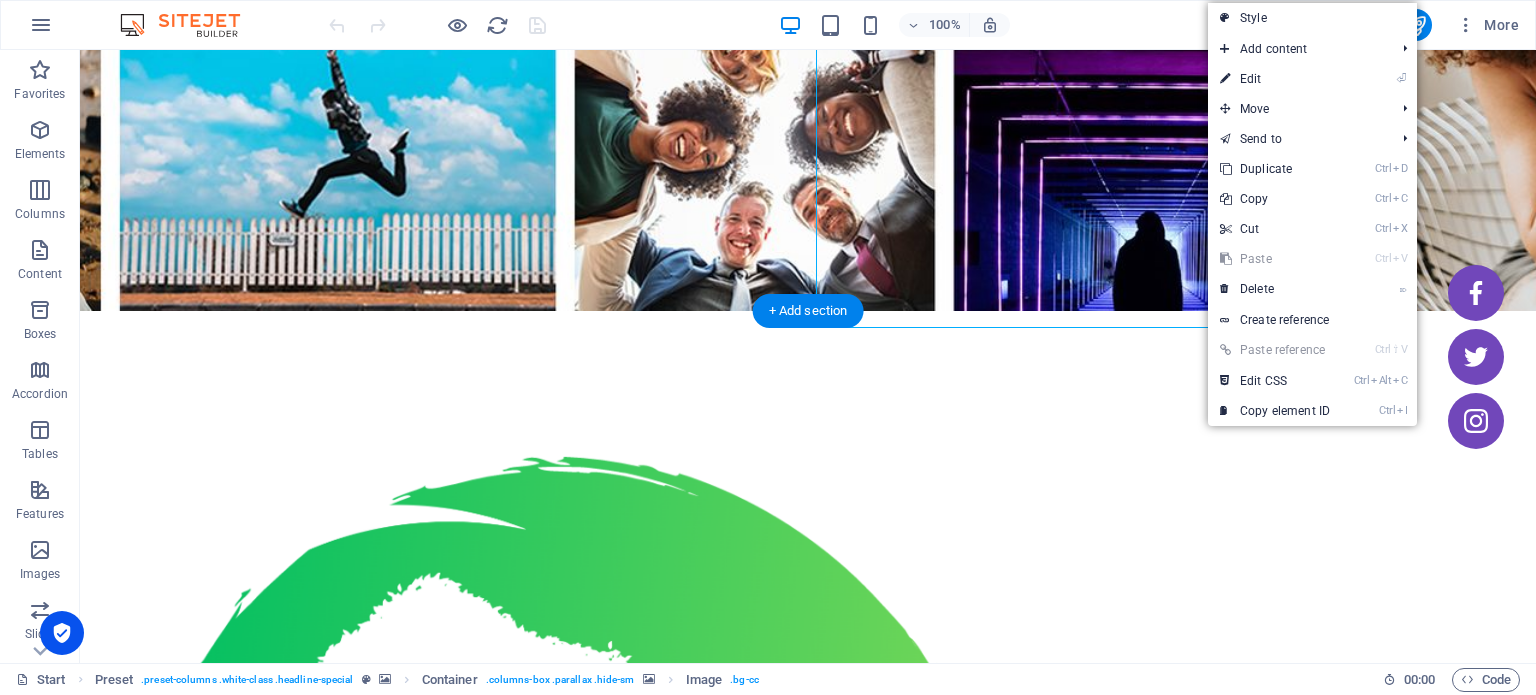 click at bounding box center [568, 2297] 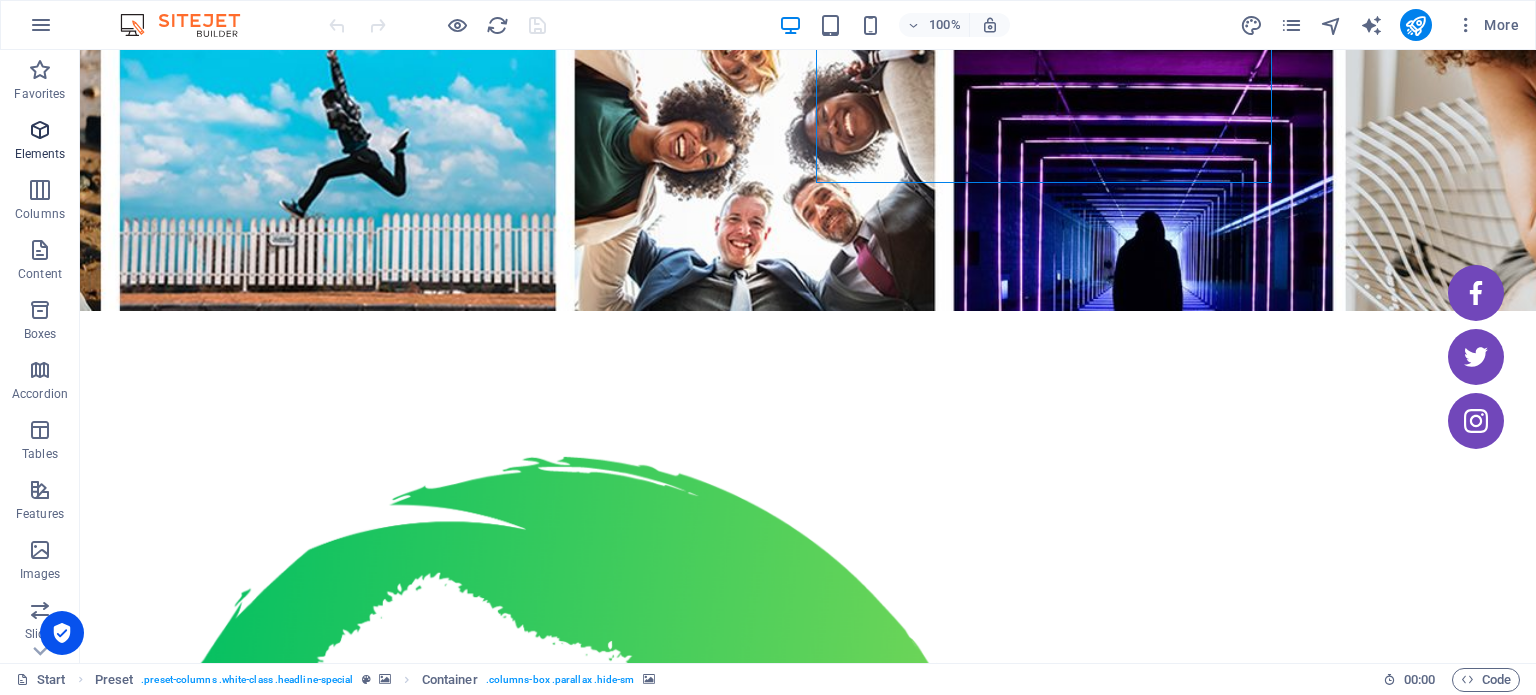 click at bounding box center [40, 130] 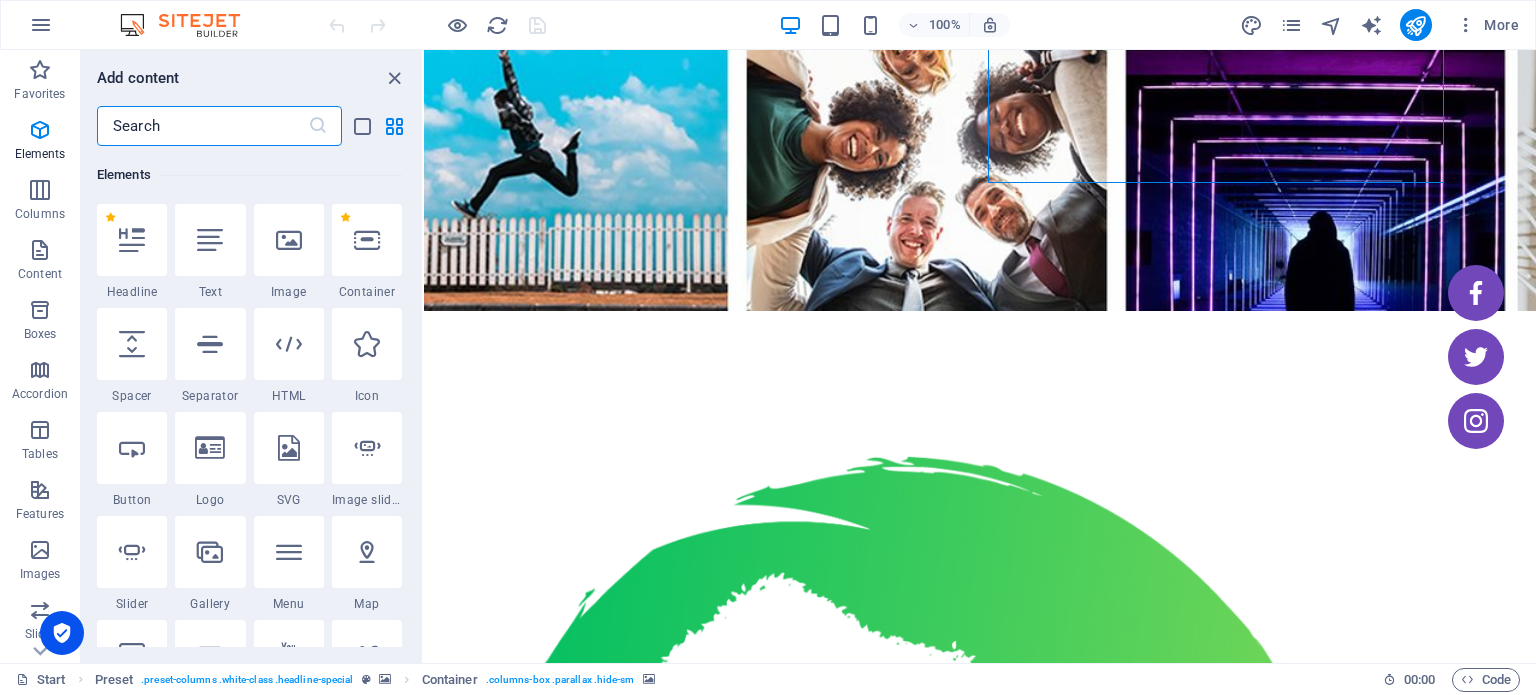 scroll, scrollTop: 212, scrollLeft: 0, axis: vertical 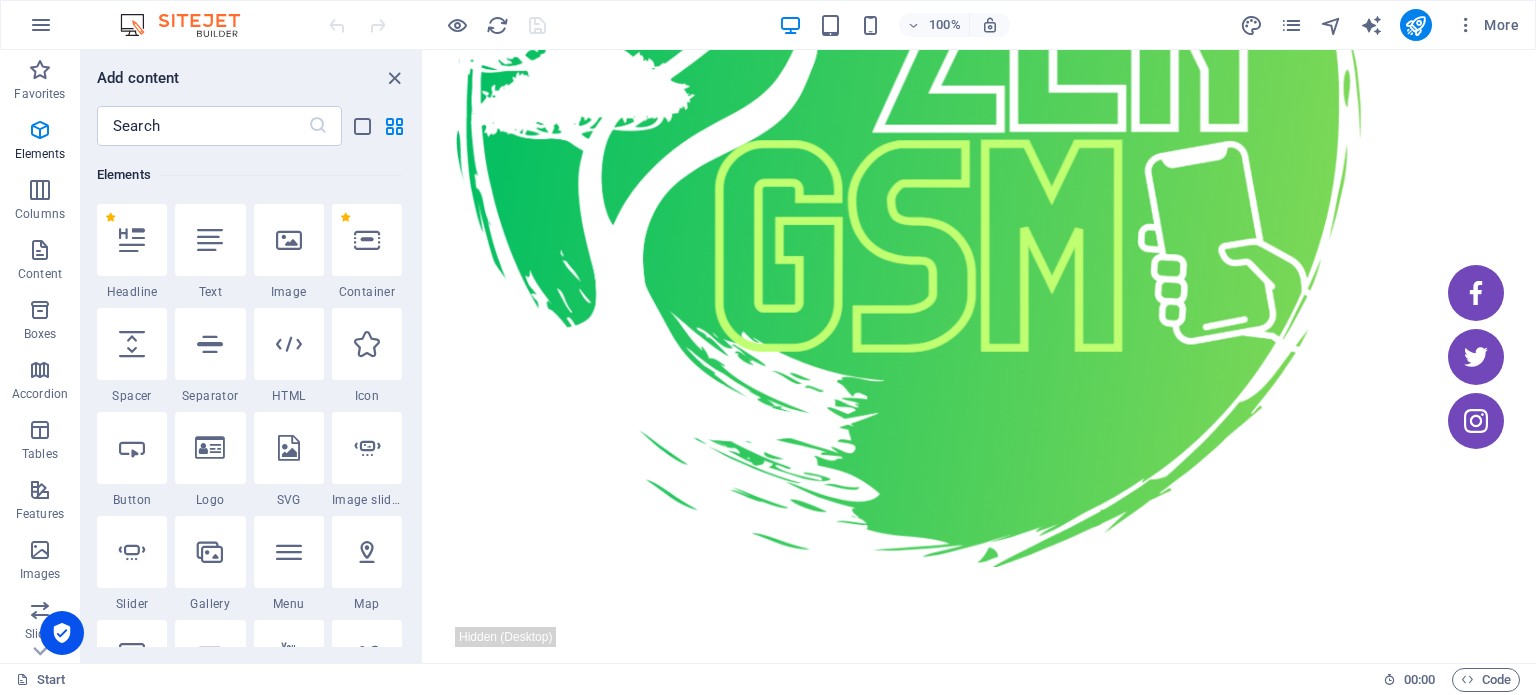 click on "100%" at bounding box center [894, 25] 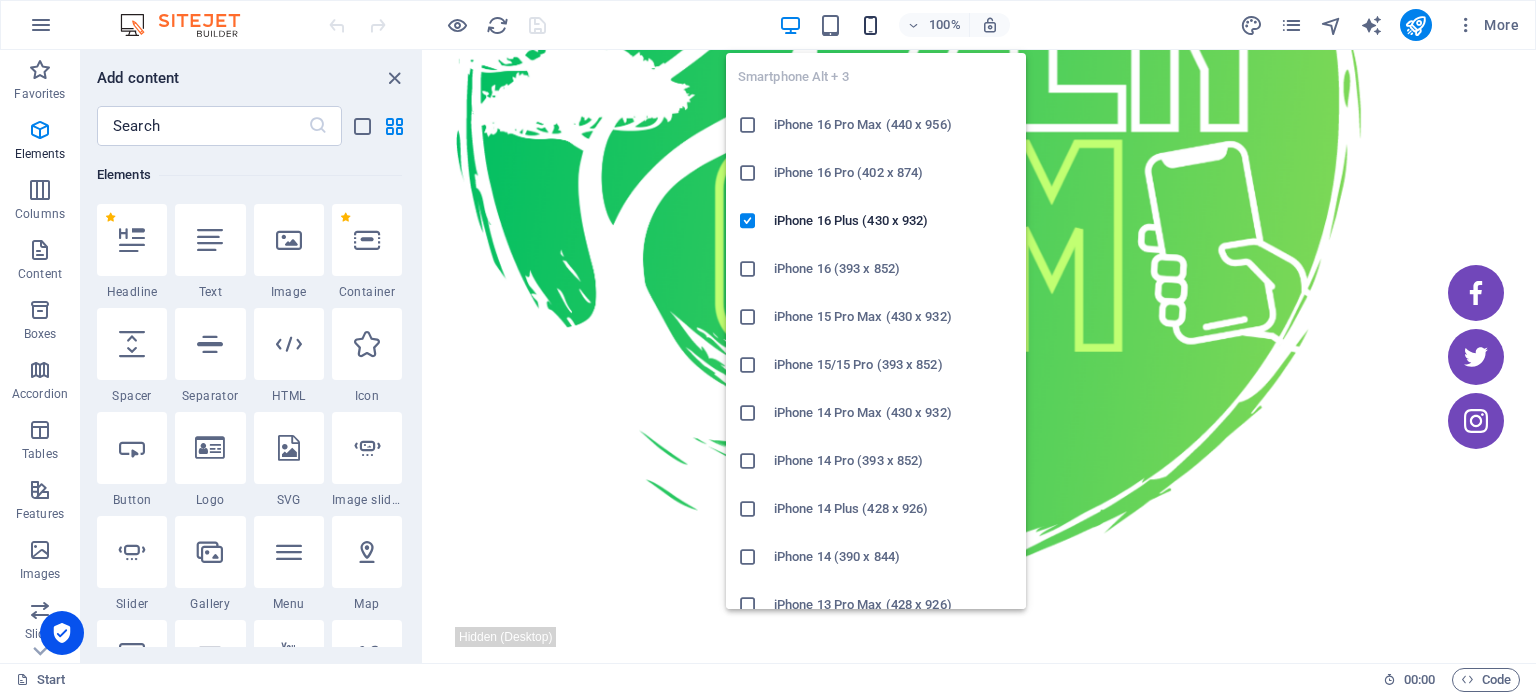 click at bounding box center [870, 25] 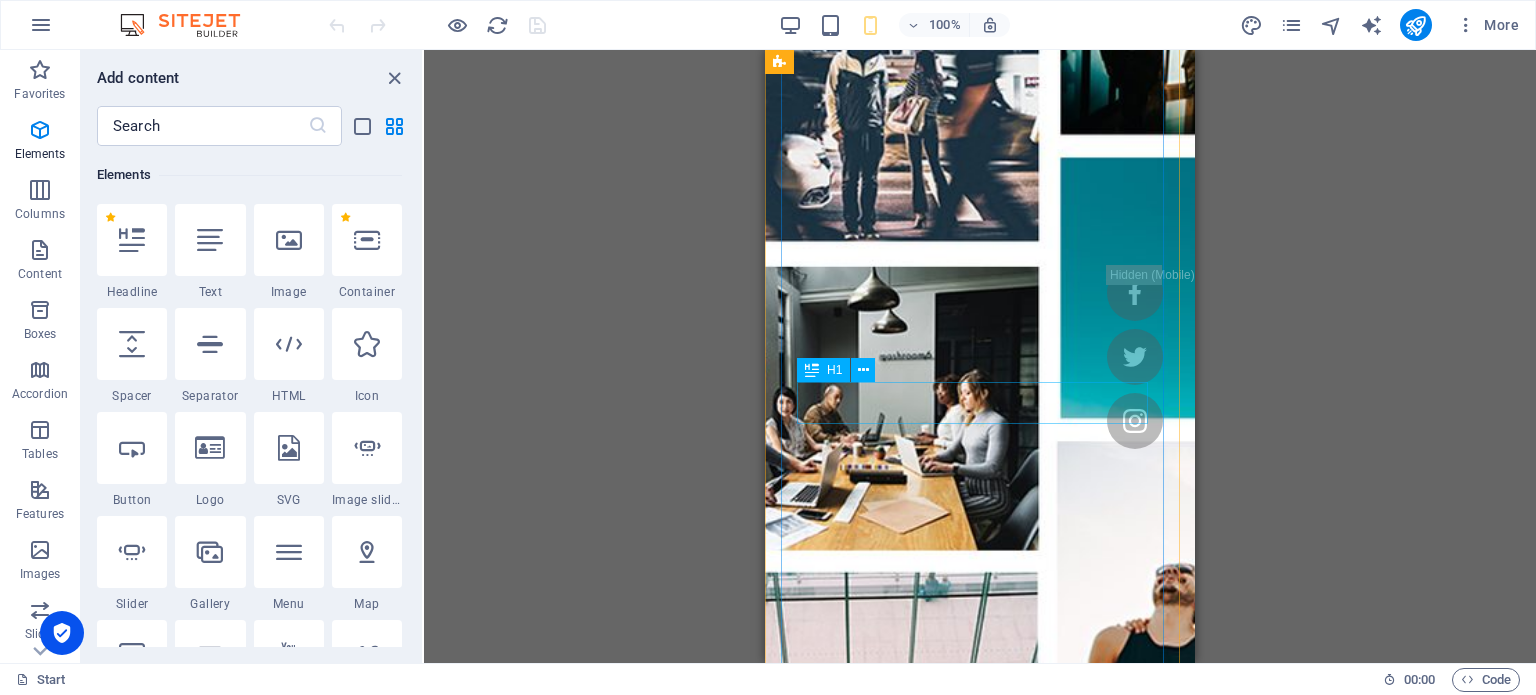 scroll, scrollTop: 100, scrollLeft: 0, axis: vertical 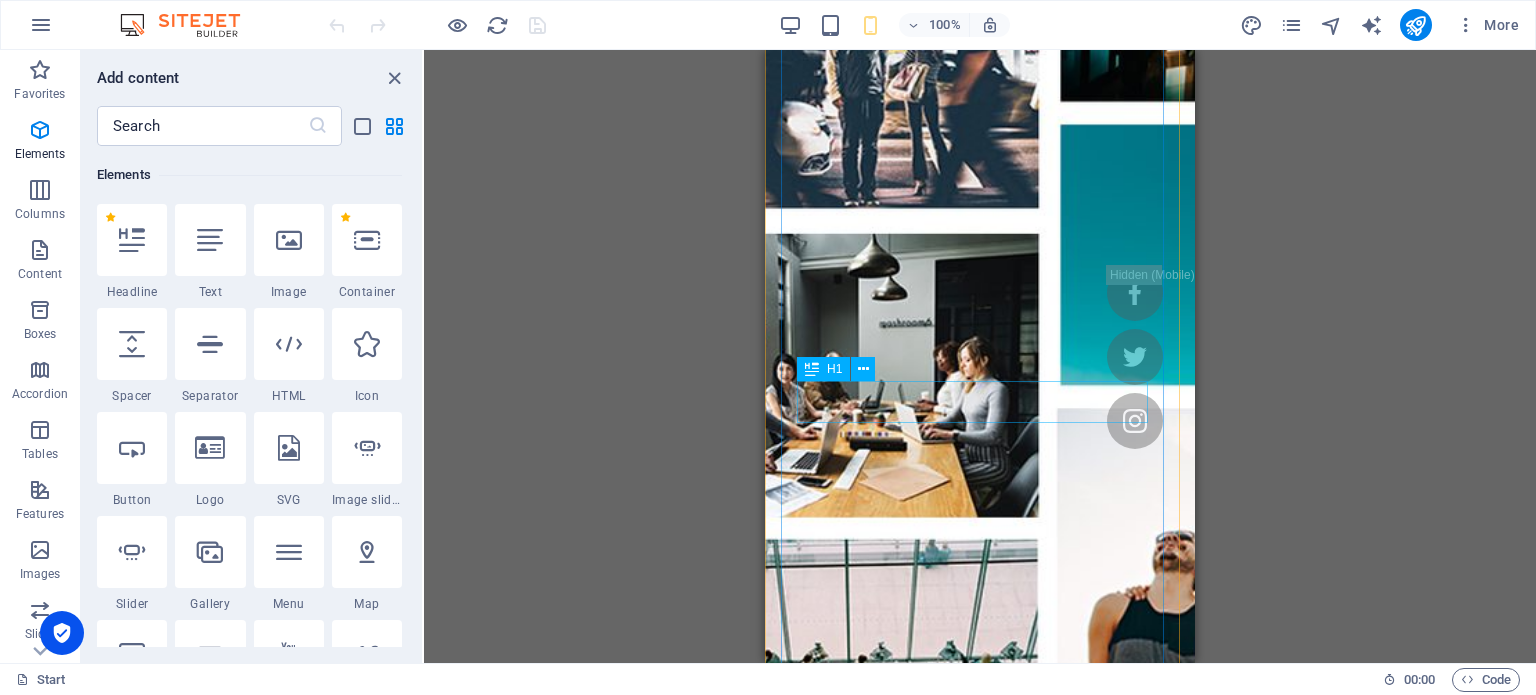 click on "Instagram - Webinar" at bounding box center (980, 1638) 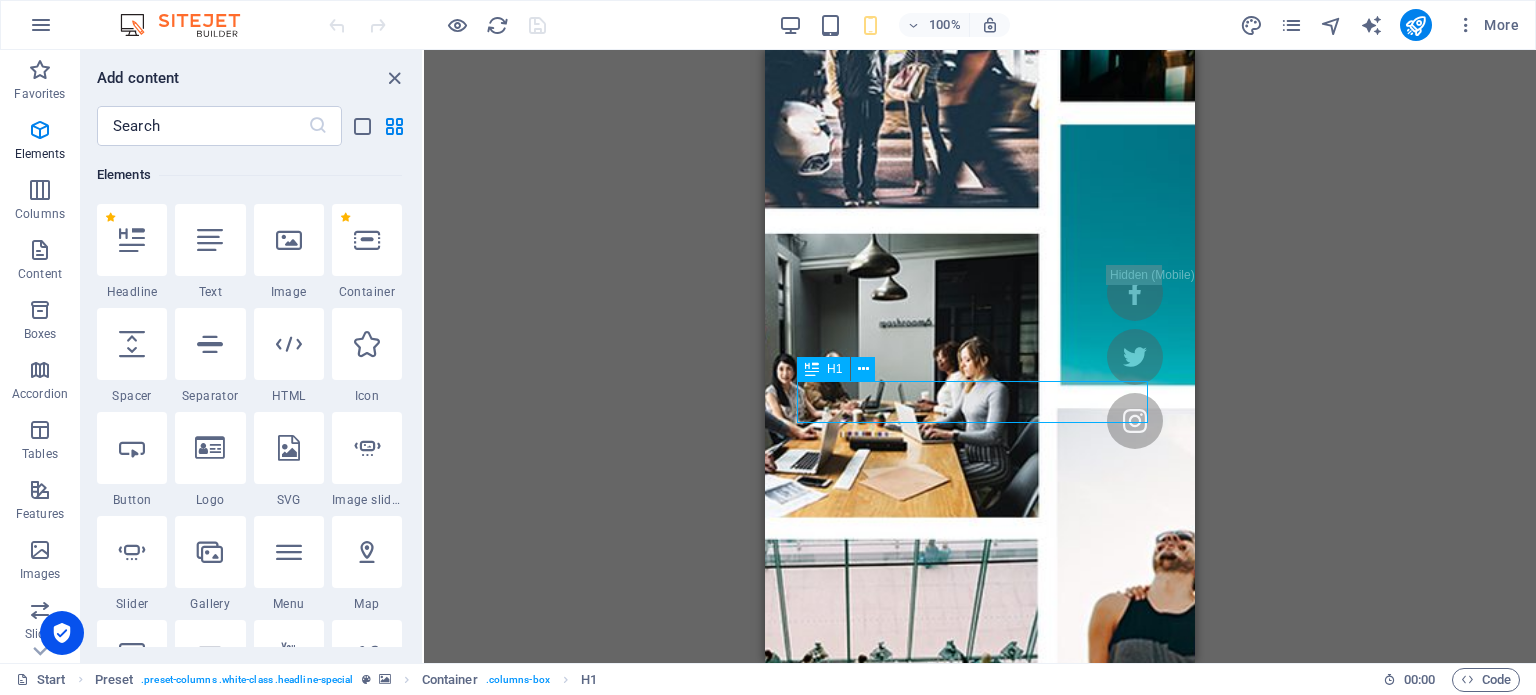 click on "Instagram - Webinar" at bounding box center [980, 1638] 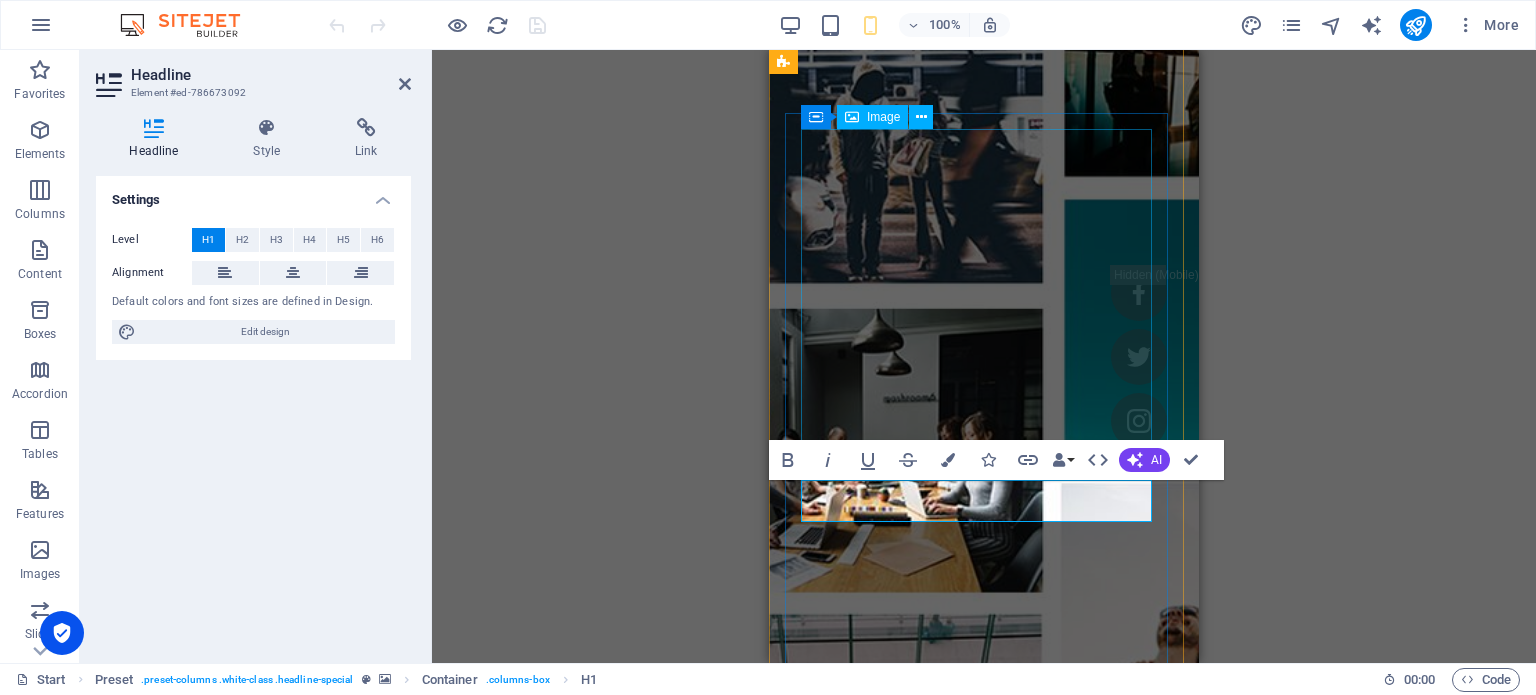 scroll, scrollTop: 0, scrollLeft: 0, axis: both 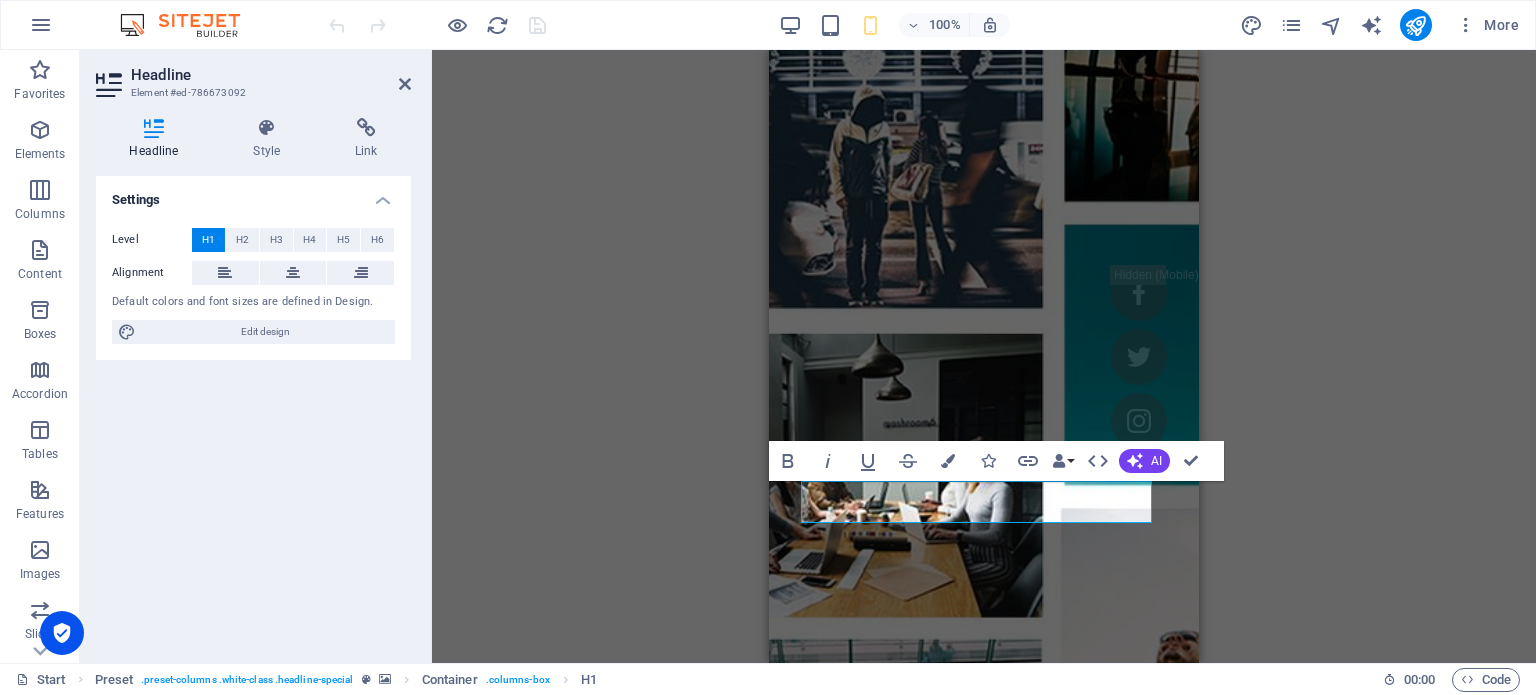 click on "H1   Preset   Container   Container   Image   Spacer   Container   H3   Container   Container   H3   H3   Text   Spacer   Button   Container   Container   Preset   Container   H3   Image   Container   Container   H3   Container   Container   Text   Button   Spacer   Image   Text   Spacer   Button   Container   Container   H3   Text   Button   H2   Container   Spacer   Text   Spacer   Button   Container   Icon   Container   Icon   Preset   Image Bold Italic Underline Strikethrough Colors Icons Link Data Bindings Company First name Last name Street ZIP code City Email Phone Mobile Fax Custom field 1 Custom field 2 Custom field 3 Custom field 4 Custom field 5 Custom field 6 HTML AI Improve Make shorter Make longer Fix spelling & grammar Translate to Romanian Generate text Confirm (Ctrl+⏎)" at bounding box center [984, 356] 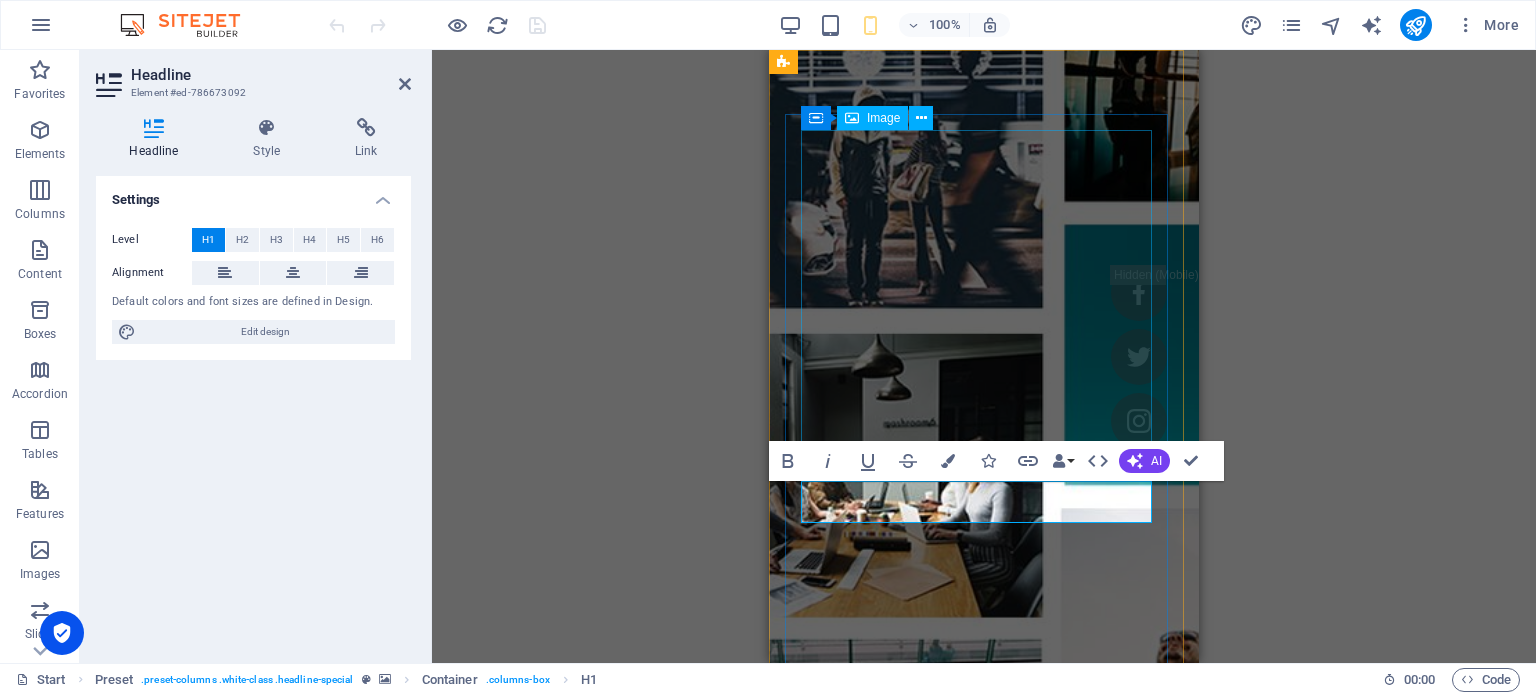 click at bounding box center (984, 1534) 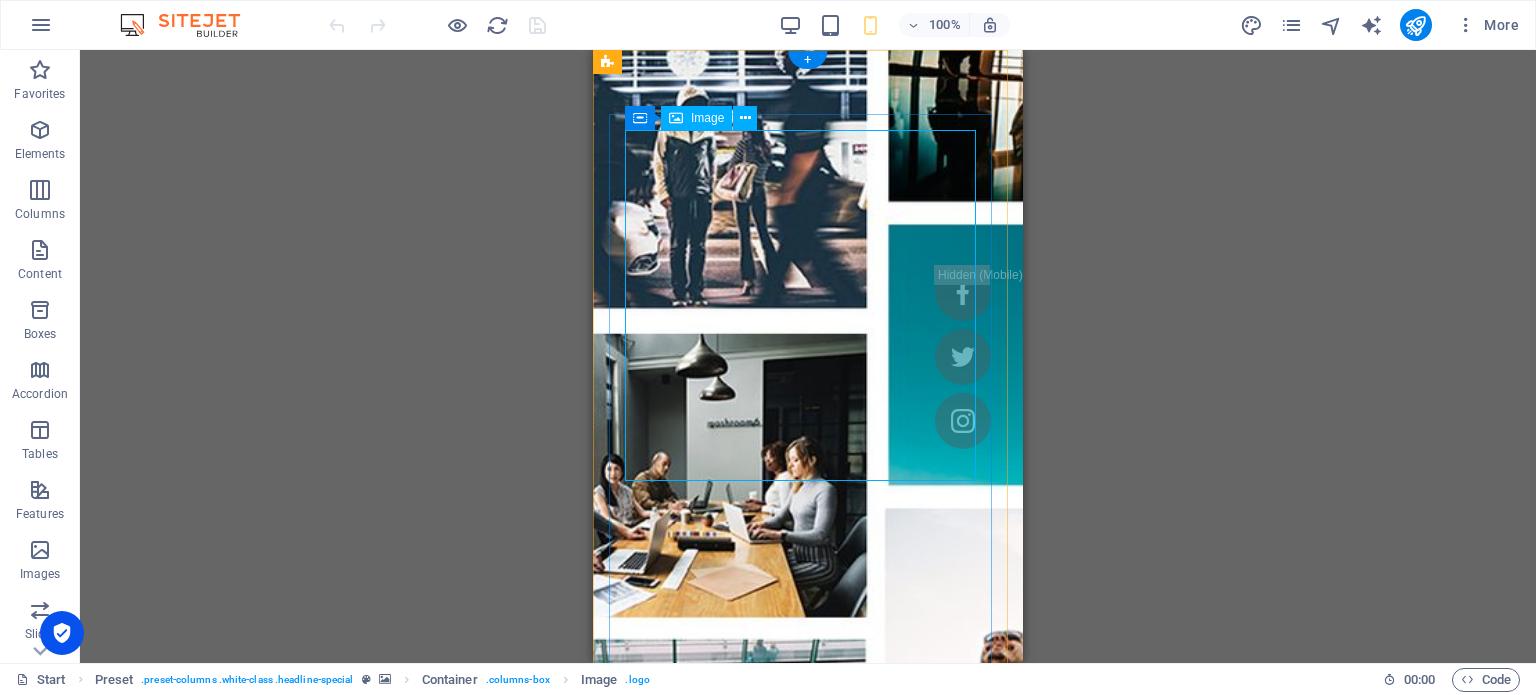 click at bounding box center [808, 1534] 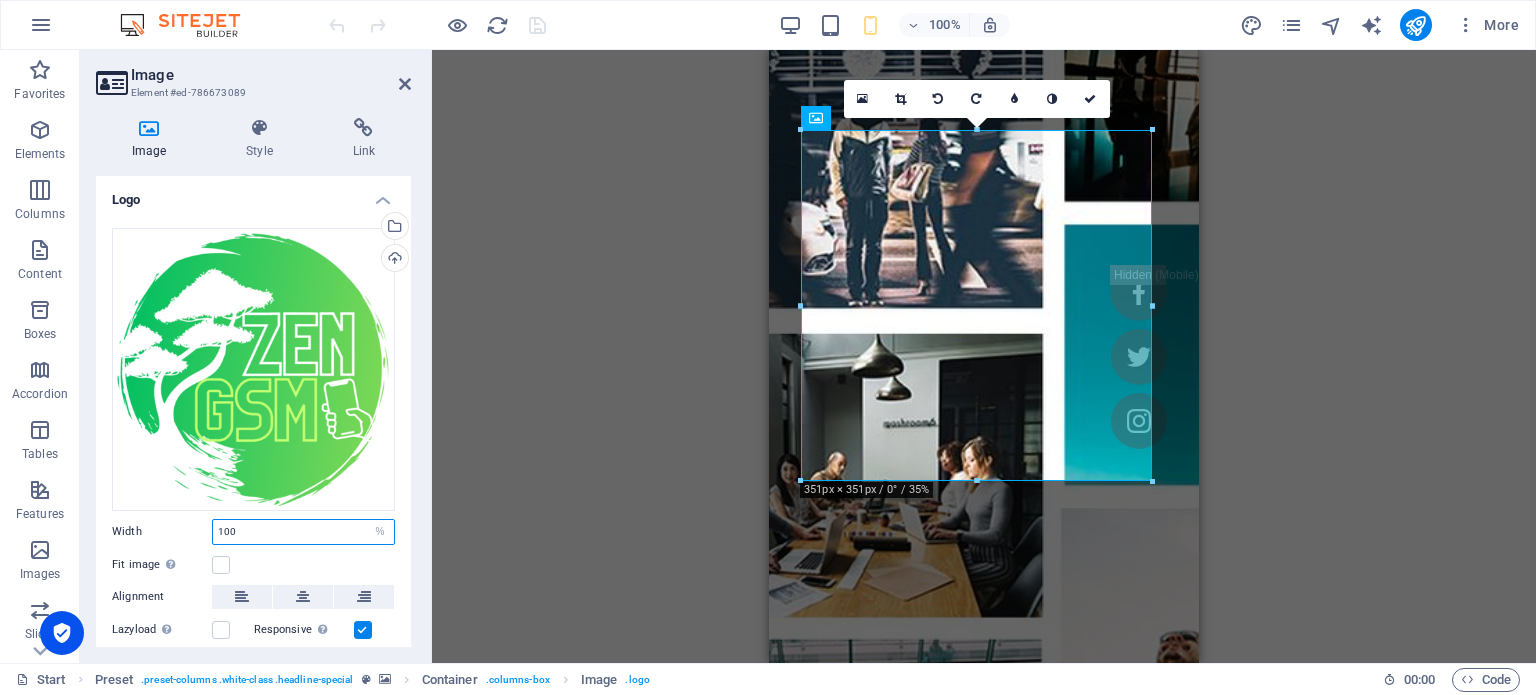 click on "100" at bounding box center [303, 532] 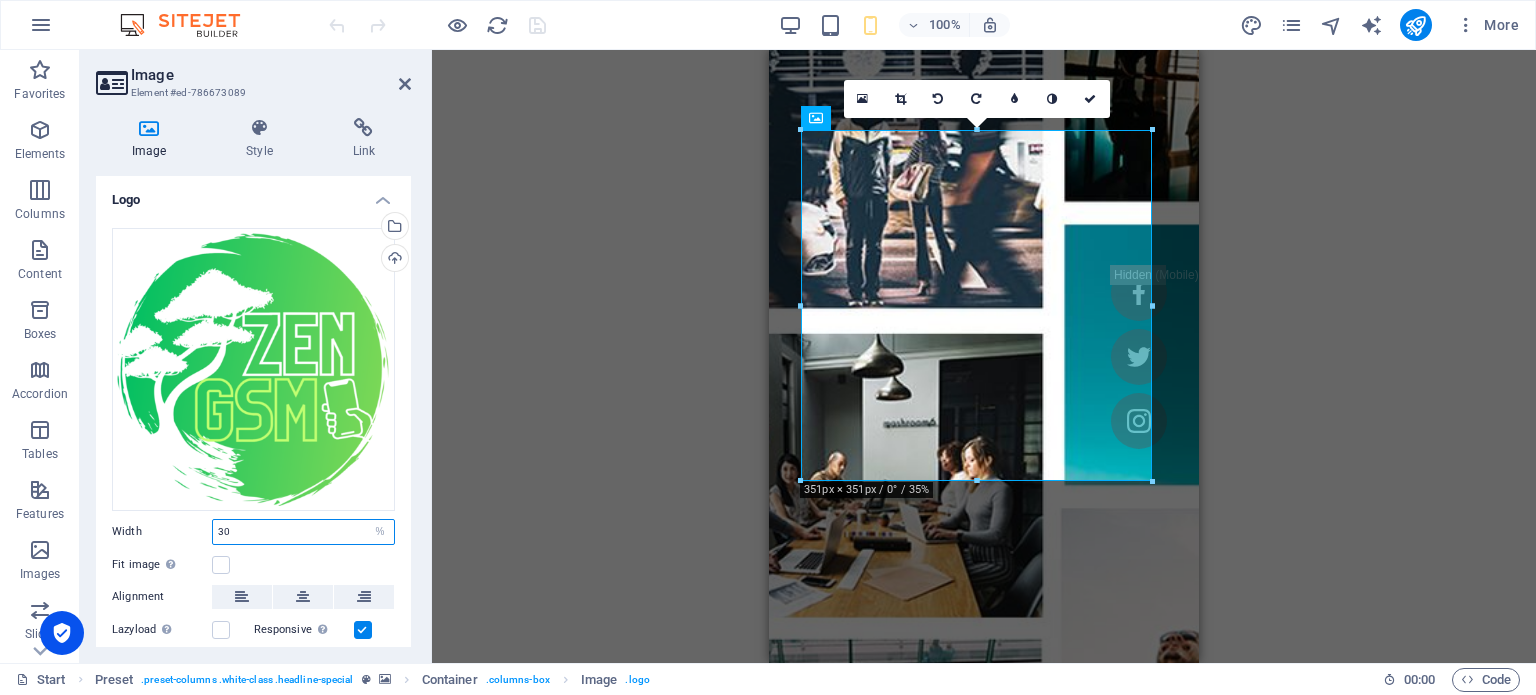 type on "30" 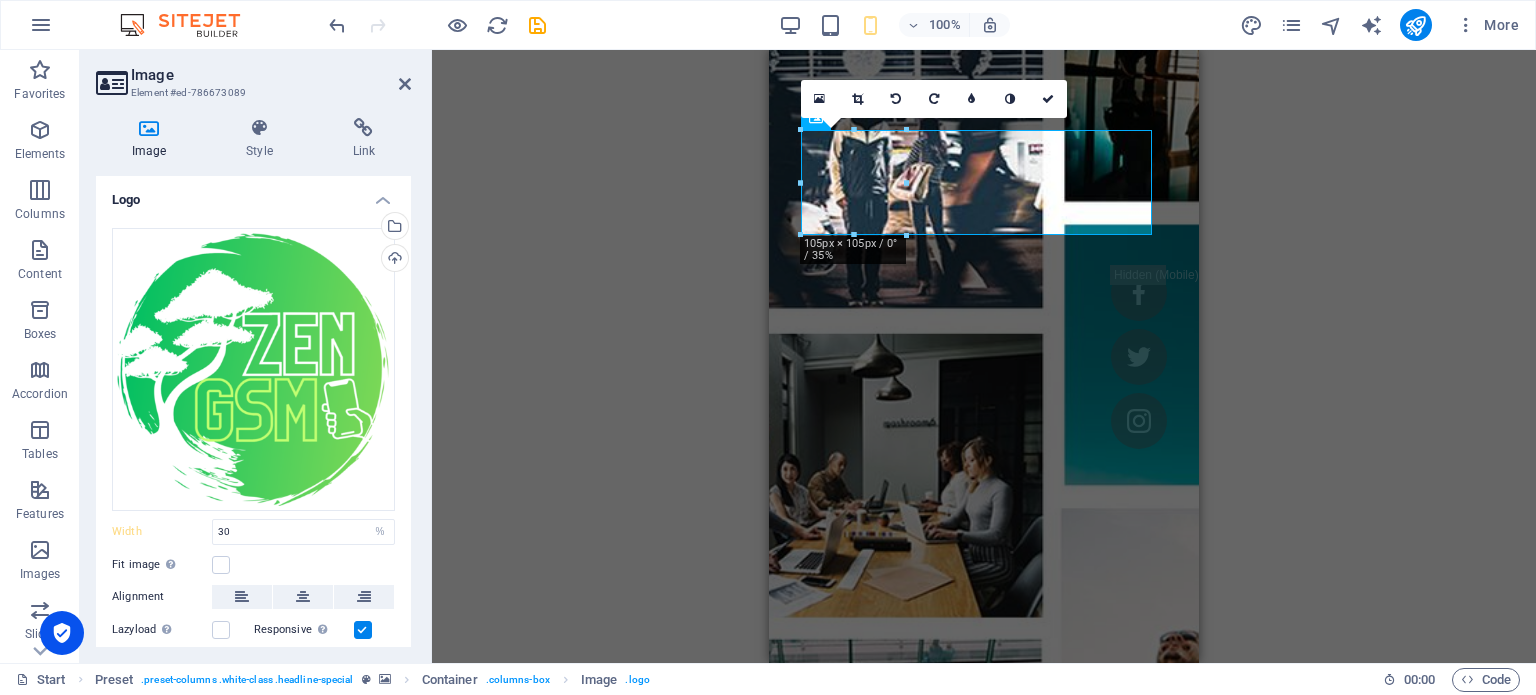 click on "H1   Preset   Container   Container   Image   Spacer   Container   H3   Container   Container   H3   H3   Text   Spacer   Button   Container   Container   Preset   Container   H3   Image   Container   Container   H3   Container   Container   Text   Button   Spacer   Image   Text   Spacer   Button   Container   Container   H3   Text   Button   H2   Container   Spacer   Text   Spacer   Button   Container   Icon   Container   Icon   Preset   Image   Icon 180 170 160 150 140 130 120 110 100 90 80 70 60 50 40 30 20 10 0 -10 -20 -30 -40 -50 -60 -70 -80 -90 -100 -110 -120 -130 -140 -150 -160 -170 105px × 105px / 0° / 35% 16:10 16:9 4:3 1:1 1:2 0" at bounding box center (984, 356) 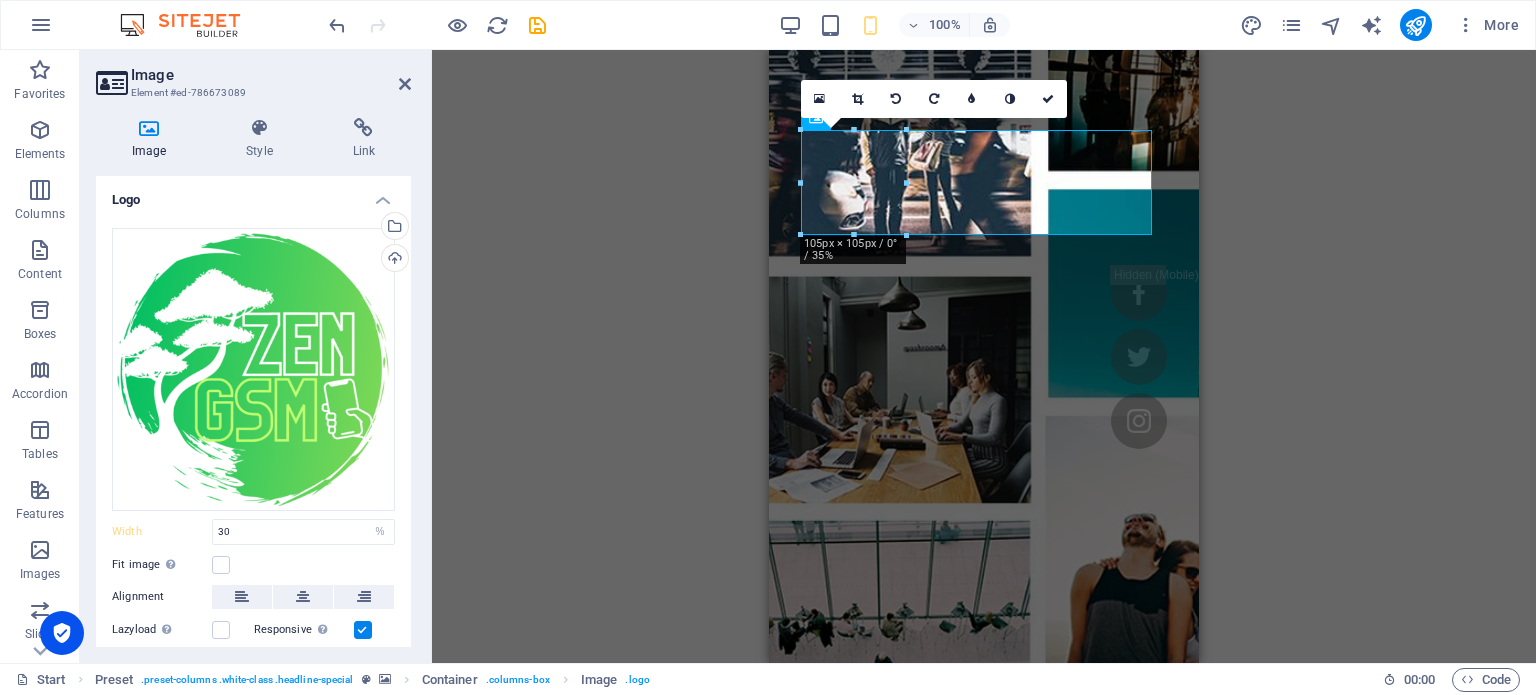 click on "H1   Preset   Container   Image   Spacer   Container   H3   Container   Container   H3   H3   Text   Spacer   Button   Container   Container   Preset   Container   H3   Image   Container   Container   H3   Container   Container   Text   Button   Spacer   Image   Text   Spacer   Button   Container   Container   H3   Text   Button   H2   Container   Spacer   Text   Spacer   Button   Container   Icon   Container   Icon   Preset   Image   Icon 180 170 160 150 140 130 120 110 100 90 80 70 60 50 40 30 20 10 0 -10 -20 -30 -40 -50 -60 -70 -80 -90 -100 -110 -120 -130 -140 -150 -160 -170 105px × 105px / 0° / 35% 16:10 16:9 4:3 1:1 1:2 0   Preset   Icon" at bounding box center (984, 356) 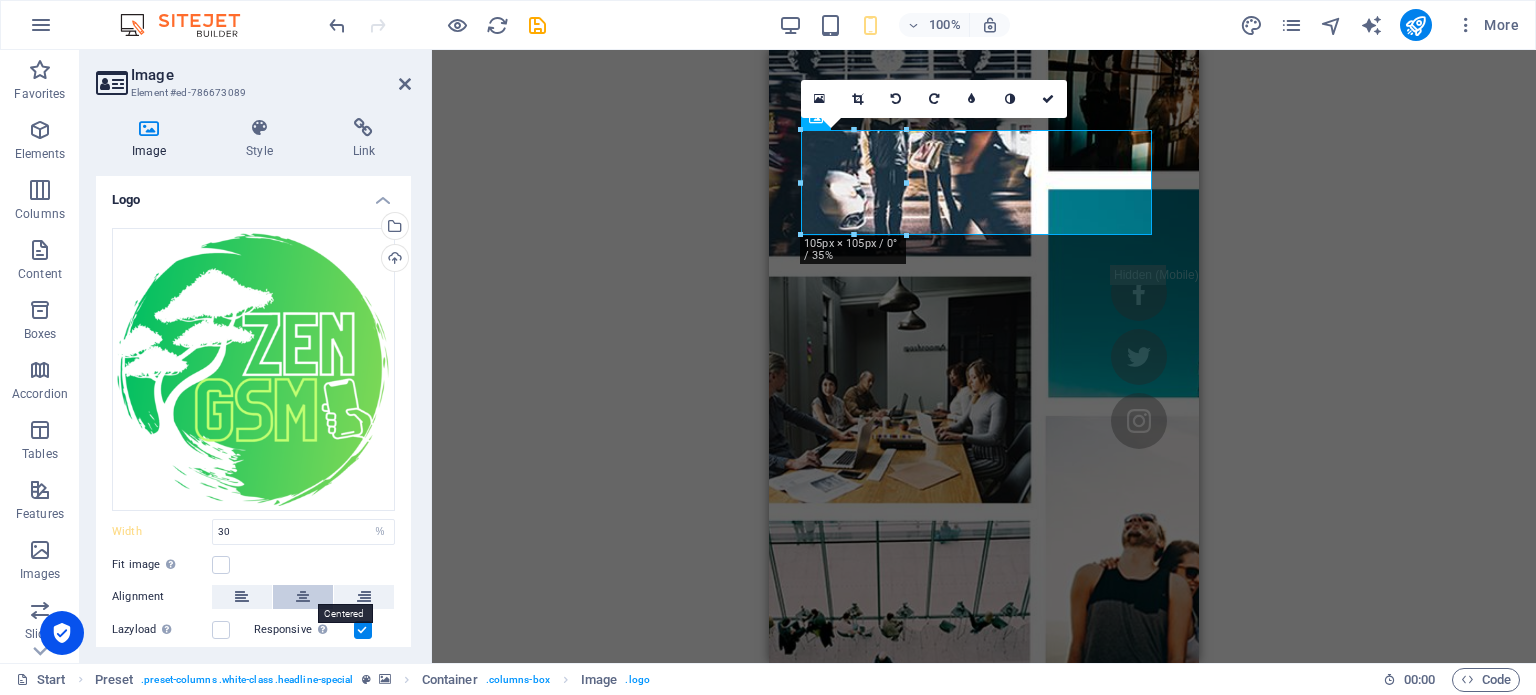 click at bounding box center (303, 597) 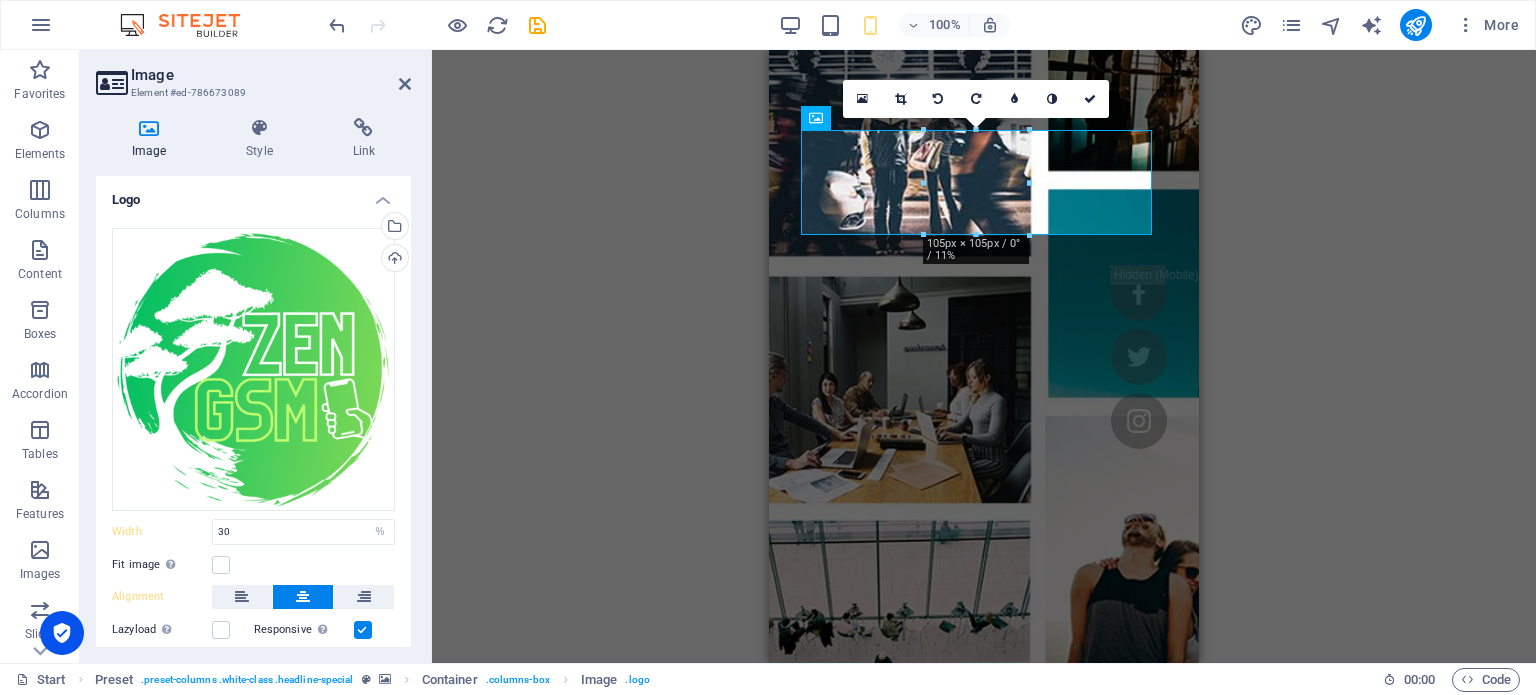 click on "H1   Preset   Container   Image   Spacer   Container   H3   Container   Container   H3   H3   Text   Spacer   Button   Container   Container   Preset   Container   H3   Image   Container   Container   H3   Container   Container   Text   Button   Spacer   Image   Text   Spacer   Button   Container   Container   H3   Text   Button   H2   Container   Spacer   Text   Spacer   Button   Container   Icon   Container   Icon   Preset   Image   Icon 180 170 160 150 140 130 120 110 100 90 80 70 60 50 40 30 20 10 0 -10 -20 -30 -40 -50 -60 -70 -80 -90 -100 -110 -120 -130 -140 -150 -160 -170 105px × 105px / 0° / 11% 16:10 16:9 4:3 1:1 1:2 0   Preset   Icon" at bounding box center [984, 356] 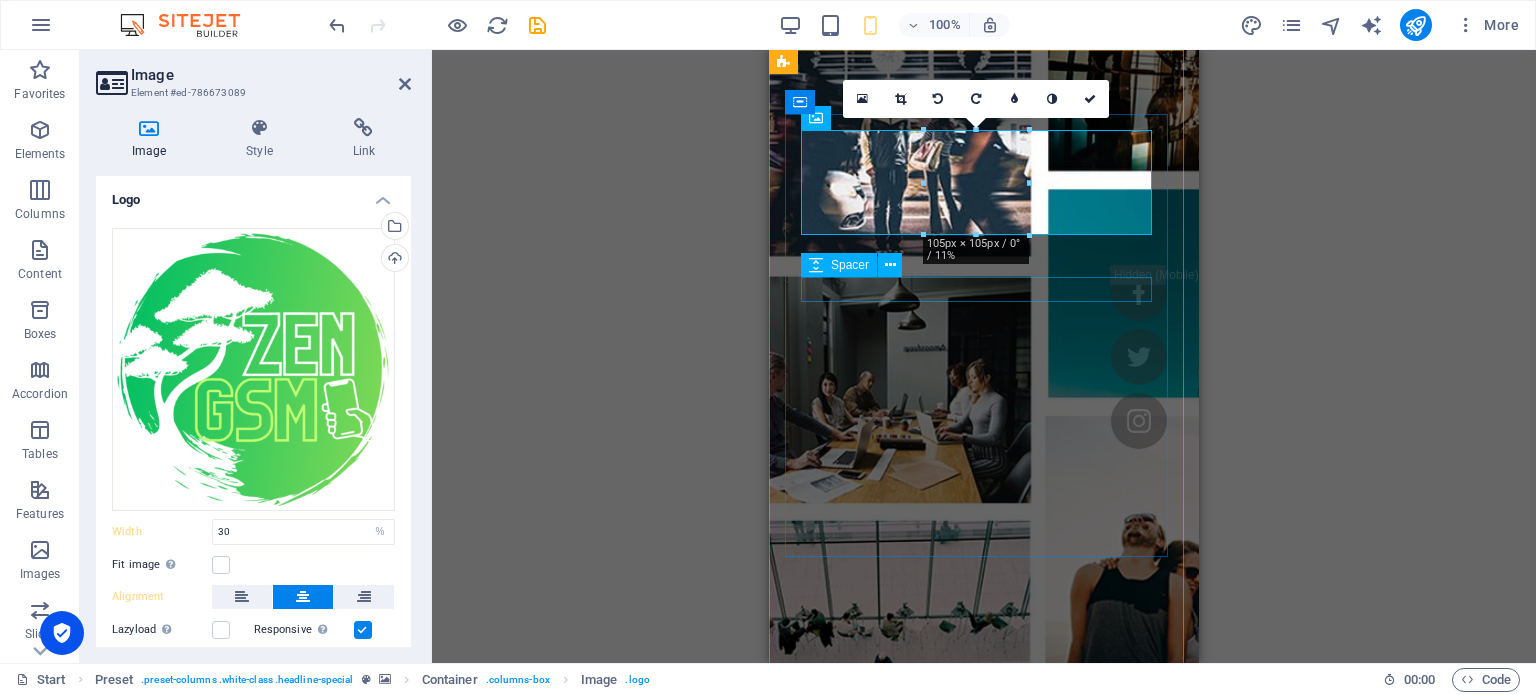 click at bounding box center [984, 1269] 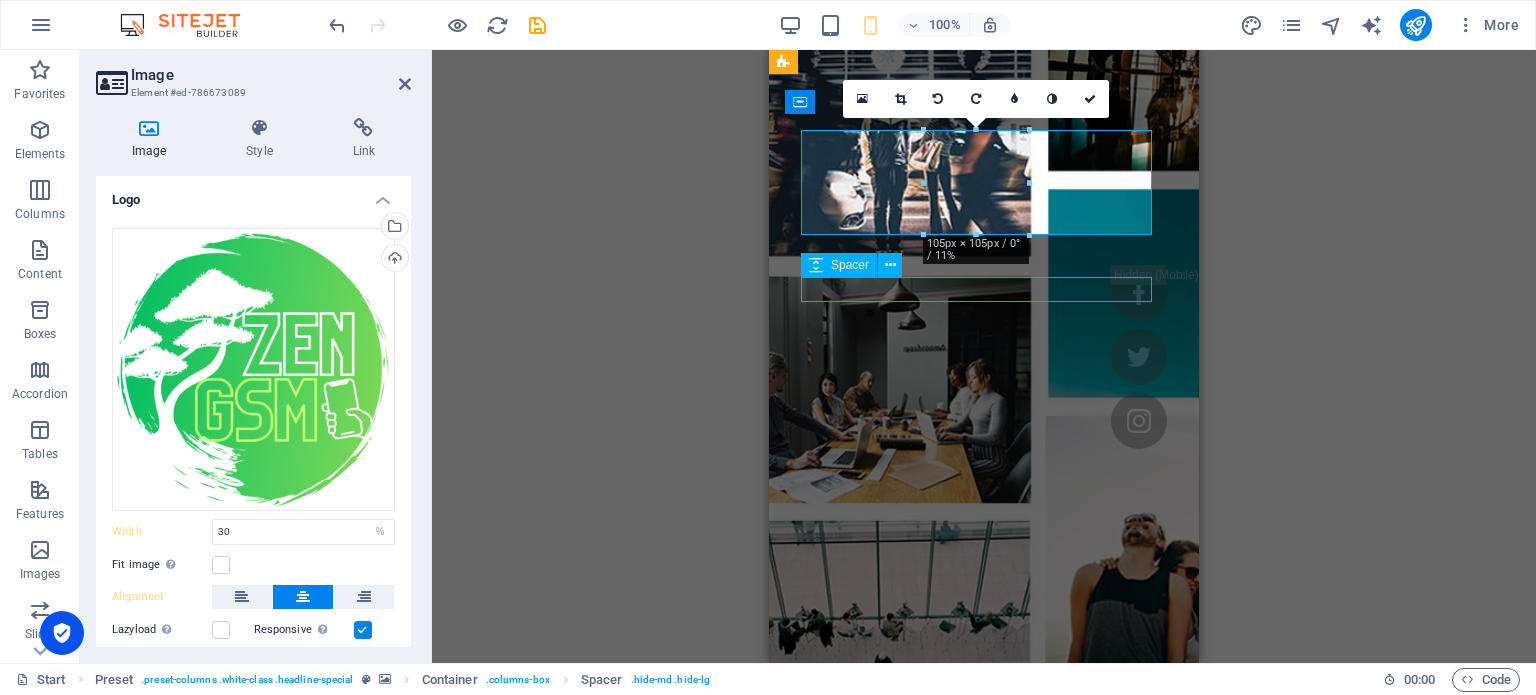 click at bounding box center [984, 1269] 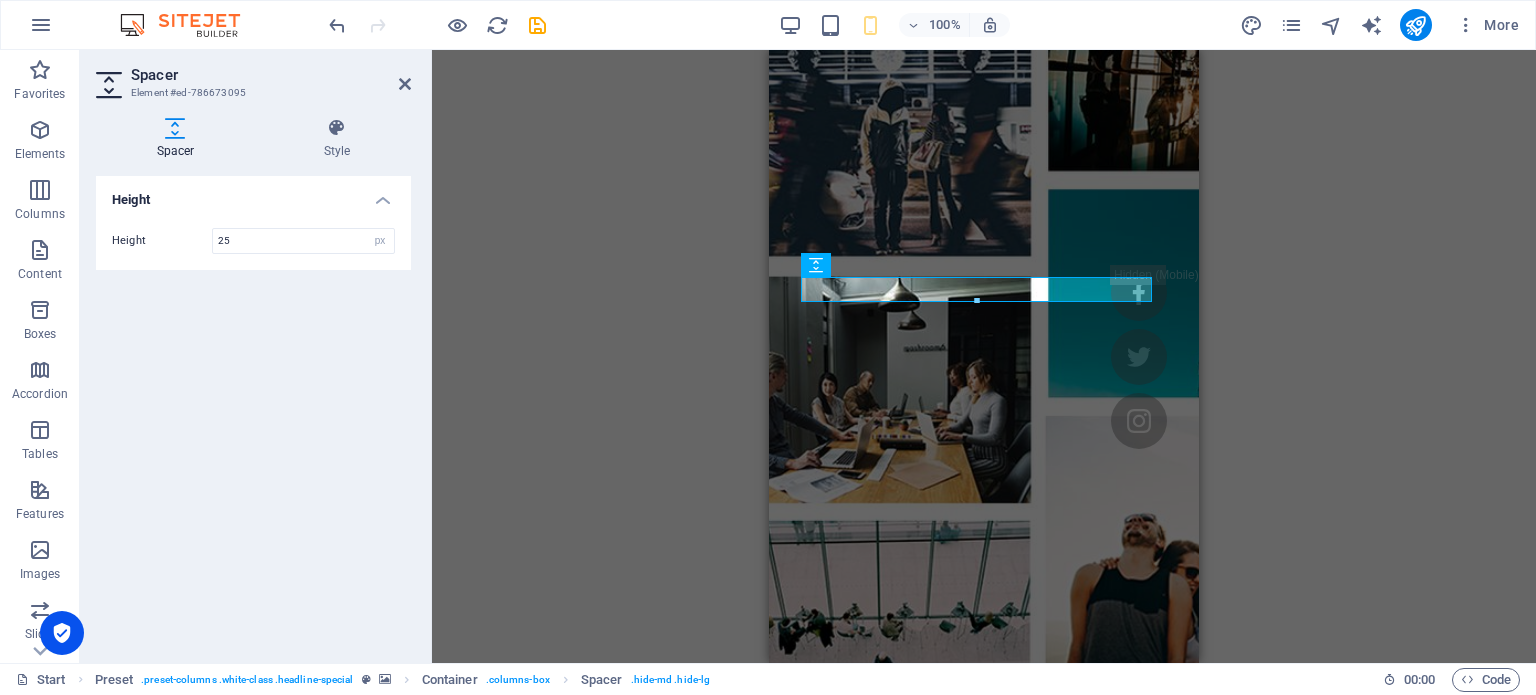click on "H1   Preset   Container   Image   Spacer   Container   H3   Container   Container   H3   H3   Text   Spacer   Button   Container   Container   Preset   Container   H3   Image   Container   Container   H3   Container   Container   Text   Button   Spacer   Image   Text   Spacer   Button   Container   Container   H3   Text   Button   H2   Container   Spacer   Text   Spacer   Button   Container   Icon   Container   Icon   Preset   Image   Icon   Preset   Icon" at bounding box center (984, 356) 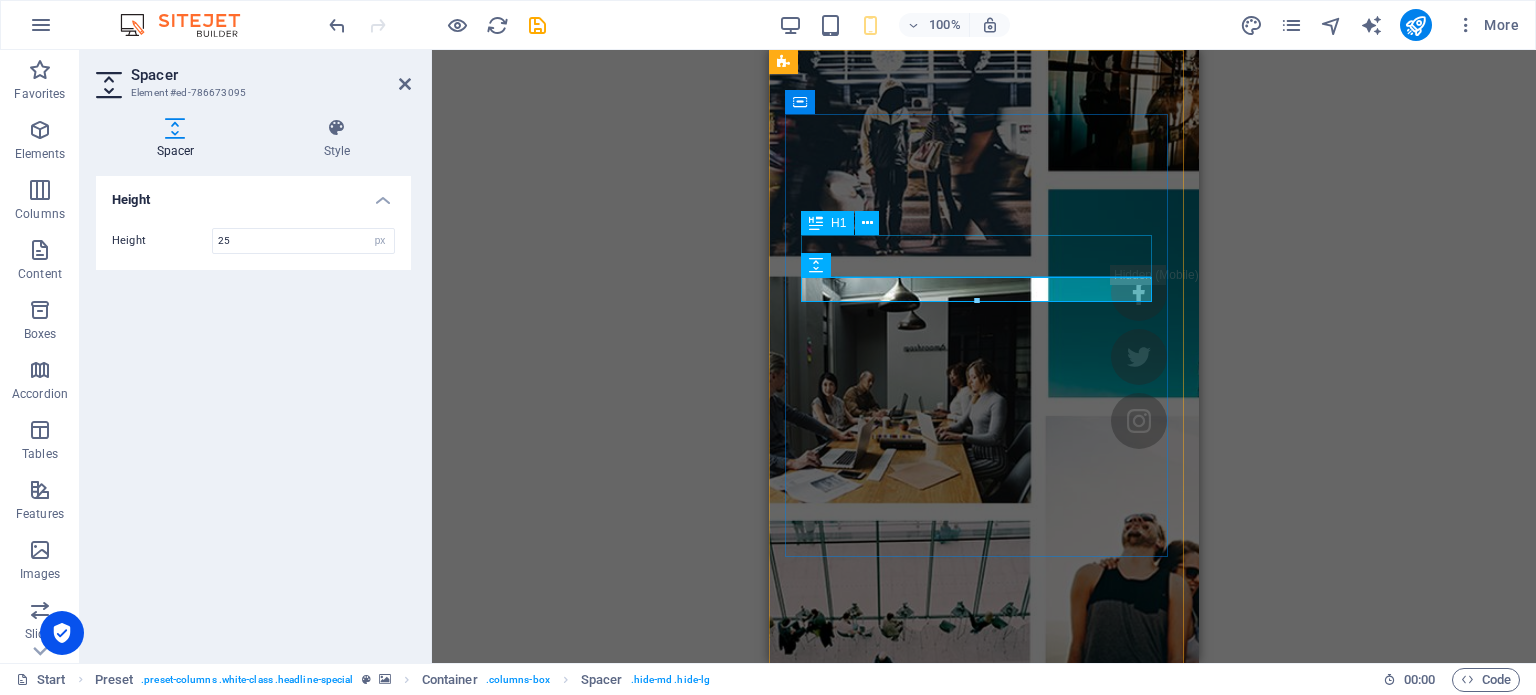 click on "Instagram - Webinar" at bounding box center [984, 1236] 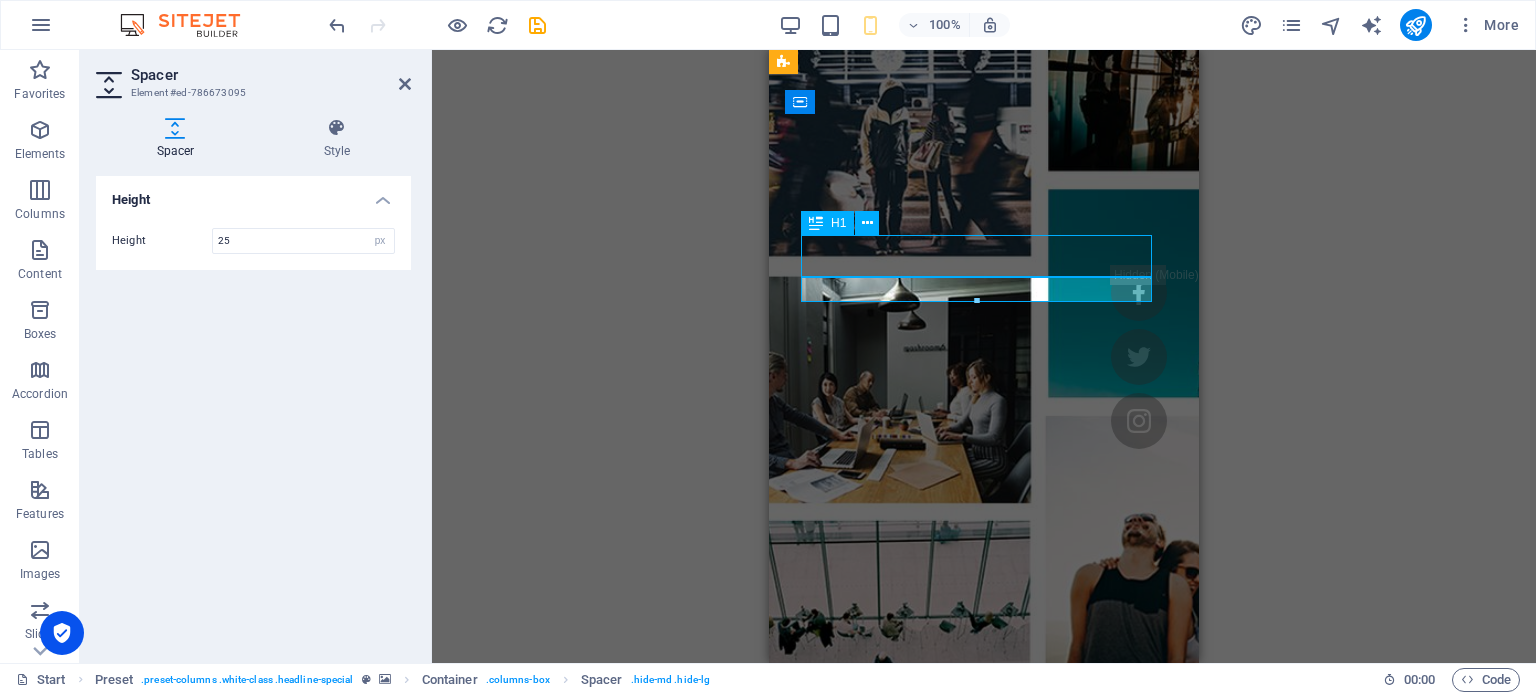 click on "Instagram - Webinar" at bounding box center [984, 1236] 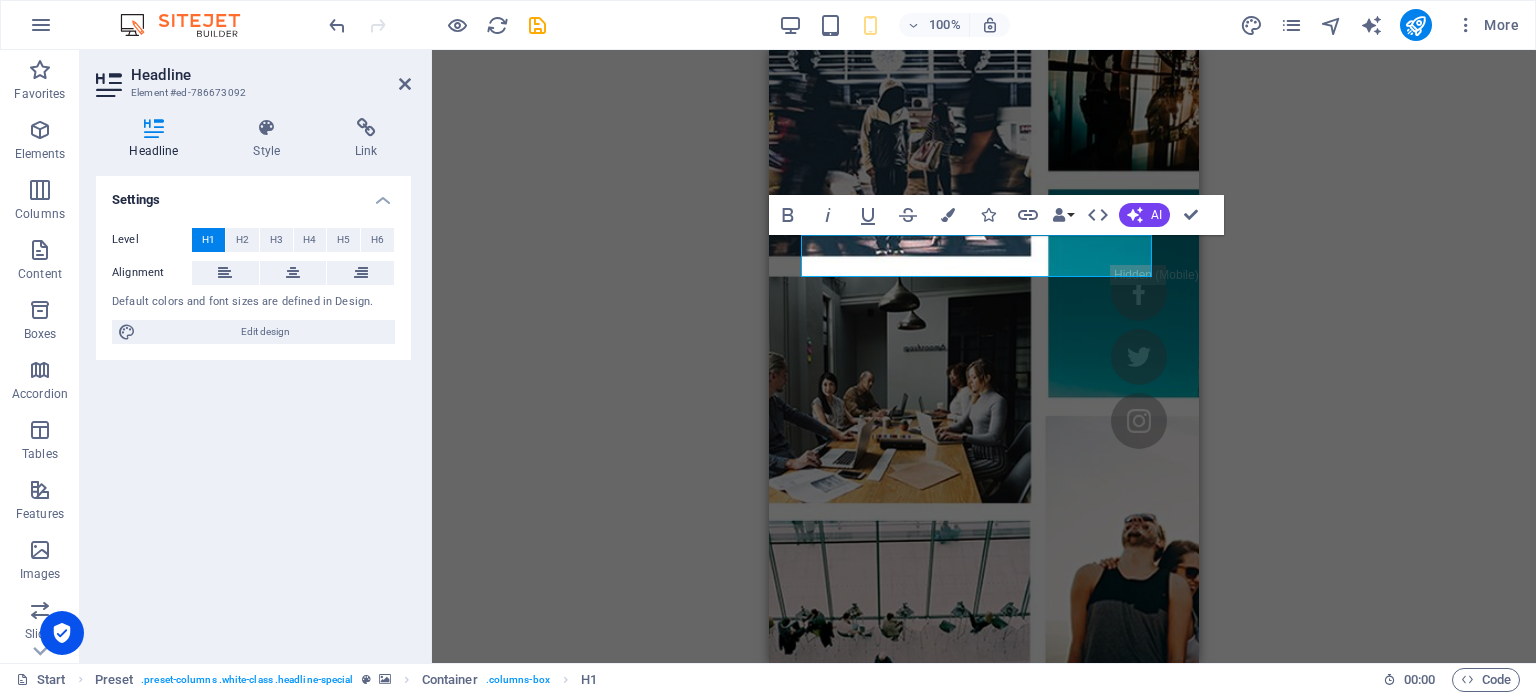 type 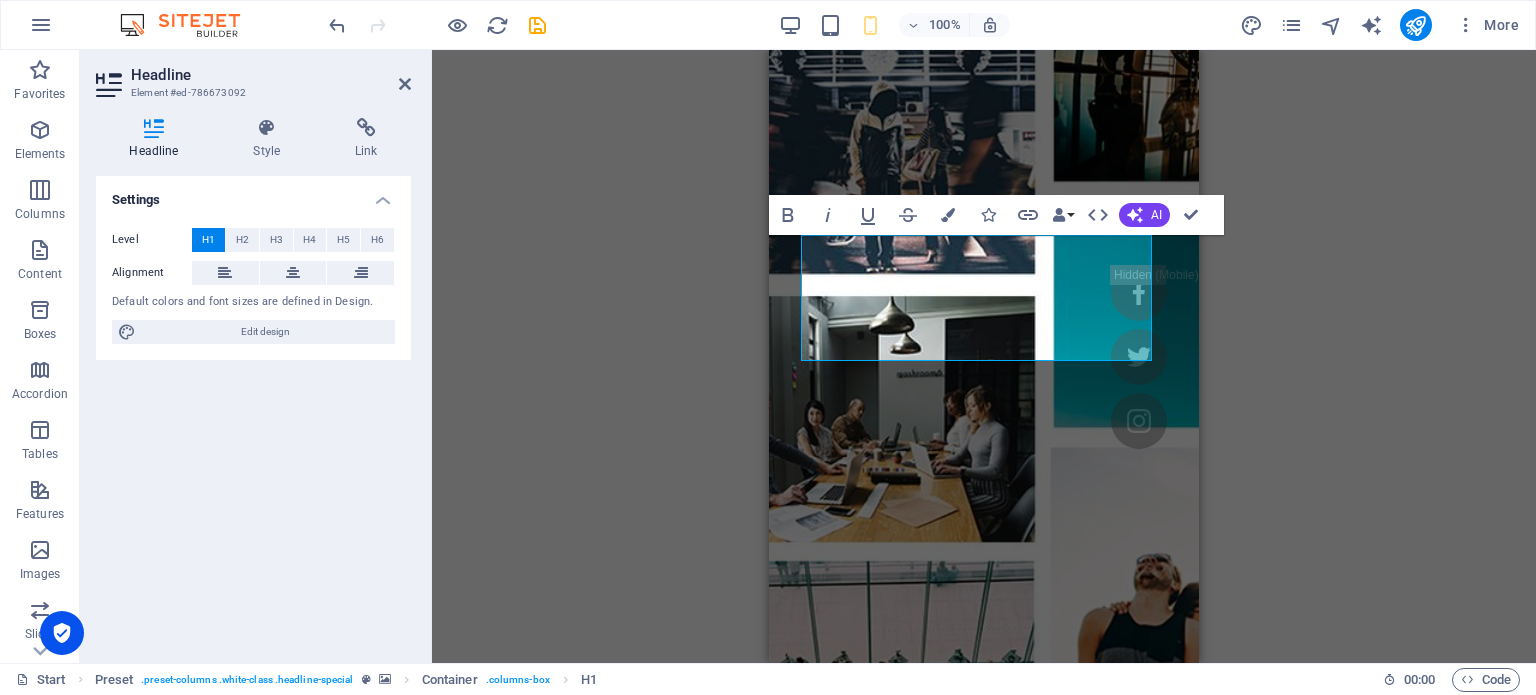 click on "Drag here to replace the existing content. Press “Ctrl” if you want to create a new element.
H1   Preset   Container   Image   Spacer   Container   H3   Container   Container   H3   H3   Text   Spacer   Button   Container   Container   Preset   Container   H3   Image   Container   Container   H3   Container   Container   Text   Button   Spacer   Image   Text   Spacer   Button   Container   Container   H3   Text   Button   H2   Container   Spacer   Text   Spacer   Button   Container   Icon   Container   Icon   Preset   Image   Icon   Preset   Icon Bold Italic Underline Strikethrough Colors Icons Link Data Bindings Company First name Last name Street ZIP code City Email Phone Mobile Fax Custom field 1 Custom field 2 Custom field 3 Custom field 4 Custom field 5 Custom field 6 HTML AI Improve Make shorter Make longer Fix spelling & grammar Translate to Romanian Generate text Confirm (Ctrl+⏎)" at bounding box center (984, 356) 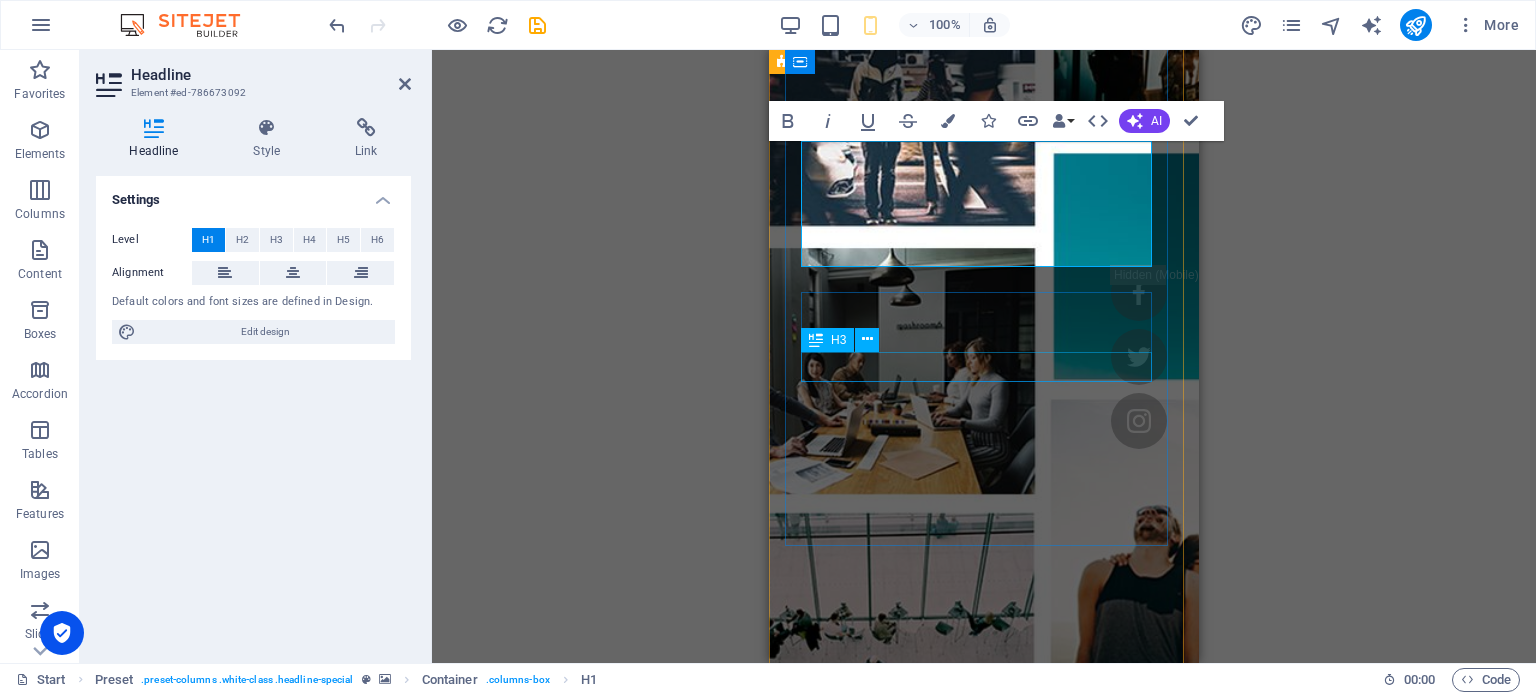 scroll, scrollTop: 0, scrollLeft: 0, axis: both 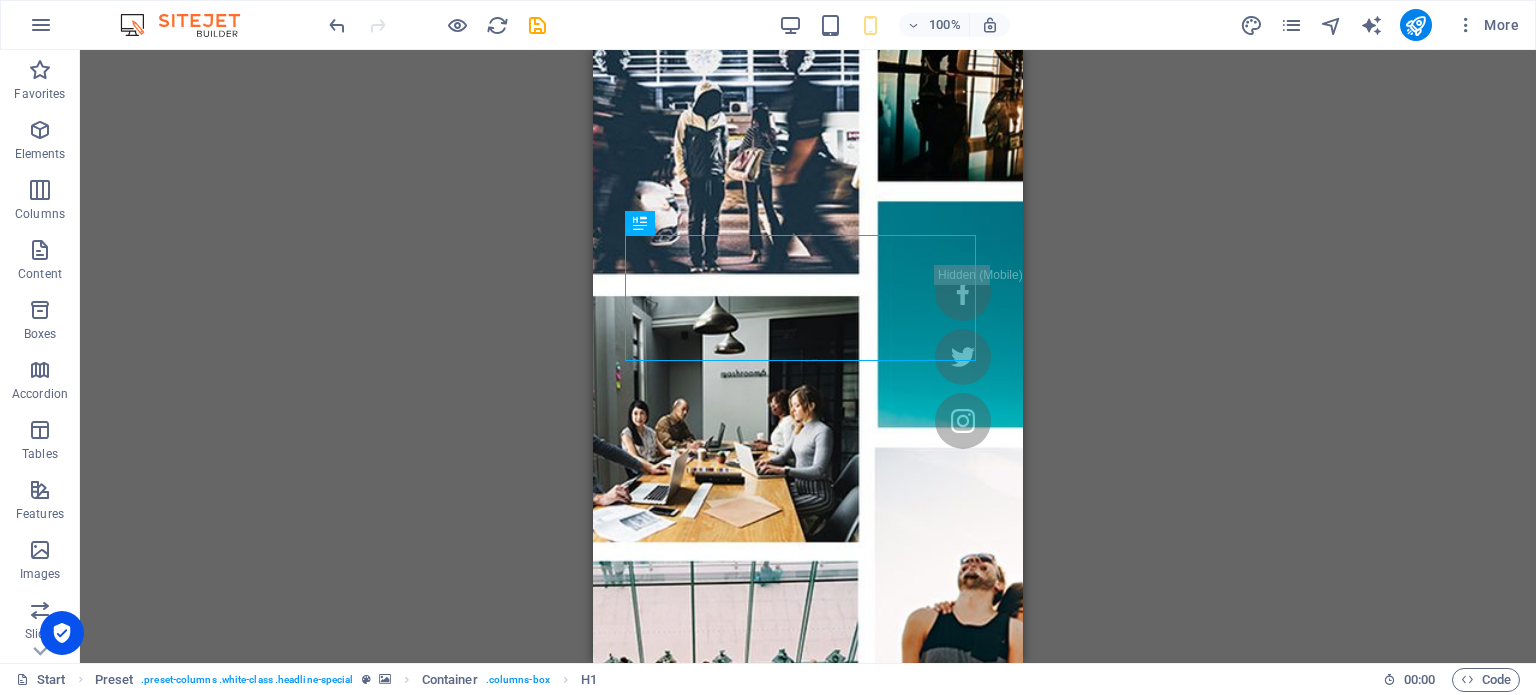 click on "Drag here to replace the existing content. Press “Ctrl” if you want to create a new element.
H1   Preset   Container   Image   Spacer   Container   H3   Container   Container   H3   H3   Text   Spacer   Button   Container   Container   Preset   Container   H3   Image   Container   Container   H3   Container   Container   Text   Button   Spacer   Image   Text   Spacer   Button   Container   Container   H3   Text   Button   H2   Container   Spacer   Text   Spacer   Button   Container   Icon   Container   Icon   Preset   Image   Icon   Preset   Icon" at bounding box center (808, 356) 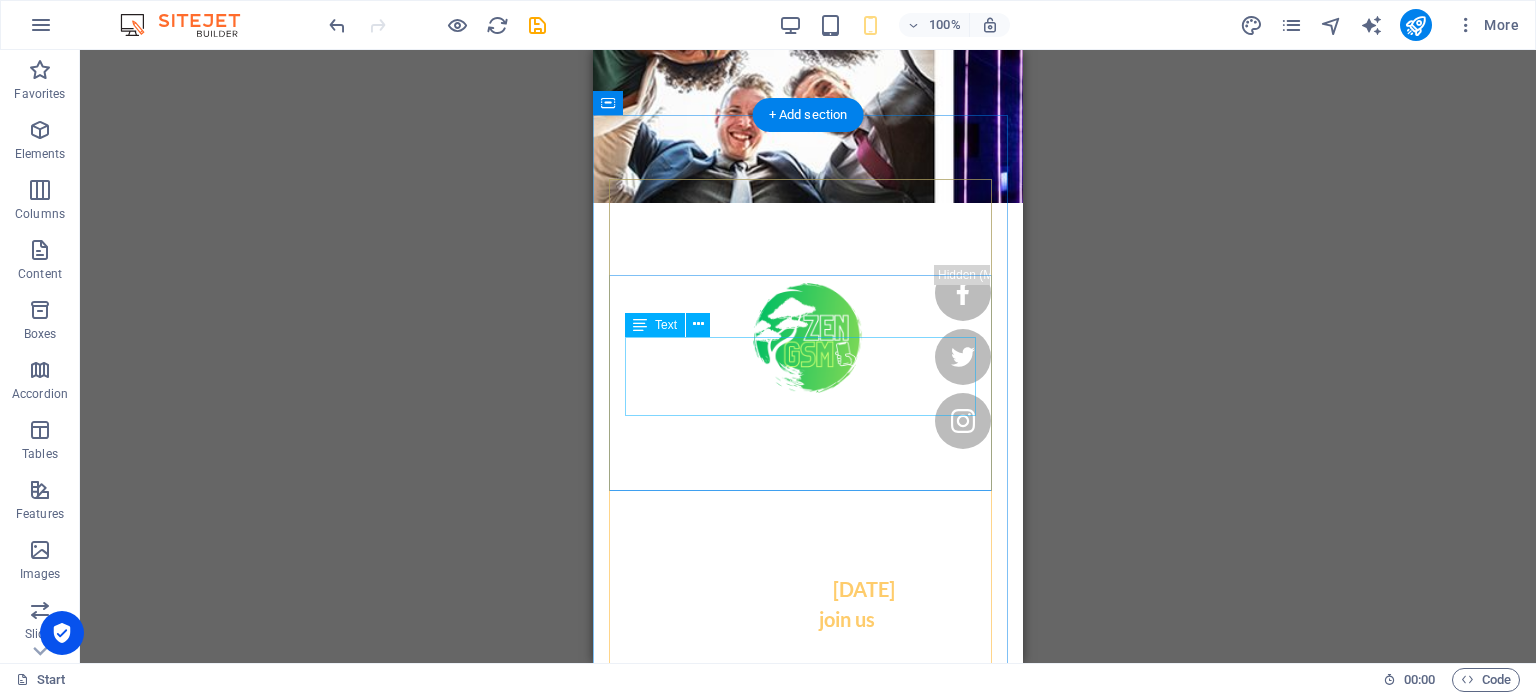 scroll, scrollTop: 1000, scrollLeft: 0, axis: vertical 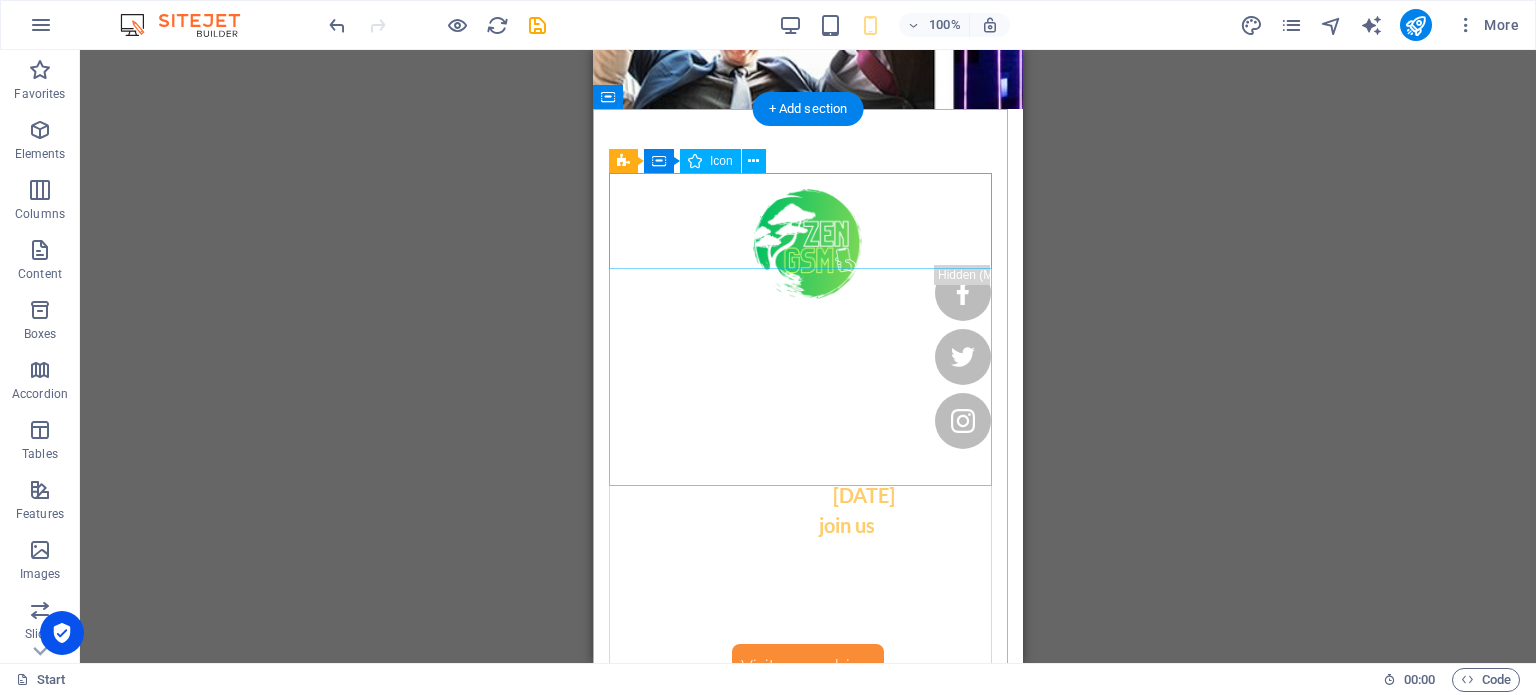 click at bounding box center [808, 1715] 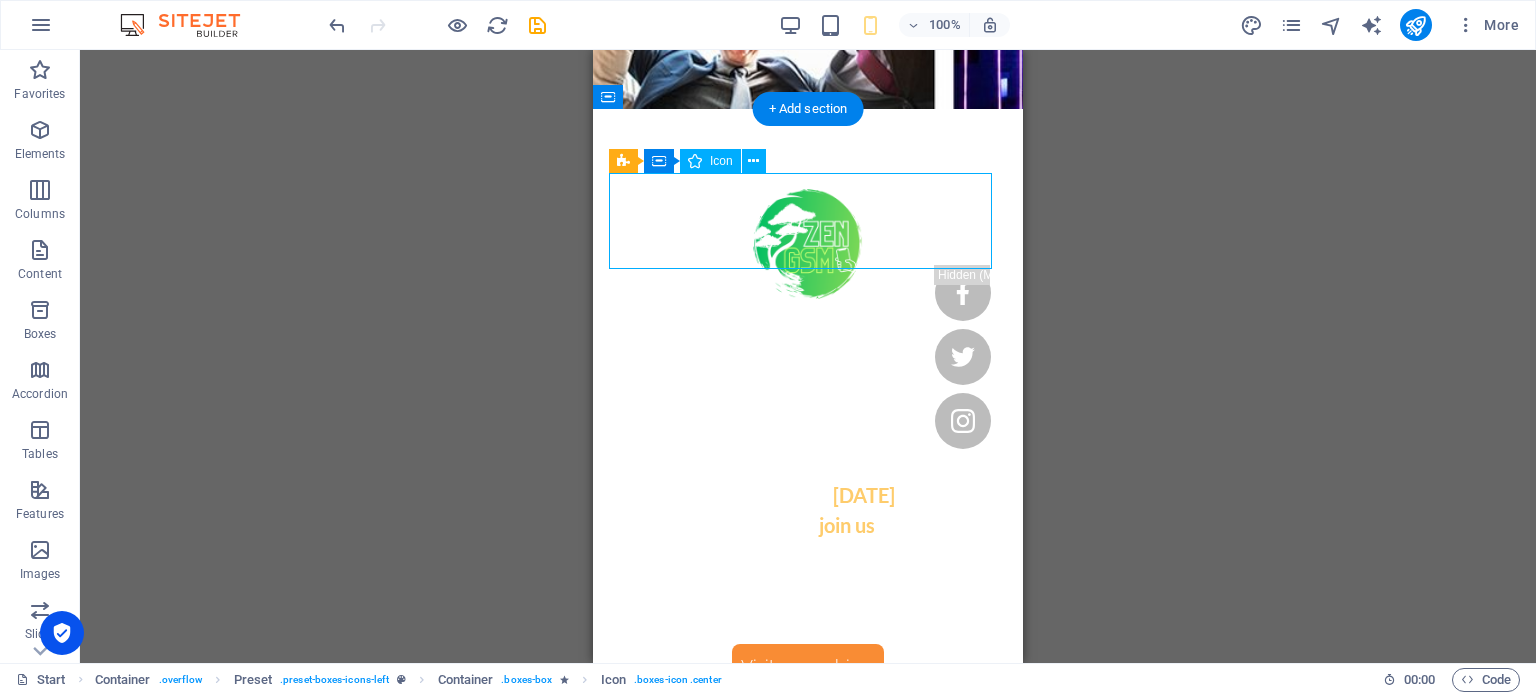 click at bounding box center (808, 1715) 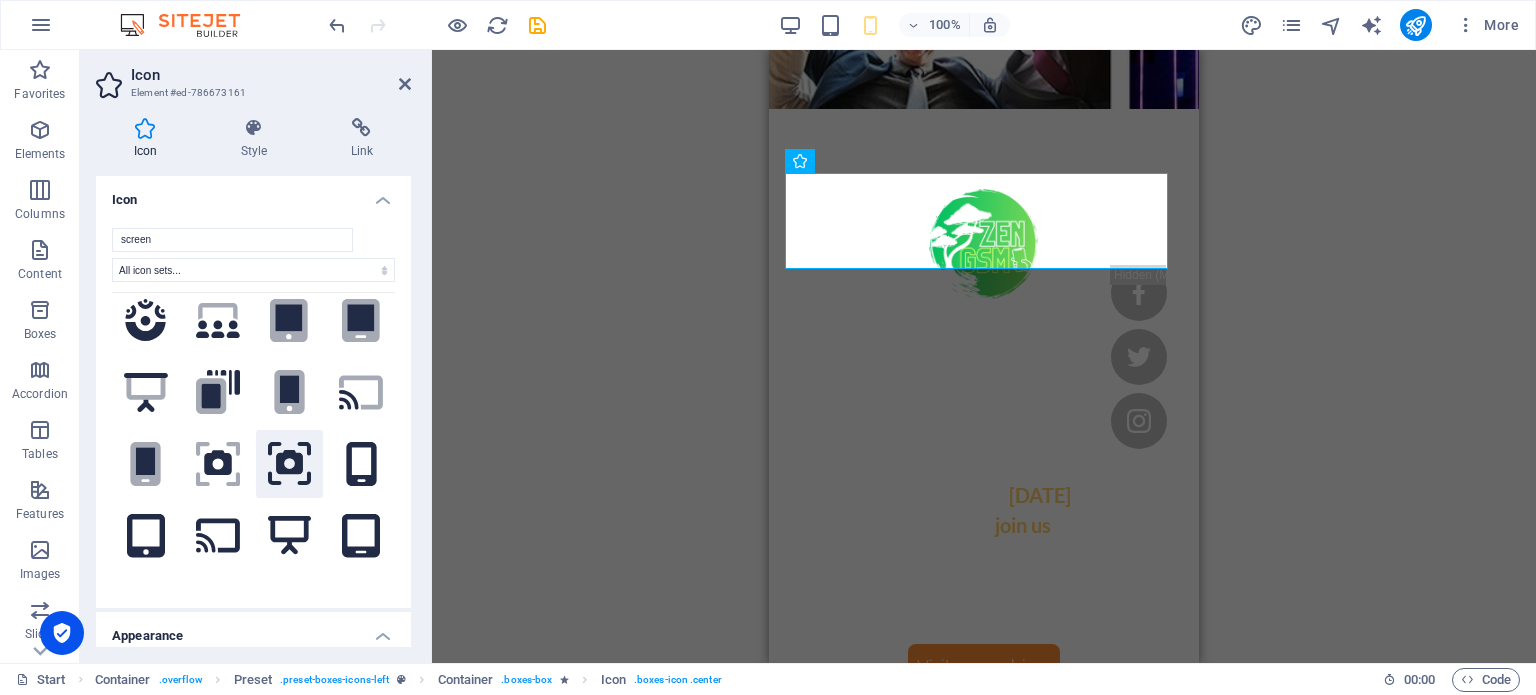 scroll, scrollTop: 0, scrollLeft: 0, axis: both 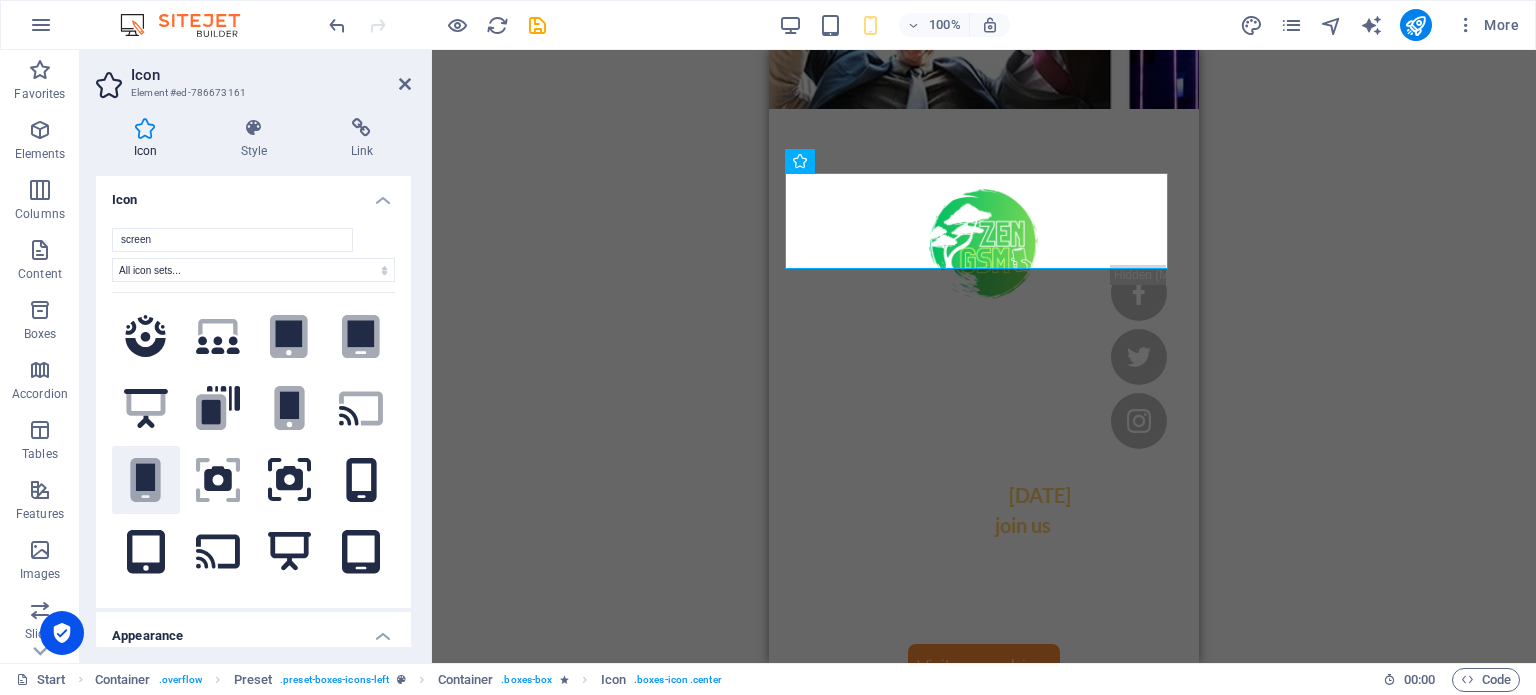 type on "screen" 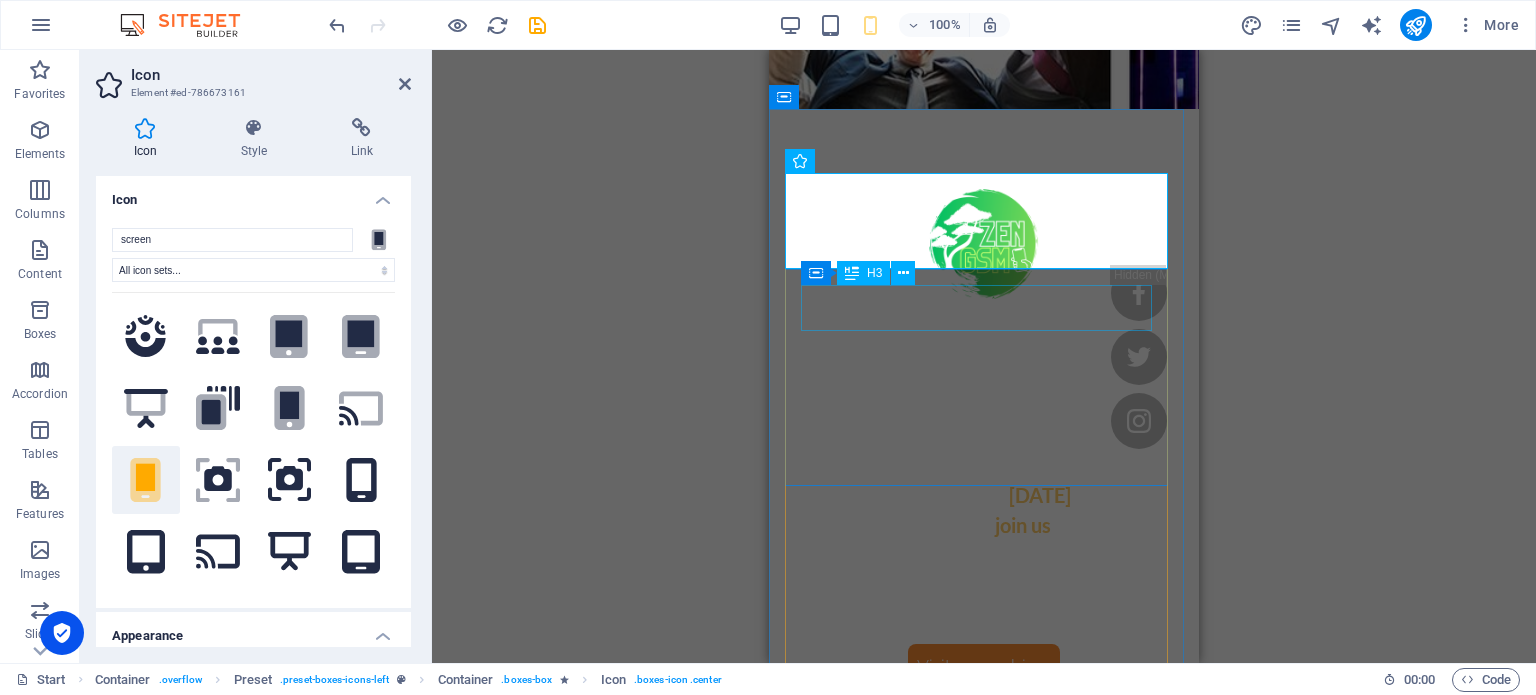 click on "be fully charged" at bounding box center (984, 1802) 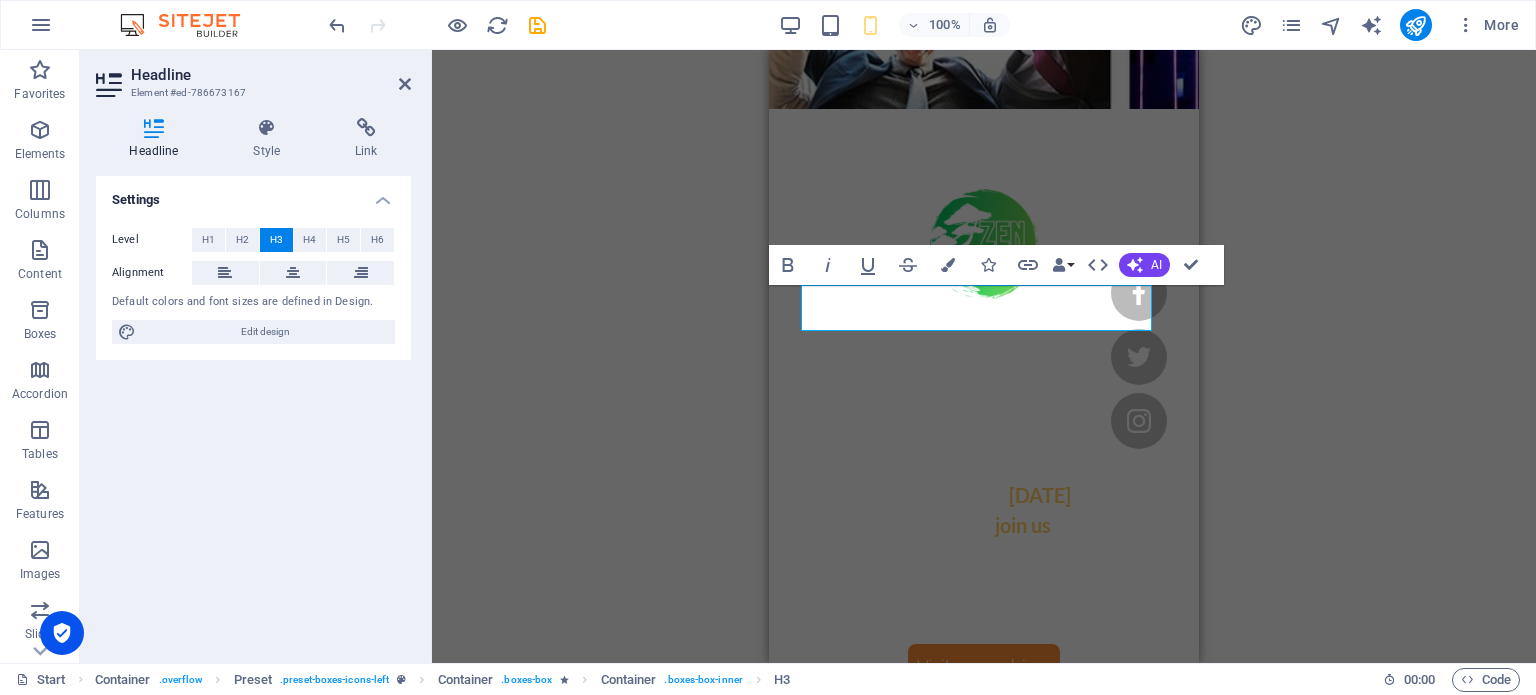 type 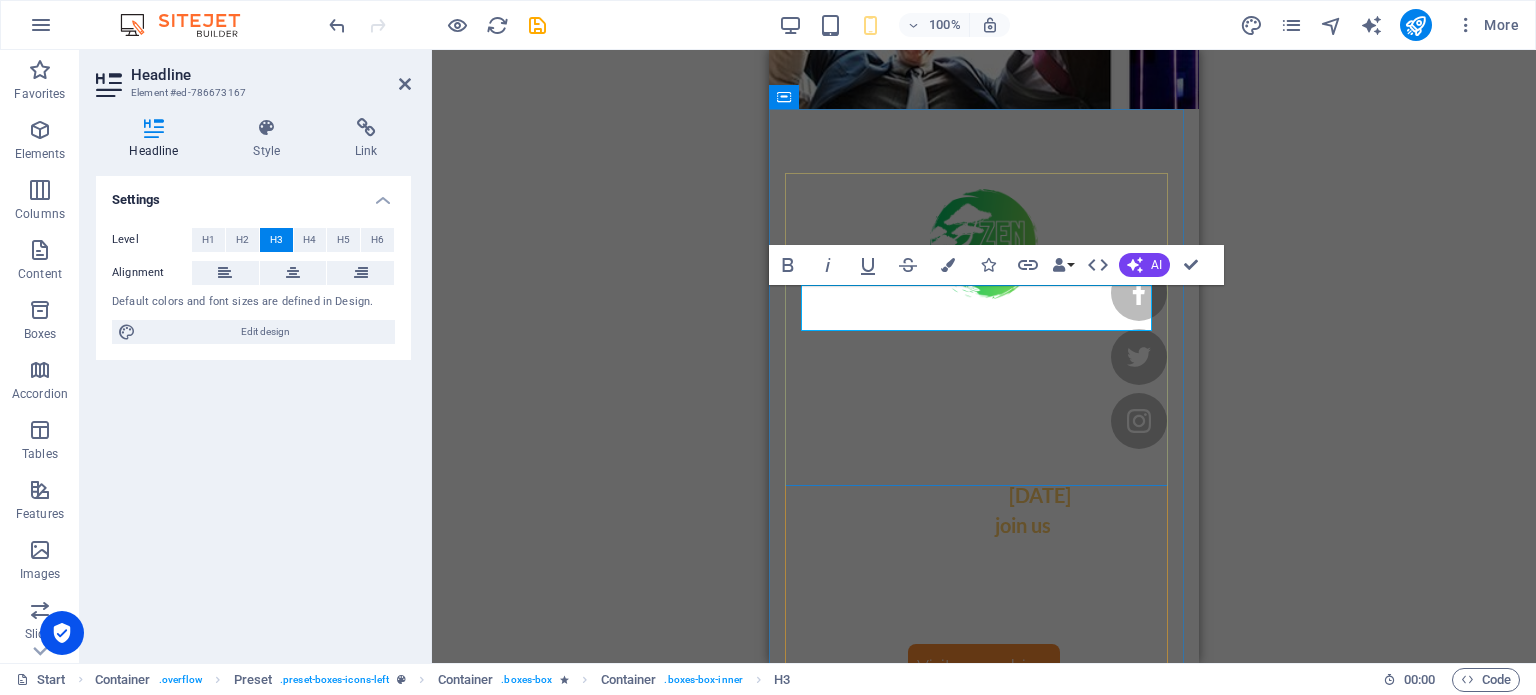 click on "BATERII / ACUMULATORI" at bounding box center [984, 1802] 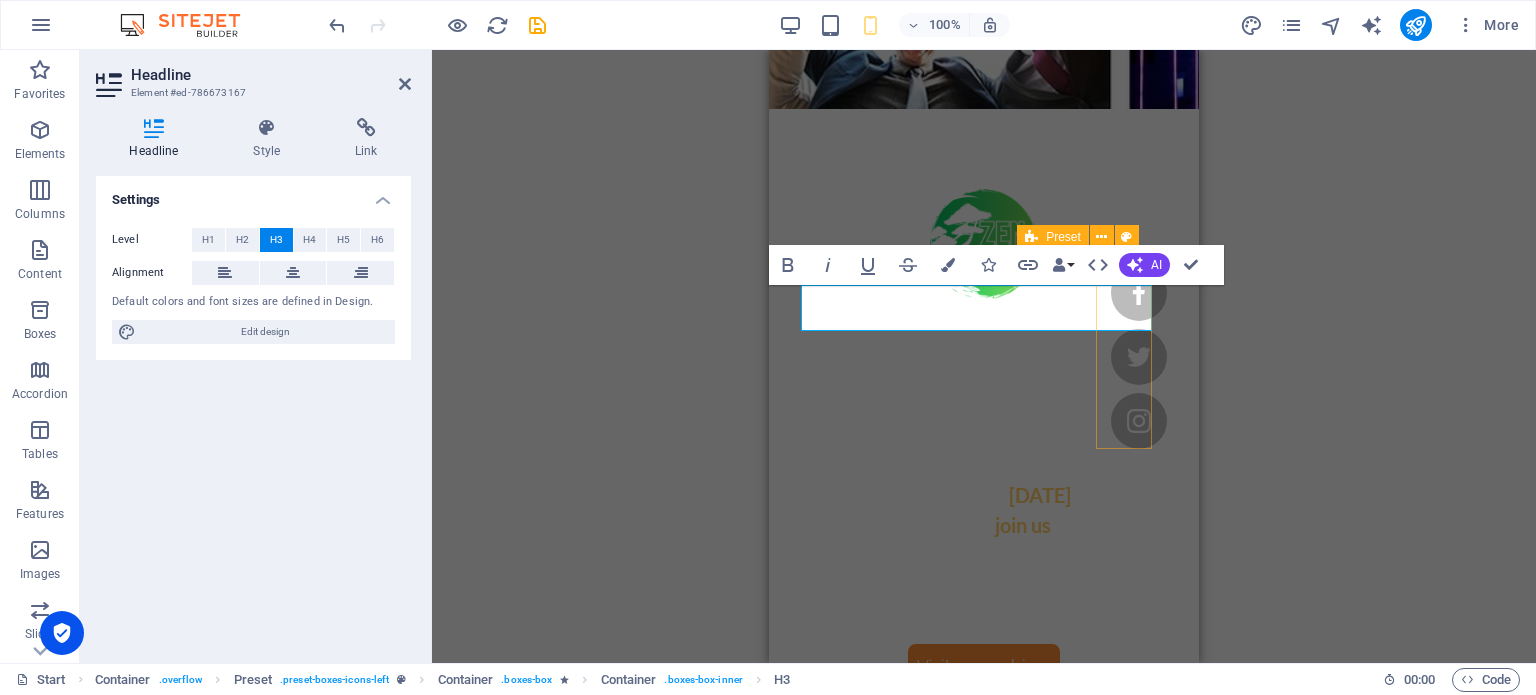 drag, startPoint x: 1085, startPoint y: 304, endPoint x: 1104, endPoint y: 306, distance: 19.104973 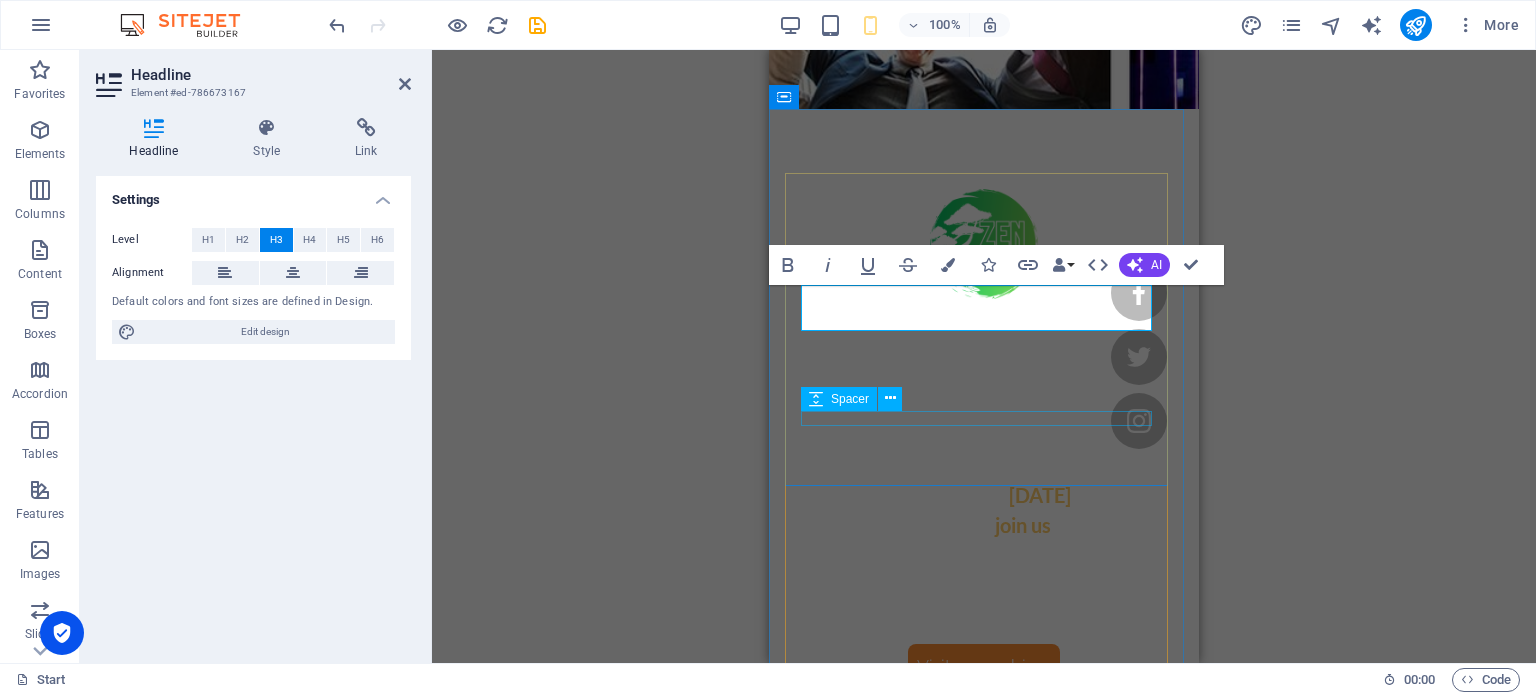 click at bounding box center (984, 1911) 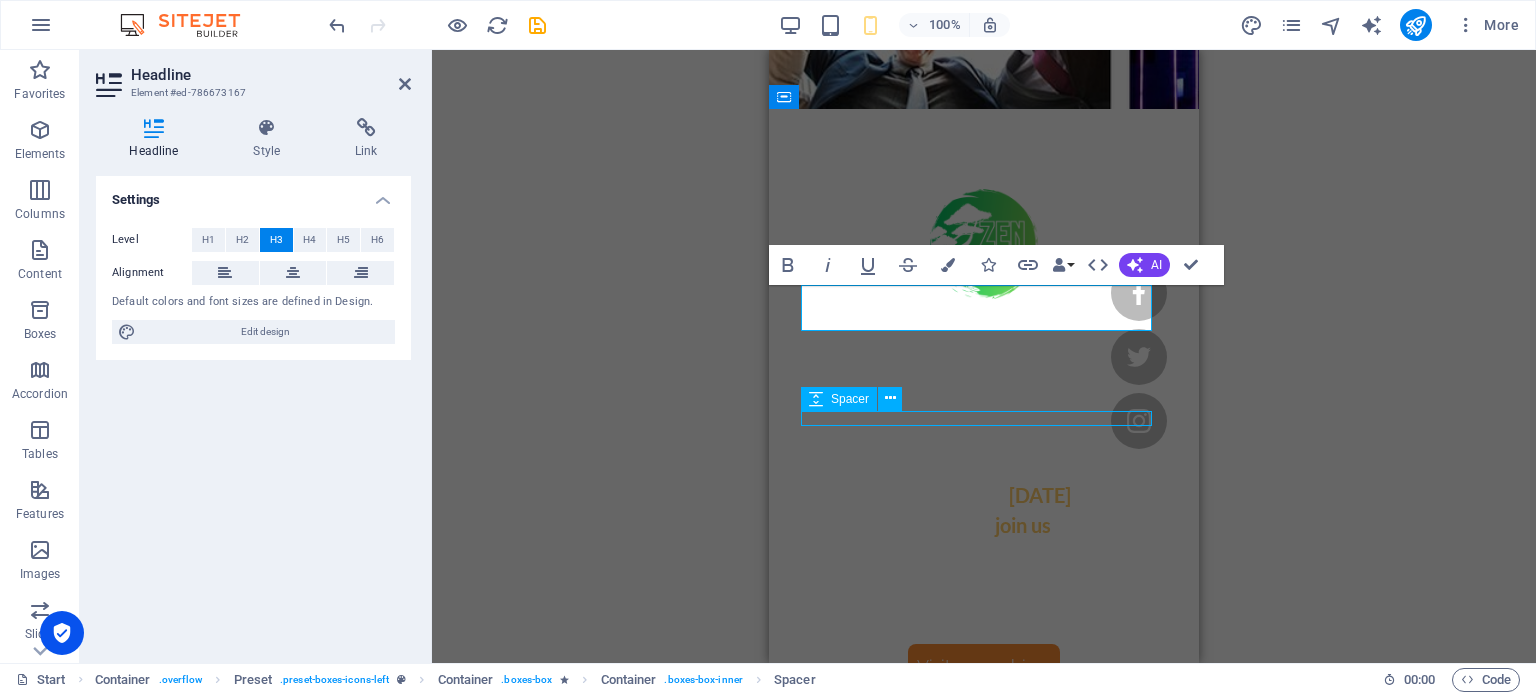 click at bounding box center [984, 1911] 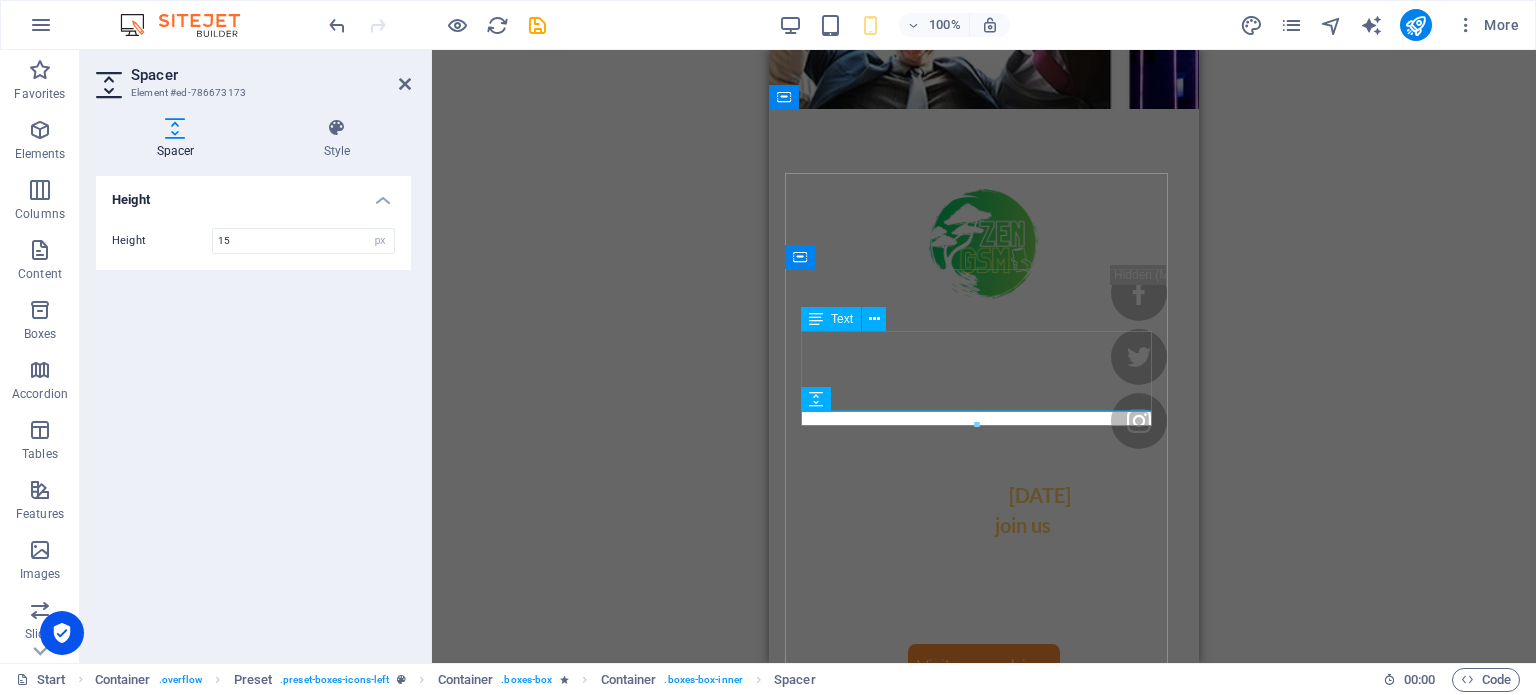 click on "Lorem ipsum dolor sit amet, consectetuer adipiscing elit. Aenean commodo ligula eget dolor." at bounding box center (984, 1864) 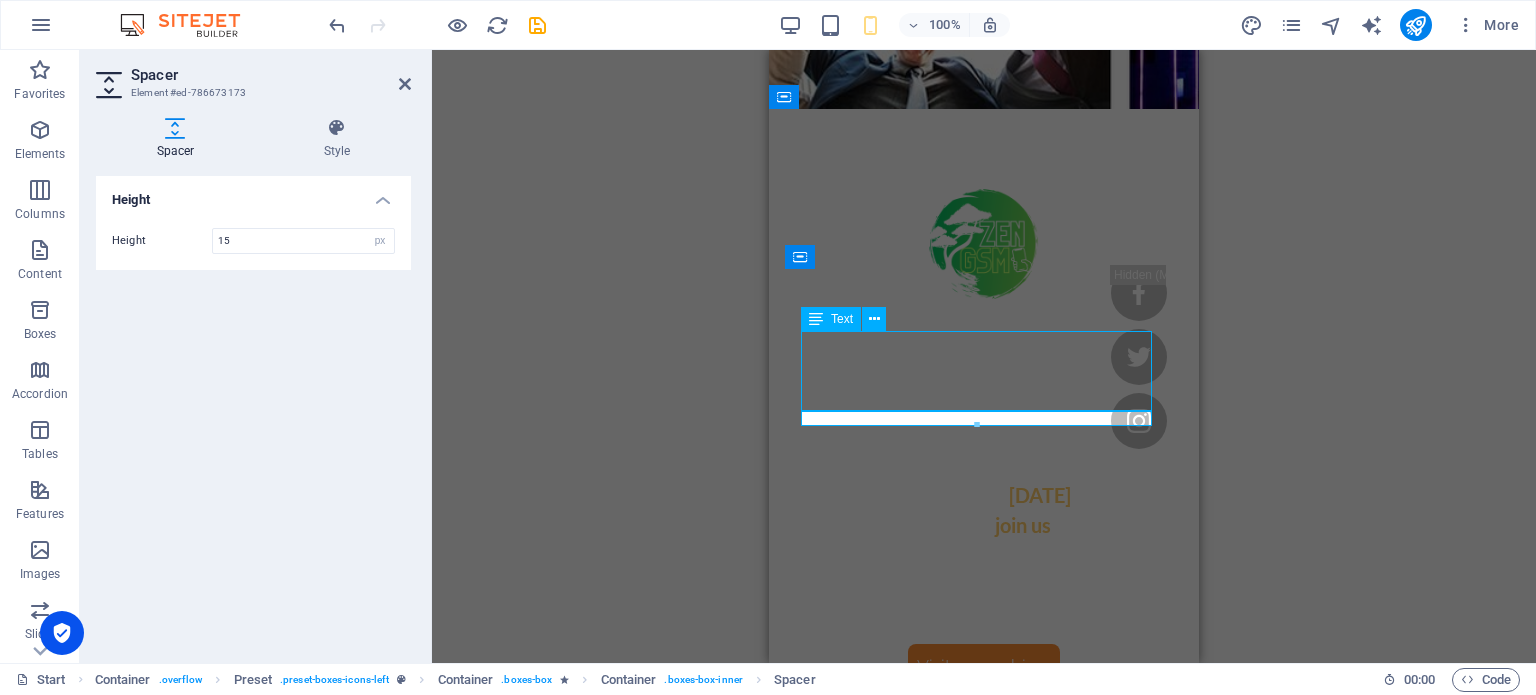 click on "Lorem ipsum dolor sit amet, consectetuer adipiscing elit. Aenean commodo ligula eget dolor." at bounding box center [984, 1864] 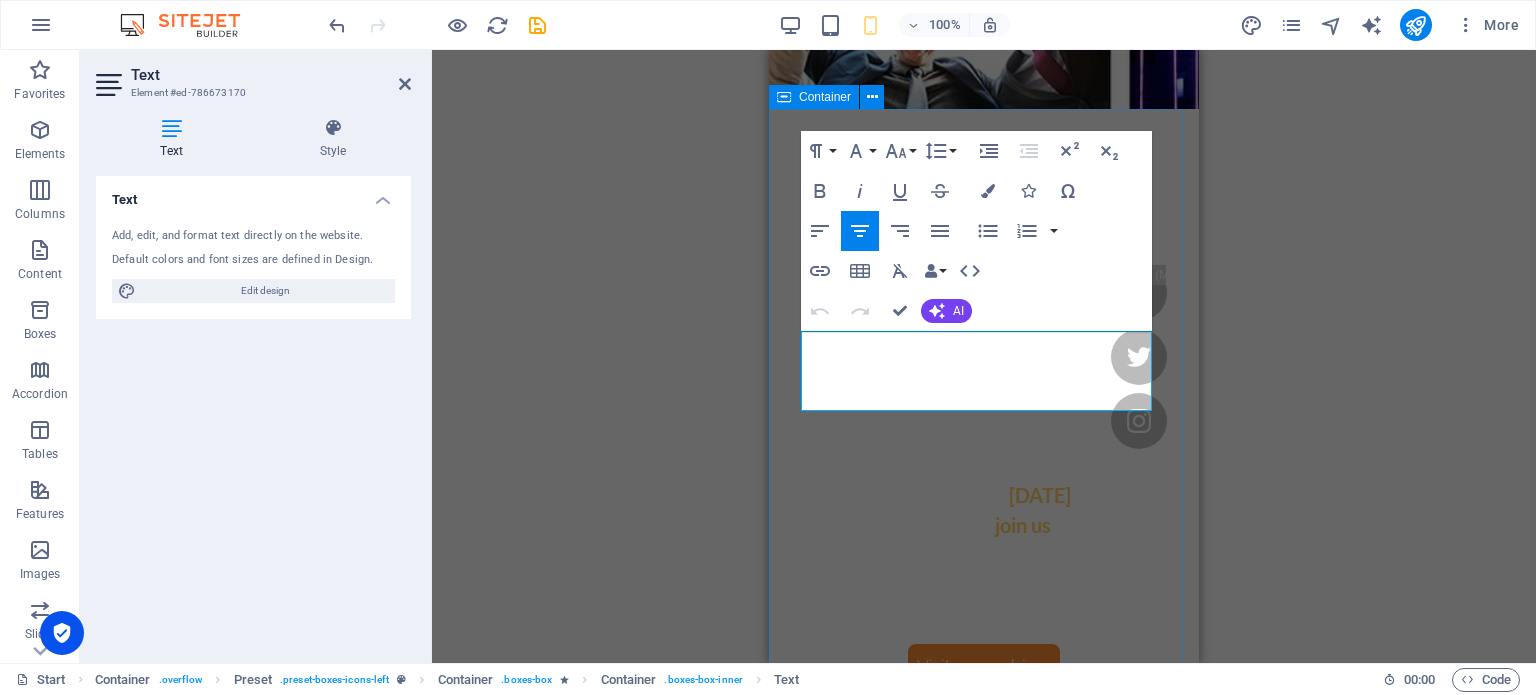 drag, startPoint x: 967, startPoint y: 384, endPoint x: 776, endPoint y: 315, distance: 203.08127 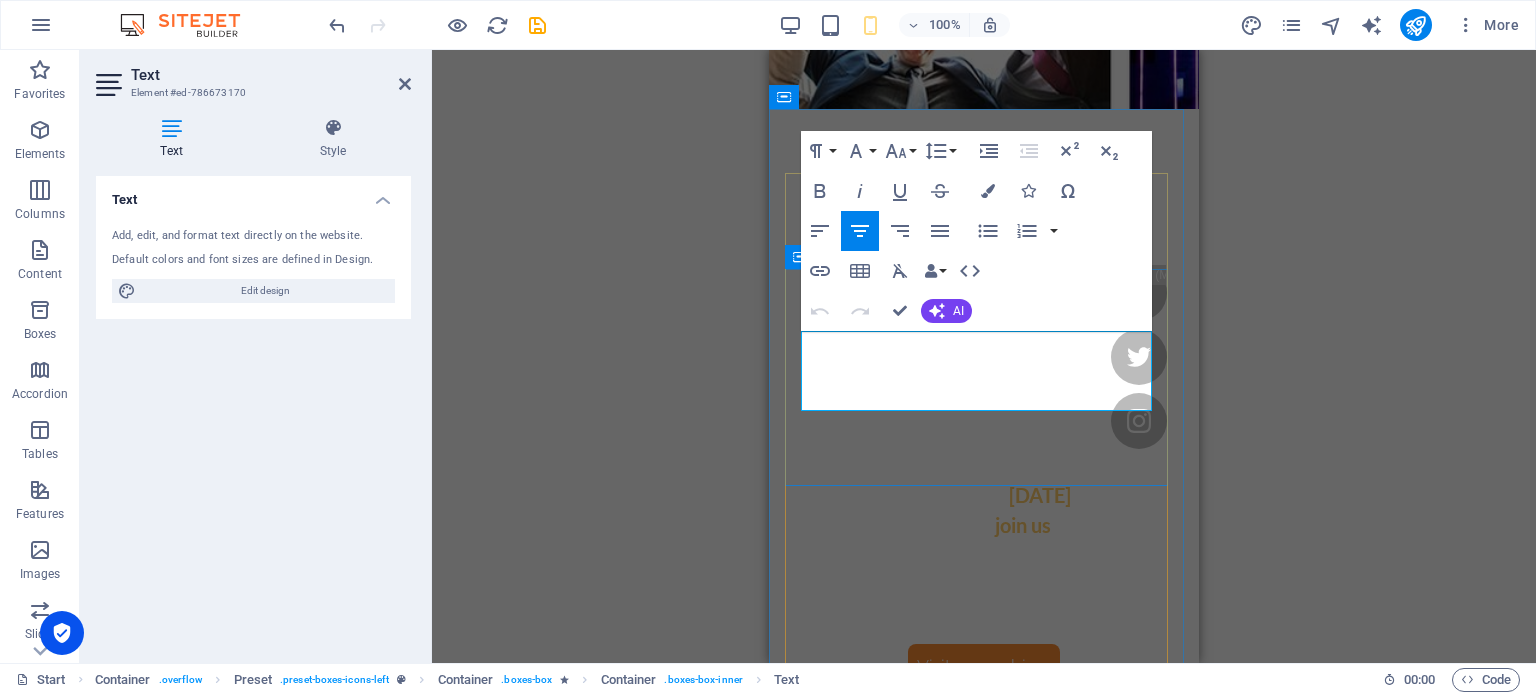 type 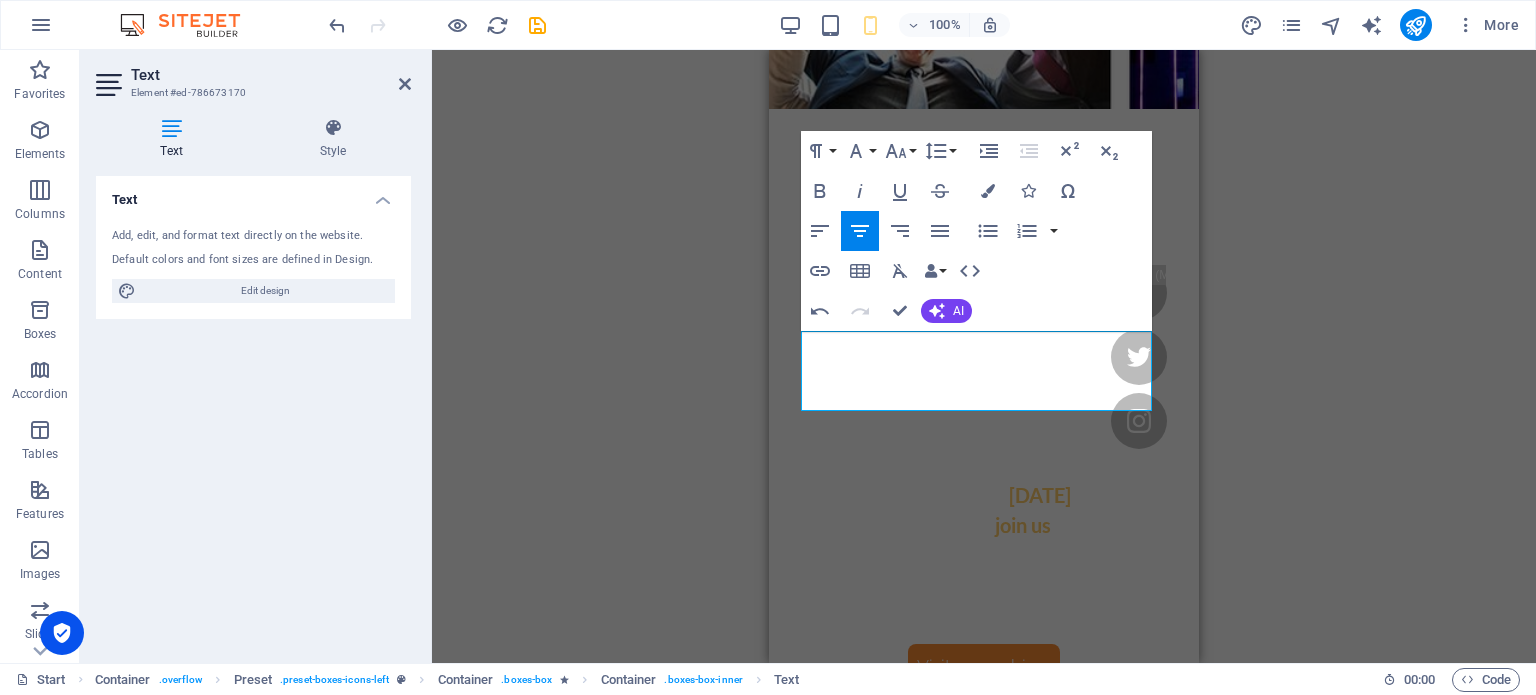 click on "H1   Preset   Container   Image   Spacer   Container   H3   Container   Container   H3   H3   Text   Spacer   Button   Container   Container   Preset   Preset   Container   Container   H3   Image   Preset   Container   H3   Container   Container   Text   Button   Spacer   Image   Text   Spacer   Button   Container   Container   H3   Text   Button   H2   Container   Spacer   Text   Spacer   Button   Container   Icon   Container   Icon   Preset   Image   Icon   Preset   Icon   Preset   Container   Icon   Container   Icon Paragraph Format Normal Heading 1 Heading 2 Heading 3 Heading 4 Heading 5 Heading 6 Code Font Family Arial Georgia Impact Tahoma Times New Roman Verdana Indie Flower Lato Raleway Font Size 8 9 10 11 12 14 18 24 30 36 48 60 72 96 Line Height Default Single 1.15 1.5 Double Increase Indent Decrease Indent Superscript Subscript Bold Italic Underline Strikethrough Colors Icons Special Characters Align Left Align Center Align Right Align Justify Unordered List   Default Circle" at bounding box center [984, 356] 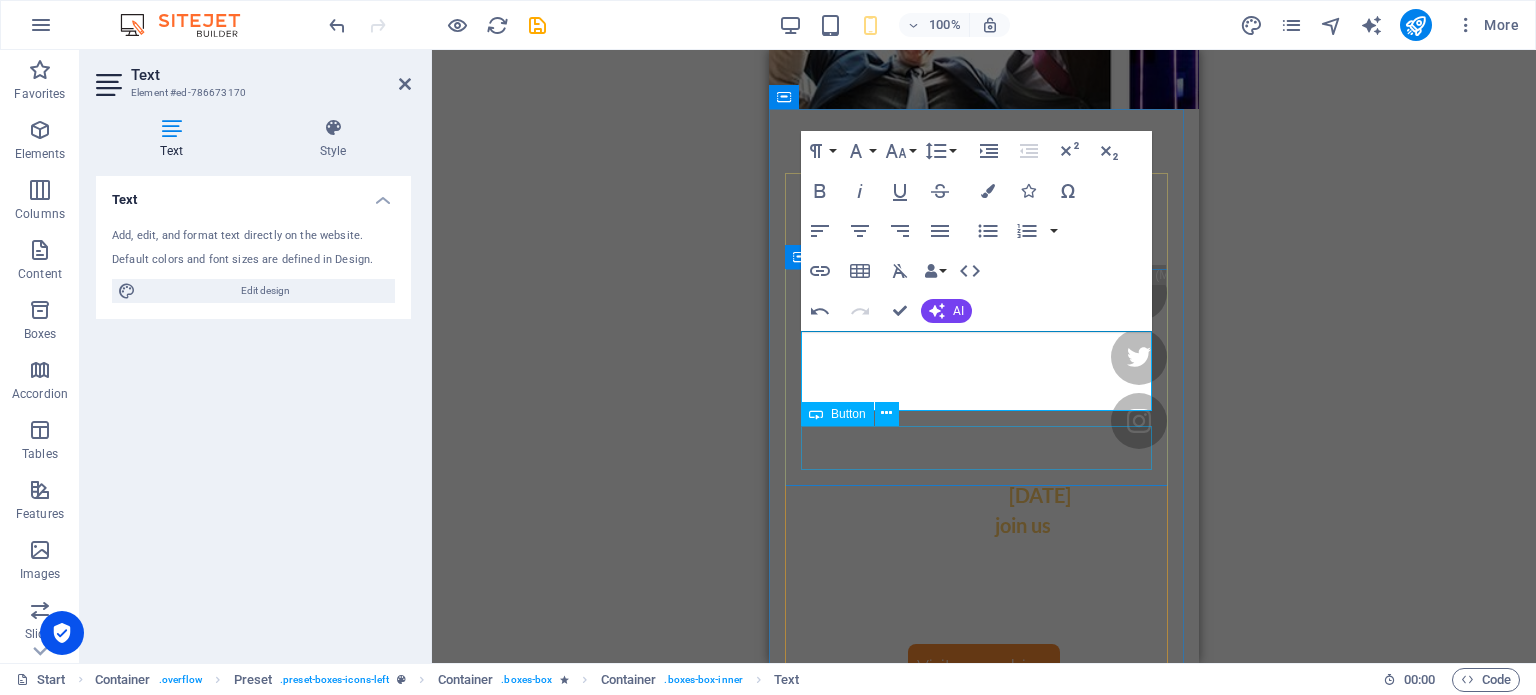 click on "Visit our webinar" at bounding box center [984, 1941] 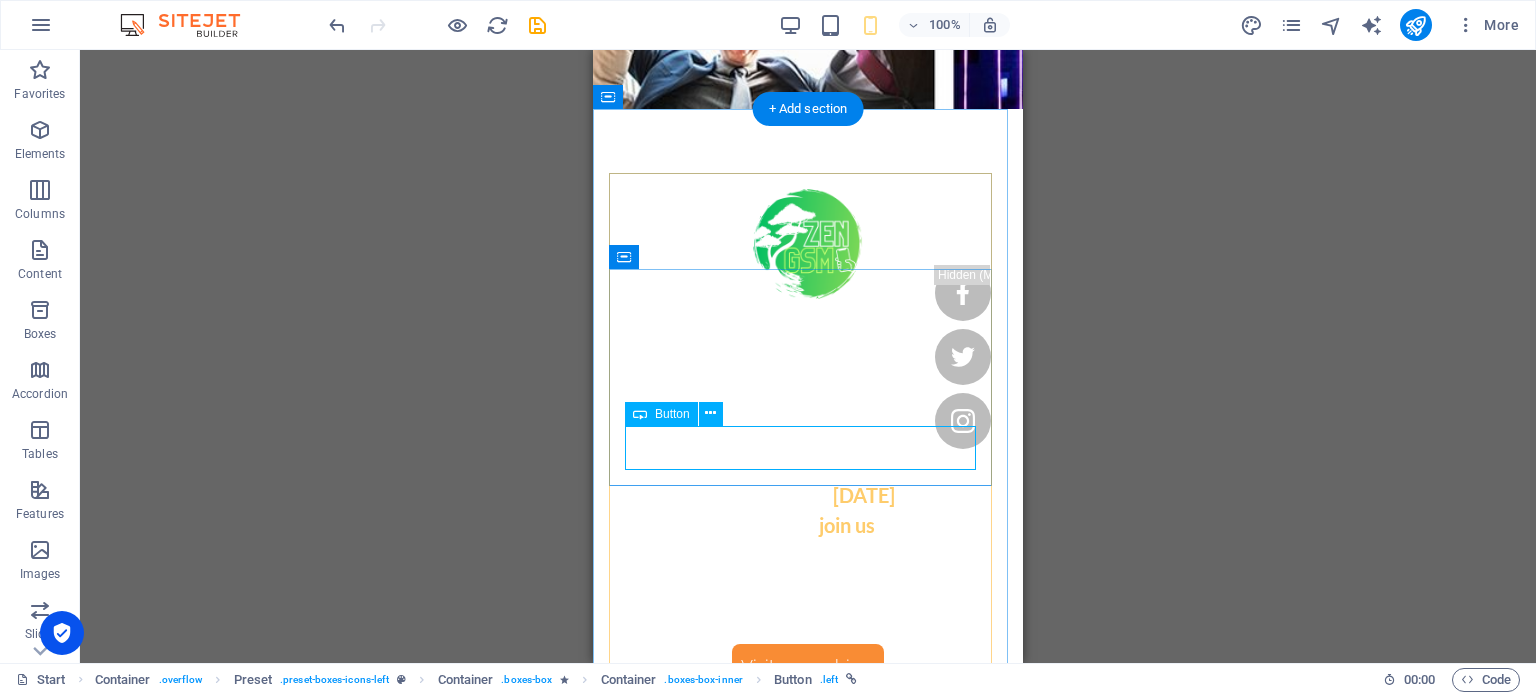 click on "Visit our webinar" at bounding box center (808, 1941) 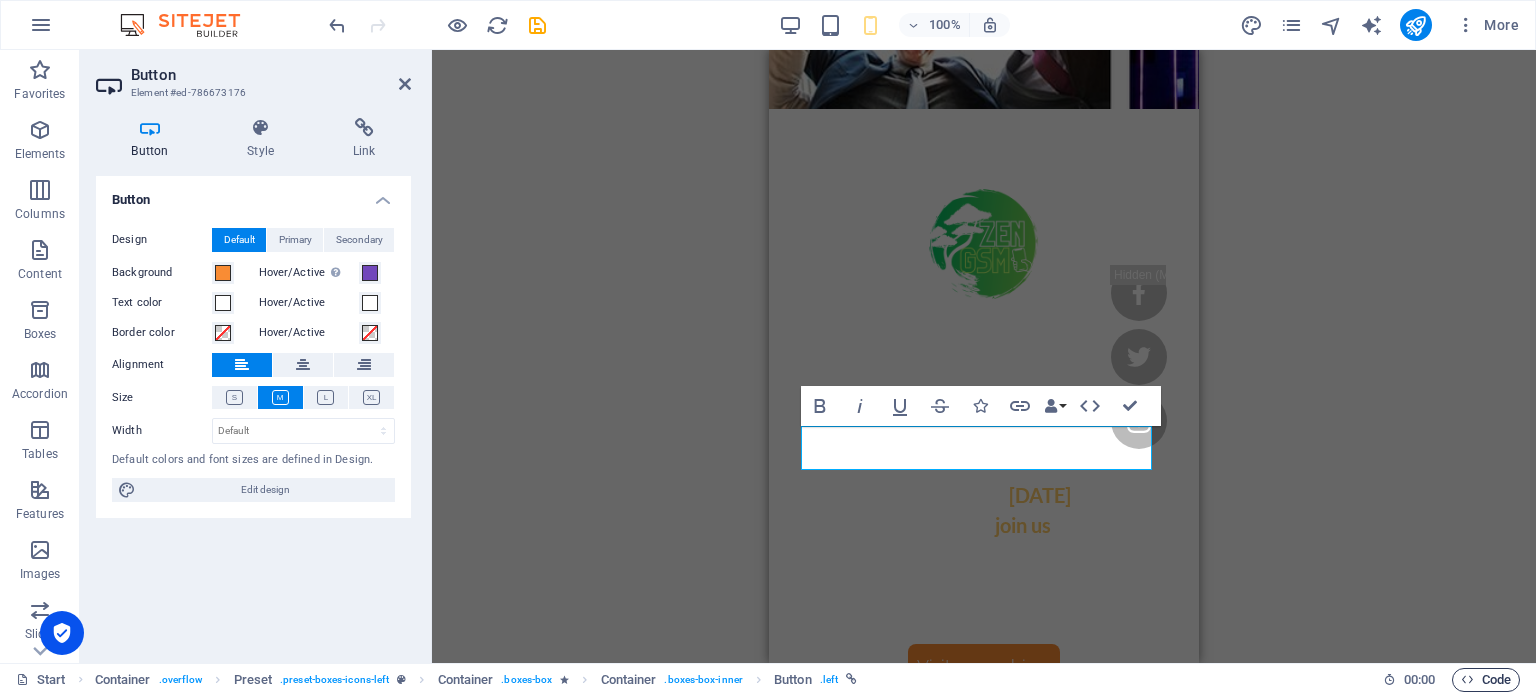 type 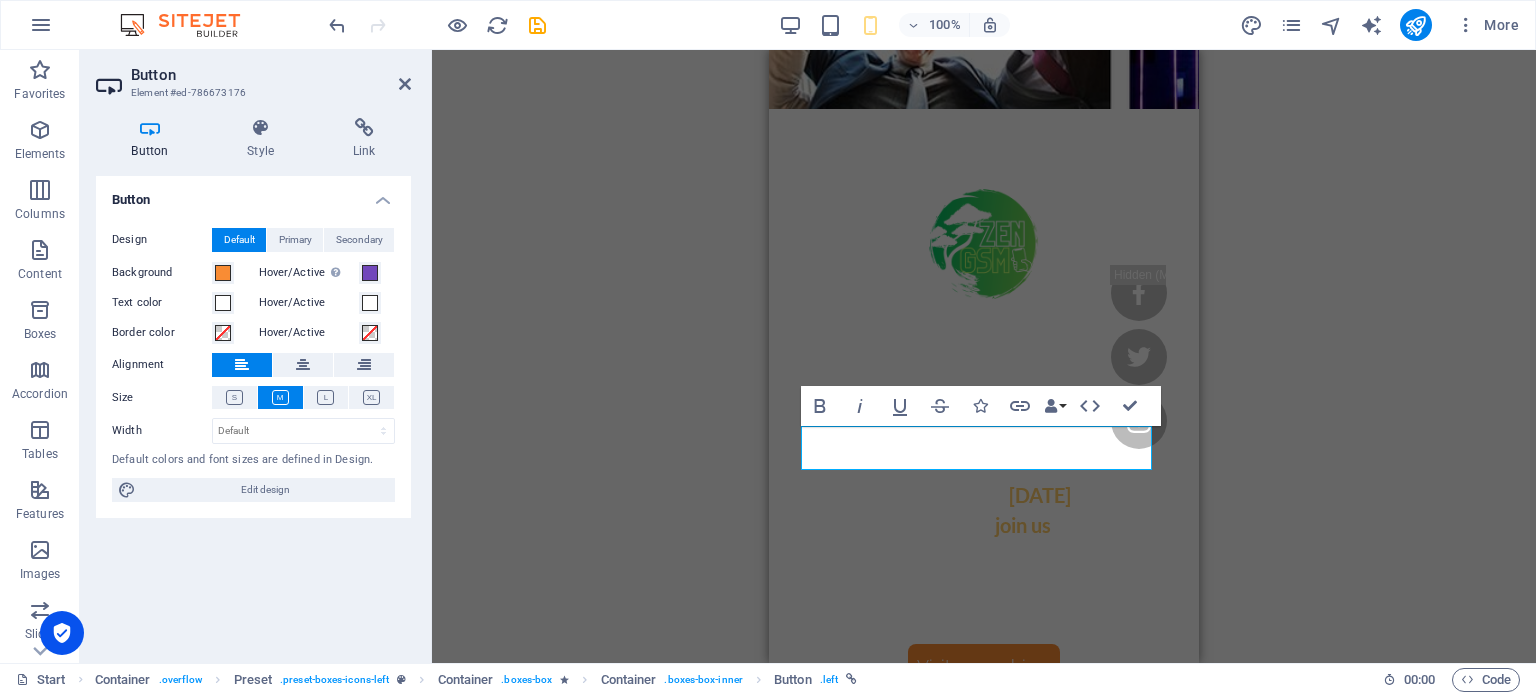 click on "H1   Preset   Container   Image   Spacer   Container   H3   Container   Container   H3   H3   Text   Spacer   Button   Container   Container   Preset   Preset   Container   Container   H3   Image   Preset   Container   H3   Container   Container   Text   Button   Spacer   Image   Text   Spacer   Button   Container   Container   H3   Text   Button   H2   Container   Spacer   Text   Spacer   Button   Container   Icon   Container   Icon   Preset   Image   Icon   Icon   Preset   Container   Icon   Container   Icon Bold Italic Underline Strikethrough Icons Link Data Bindings Company First name Last name Street ZIP code City Email Phone Mobile Fax Custom field 1 Custom field 2 Custom field 3 Custom field 4 Custom field 5 Custom field 6 HTML Confirm (Ctrl+⏎)" at bounding box center (984, 356) 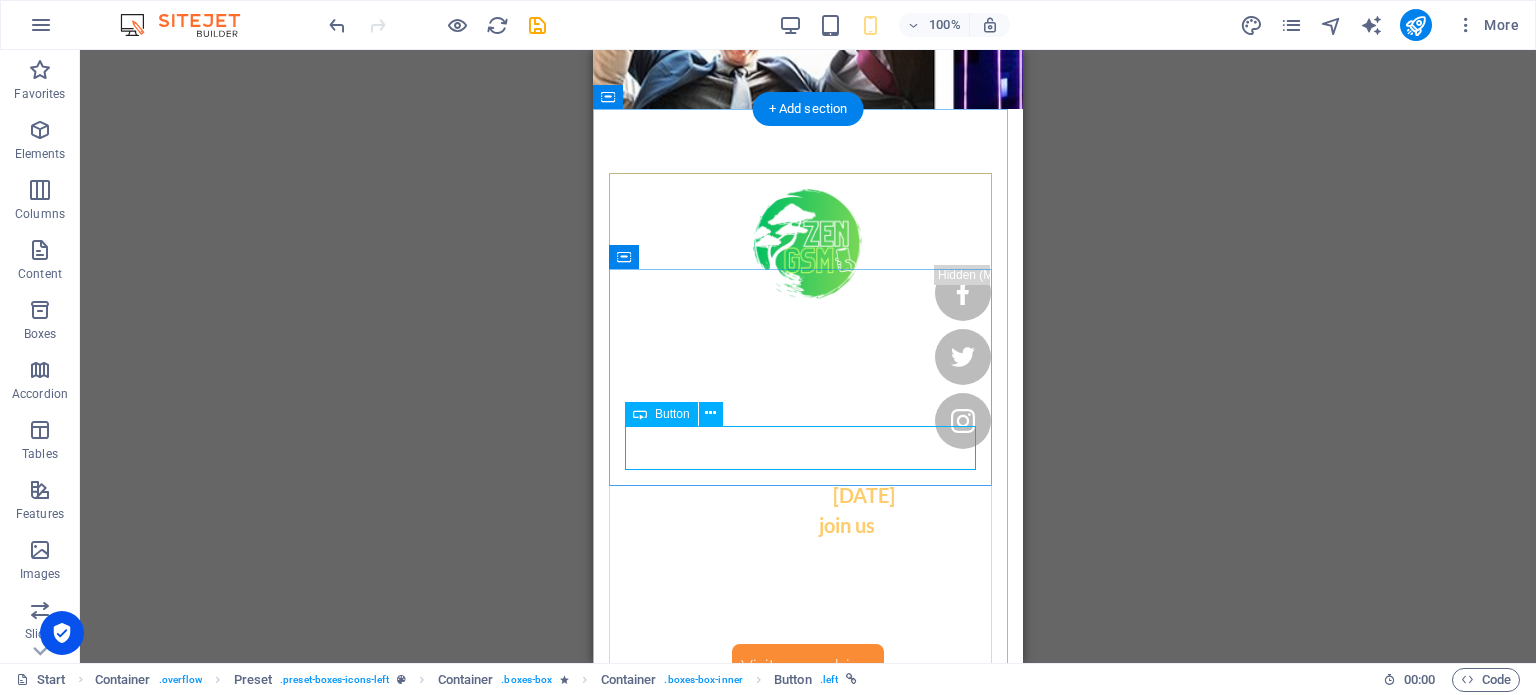 click on "Vino în Magazin" at bounding box center (808, 1941) 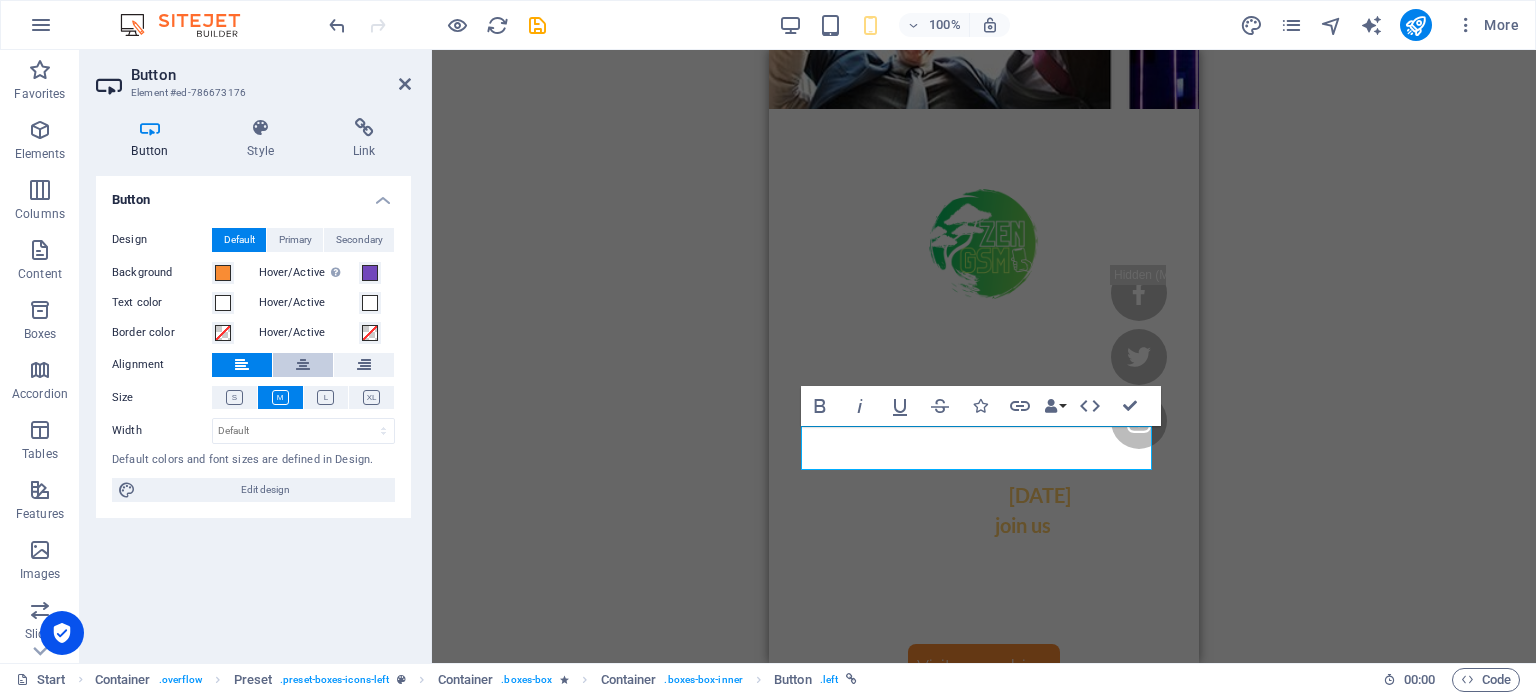 click at bounding box center [303, 365] 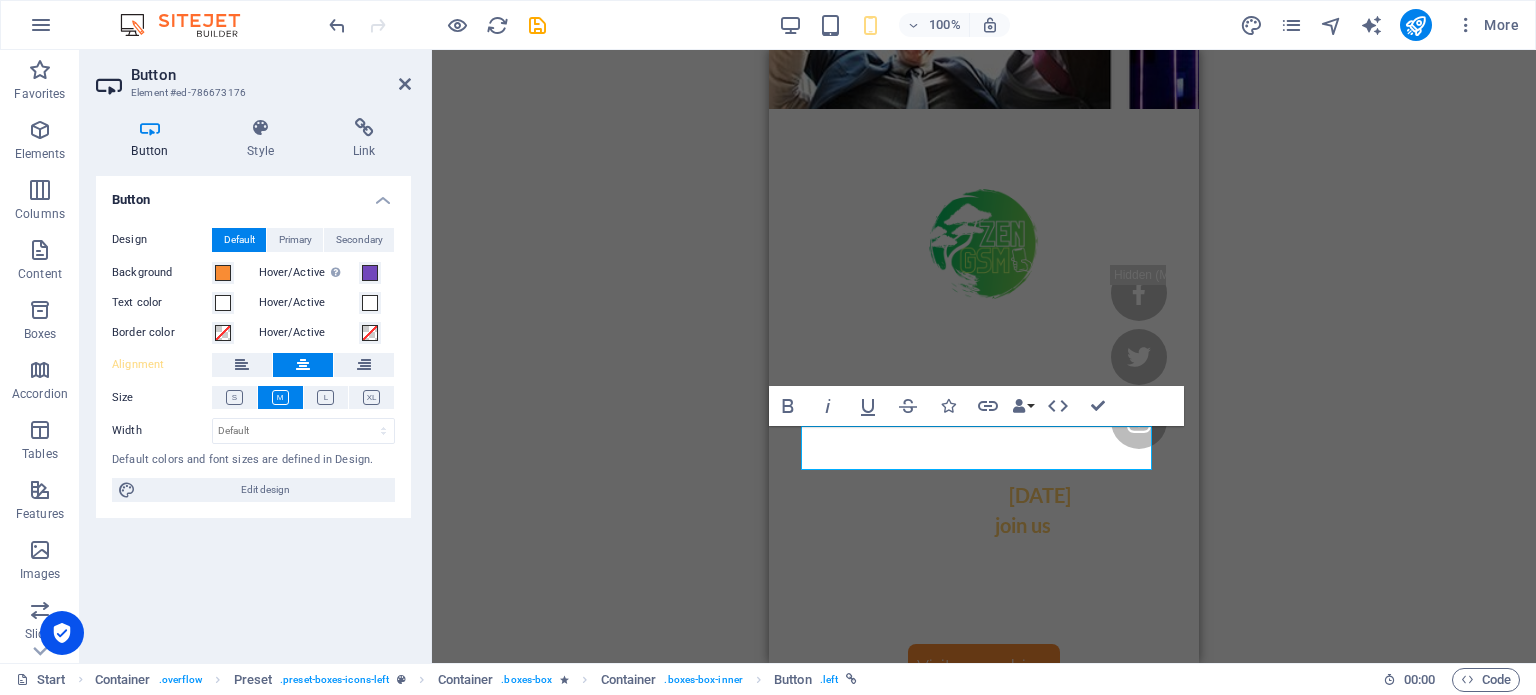 click on "H1   Preset   Container   Image   Spacer   Container   H3   Container   Container   H3   H3   Text   Spacer   Button   Container   Container   Preset   Preset   Container   Container   H3   Image   Preset   Container   H3   Container   Container   Text   Button   Spacer   Image   Text   Spacer   Button   Container   Container   H3   Text   Button   H2   Container   Spacer   Text   Spacer   Button   Container   Icon   Container   Icon   Preset   Image   Icon   Icon   Preset   Container   Icon   Container   Icon Bold Italic Underline Strikethrough Icons Link Data Bindings Company First name Last name Street ZIP code City Email Phone Mobile Fax Custom field 1 Custom field 2 Custom field 3 Custom field 4 Custom field 5 Custom field 6 HTML Confirm (Ctrl+⏎)" at bounding box center [984, 356] 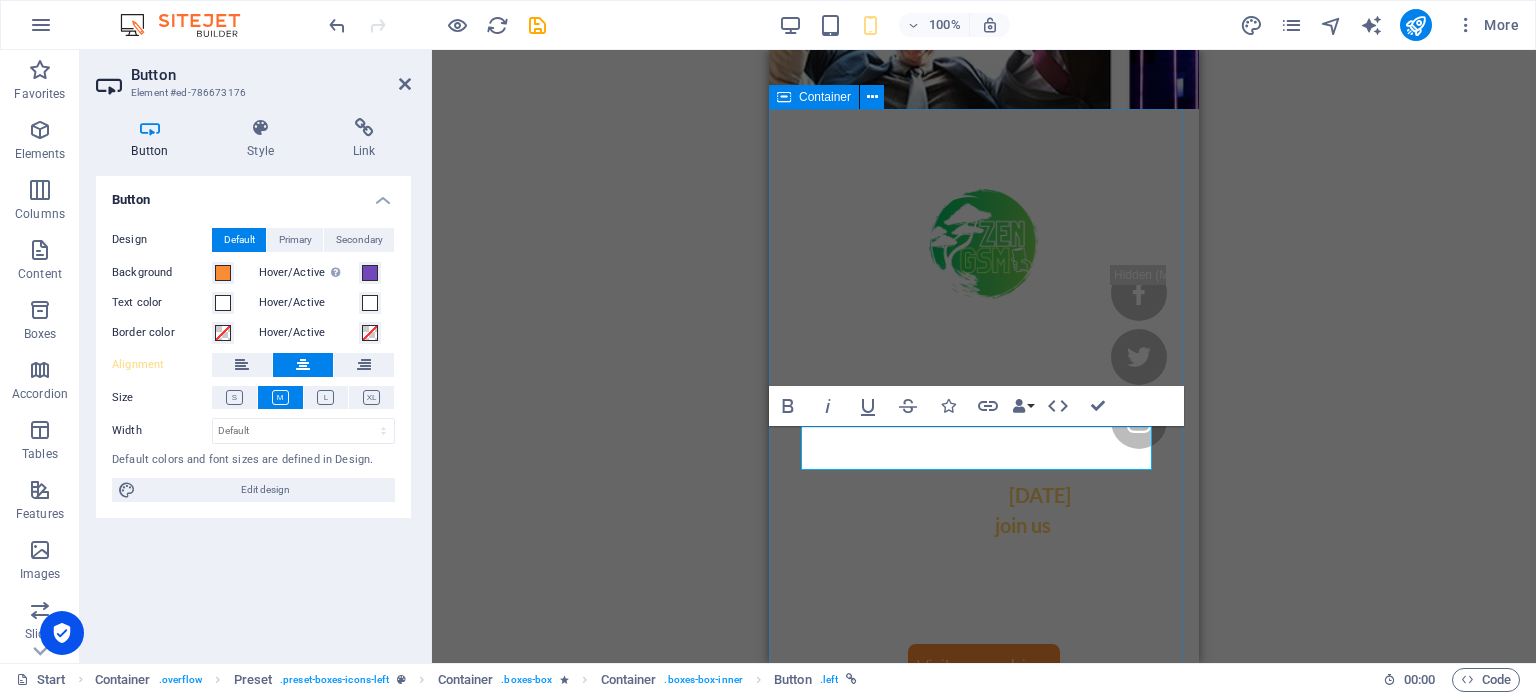 click at bounding box center (0, 0) 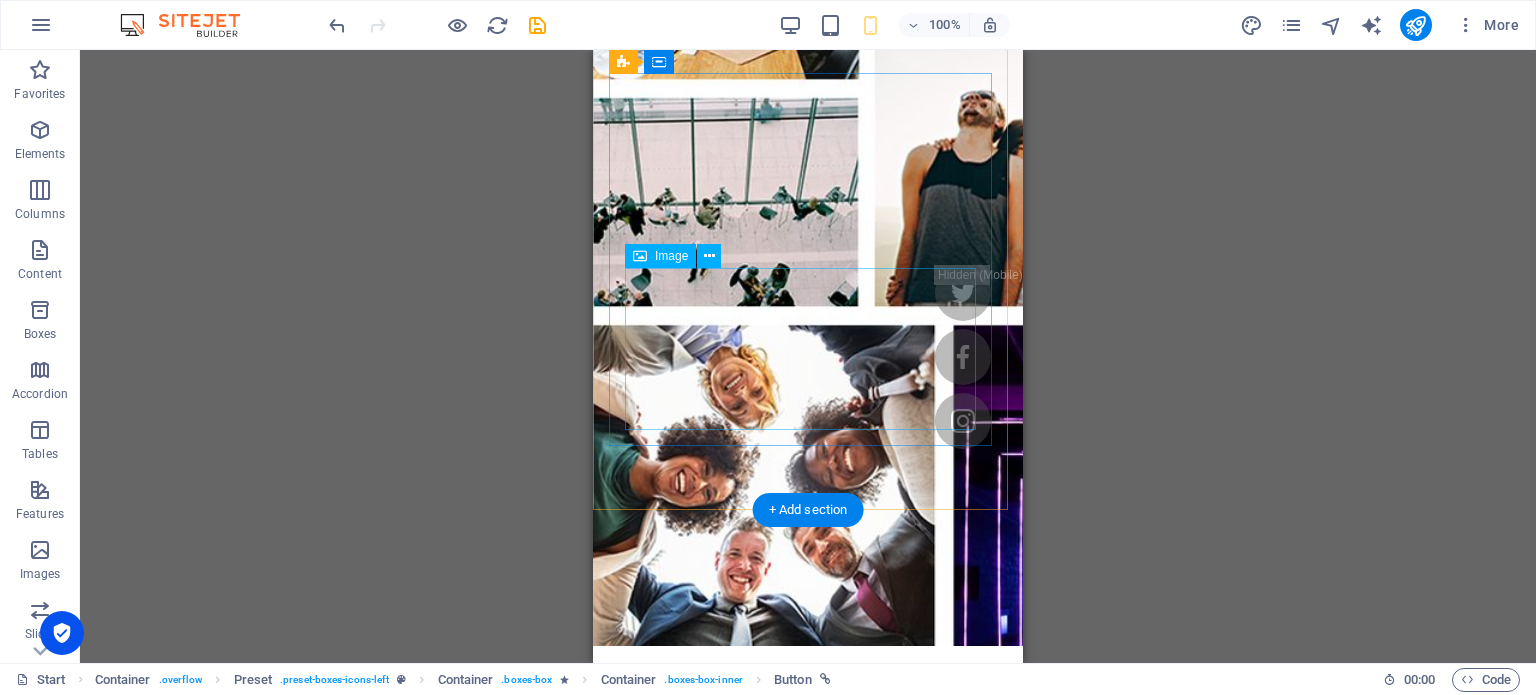 scroll, scrollTop: 400, scrollLeft: 0, axis: vertical 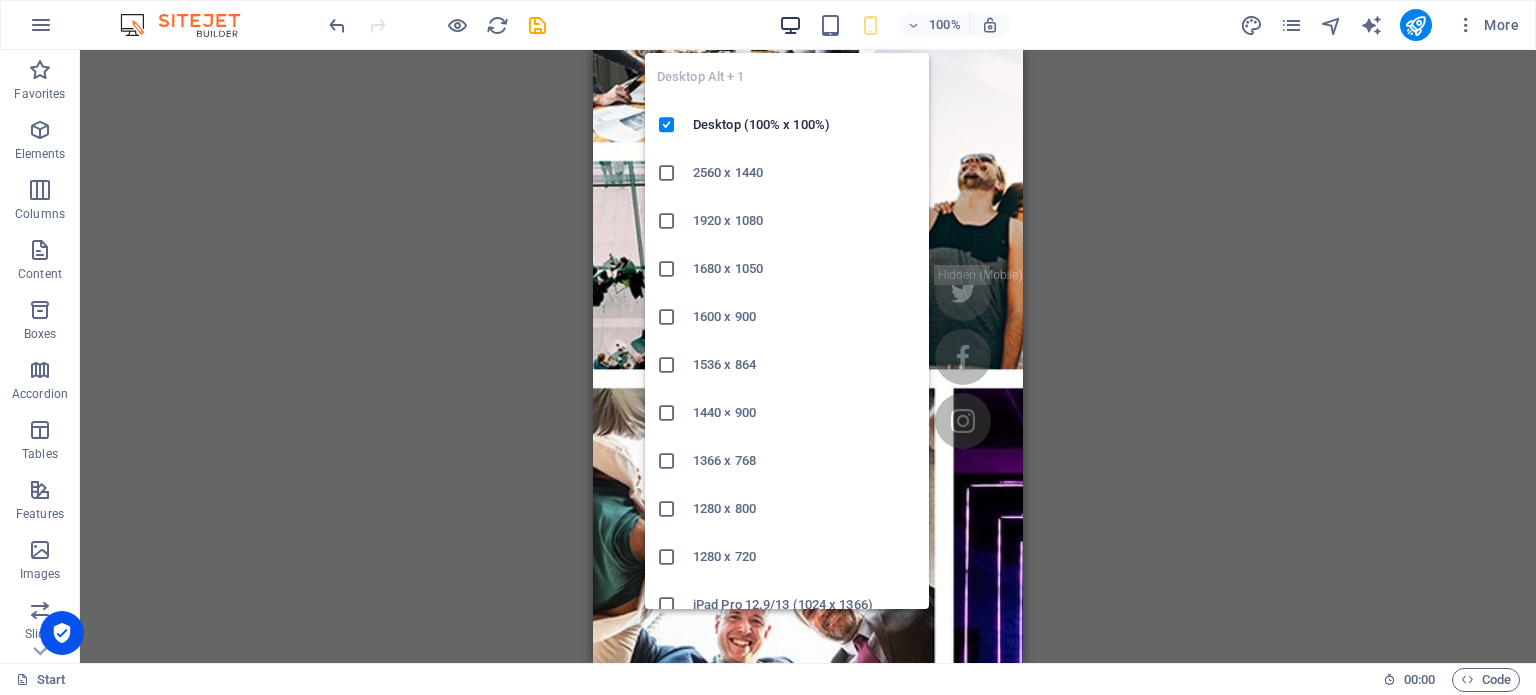 click at bounding box center [790, 25] 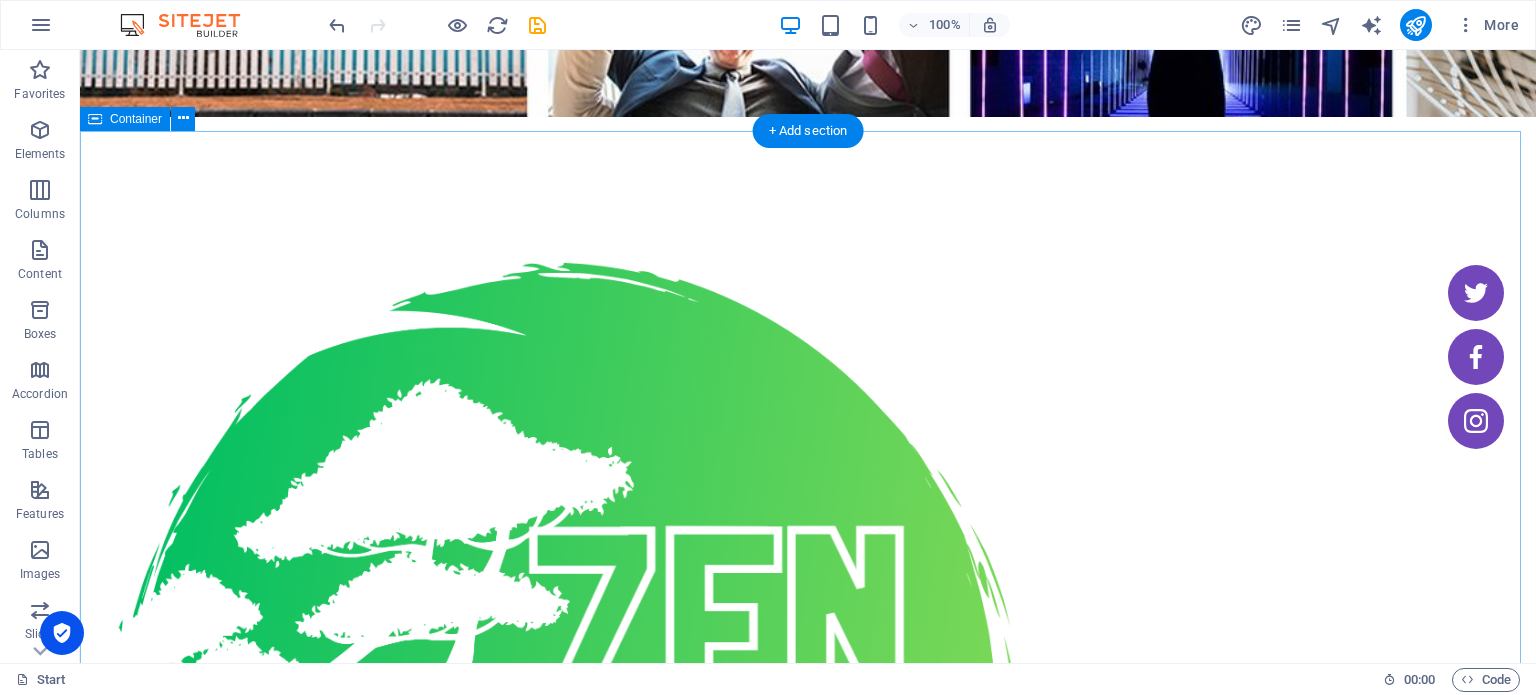 scroll, scrollTop: 1200, scrollLeft: 0, axis: vertical 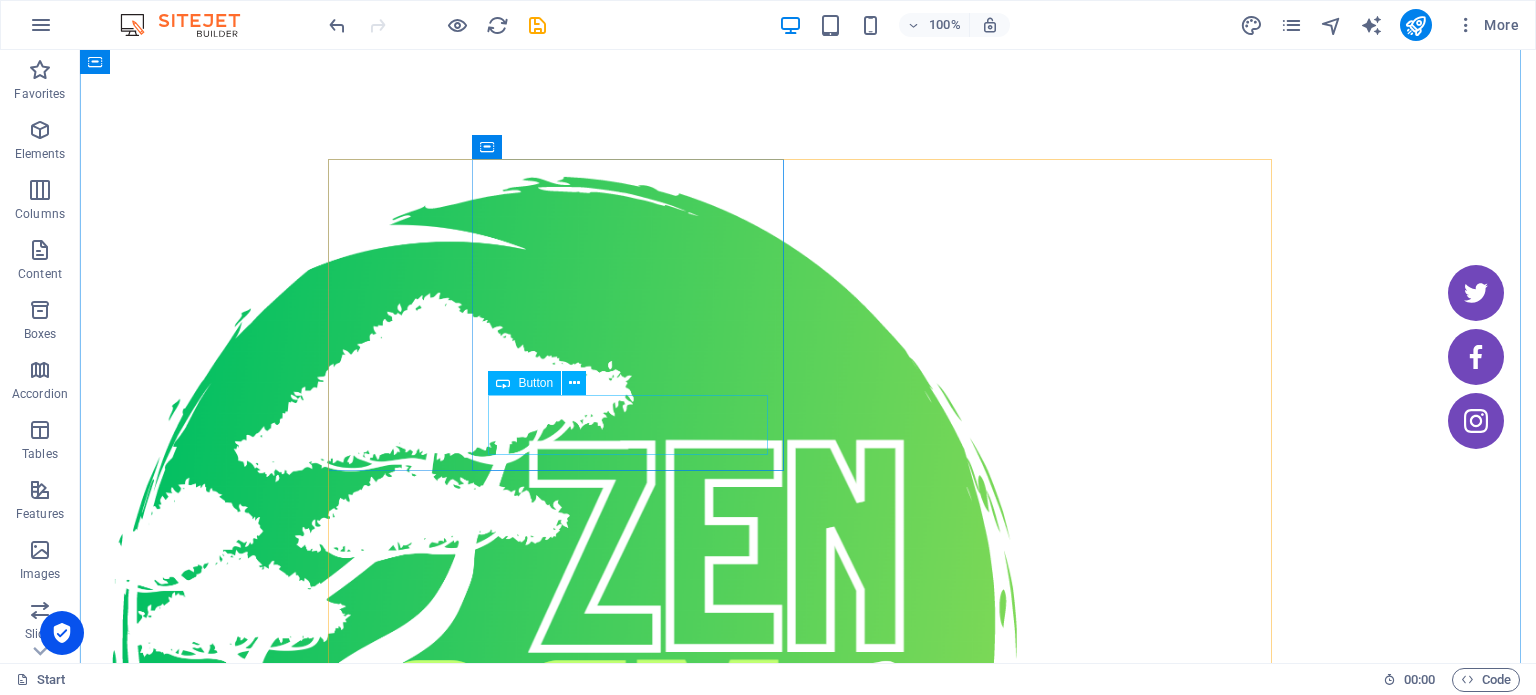 click on "Vino în Magazin" at bounding box center (564, 2964) 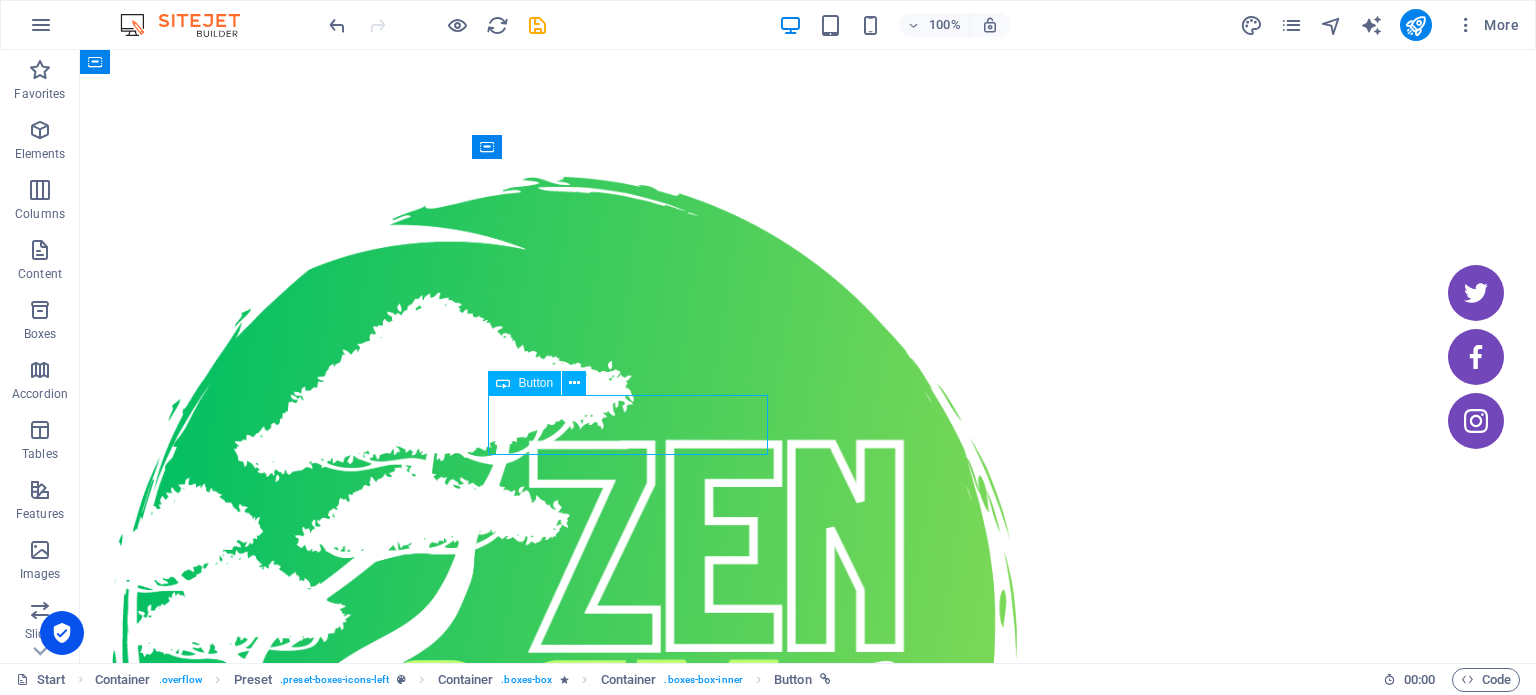 click on "Vino în Magazin" at bounding box center (564, 2964) 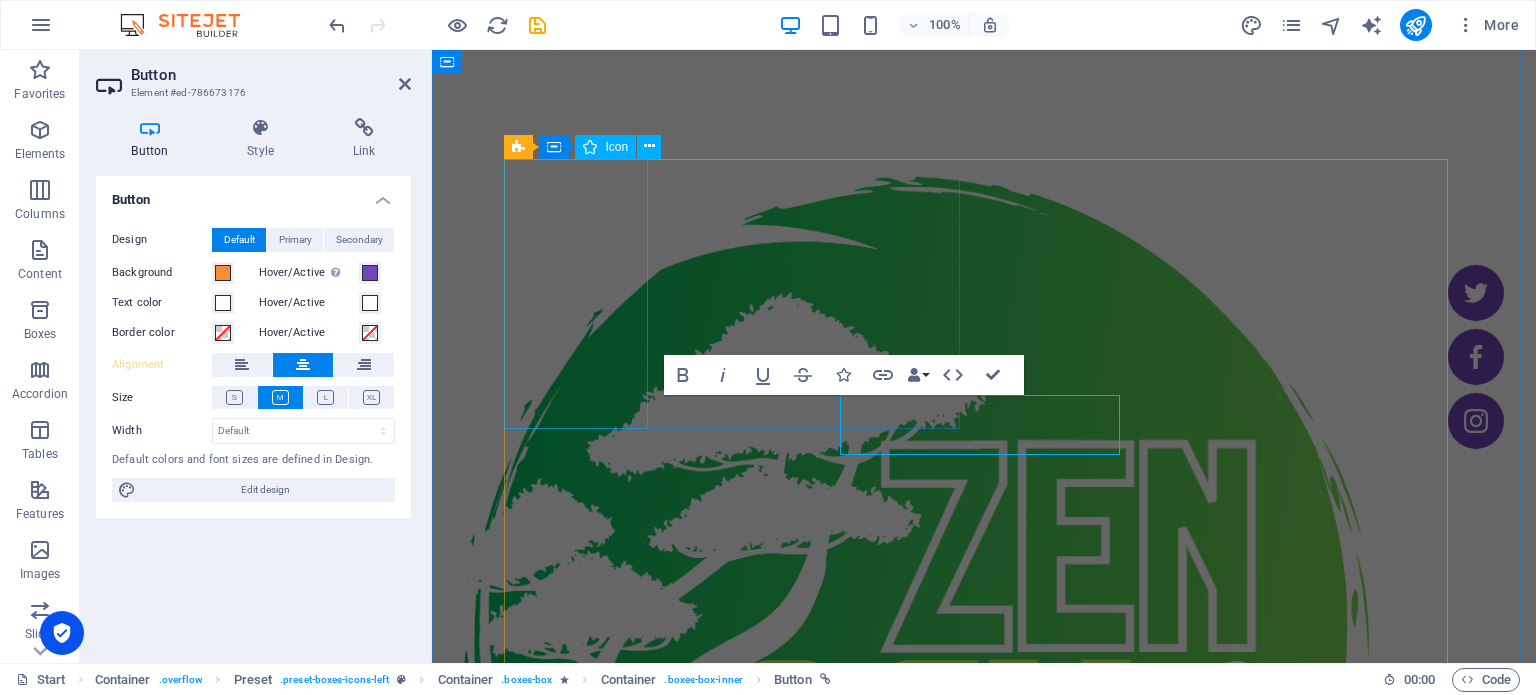 click on ".fa-secondary{opacity:.4}" at bounding box center (740, 2694) 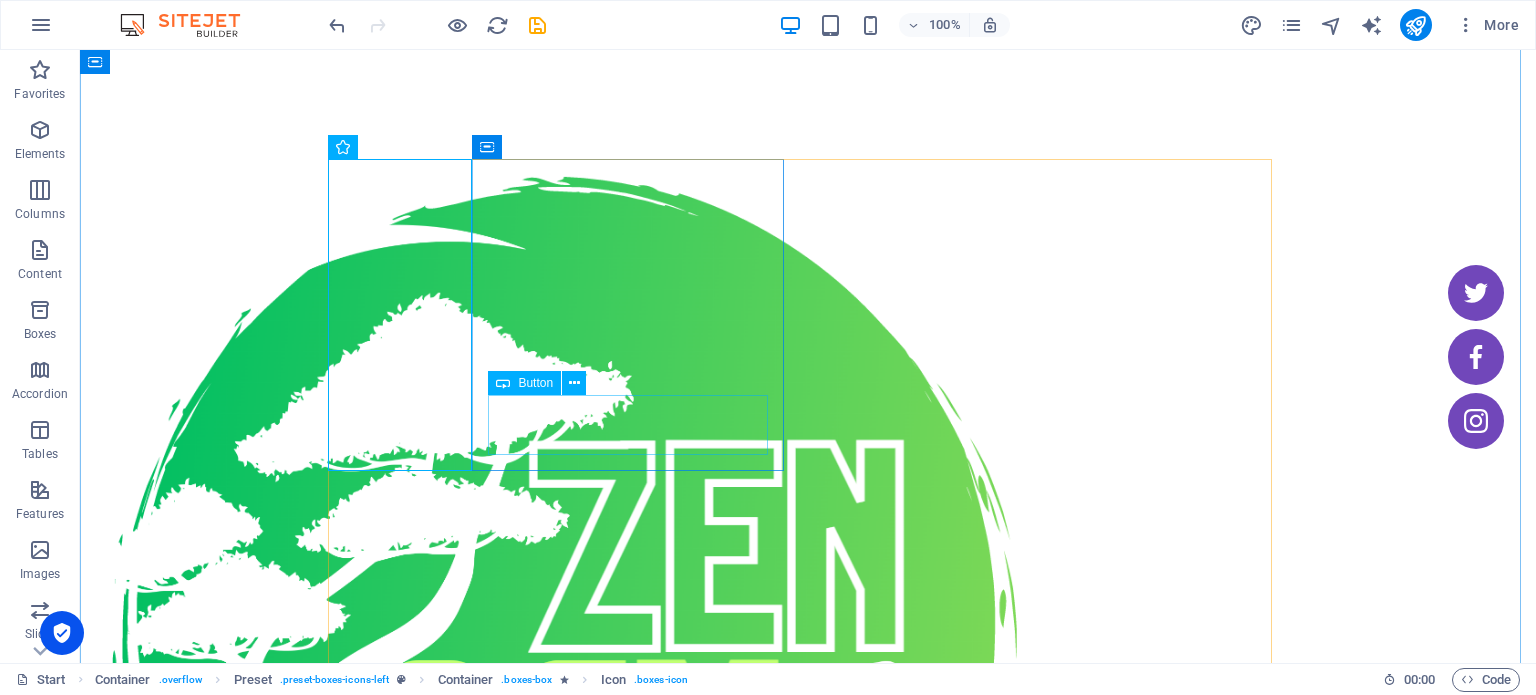 click on "Vino în Magazin" at bounding box center [564, 2964] 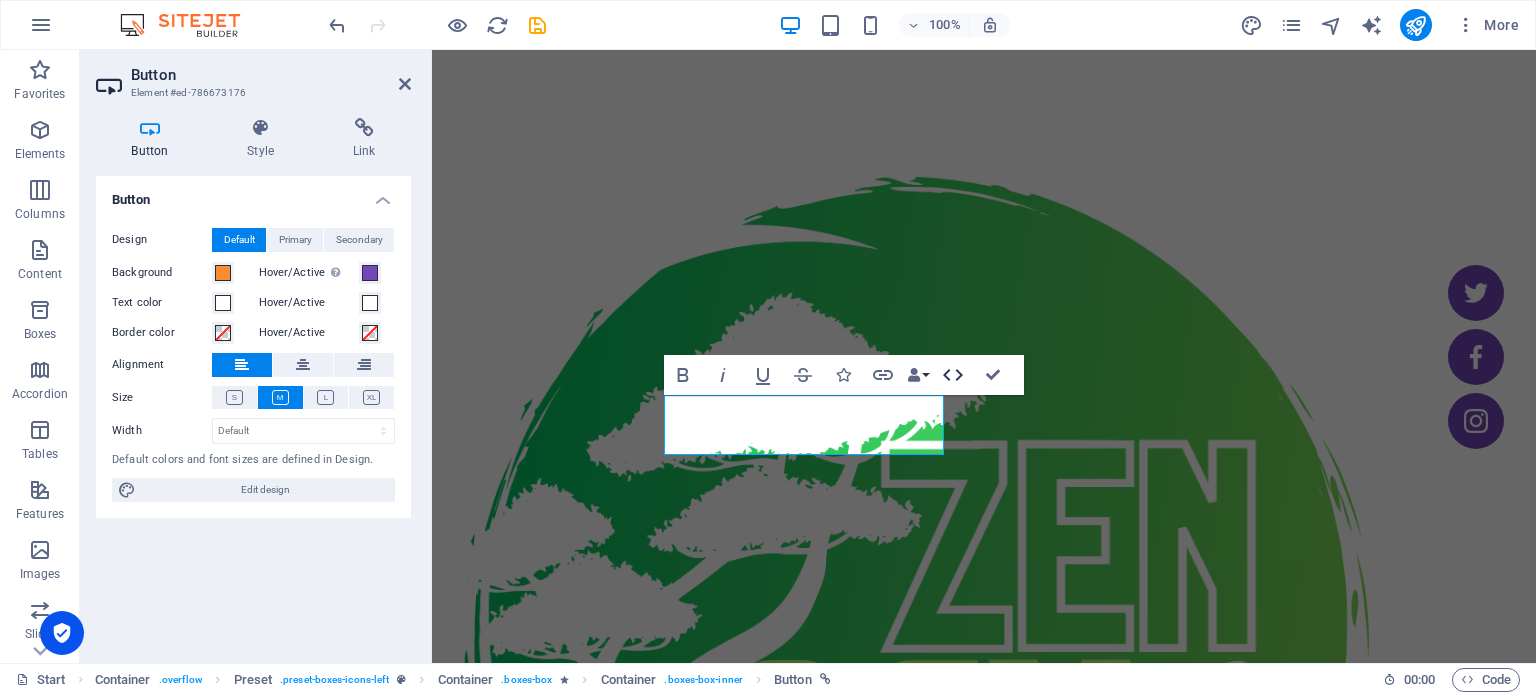 click 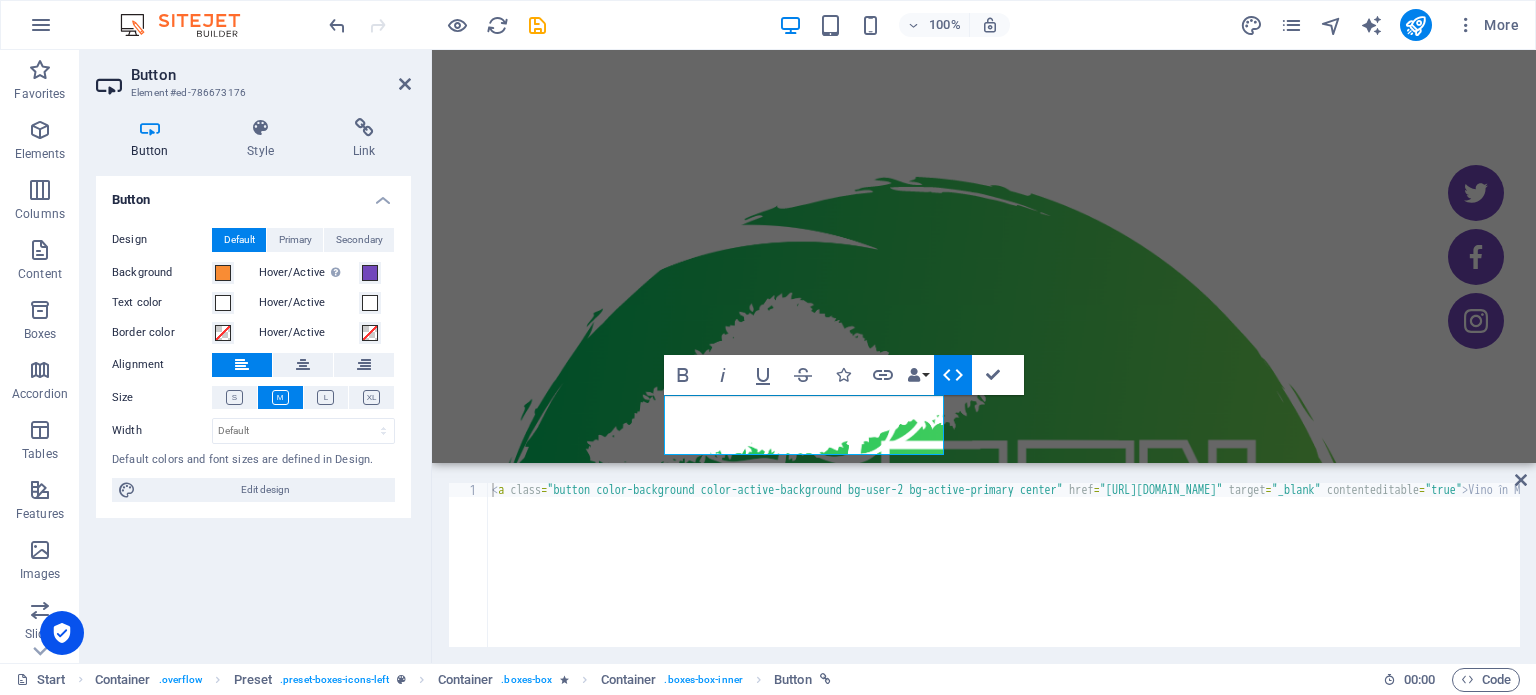 type on "<a class="button color-background color-active-background bg-user-2 bg-active-primary center" href="https://www.instagram.com/" target="_blank" contenteditable="true">Vino în Magazin</a>" 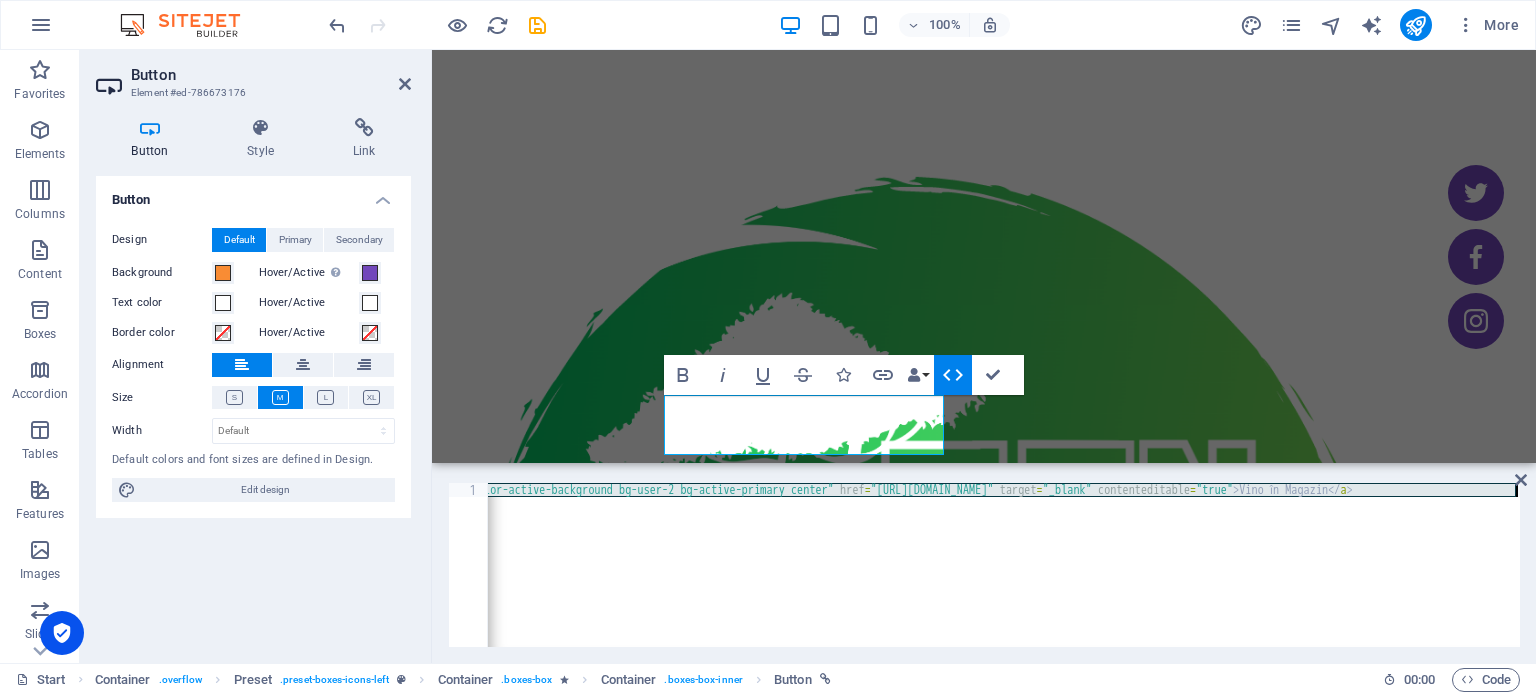 scroll, scrollTop: 0, scrollLeft: 228, axis: horizontal 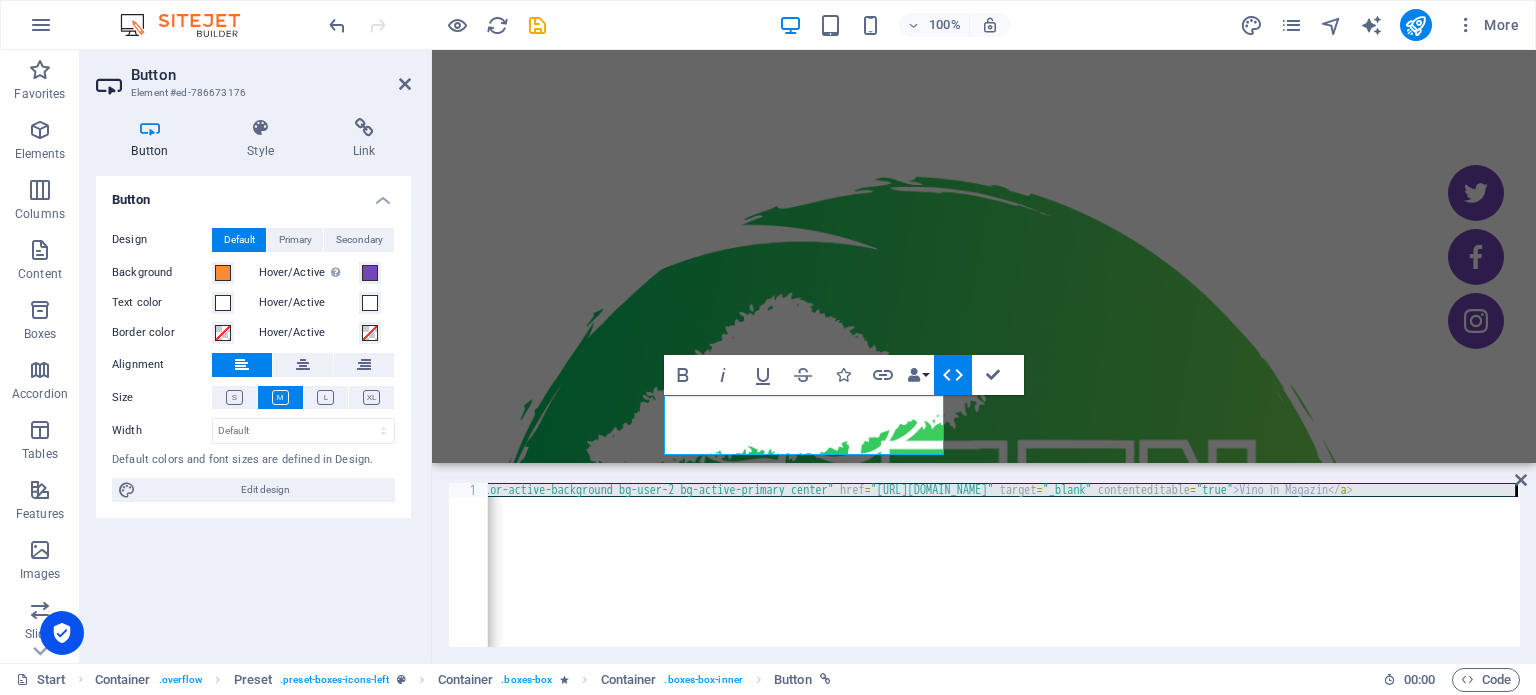 drag, startPoint x: 652, startPoint y: 494, endPoint x: 1276, endPoint y: 511, distance: 624.2315 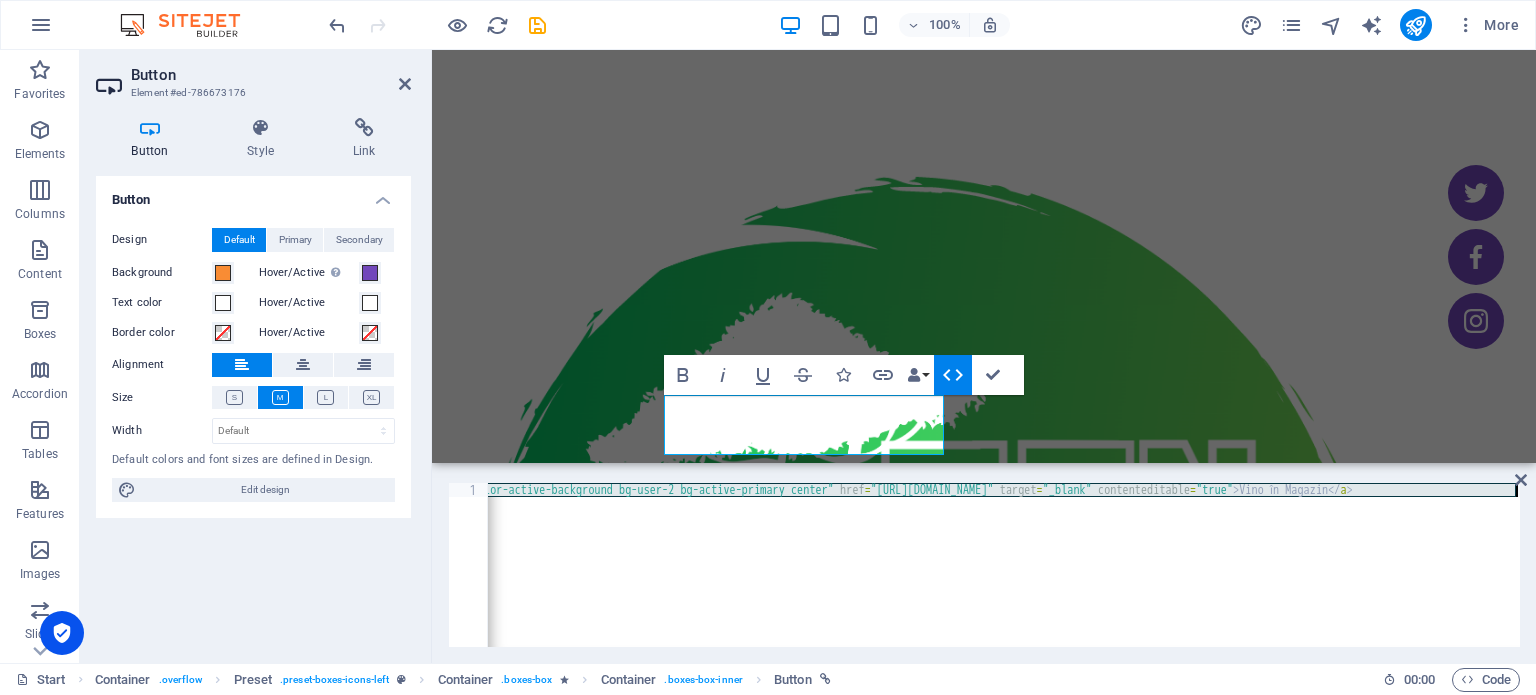 click on "< a   class = "button color-background color-active-background bg-user-2 bg-active-primary center"   href = "https://www.instagram.com/"   target = "_blank"   contenteditable = "true" > Vino în Magazin </ a >" at bounding box center (889, 577) 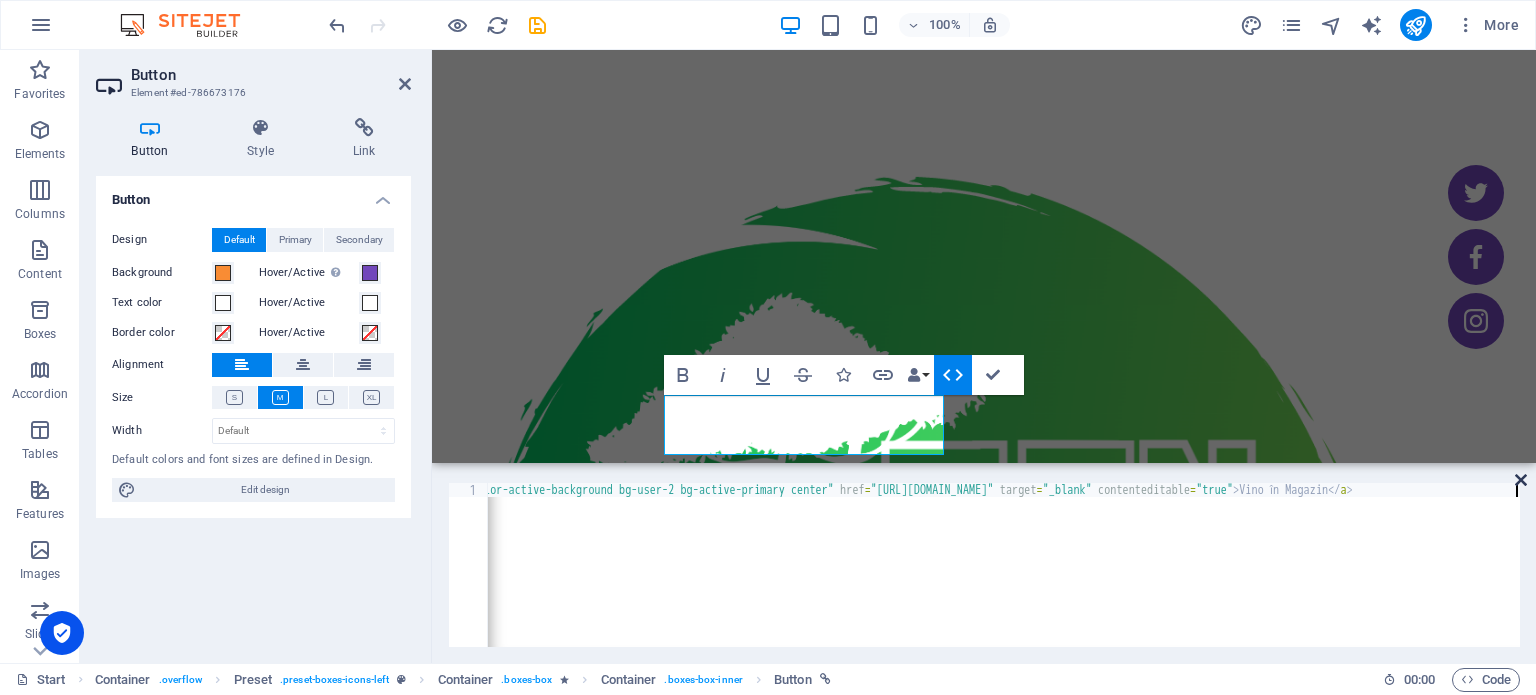 click at bounding box center [1521, 480] 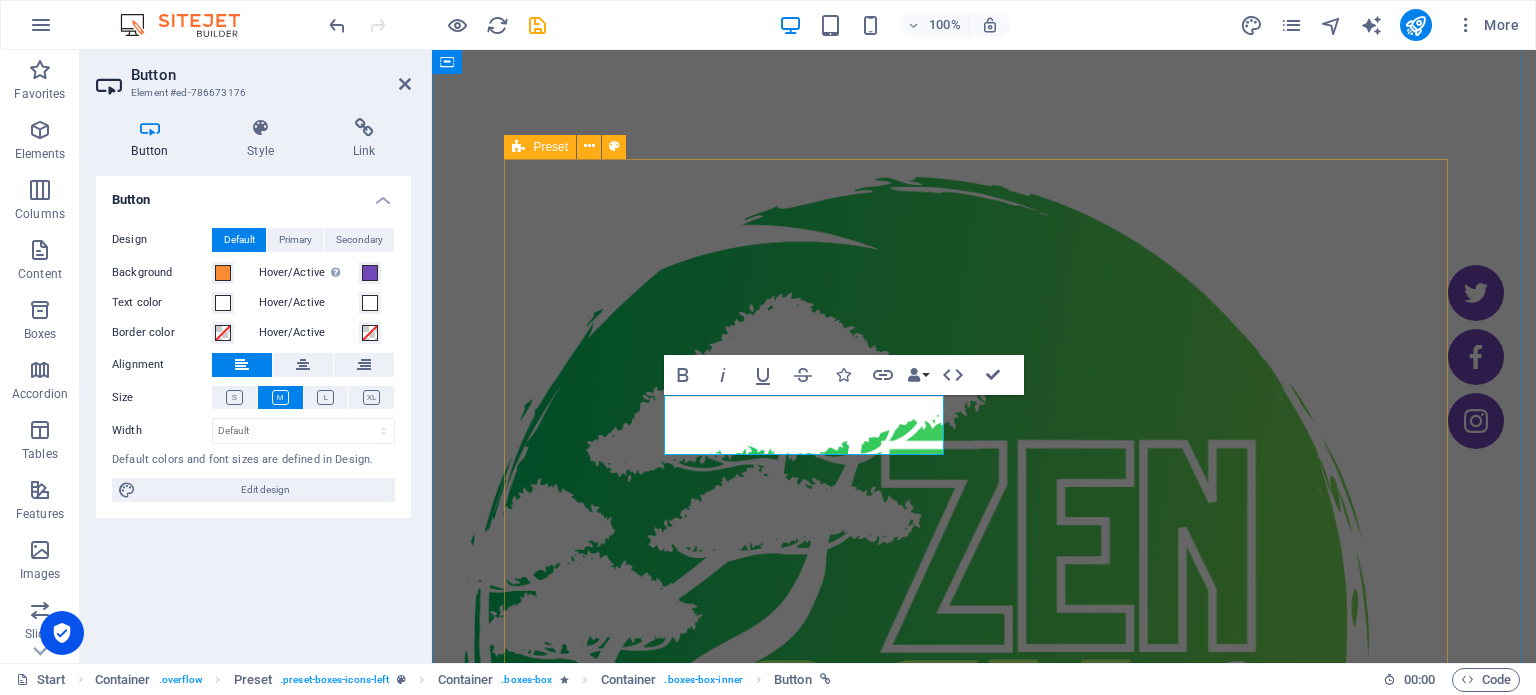 click on ".fa-secondary{opacity:.4} BATERIE / ACUMULATOR Nu mai tine bateria telefonului la fel de mult ca atunci cand era nou? La ZEN GSM avem piesa pe stoc pregătită pentru tine. Vino în Magazin be professional Lorem ipsum dolor sit amet, consectetuer adipiscing elit. Aenean commodo ligula eget dolor.  Visit our webinar stay healthy Lorem ipsum dolor sit amet, consectetuer adipiscing elit. Visit our webinar find your way Lorem ipsum dolor sit amet, consectetuer adipiscing elit.  Visit our webinar" at bounding box center [984, 3383] 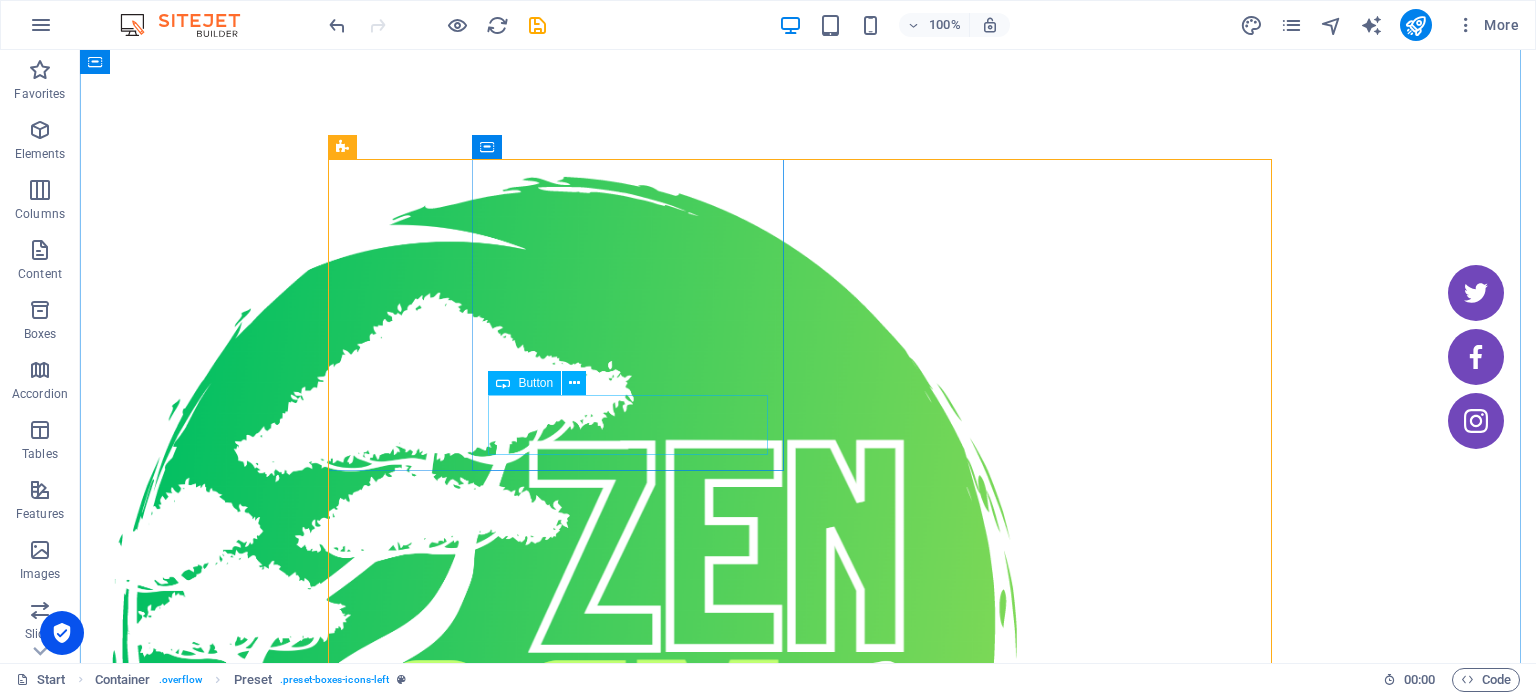 click on "Vino în Magazin" at bounding box center (564, 2964) 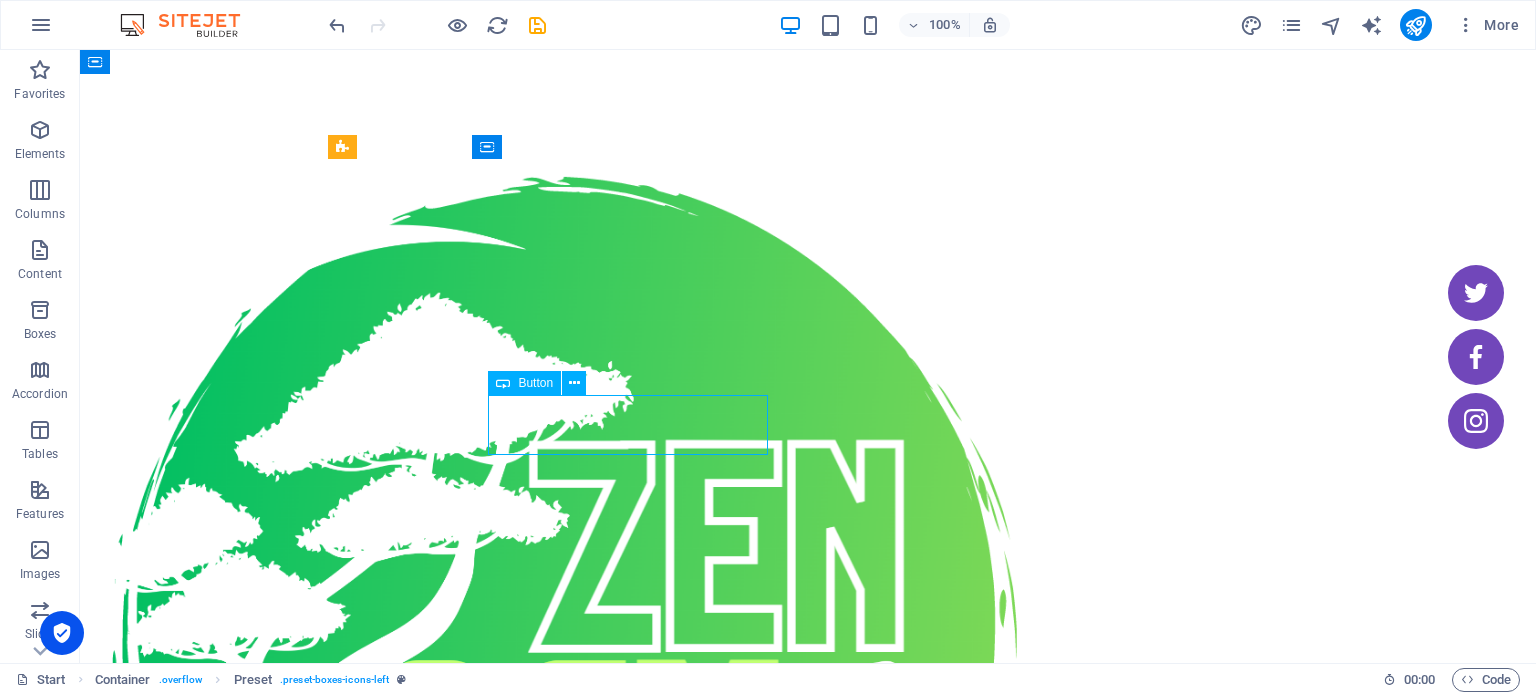 click on "Vino în Magazin" at bounding box center (564, 2964) 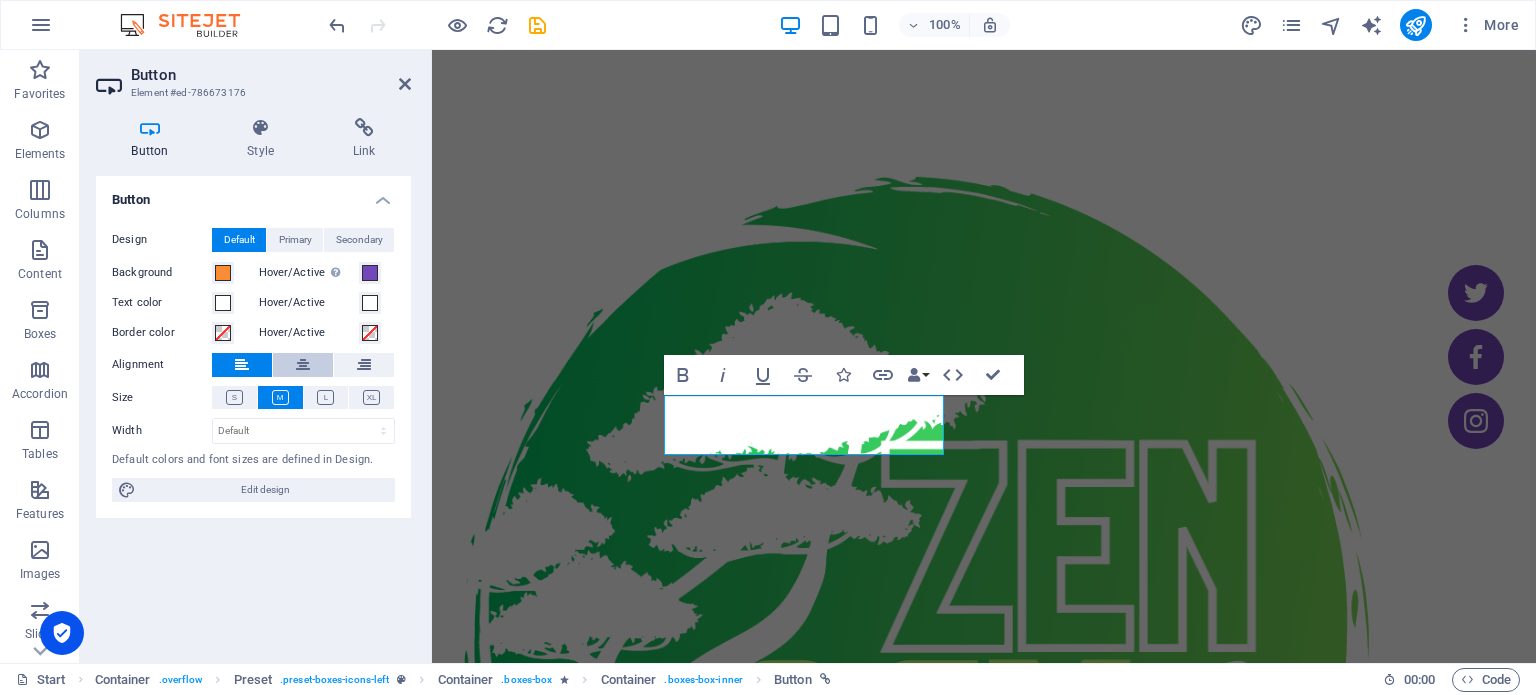 click at bounding box center (303, 365) 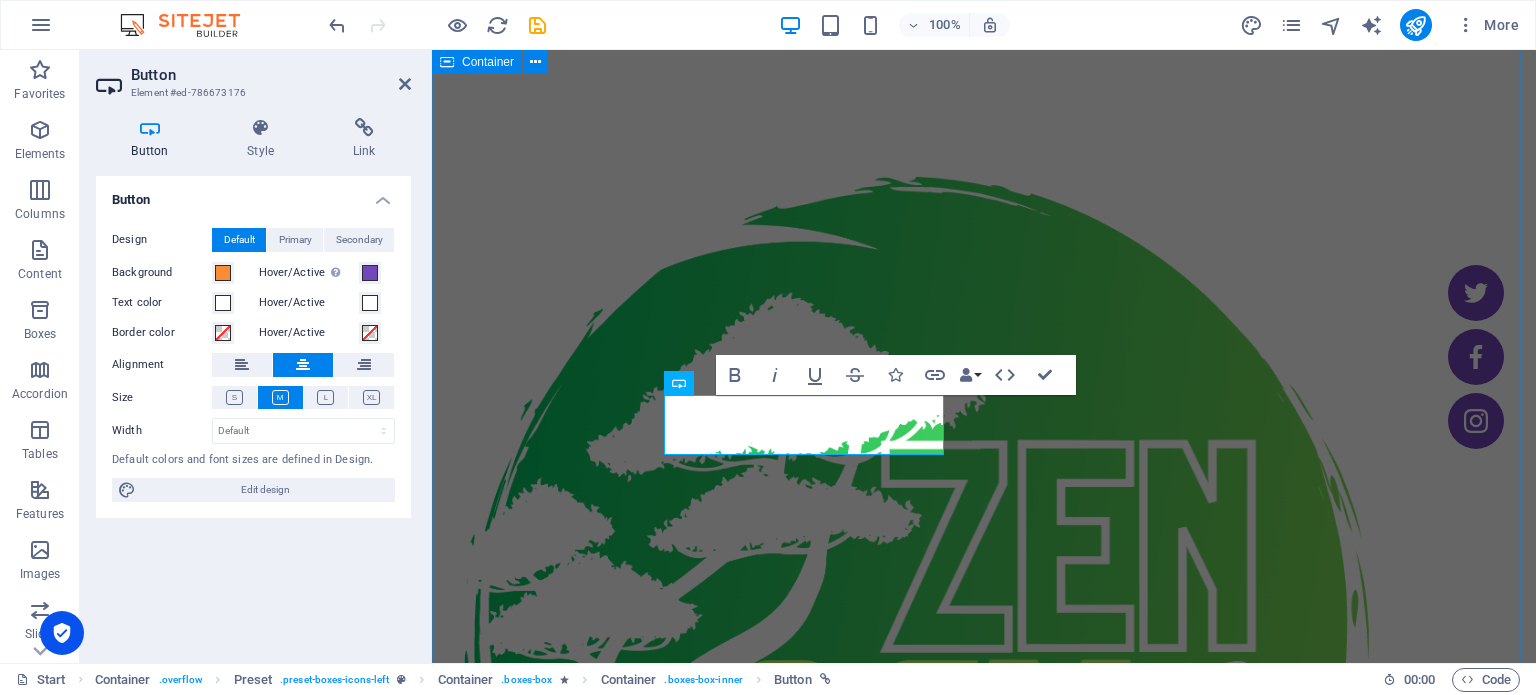 click on ".fa-secondary{opacity:.4} BATERIE / ACUMULATOR Nu mai tine bateria telefonului la fel de mult ca atunci cand era nou? La ZEN GSM avem piesa pe stoc pregătită pentru tine. Vino în Magazin be professional Lorem ipsum dolor sit amet, consectetuer adipiscing elit. Aenean commodo ligula eget dolor.  Visit our webinar stay healthy Lorem ipsum dolor sit amet, consectetuer adipiscing elit. Visit our webinar find your way Lorem ipsum dolor sit amet, consectetuer adipiscing elit.  Visit our webinar" at bounding box center [984, 3383] 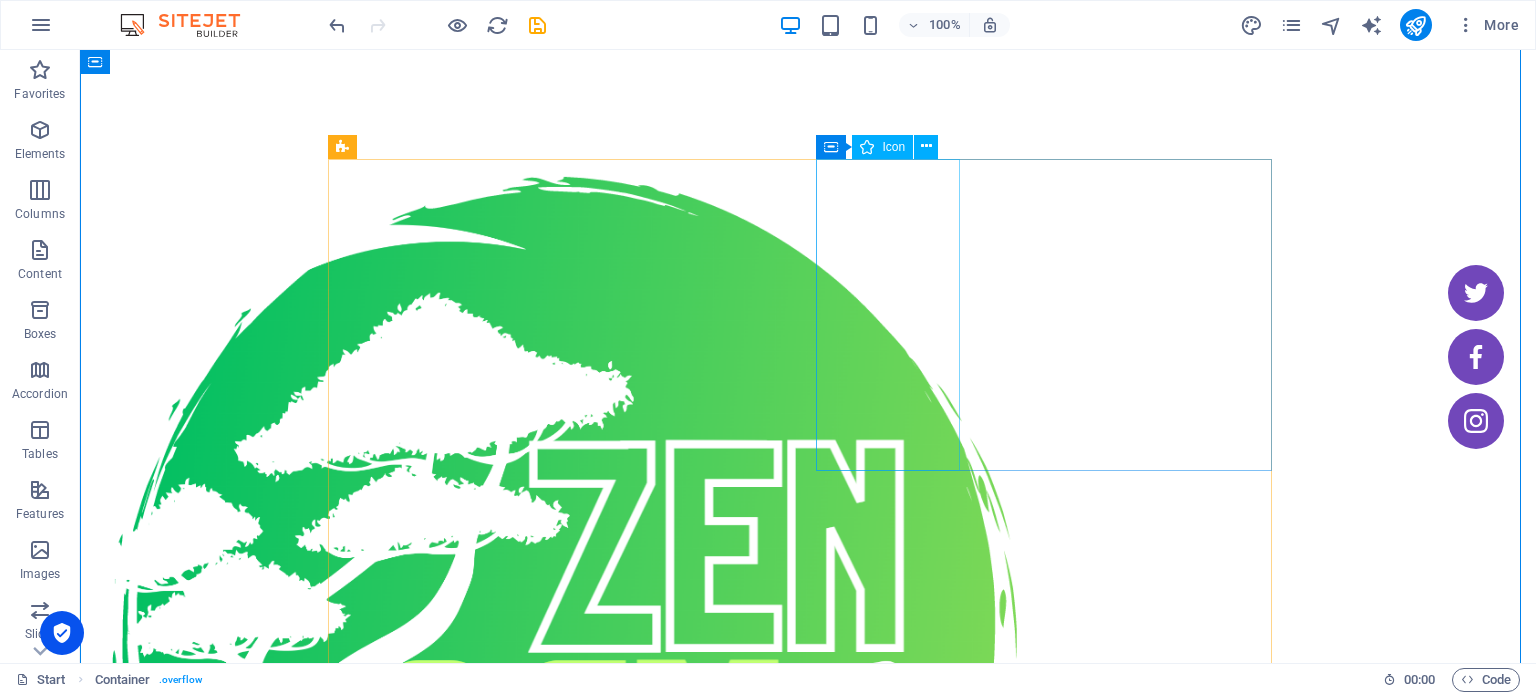 click at bounding box center (564, 3098) 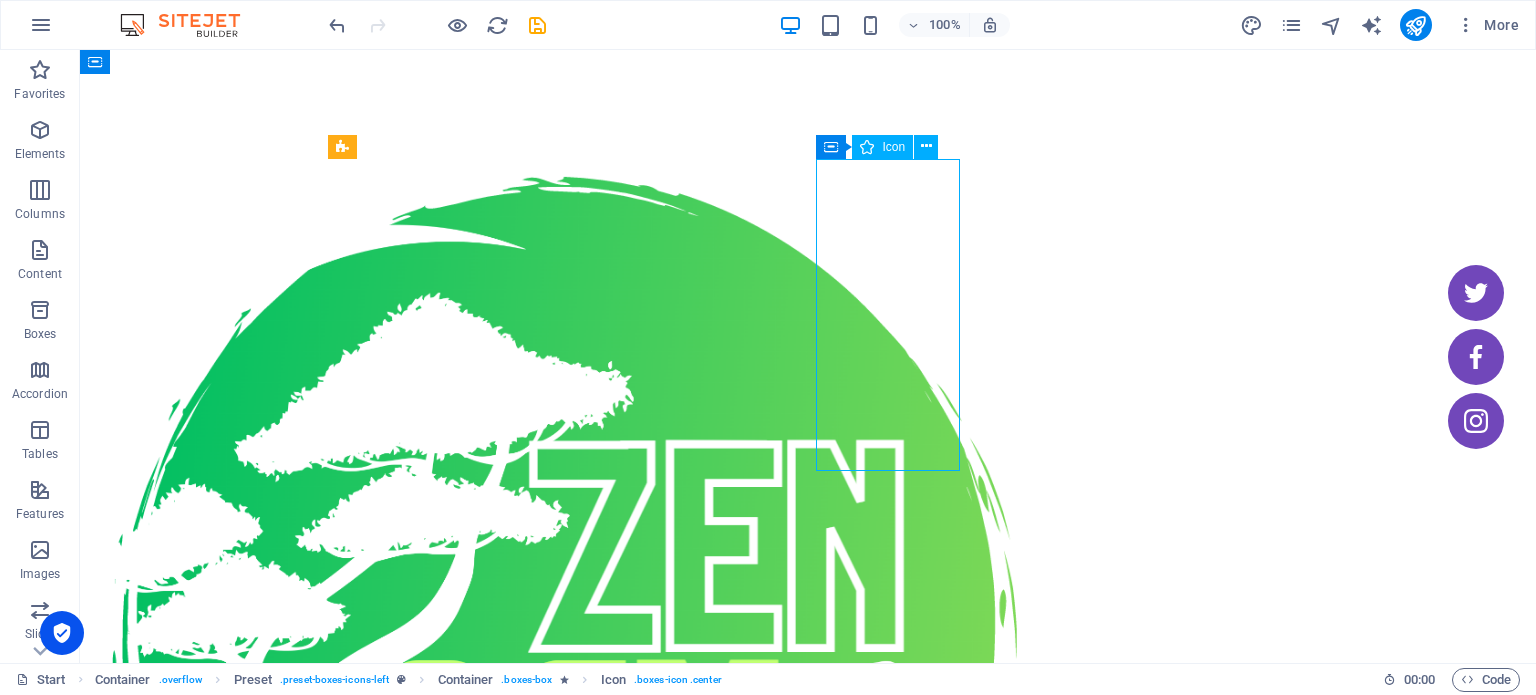 click at bounding box center (564, 3098) 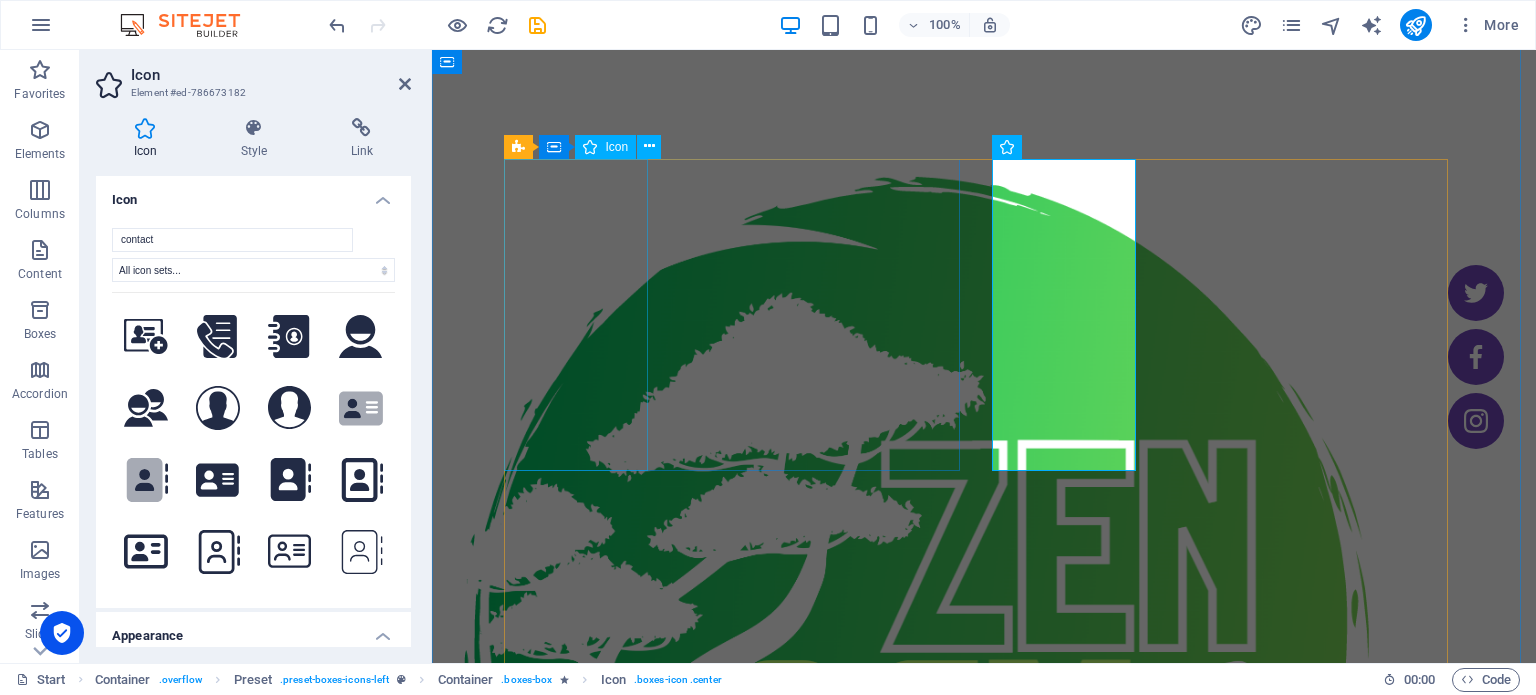 click on ".fa-secondary{opacity:.4}" at bounding box center [740, 2694] 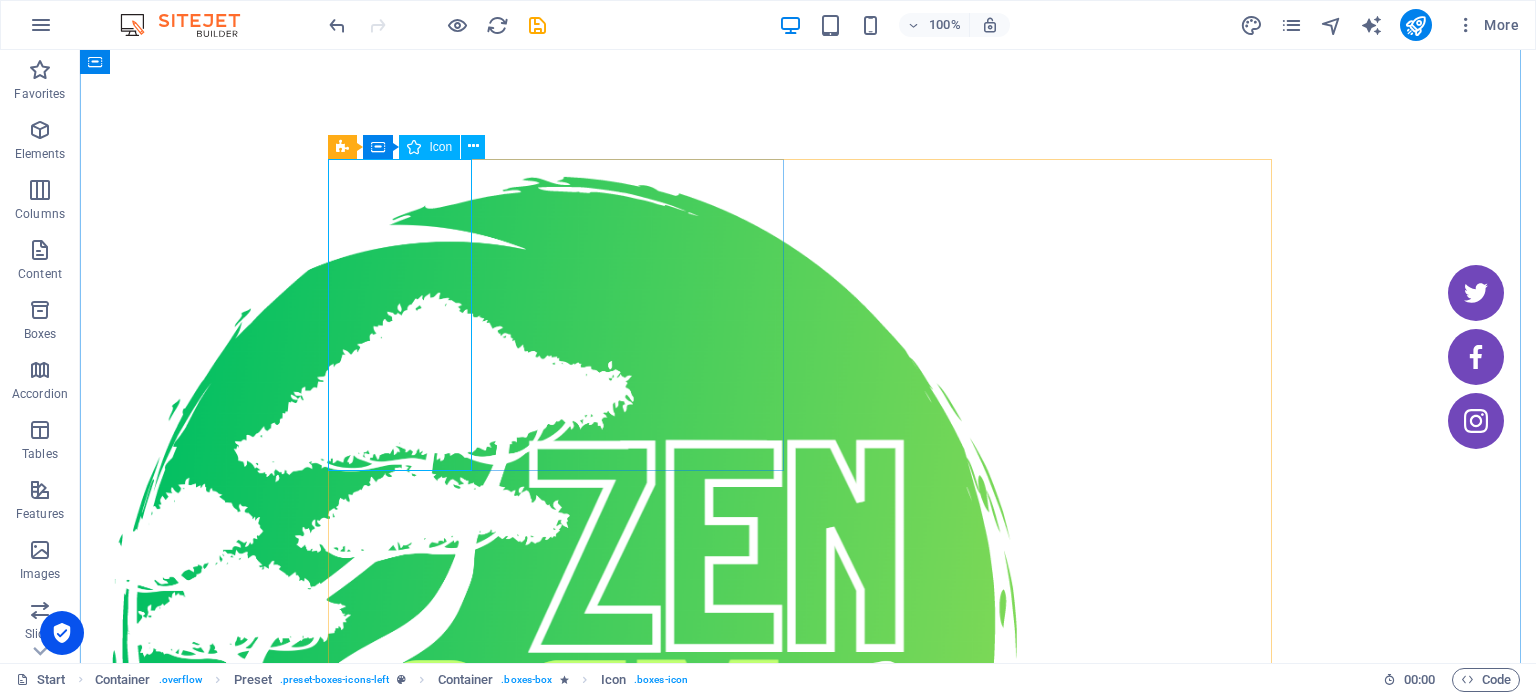 click on ".fa-secondary{opacity:.4}" at bounding box center [564, 2694] 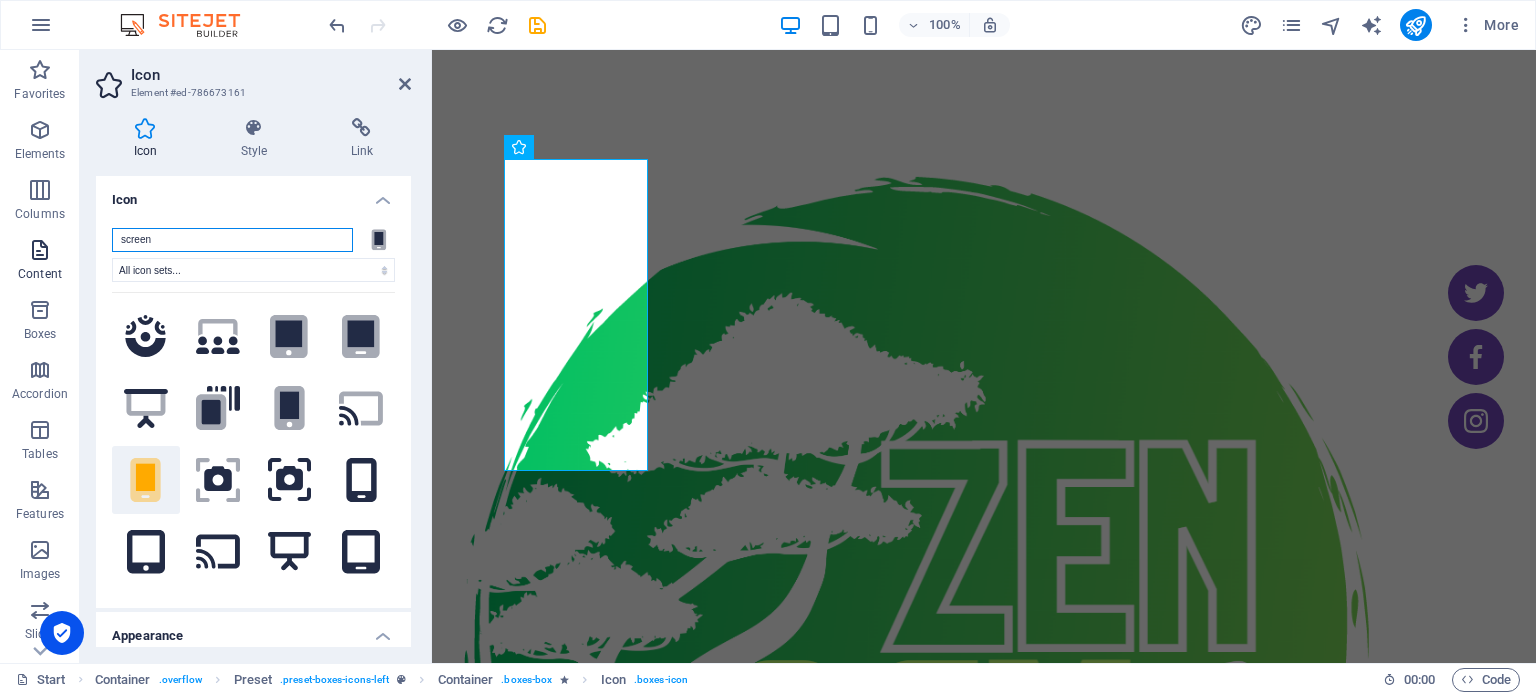 drag, startPoint x: 212, startPoint y: 235, endPoint x: 0, endPoint y: 235, distance: 212 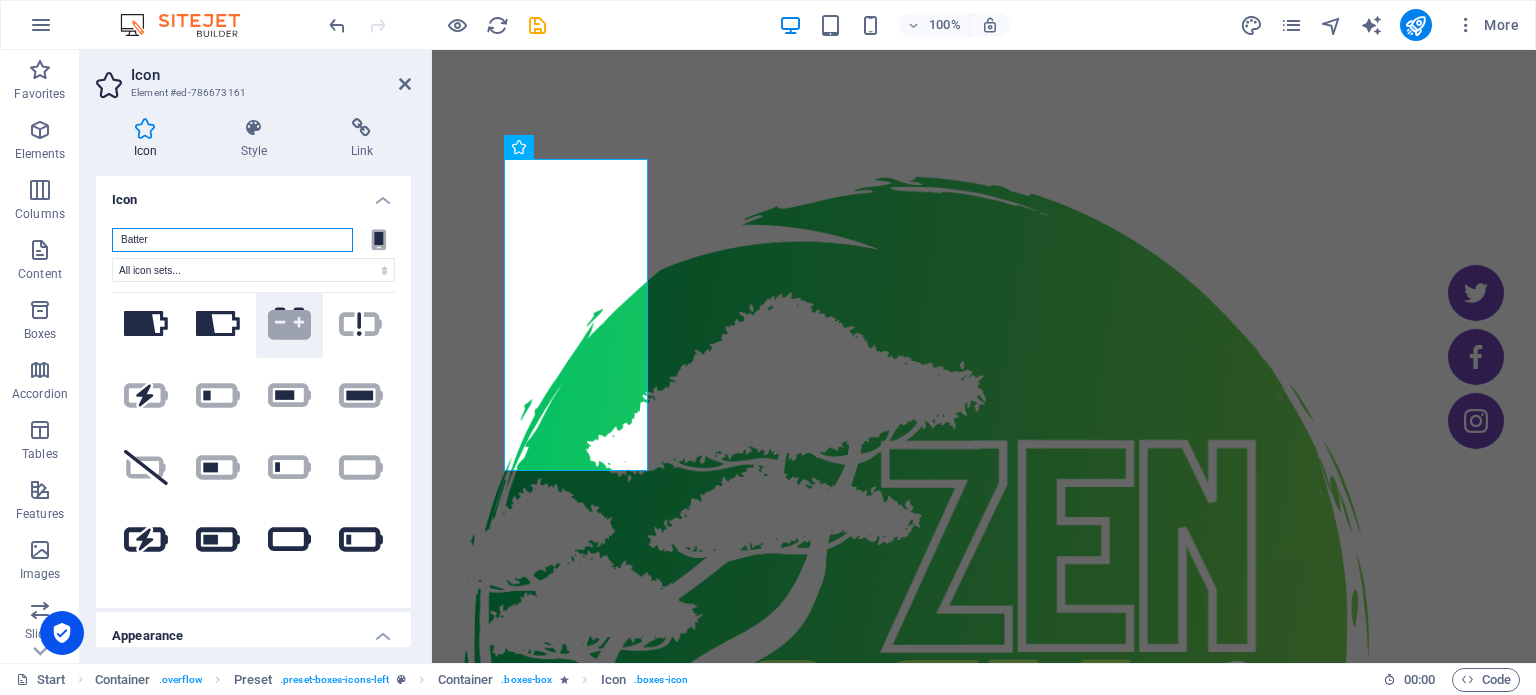 scroll, scrollTop: 0, scrollLeft: 0, axis: both 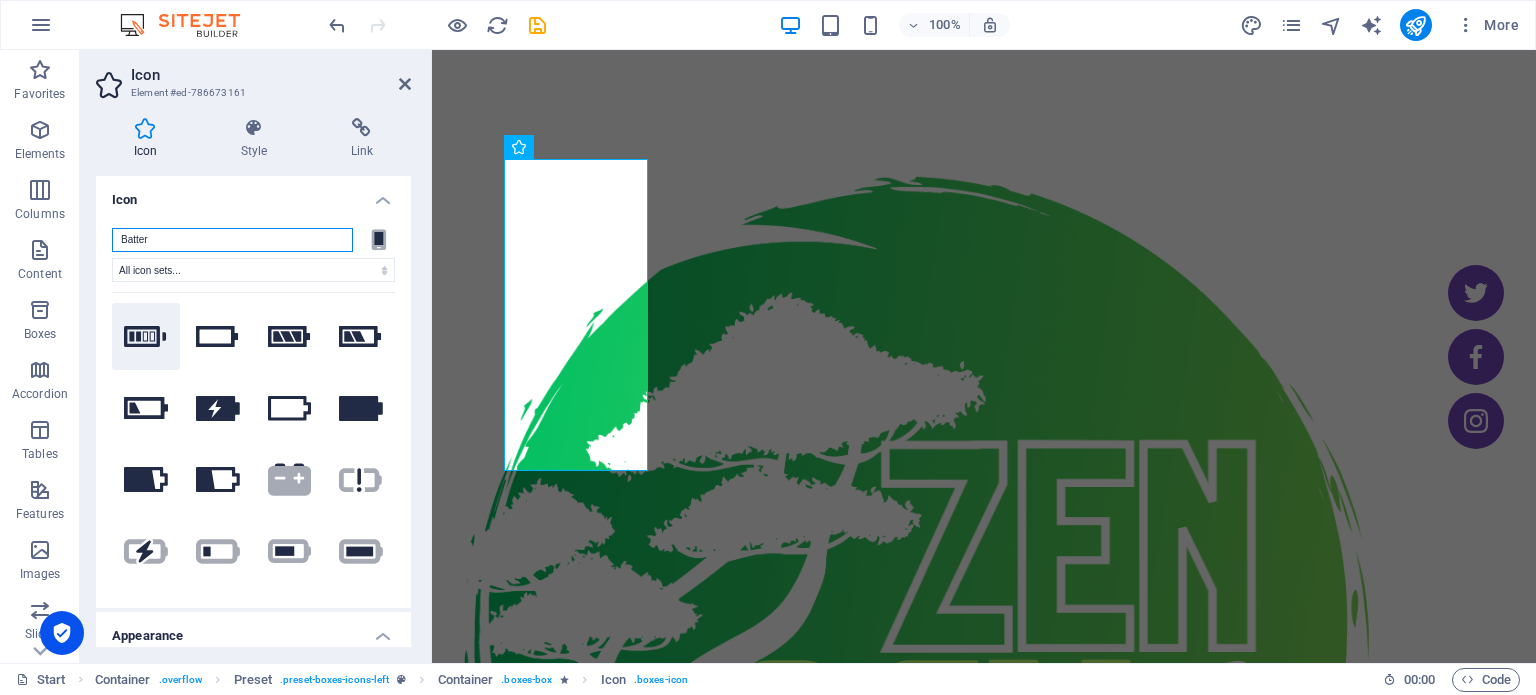 type on "Batter" 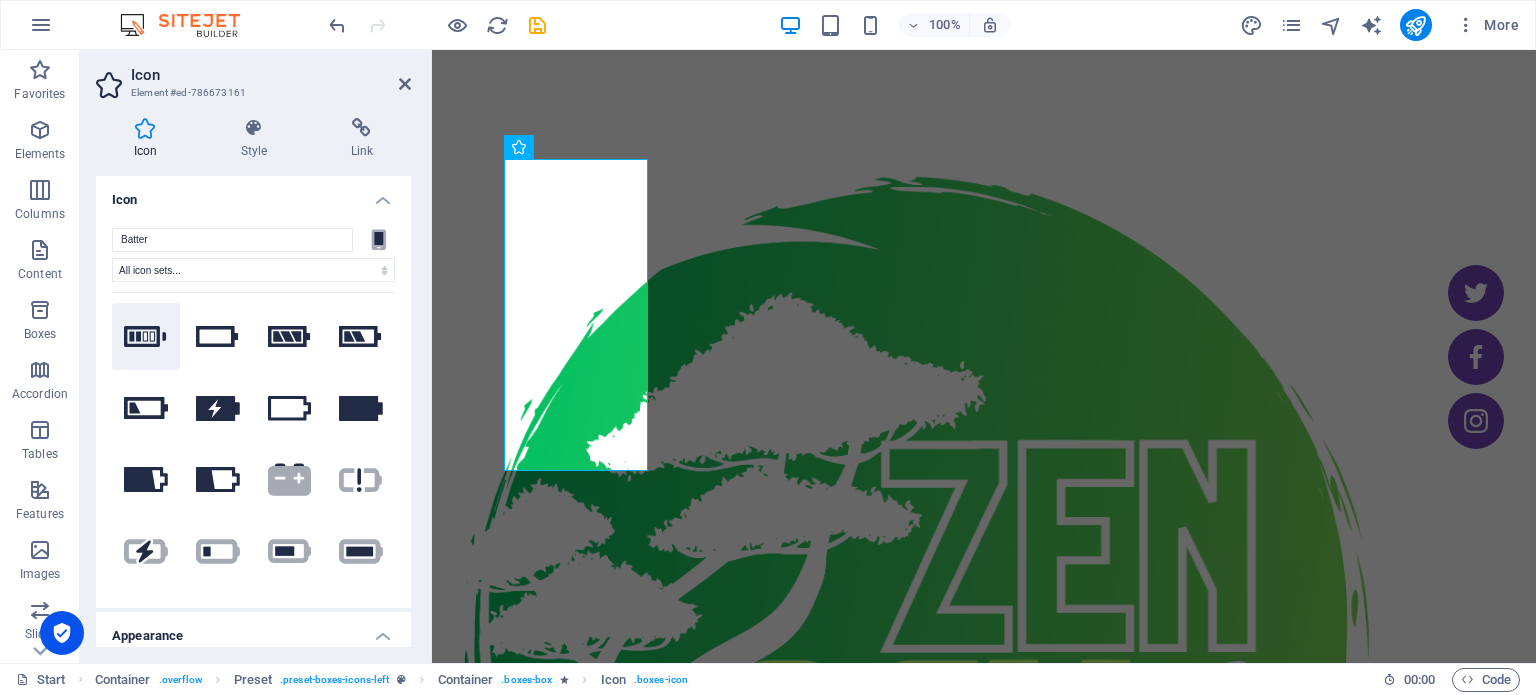 click 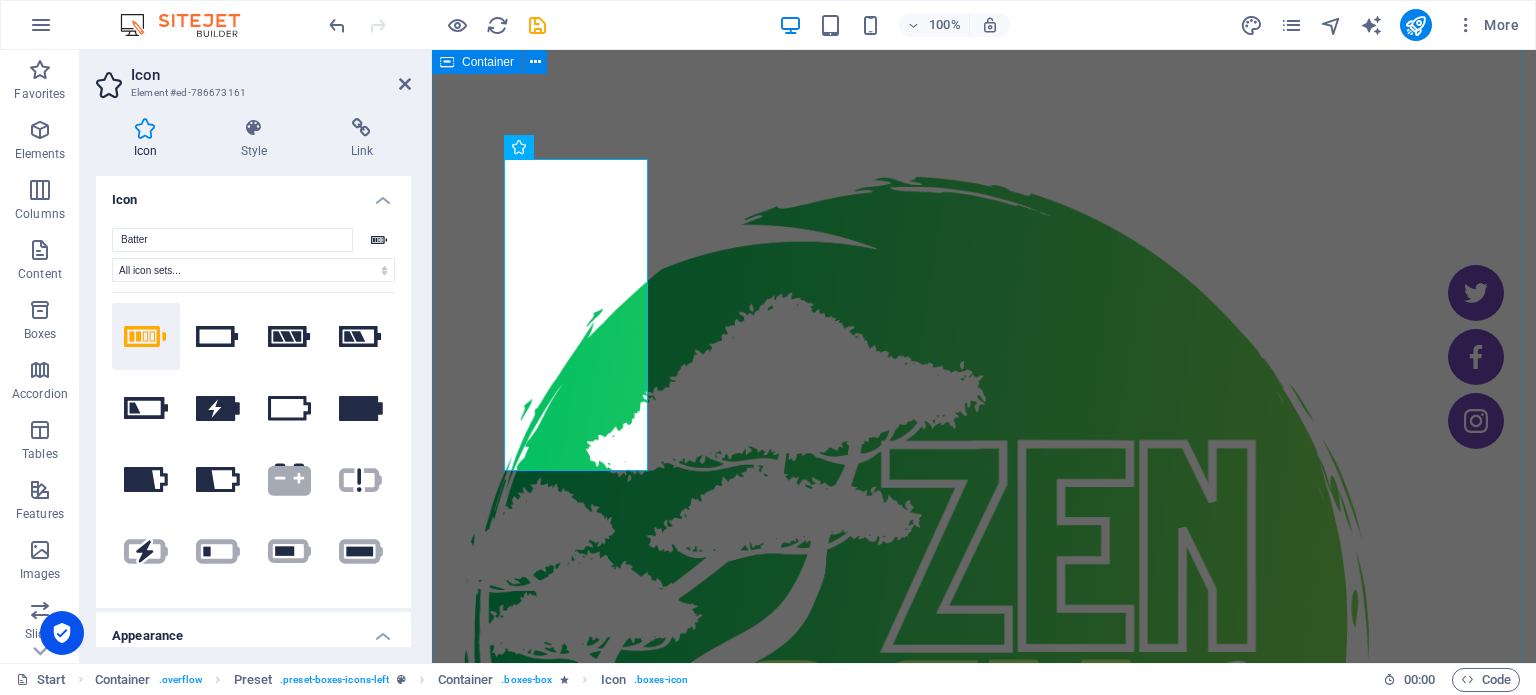 click on "BATERIE / ACUMULATOR Nu mai tine bateria telefonului la fel de mult ca atunci cand era nou? La ZEN GSM avem piesa pe stoc pregătită pentru tine. Vino în Magazin be professional Lorem ipsum dolor sit amet, consectetuer adipiscing elit. Aenean commodo ligula eget dolor.  Visit our webinar stay healthy Lorem ipsum dolor sit amet, consectetuer adipiscing elit. Visit our webinar find your way Lorem ipsum dolor sit amet, consectetuer adipiscing elit.  Visit our webinar" at bounding box center (984, 3383) 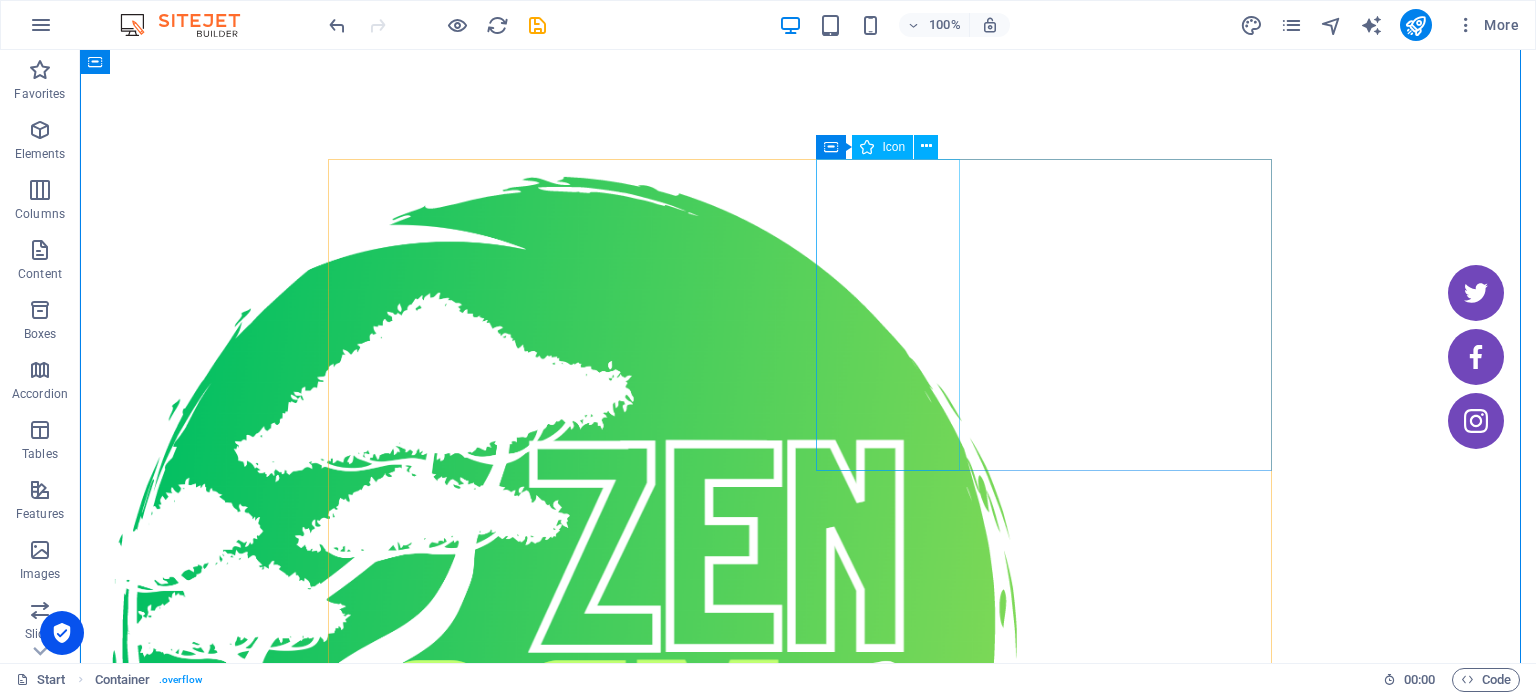 click at bounding box center [564, 3098] 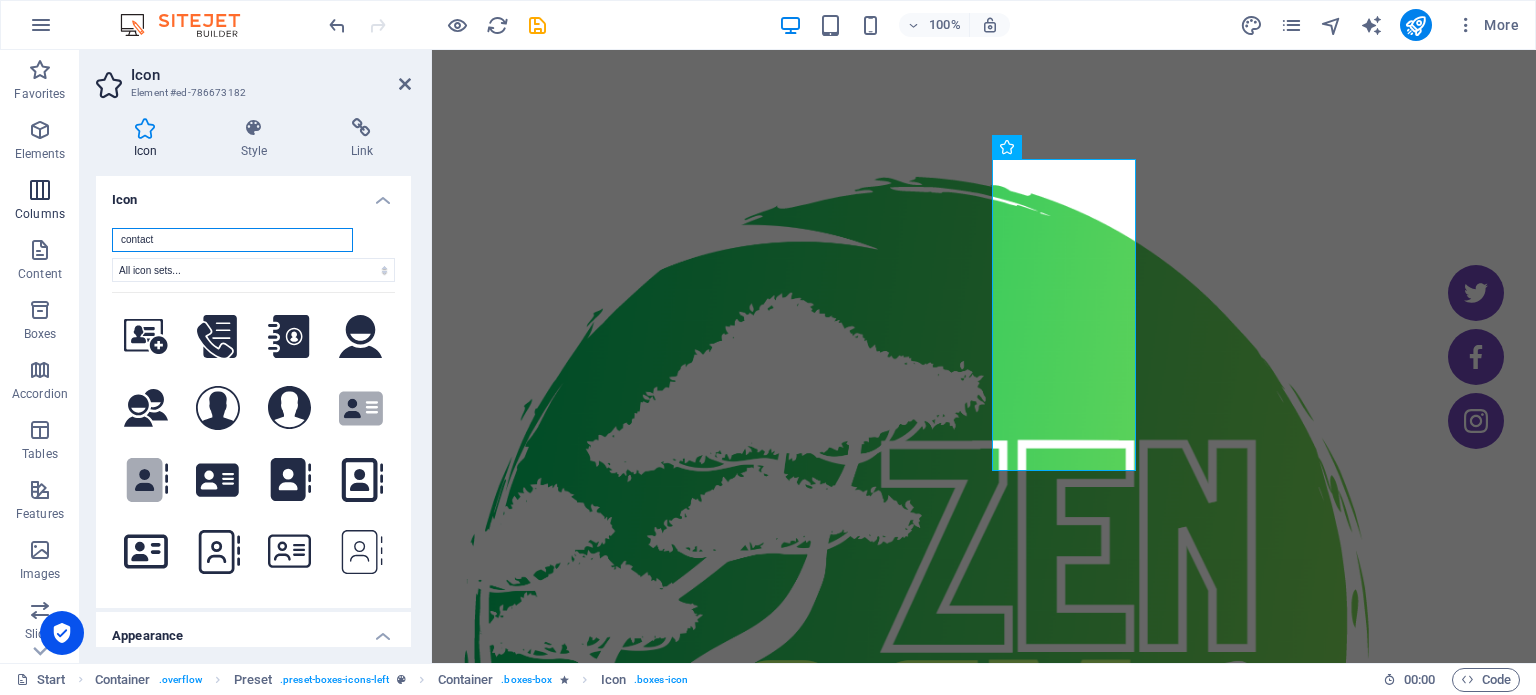 drag, startPoint x: 253, startPoint y: 241, endPoint x: 19, endPoint y: 228, distance: 234.36084 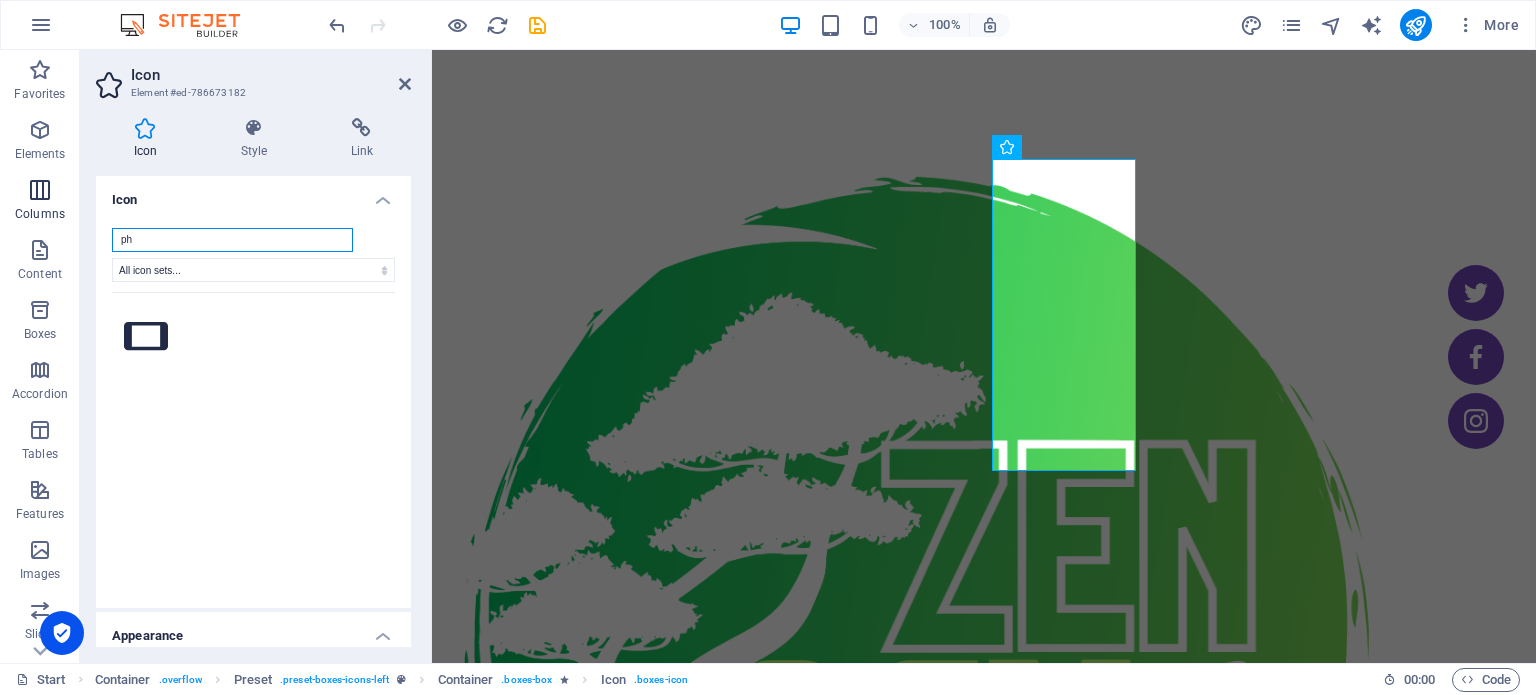 type on "p" 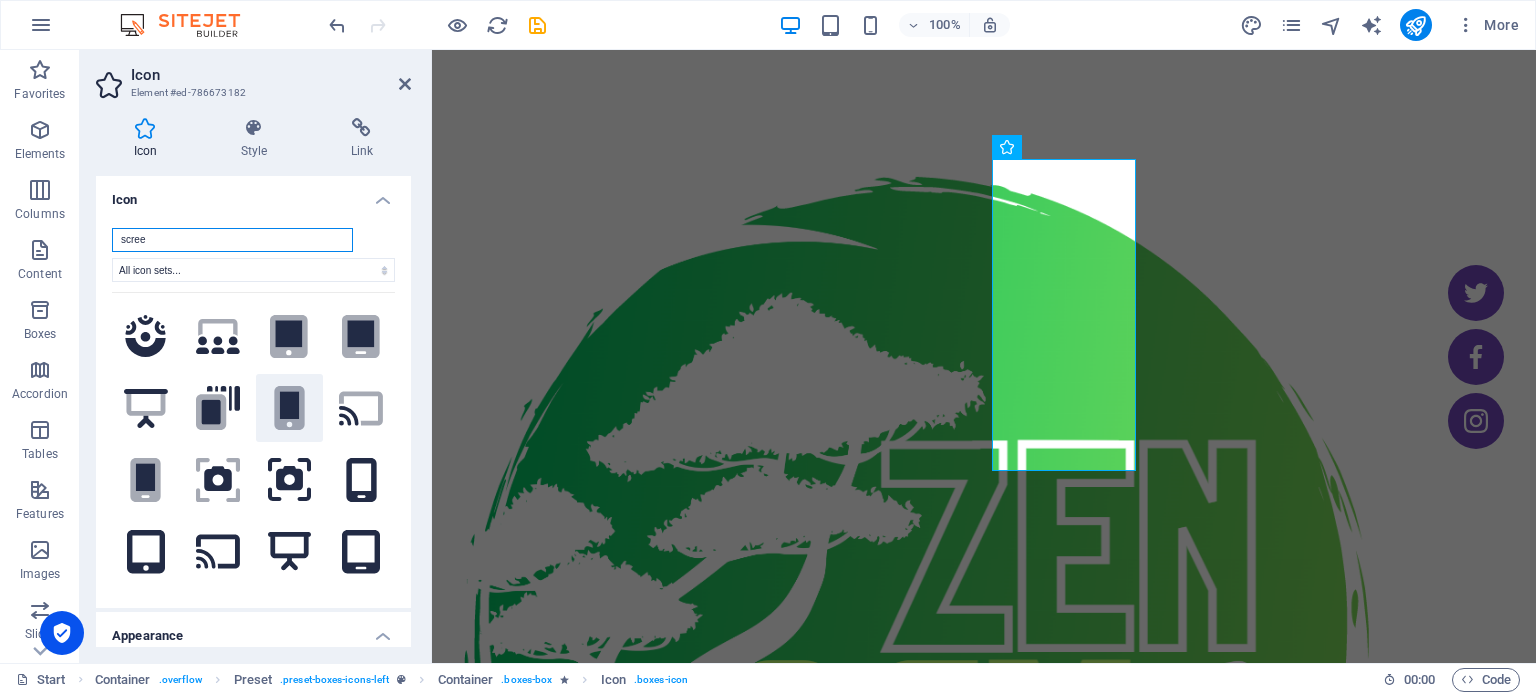 type on "scree" 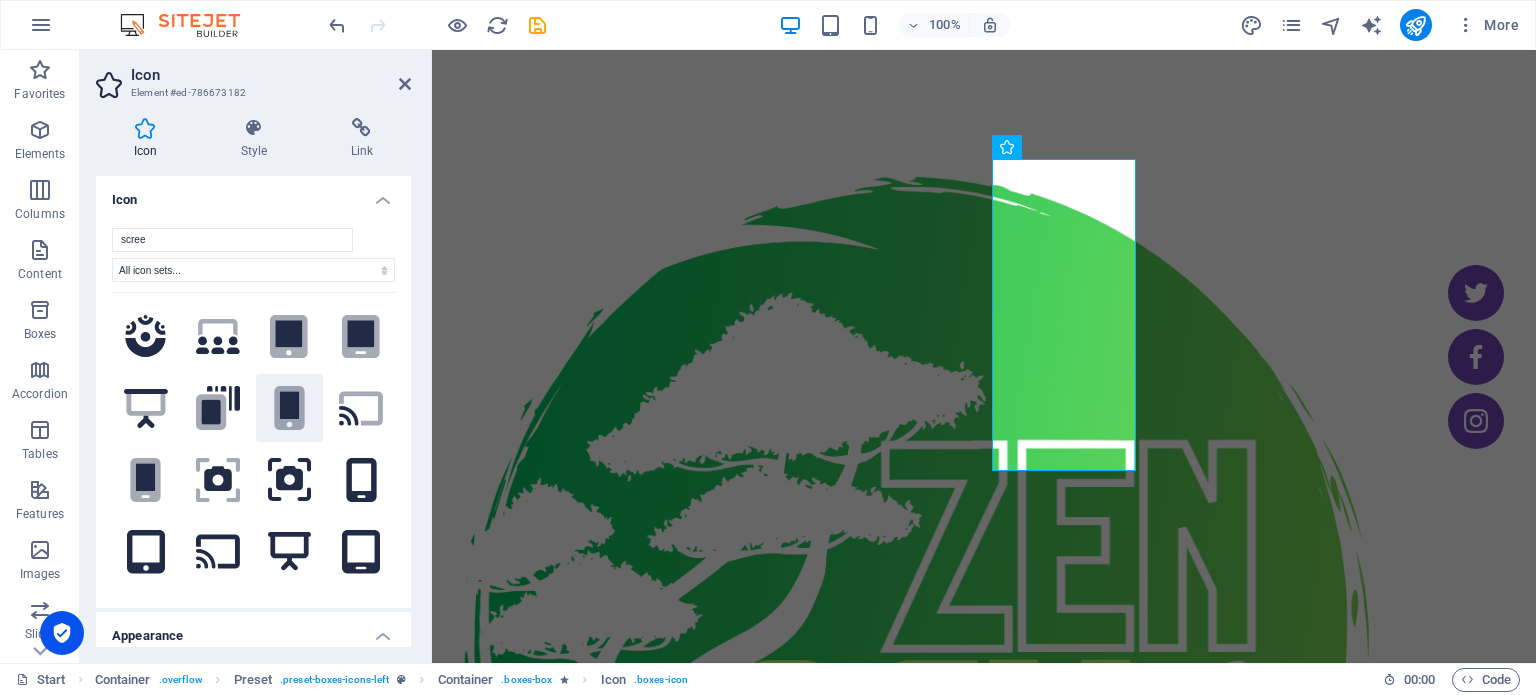 click on ".fa-secondary{opacity:.4}" at bounding box center [290, 408] 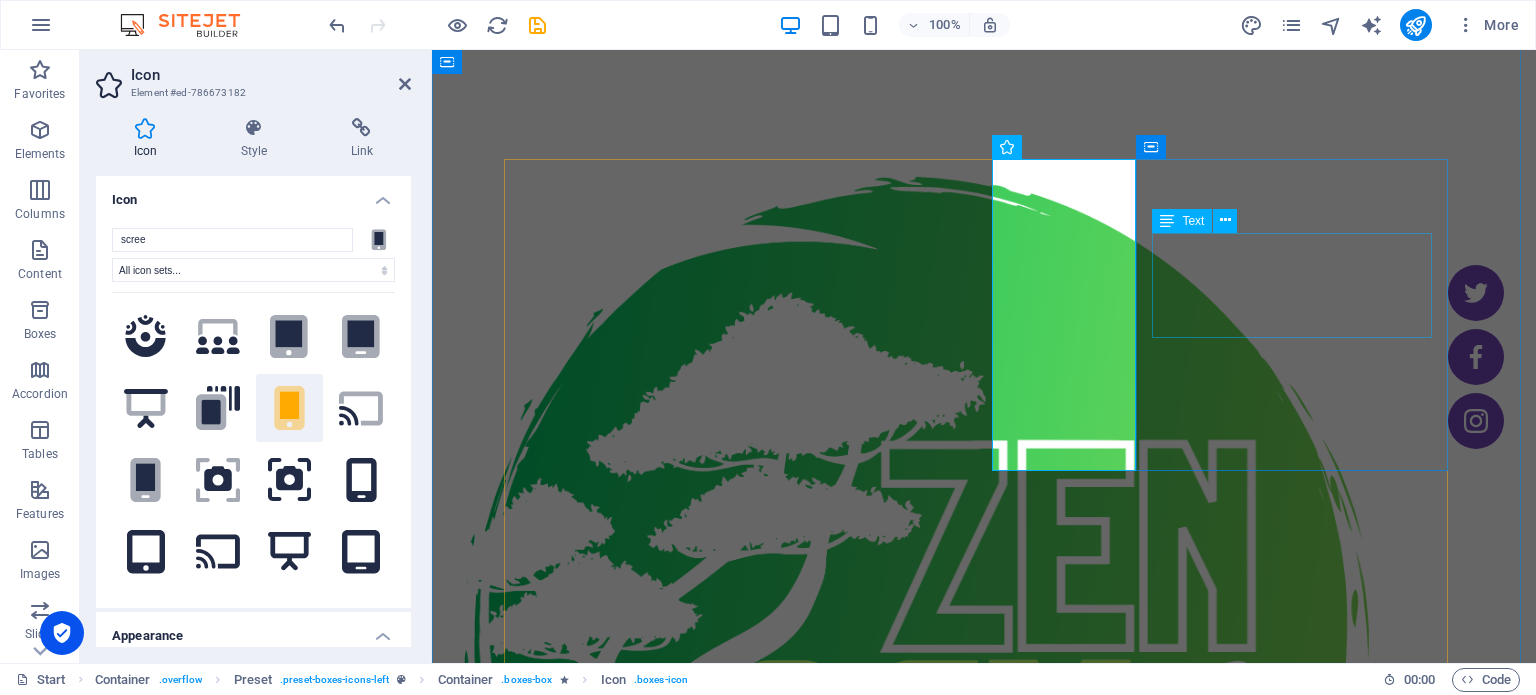 click on "Lorem ipsum dolor sit amet, consectetuer adipiscing elit. Aenean commodo ligula eget dolor." at bounding box center [740, 3270] 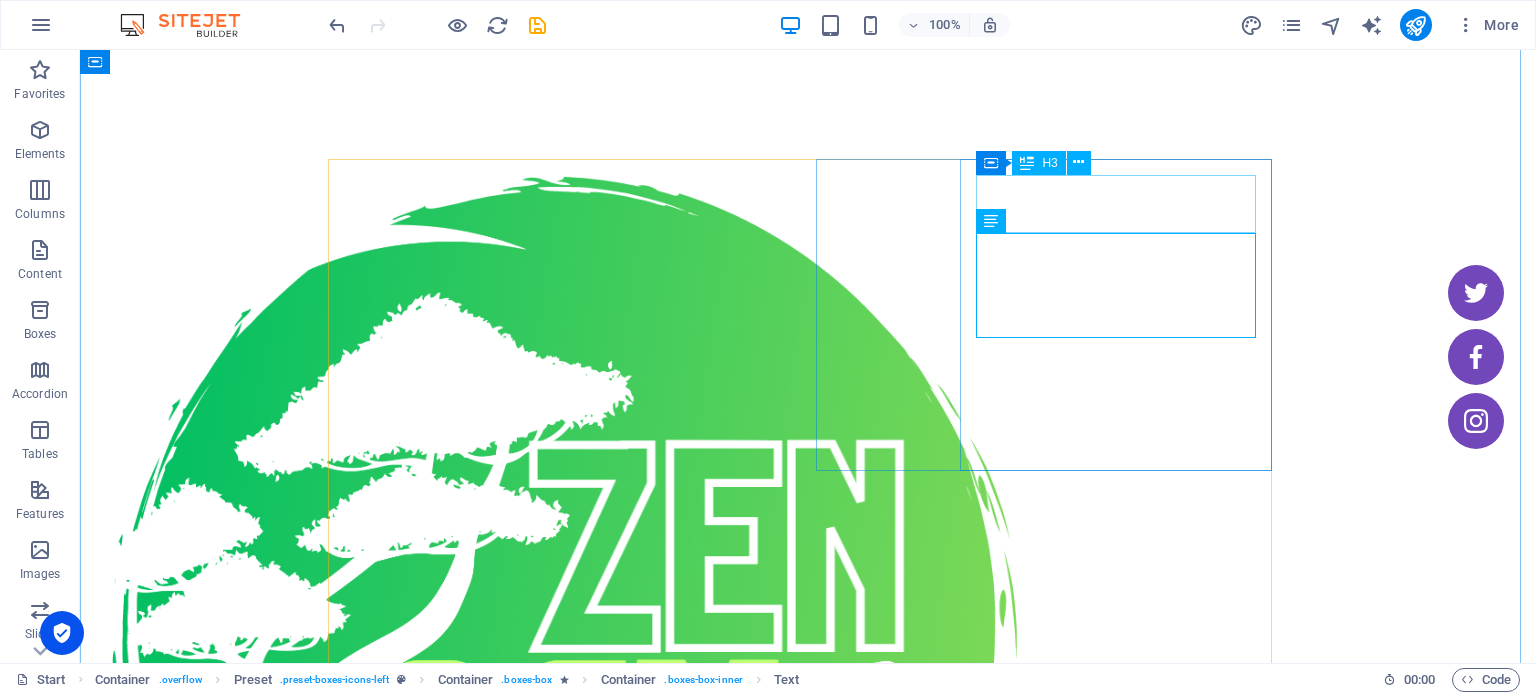 click on "be professional" at bounding box center [564, 3215] 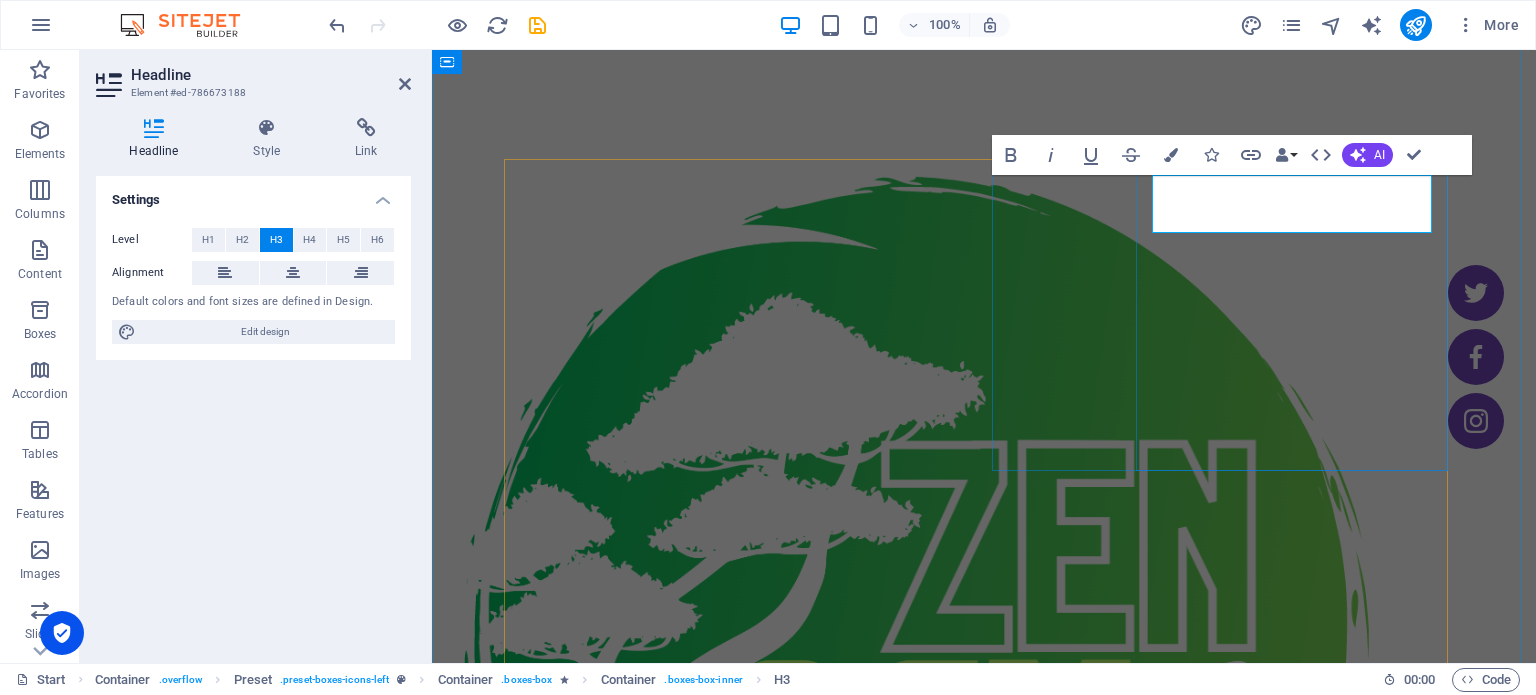 type 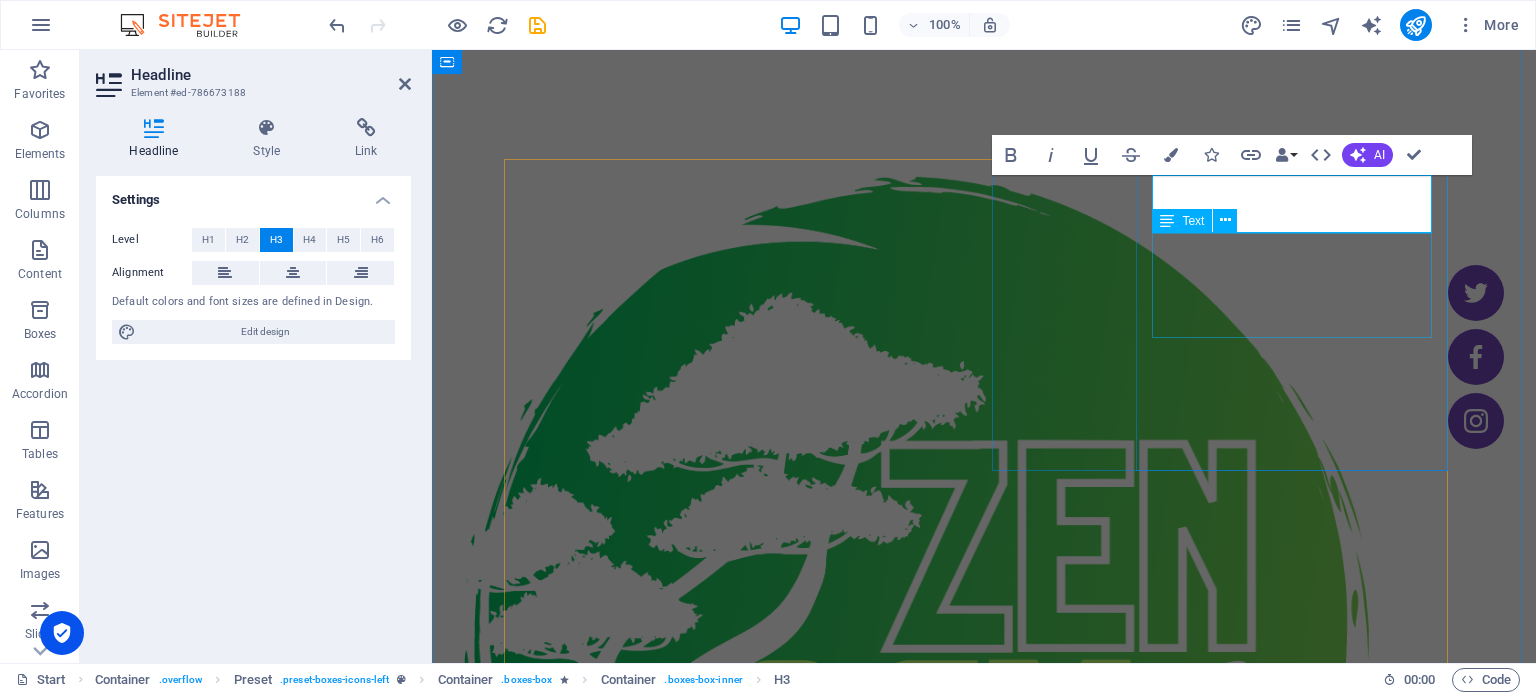 click on "Lorem ipsum dolor sit amet, consectetuer adipiscing elit. Aenean commodo ligula eget dolor." at bounding box center (740, 3270) 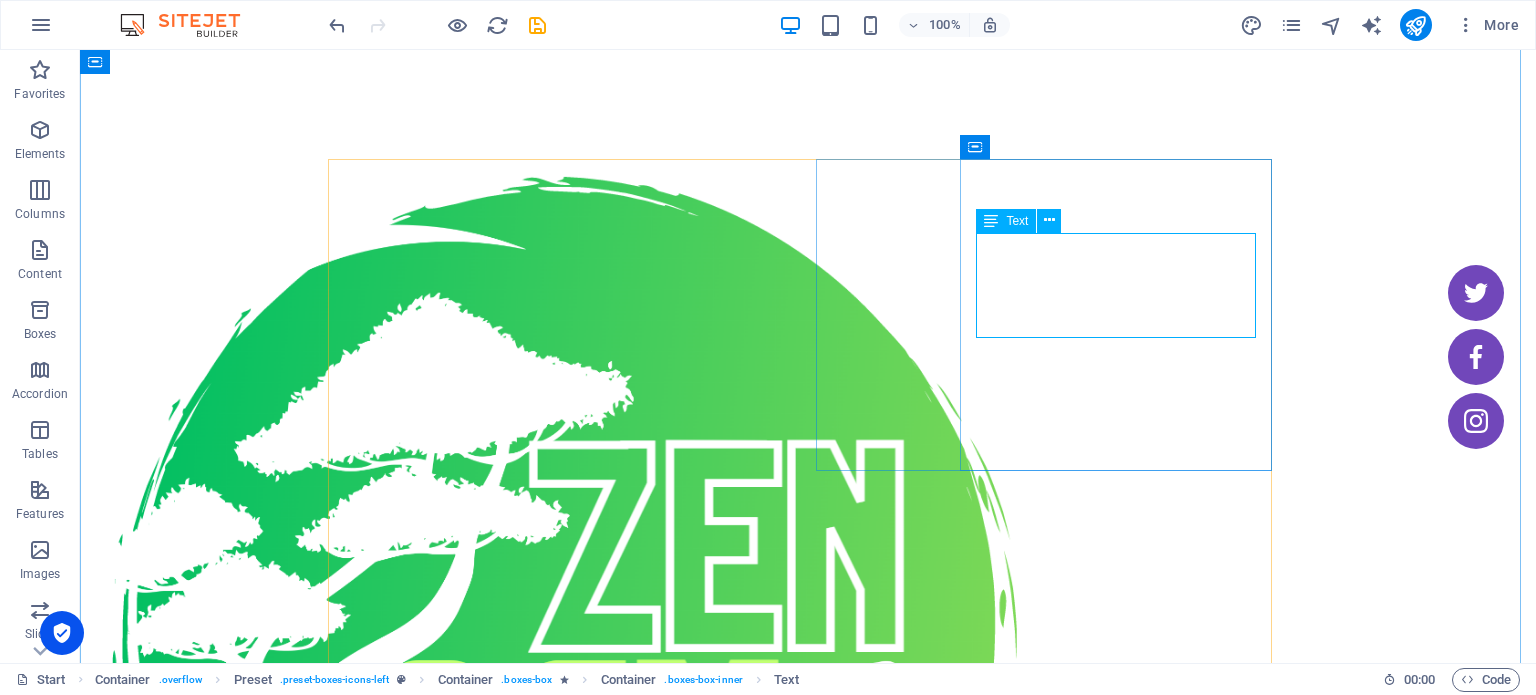 click on "Lorem ipsum dolor sit amet, consectetuer adipiscing elit. Aenean commodo ligula eget dolor." at bounding box center [564, 3270] 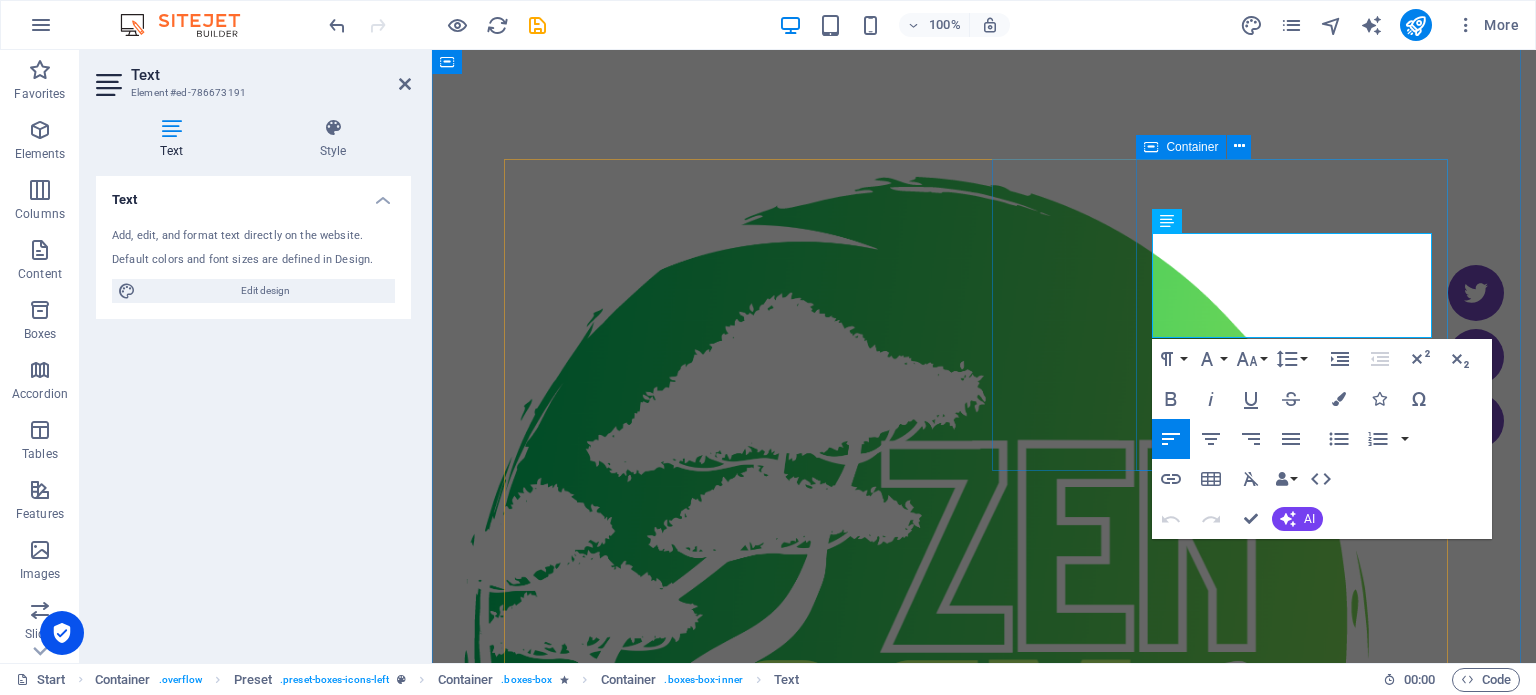 drag, startPoint x: 1208, startPoint y: 321, endPoint x: 1140, endPoint y: 244, distance: 102.7278 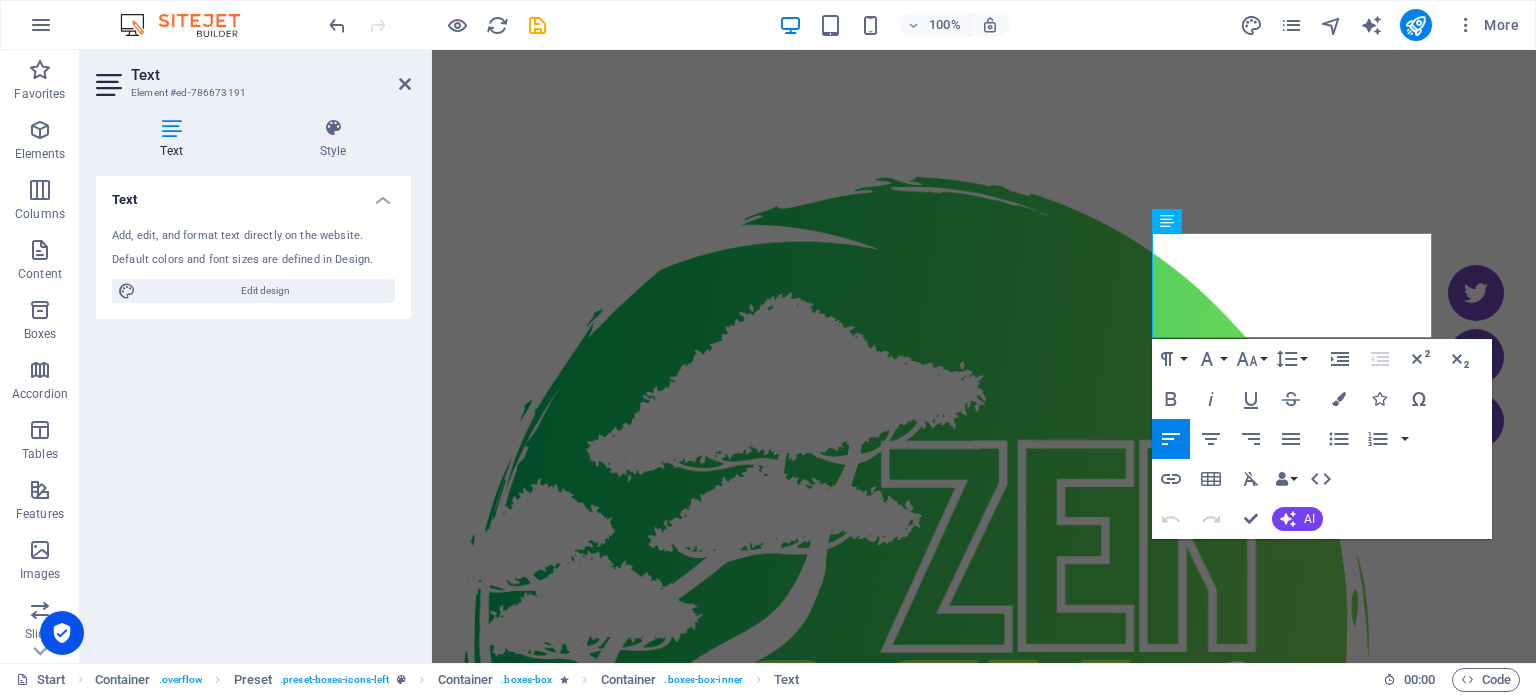 type 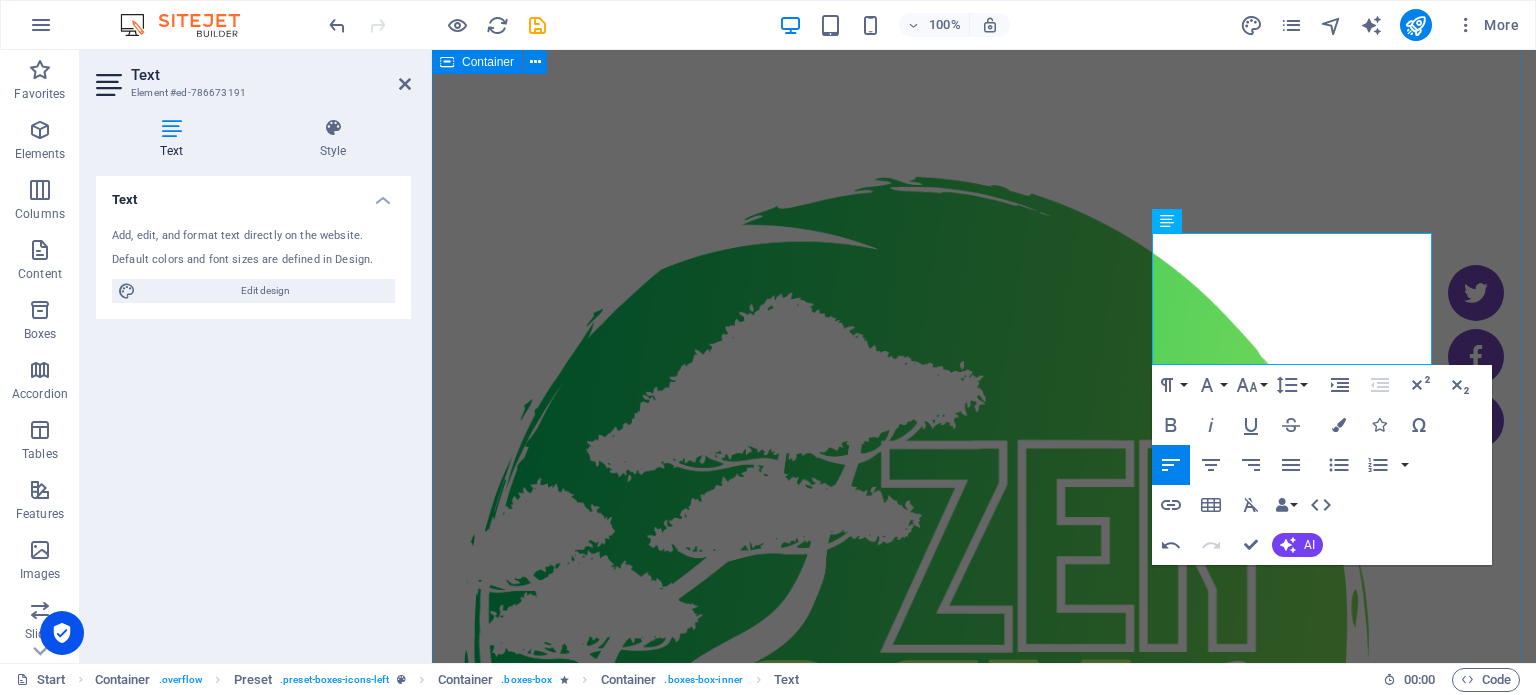 click on "BATERIE / ACUMULATOR Nu mai tine bateria telefonului la fel de mult ca atunci cand era nou? La ZEN GSM avem piesa pe stoc pregătită pentru tine. Vino în Magazin .fa-secondary{opacity:.4} ECRAN / DISPLAY Cea mai importantă componentă a telefonului este ecranul, dar și cea mai fragilă. La ZEN GSM Timișoara o avem pe stoc indiferent de modelul telefonului tău. Visit our webinar stay healthy Lorem ipsum dolor sit amet, consectetuer adipiscing elit. Visit our webinar find your way Lorem ipsum dolor sit amet, consectetuer adipiscing elit.  Visit our webinar" at bounding box center [984, 3410] 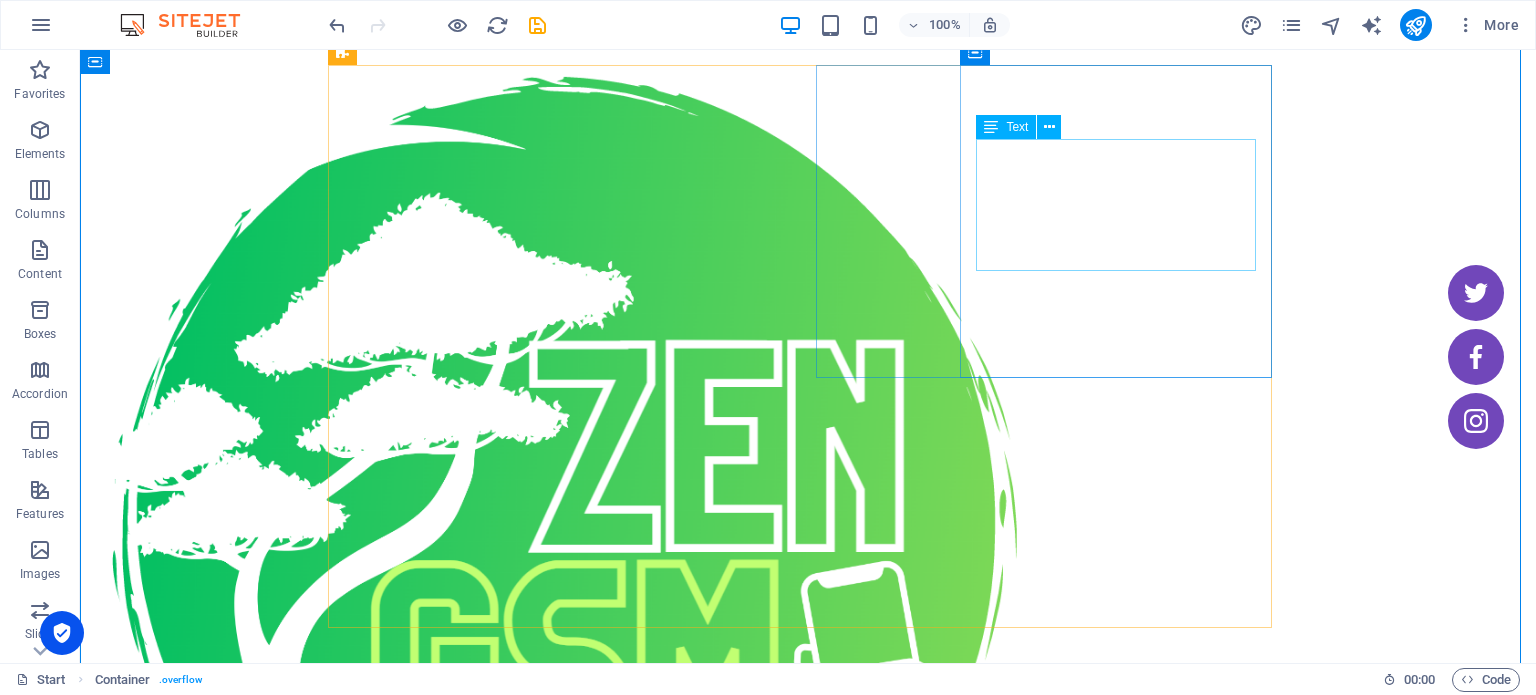 scroll, scrollTop: 1200, scrollLeft: 0, axis: vertical 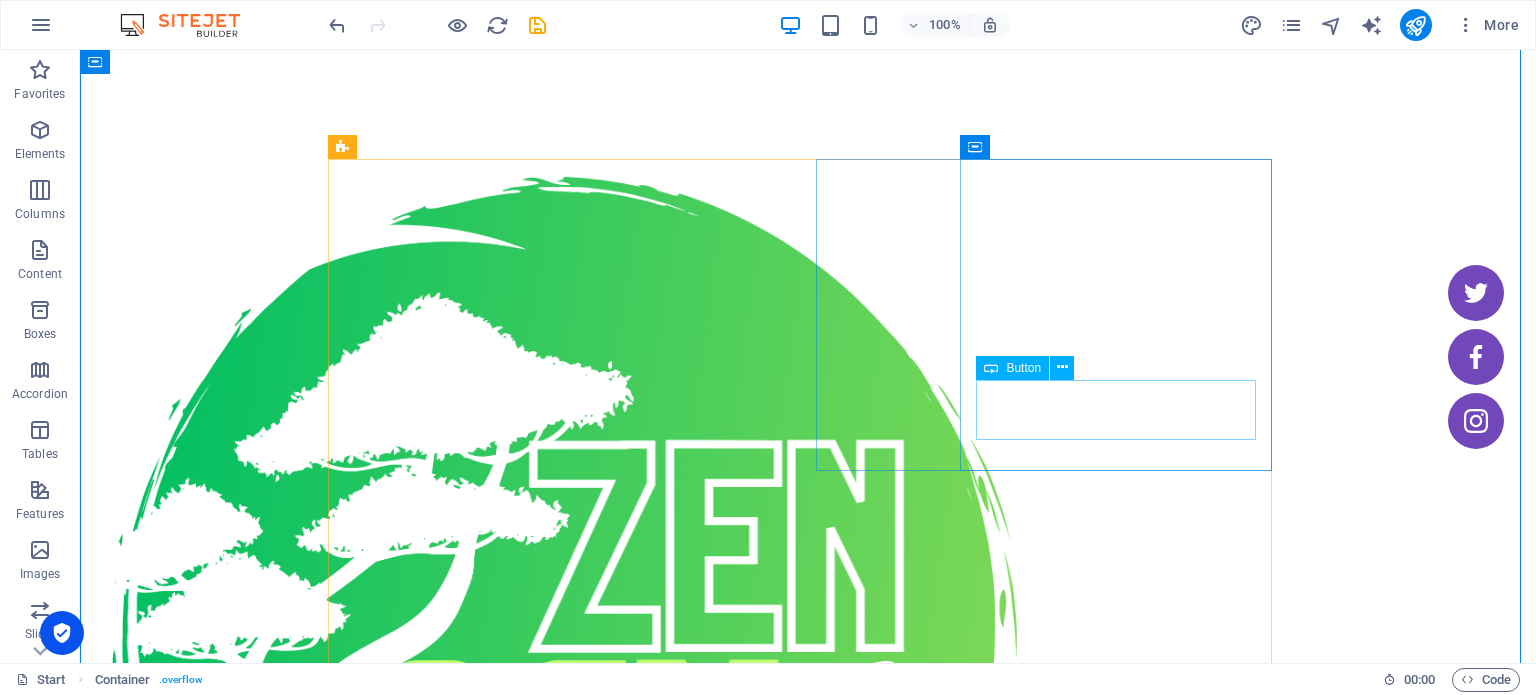 click on "Visit our webinar" at bounding box center [564, 3395] 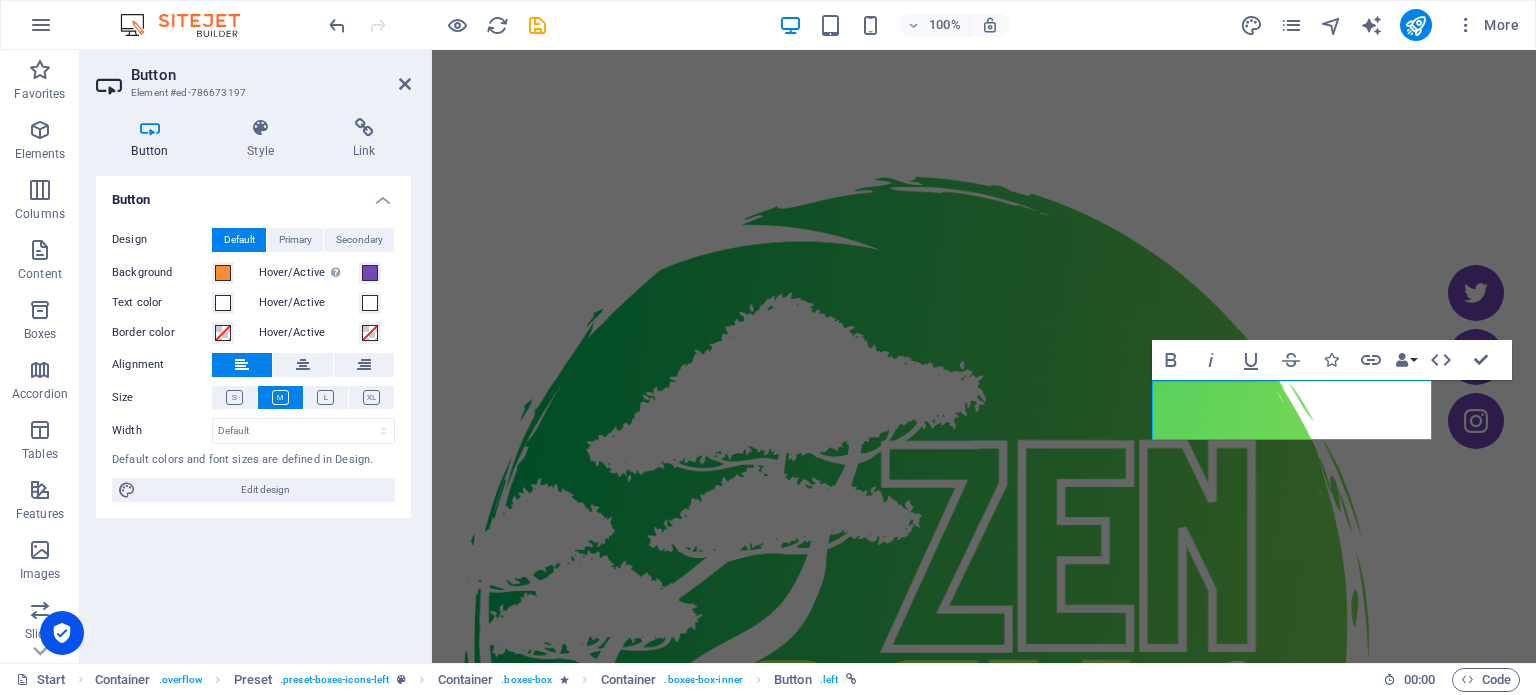 type 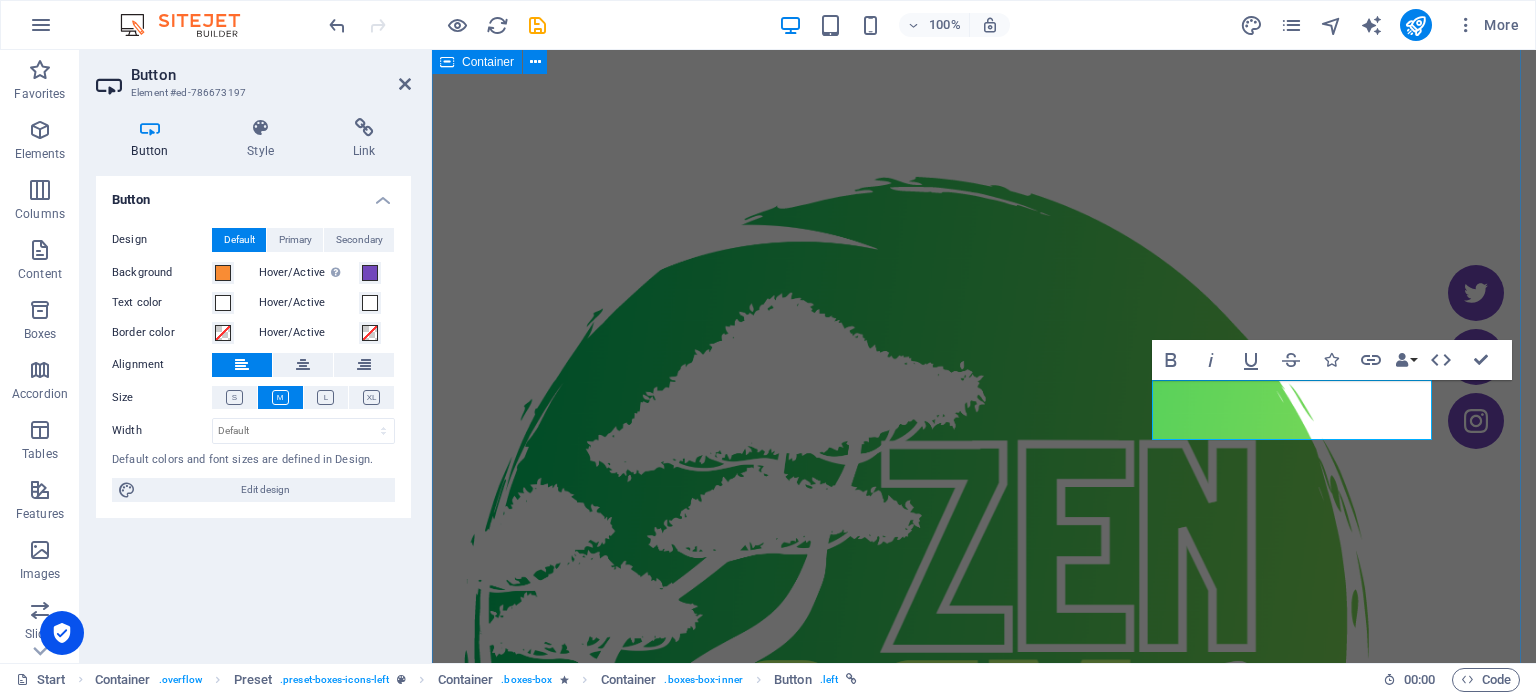 click on "BATERIE / ACUMULATOR Nu mai tine bateria telefonului la fel de mult ca atunci cand era nou? La ZEN GSM avem piesa pe stoc pregătită pentru tine. Vino în Magazin .fa-secondary{opacity:.4} ECRAN / DISPLAY Cea mai importantă componentă a telefonului este ecranul, dar și cea mai fragilă. La ZEN GSM Timișoara o avem pe stoc indiferent de modelul telefonului tău. Sună acum și verifică stocul stay healthy Lorem ipsum dolor sit amet, consectetuer adipiscing elit. Visit our webinar find your way Lorem ipsum dolor sit amet, consectetuer adipiscing elit.  Visit our webinar" at bounding box center (984, 3410) 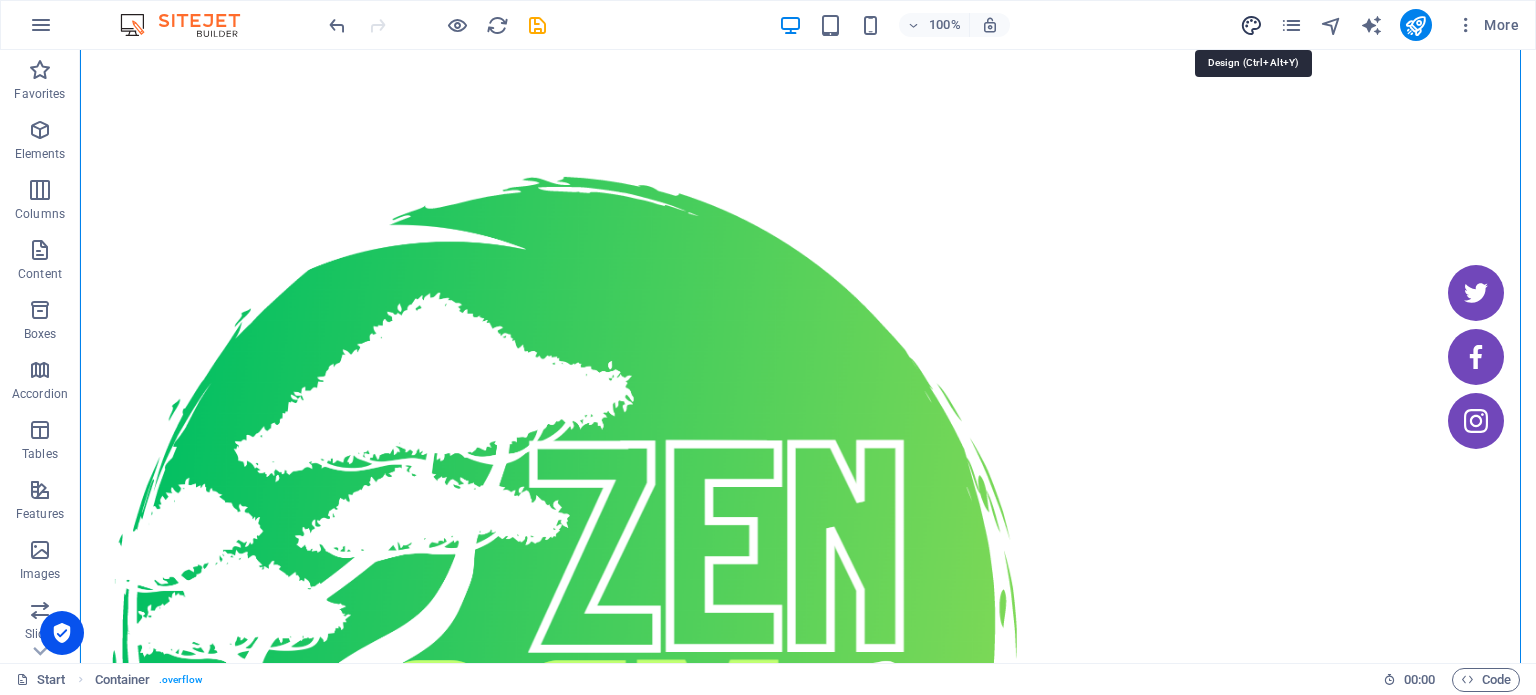 drag, startPoint x: 1249, startPoint y: 24, endPoint x: 1005, endPoint y: 45, distance: 244.90202 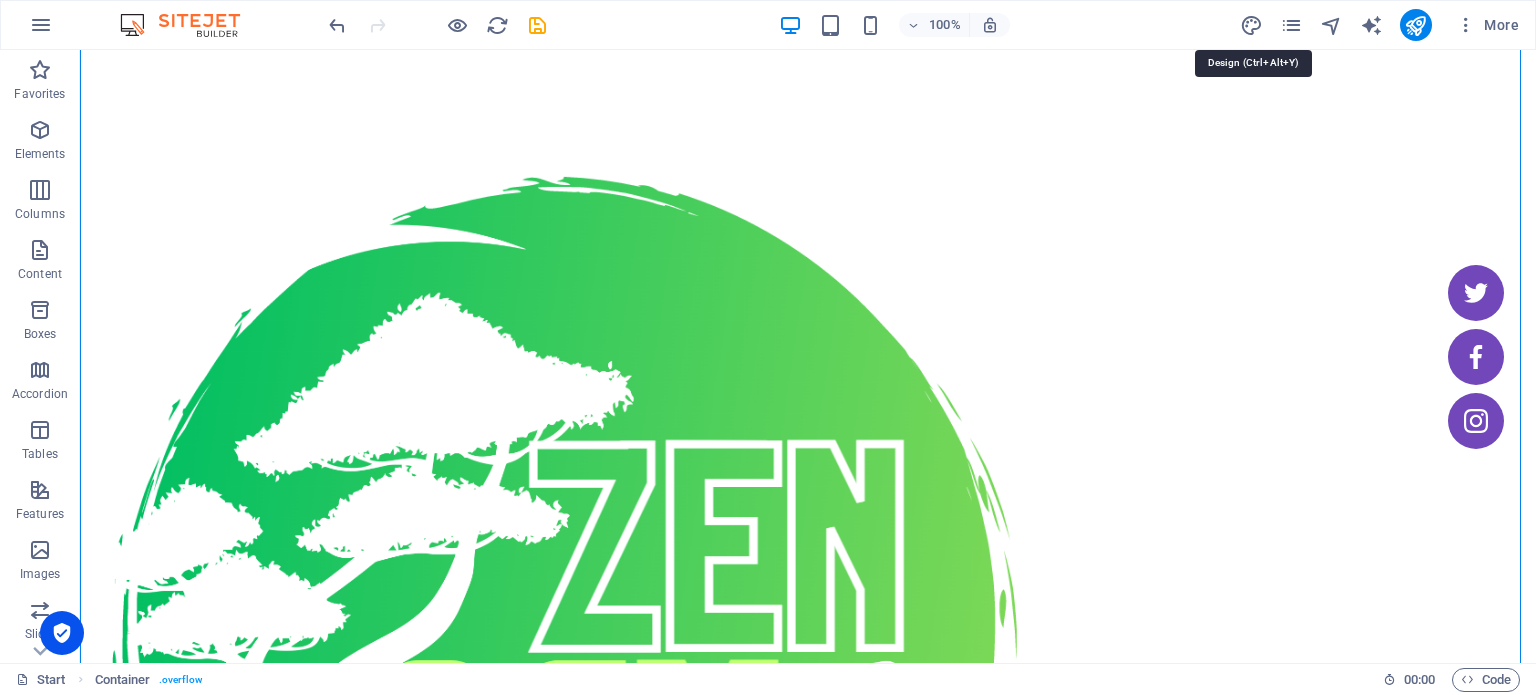 select on "rem" 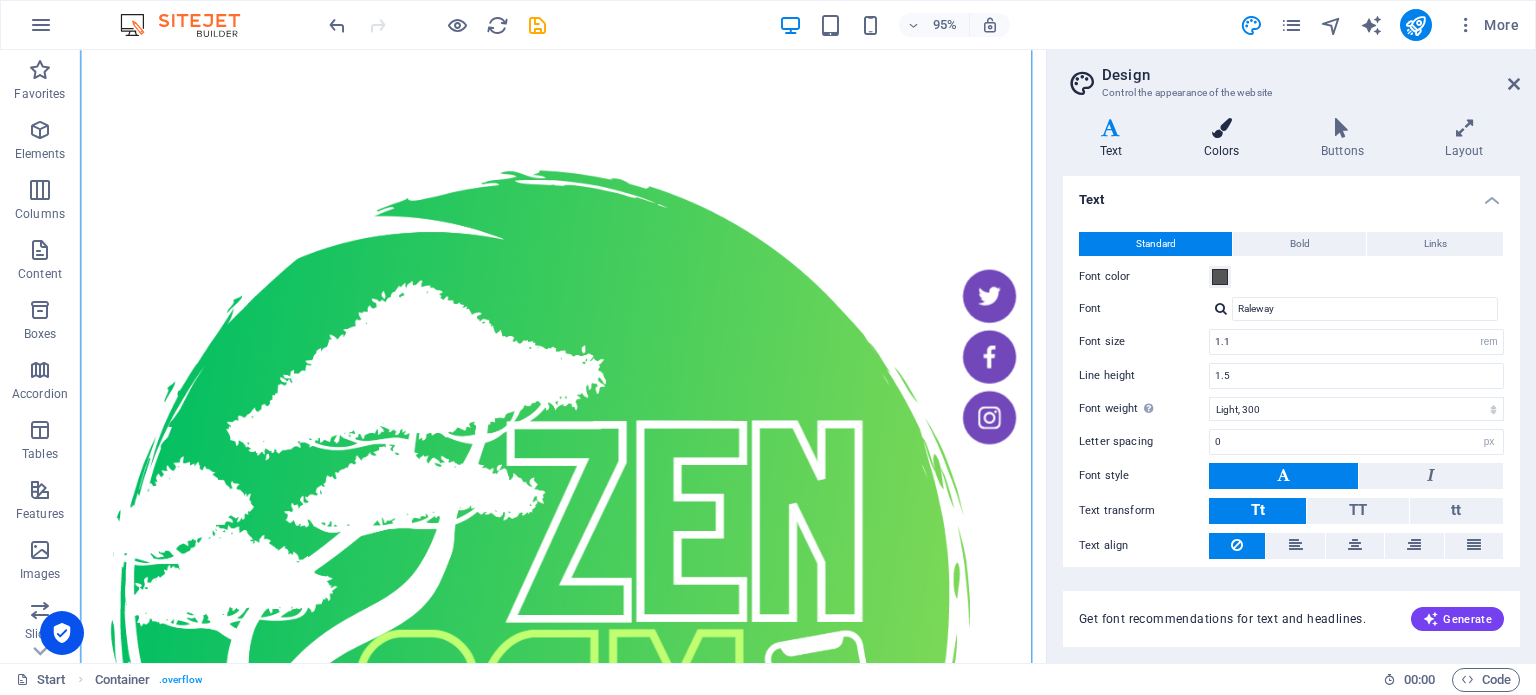 click at bounding box center [1221, 128] 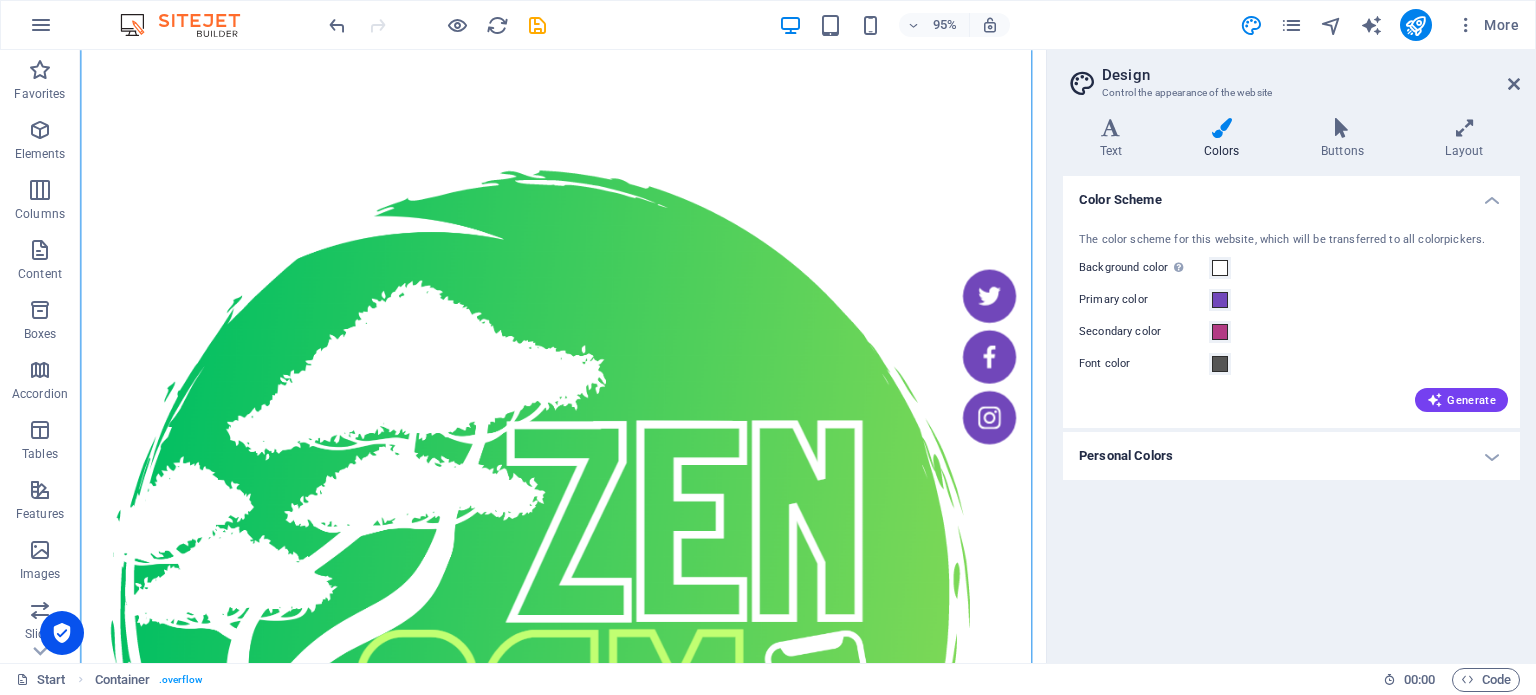 click on "Personal Colors" at bounding box center [1291, 456] 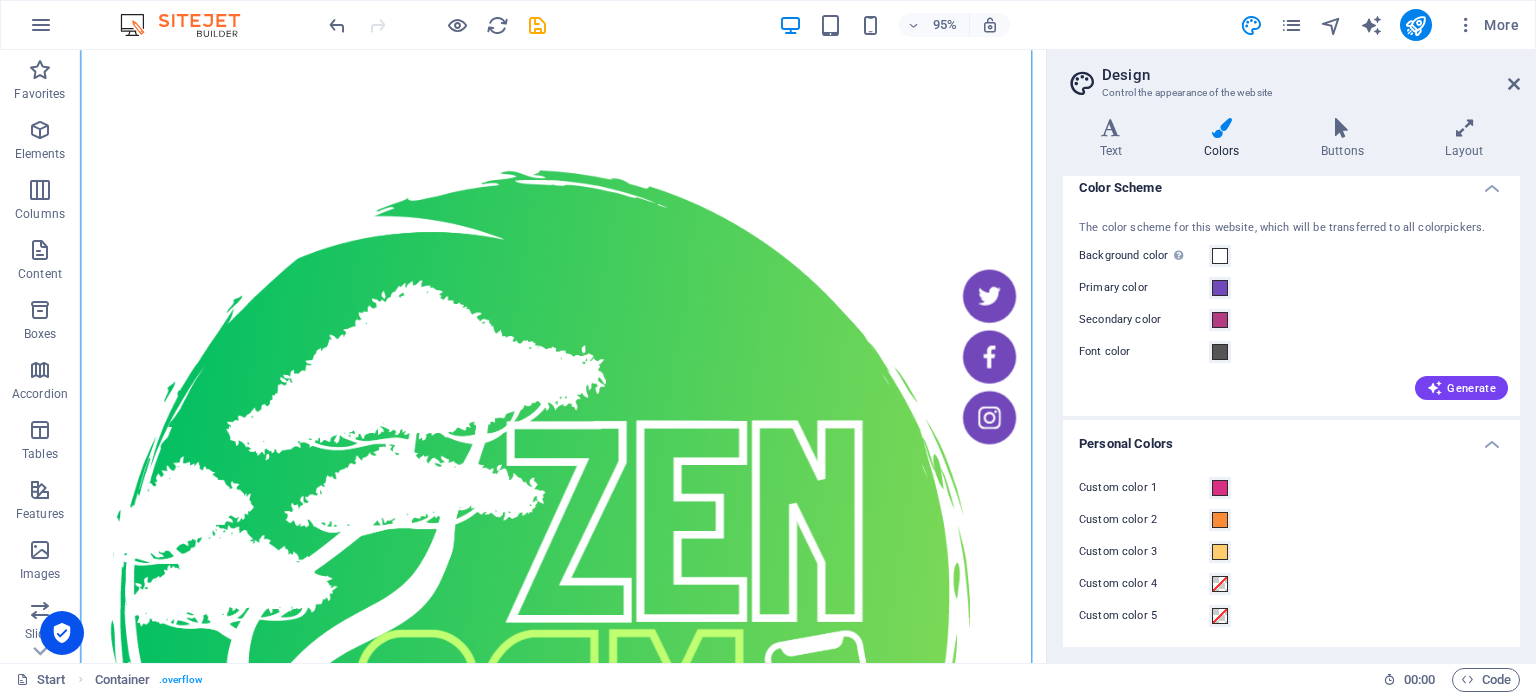 scroll, scrollTop: 0, scrollLeft: 0, axis: both 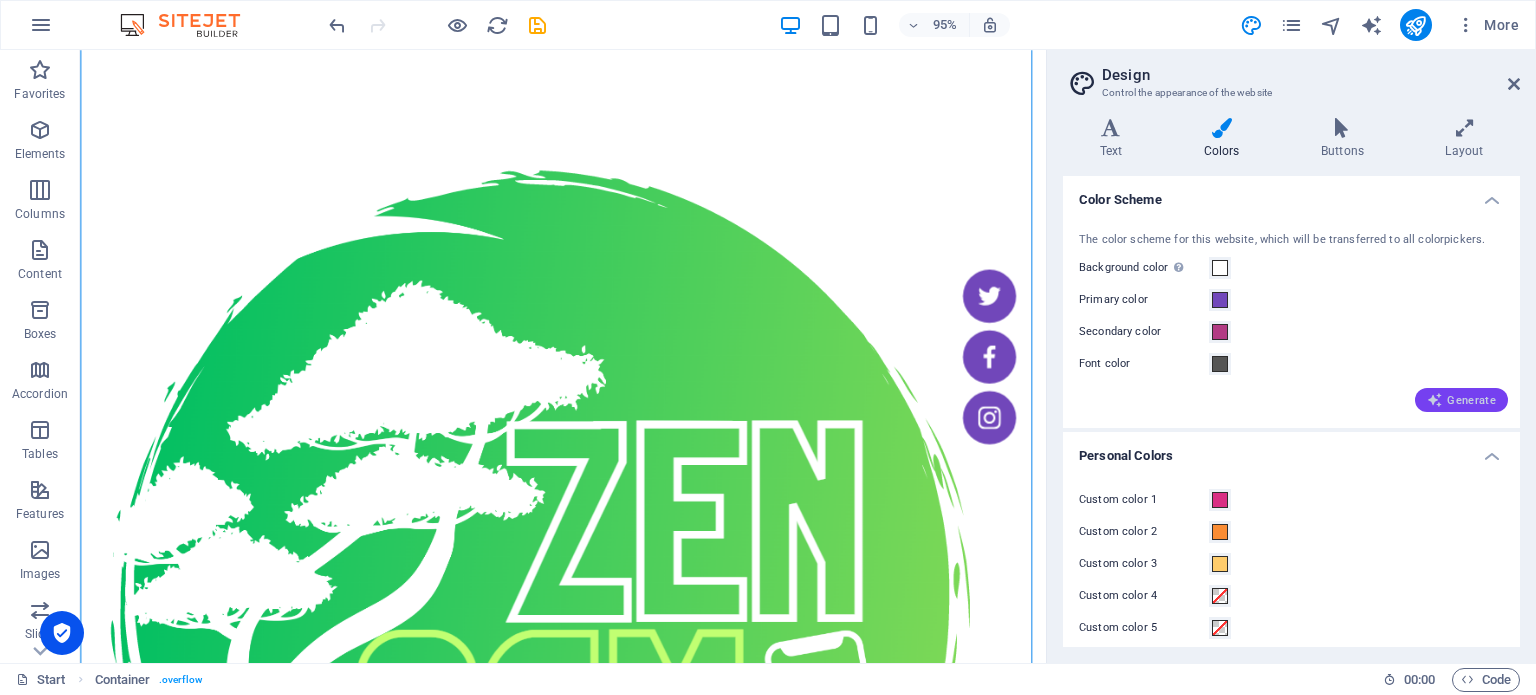click on "Generate" at bounding box center (1461, 400) 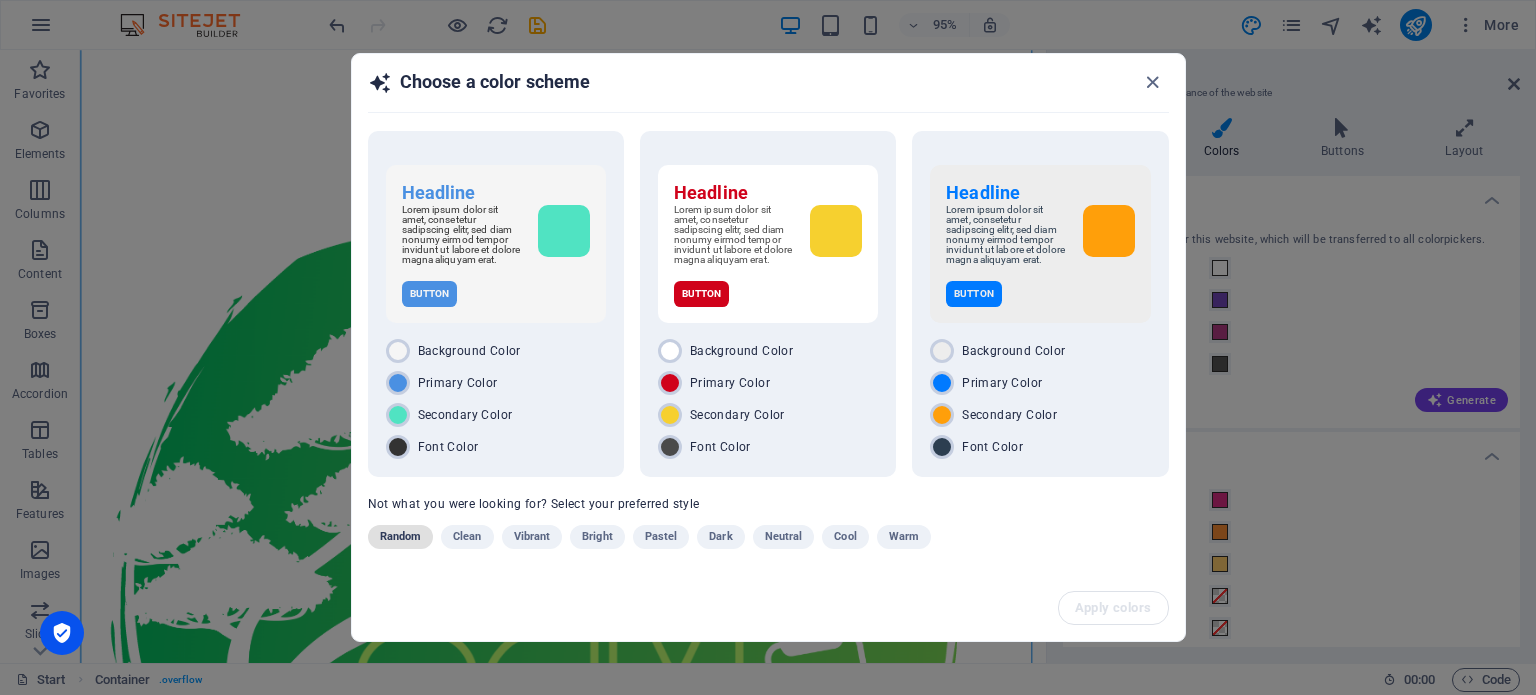 click on "Random" at bounding box center (401, 537) 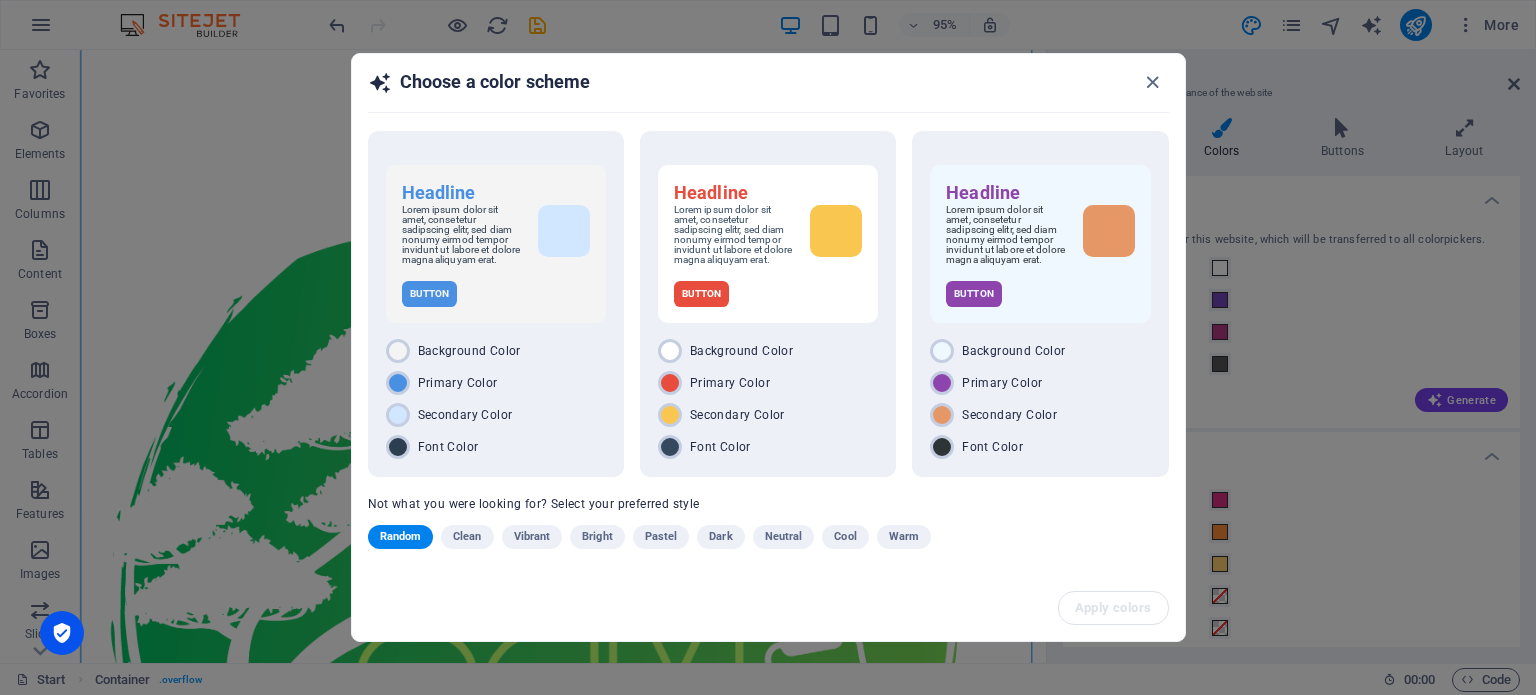 click on "Random" at bounding box center [401, 537] 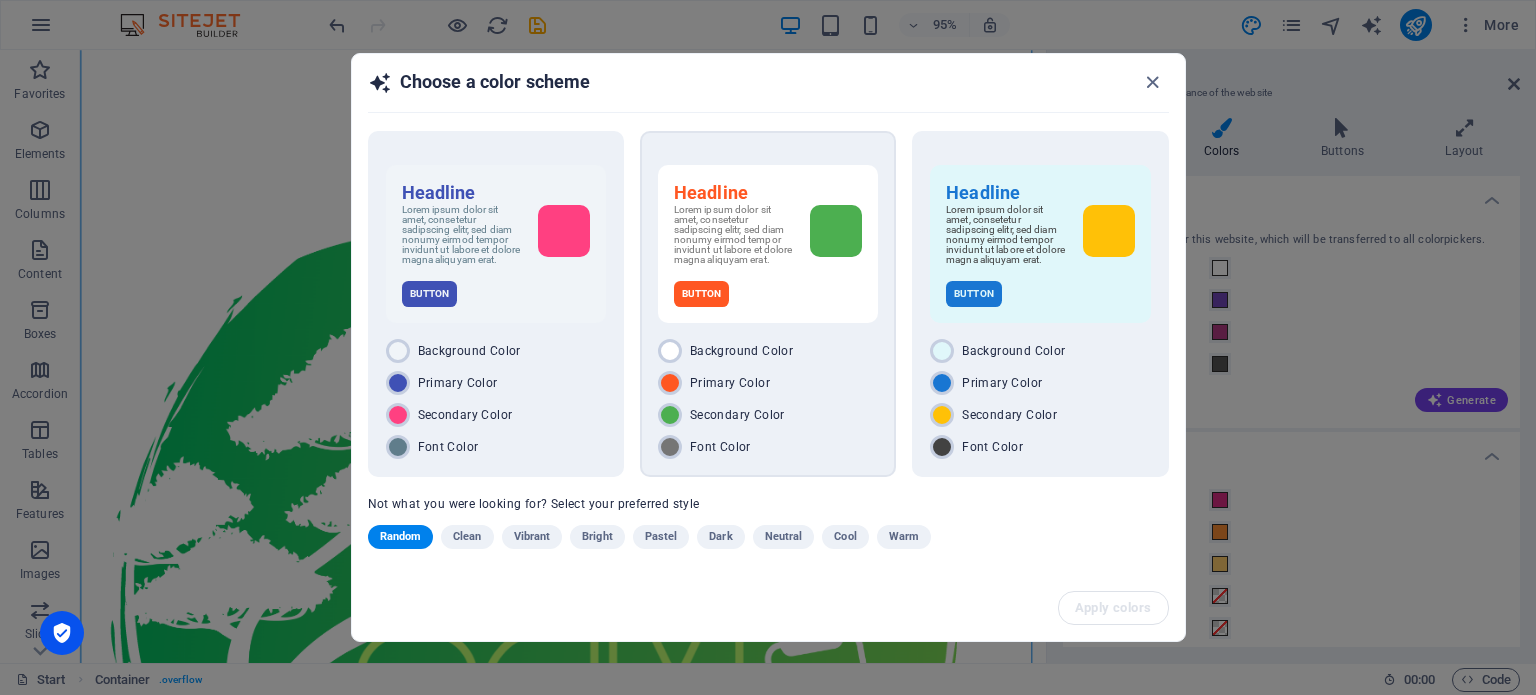 click on "Lorem ipsum dolor sit amet, consetetur sadipscing elitr, sed diam nonumy eirmod tempor invidunt ut labore et dolore magna aliquyam erat." at bounding box center [734, 235] 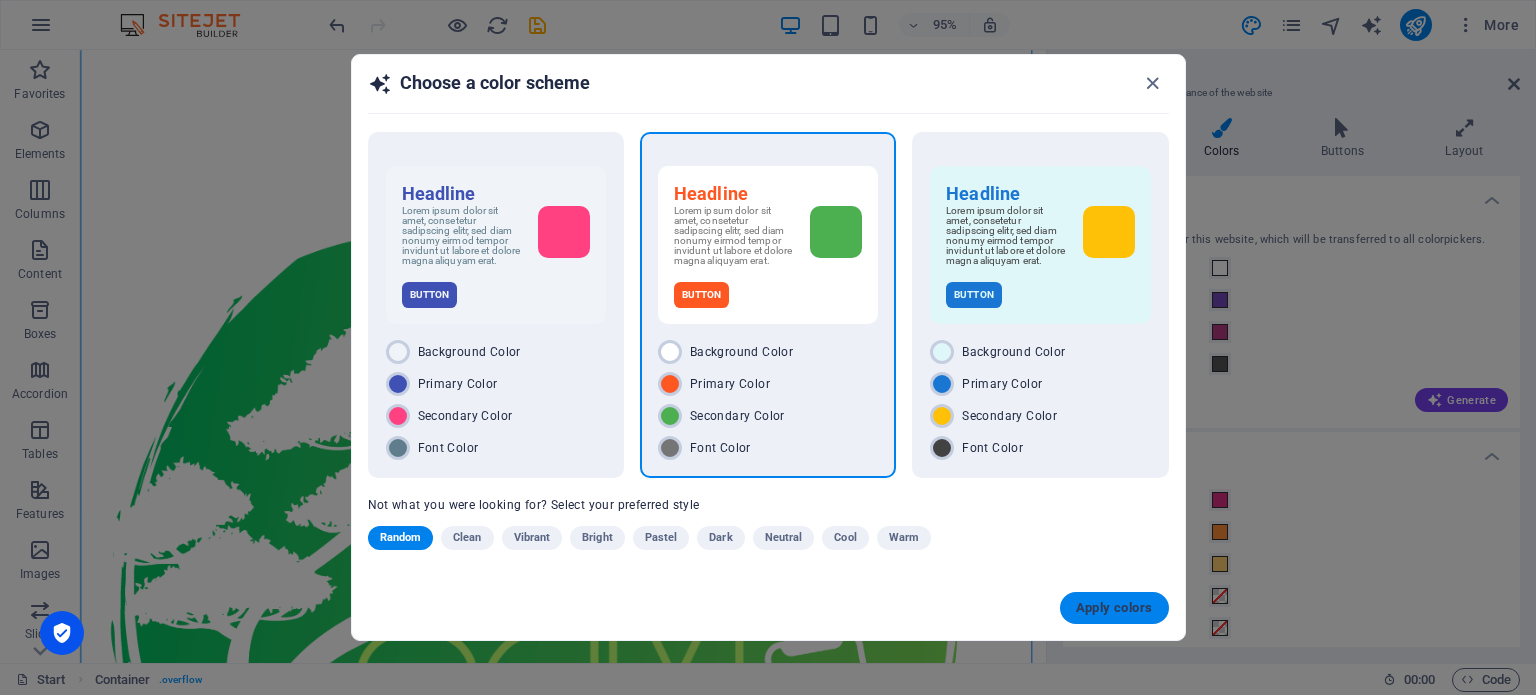 click on "Apply colors" at bounding box center (1114, 608) 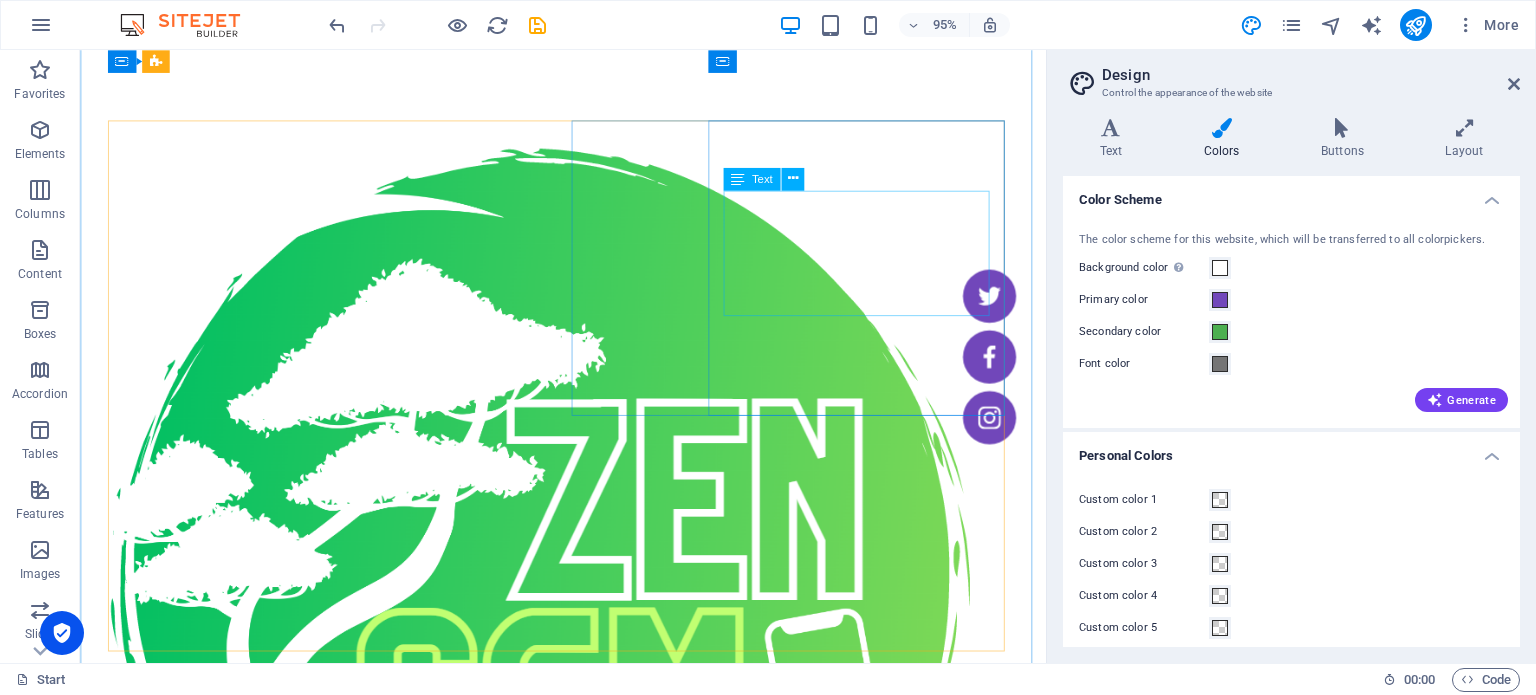 scroll, scrollTop: 1200, scrollLeft: 0, axis: vertical 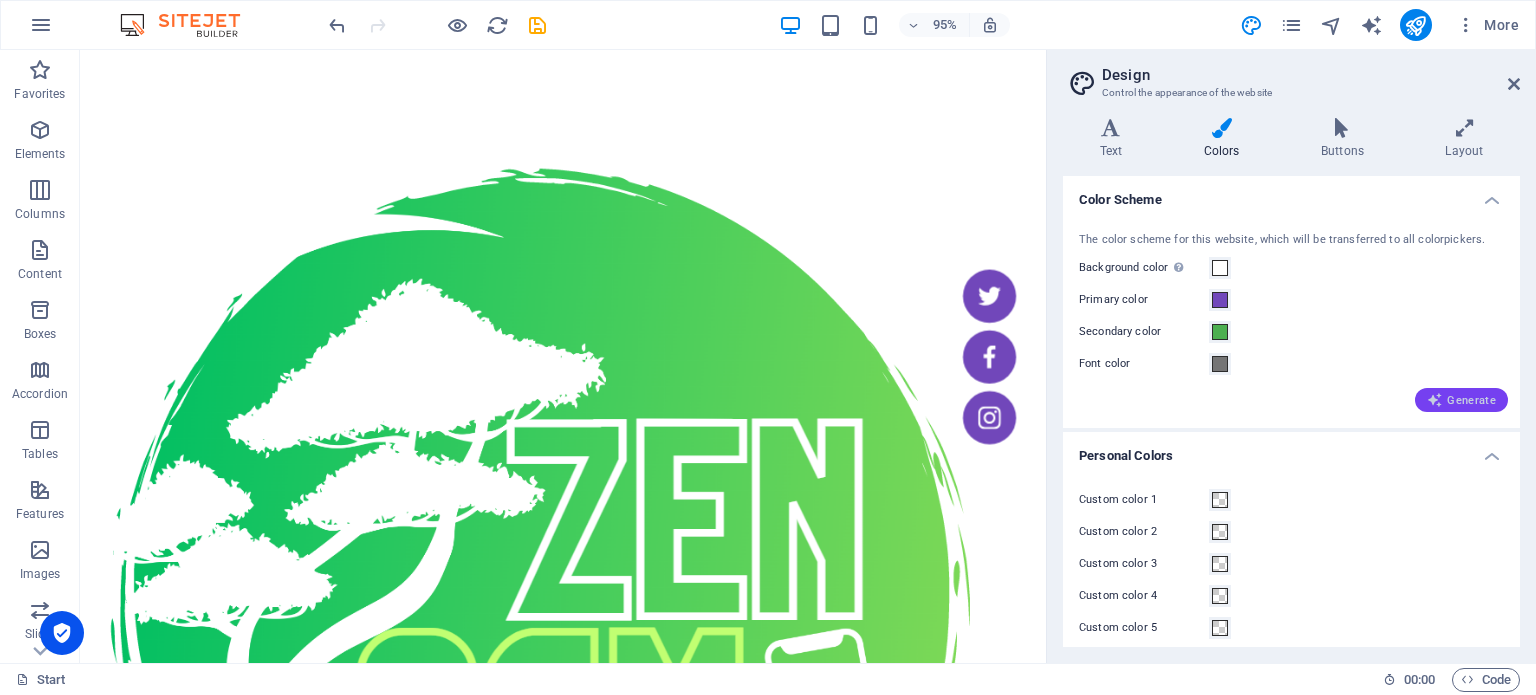 click on "Generate" at bounding box center (1461, 400) 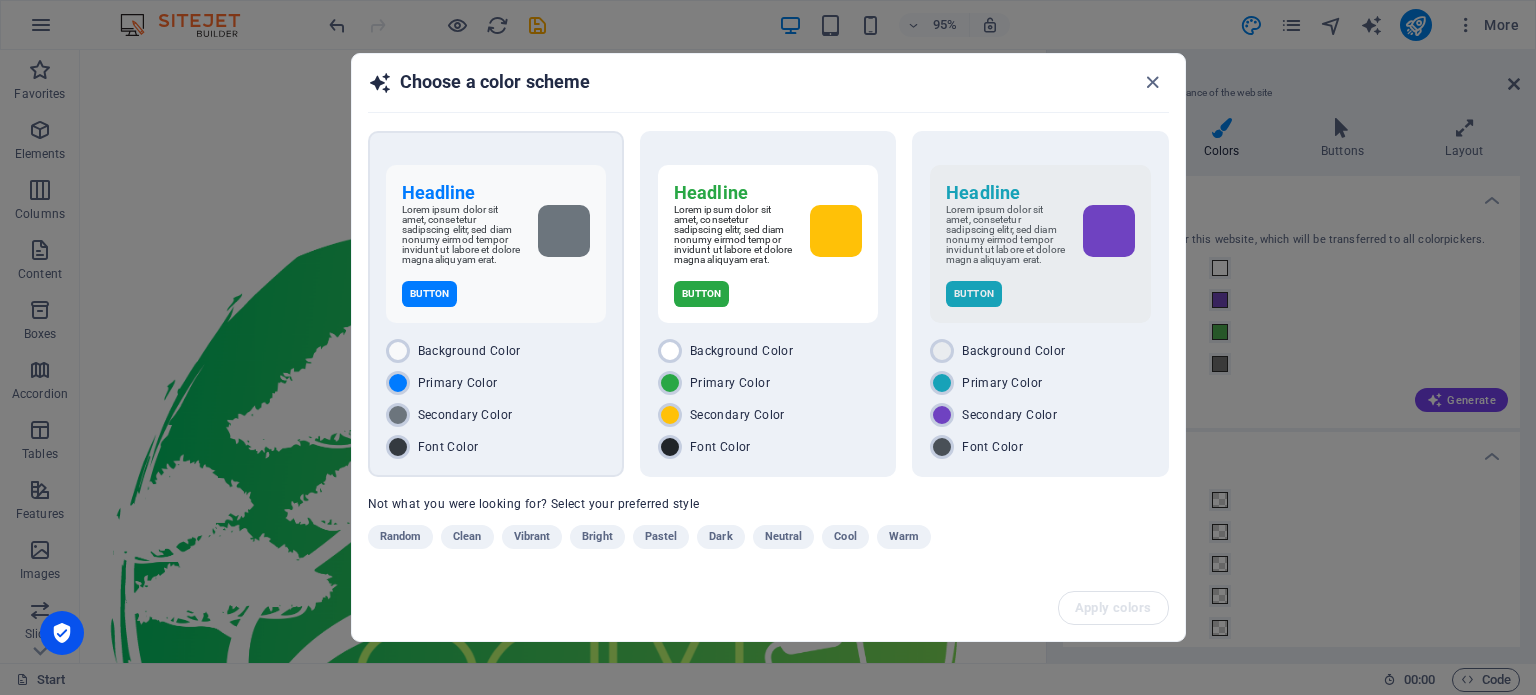 click on "Button" at bounding box center (496, 294) 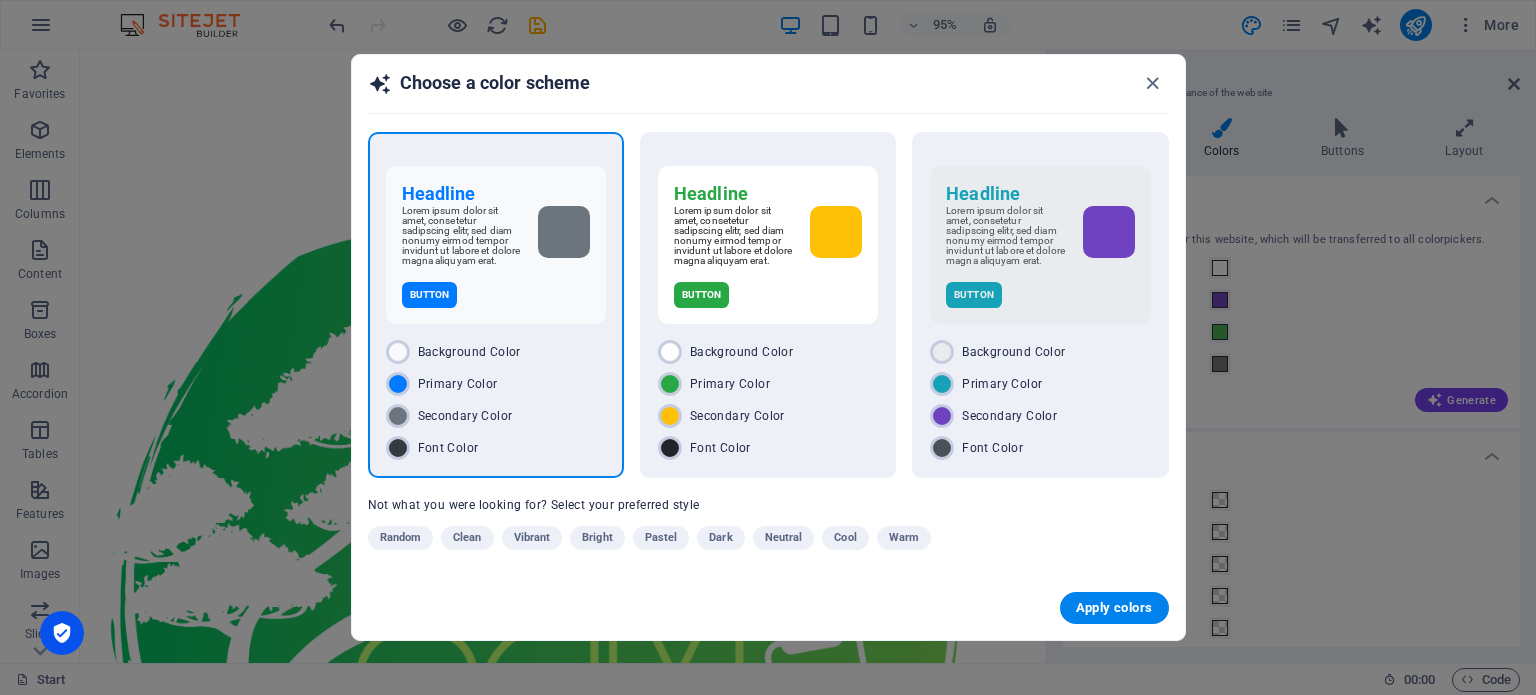 click on "Apply colors" at bounding box center [768, 608] 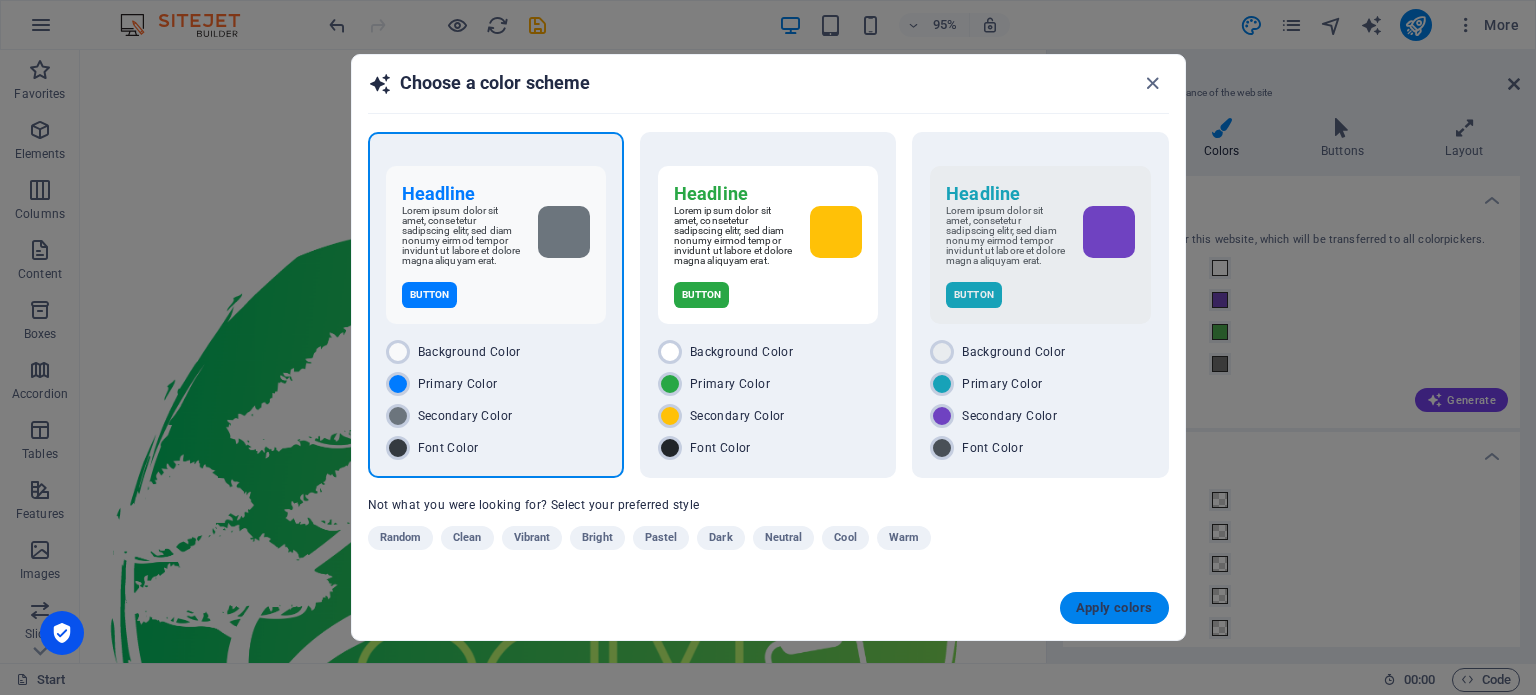 click on "Apply colors" at bounding box center [1114, 608] 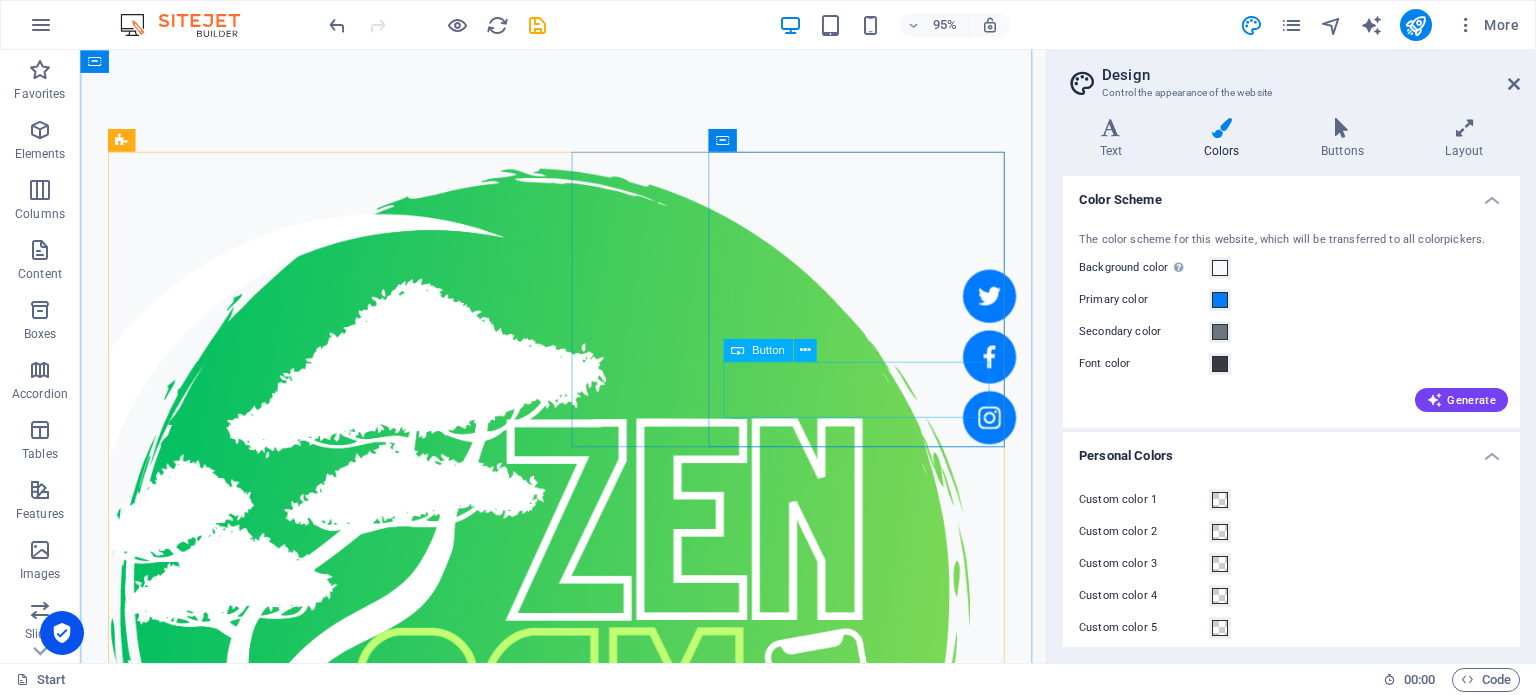 type 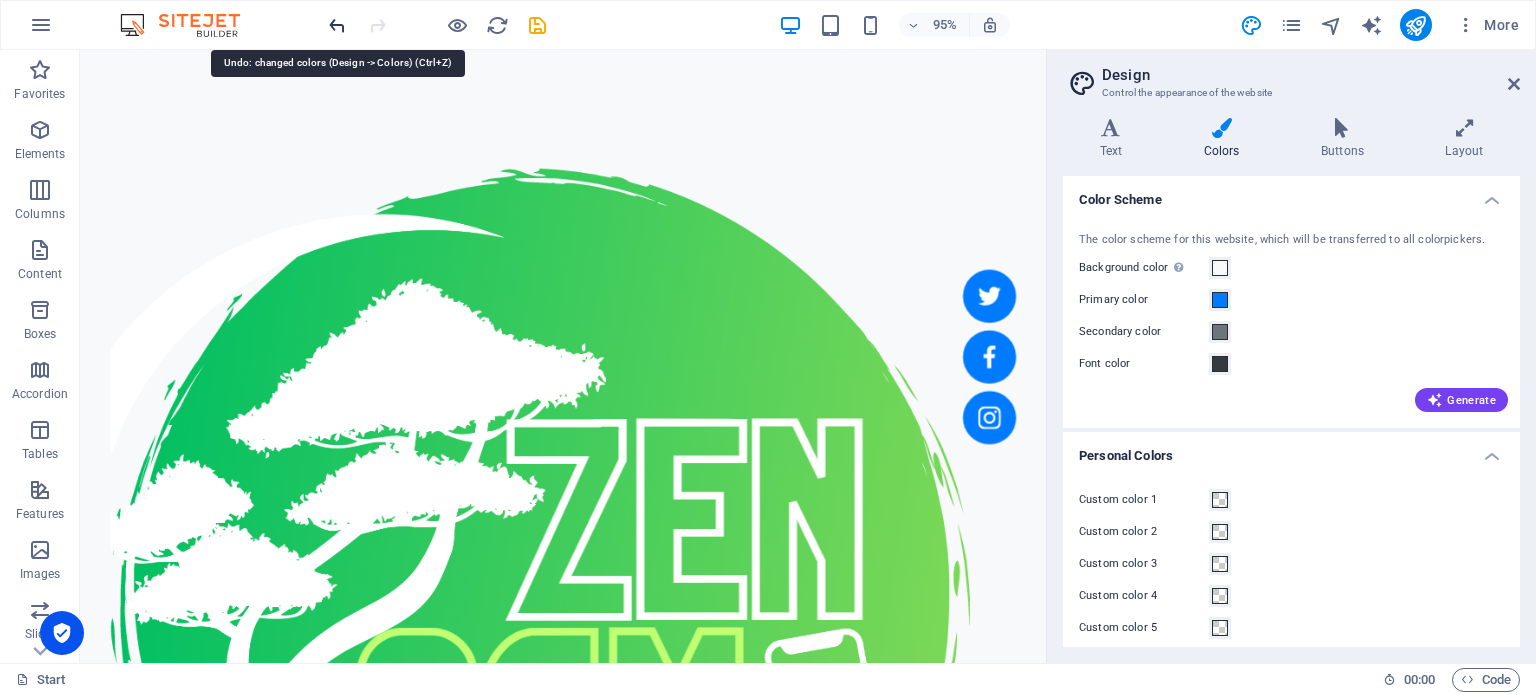 click at bounding box center [337, 25] 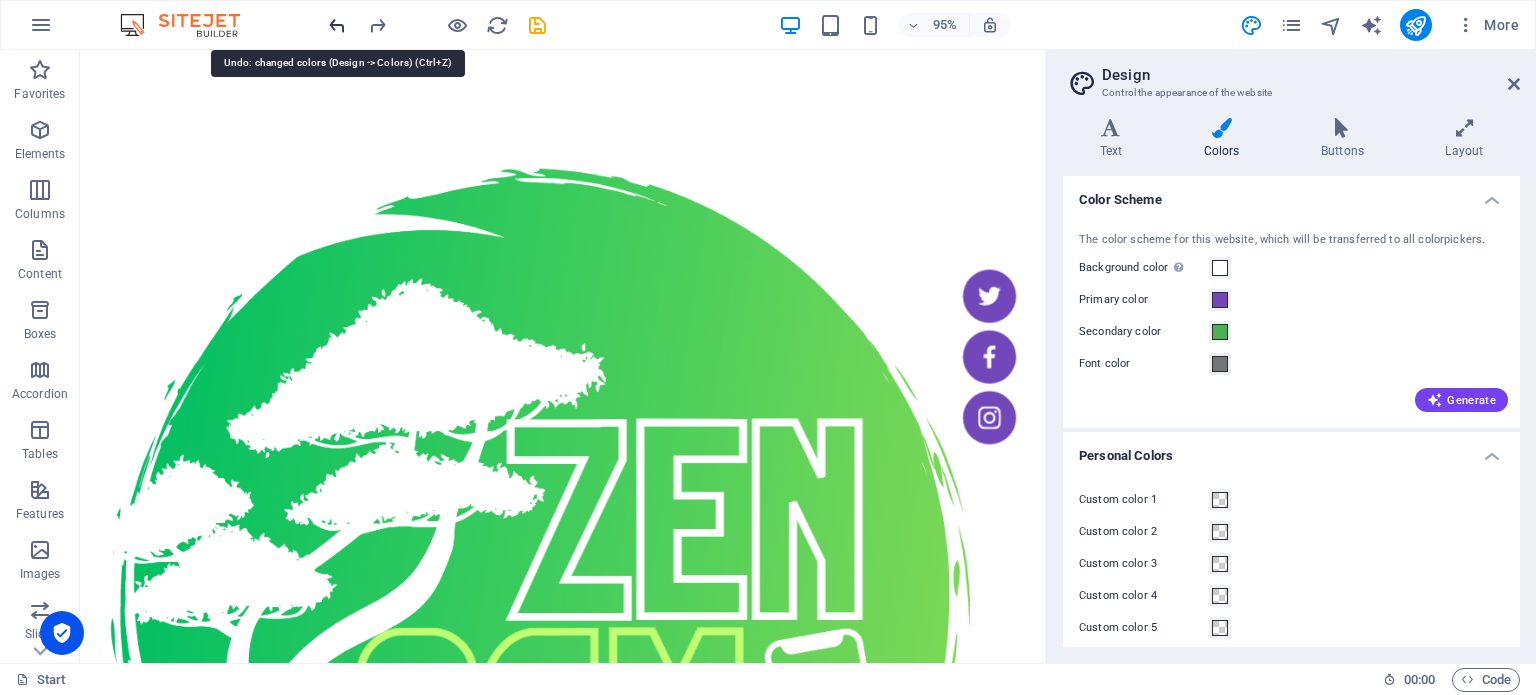 click at bounding box center (337, 25) 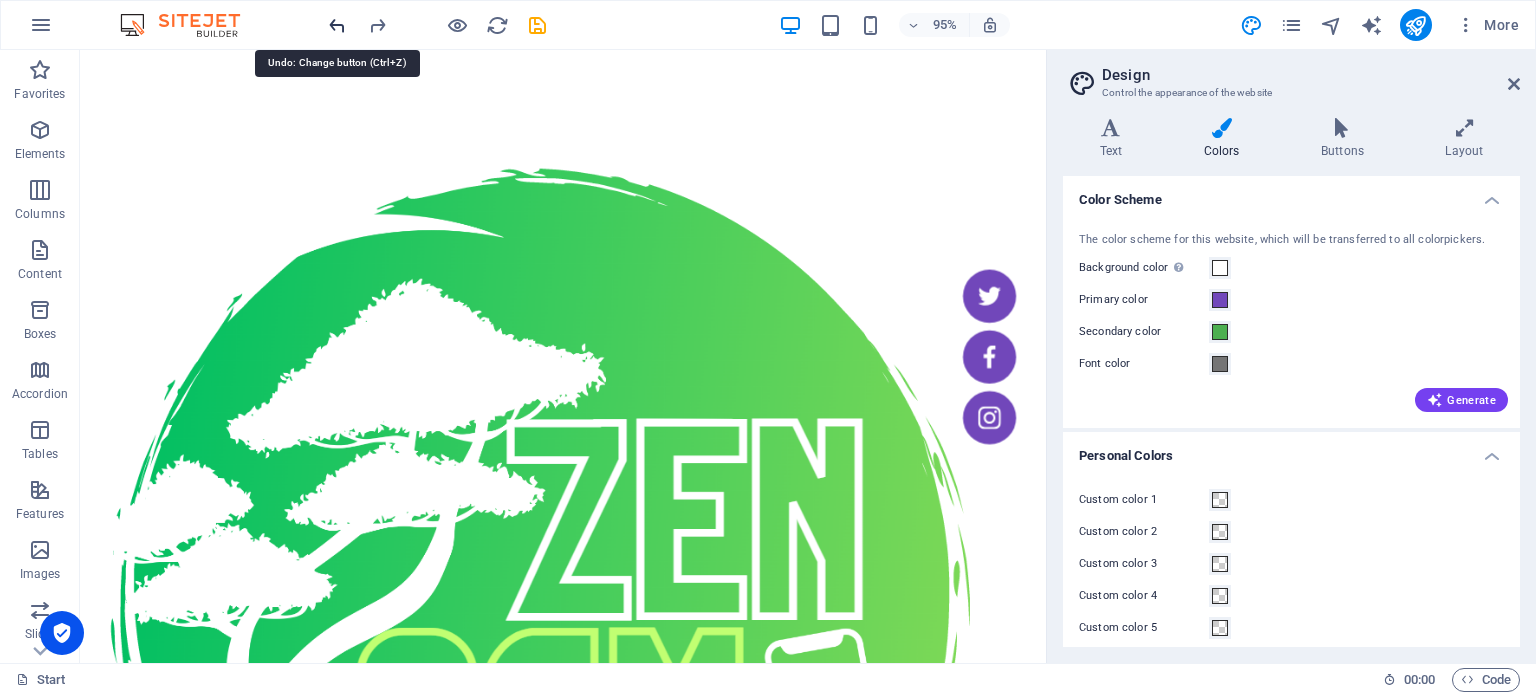 scroll, scrollTop: 1201, scrollLeft: 0, axis: vertical 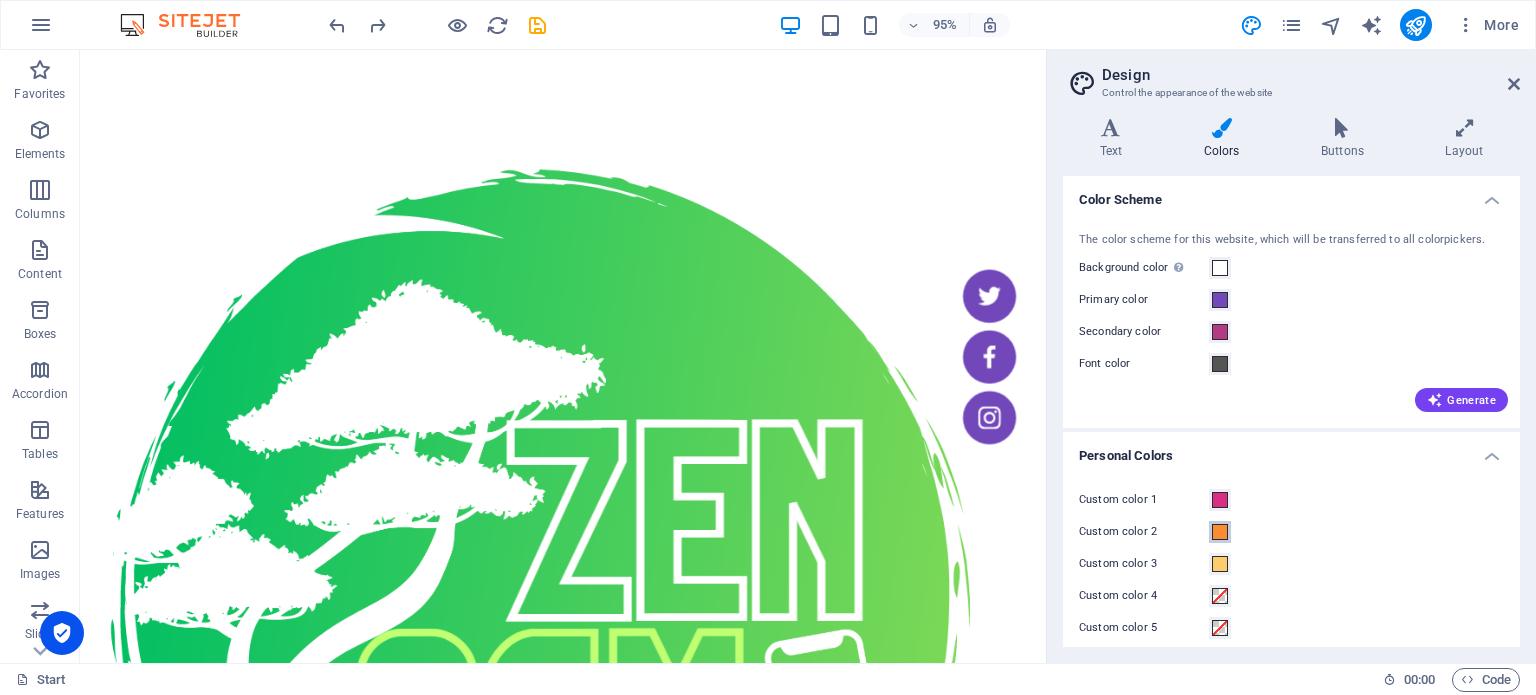 click at bounding box center [1220, 532] 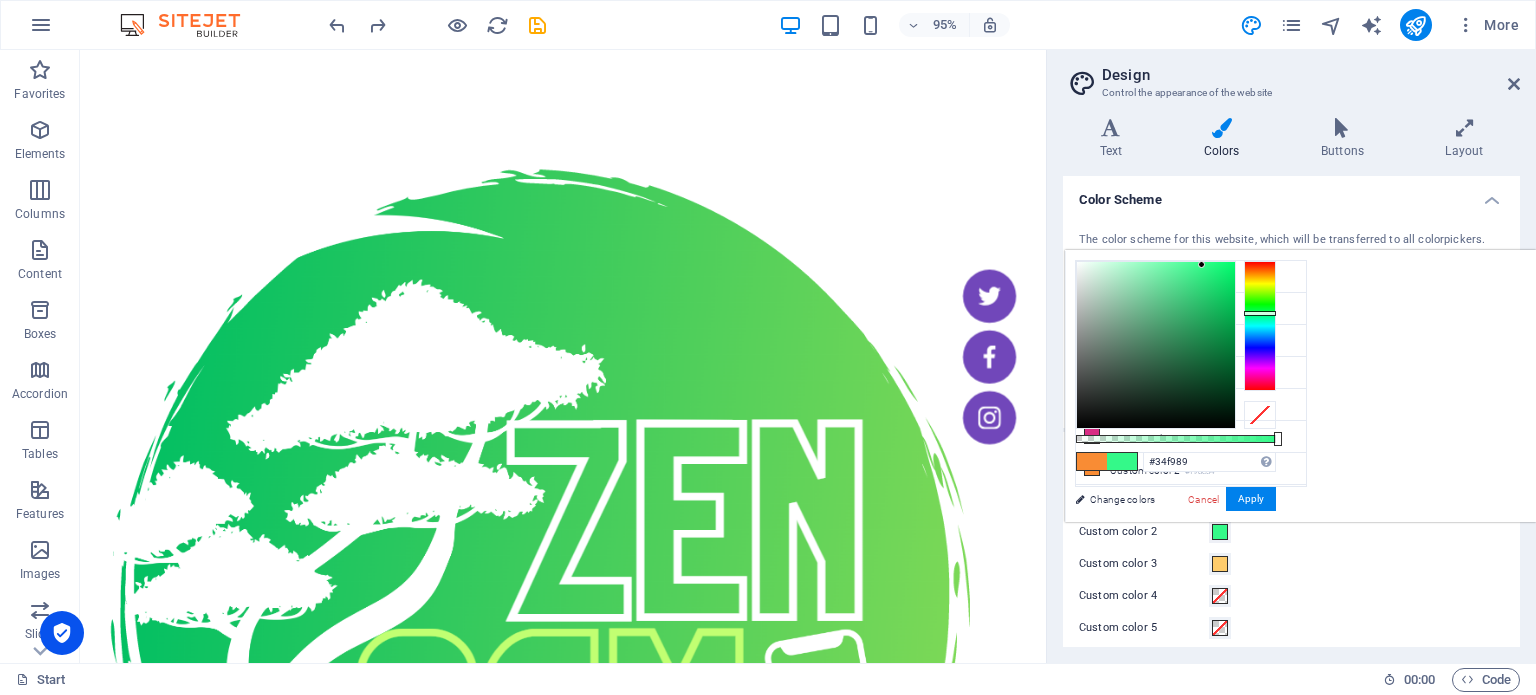 click at bounding box center [1260, 326] 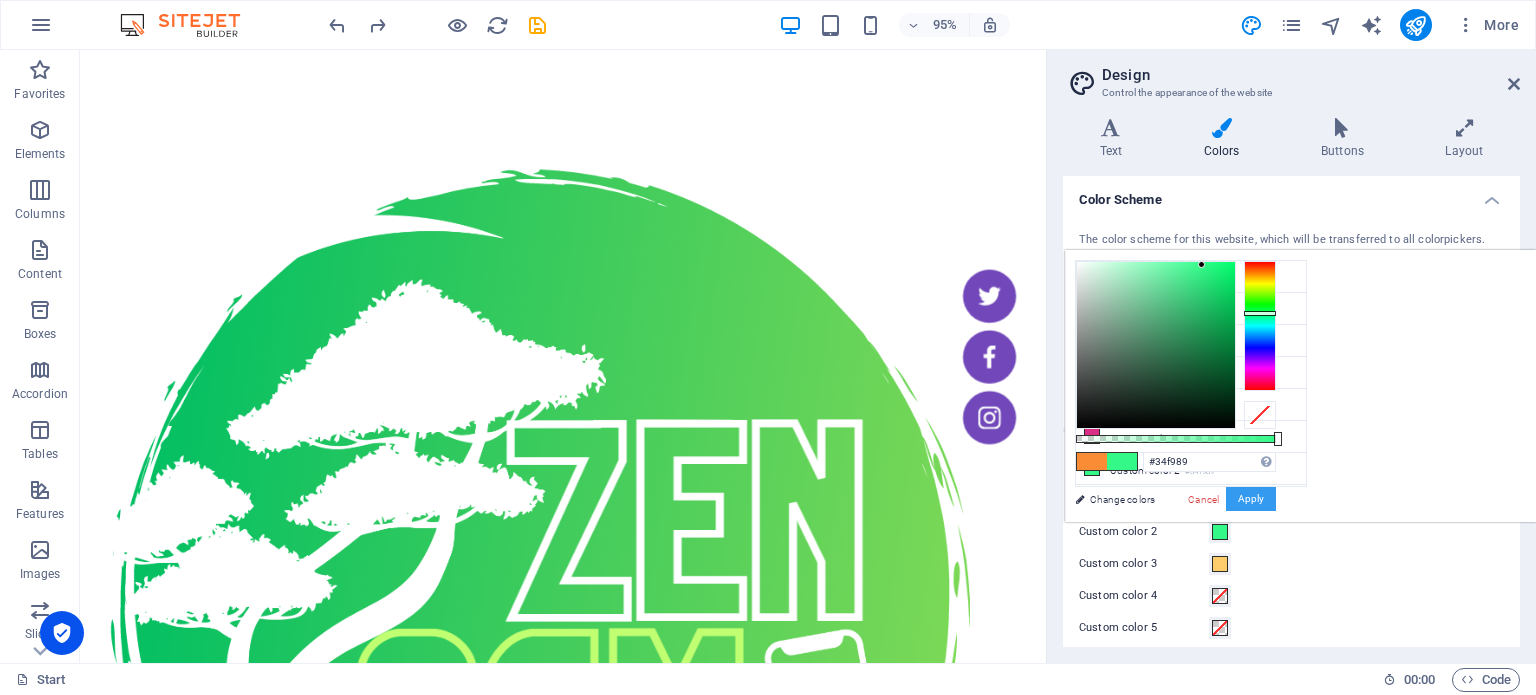 drag, startPoint x: 1507, startPoint y: 495, endPoint x: 1522, endPoint y: 306, distance: 189.5943 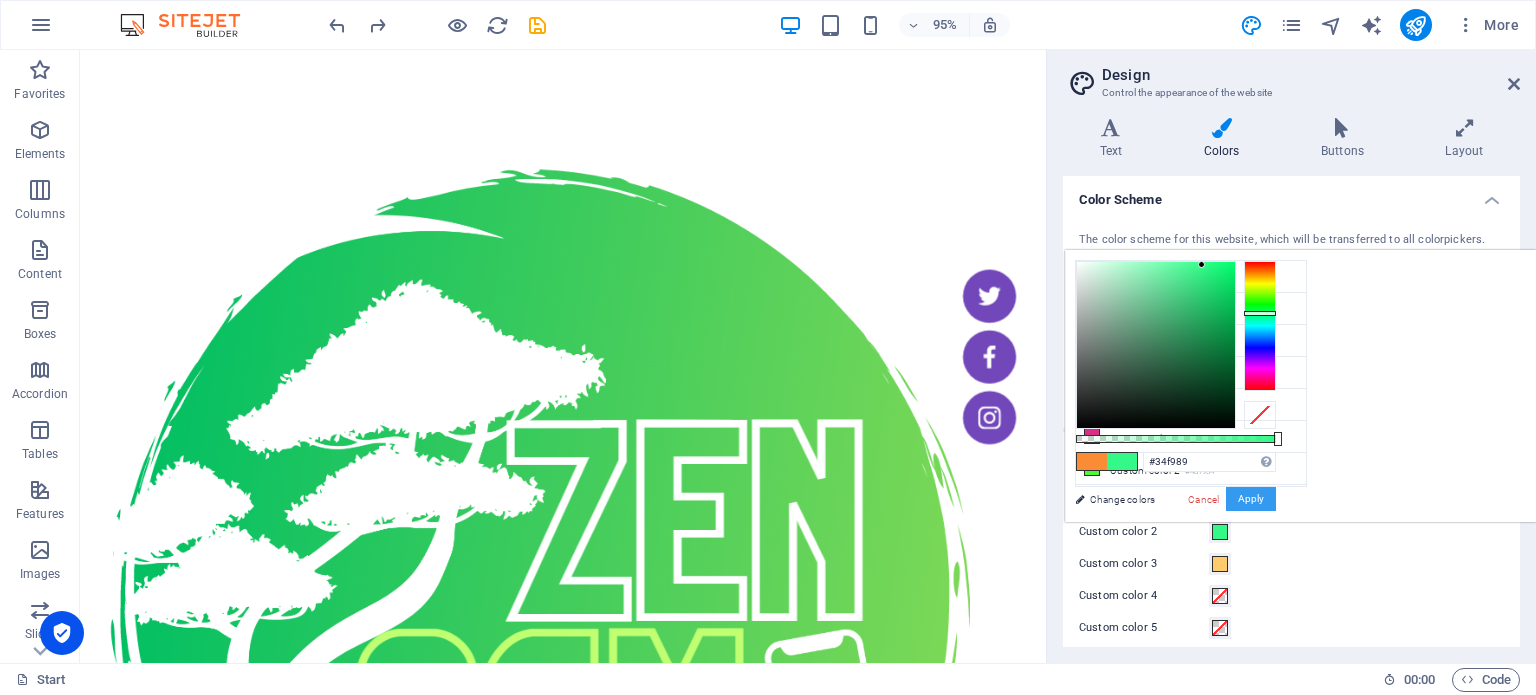 drag, startPoint x: 1515, startPoint y: 299, endPoint x: 1511, endPoint y: 312, distance: 13.601471 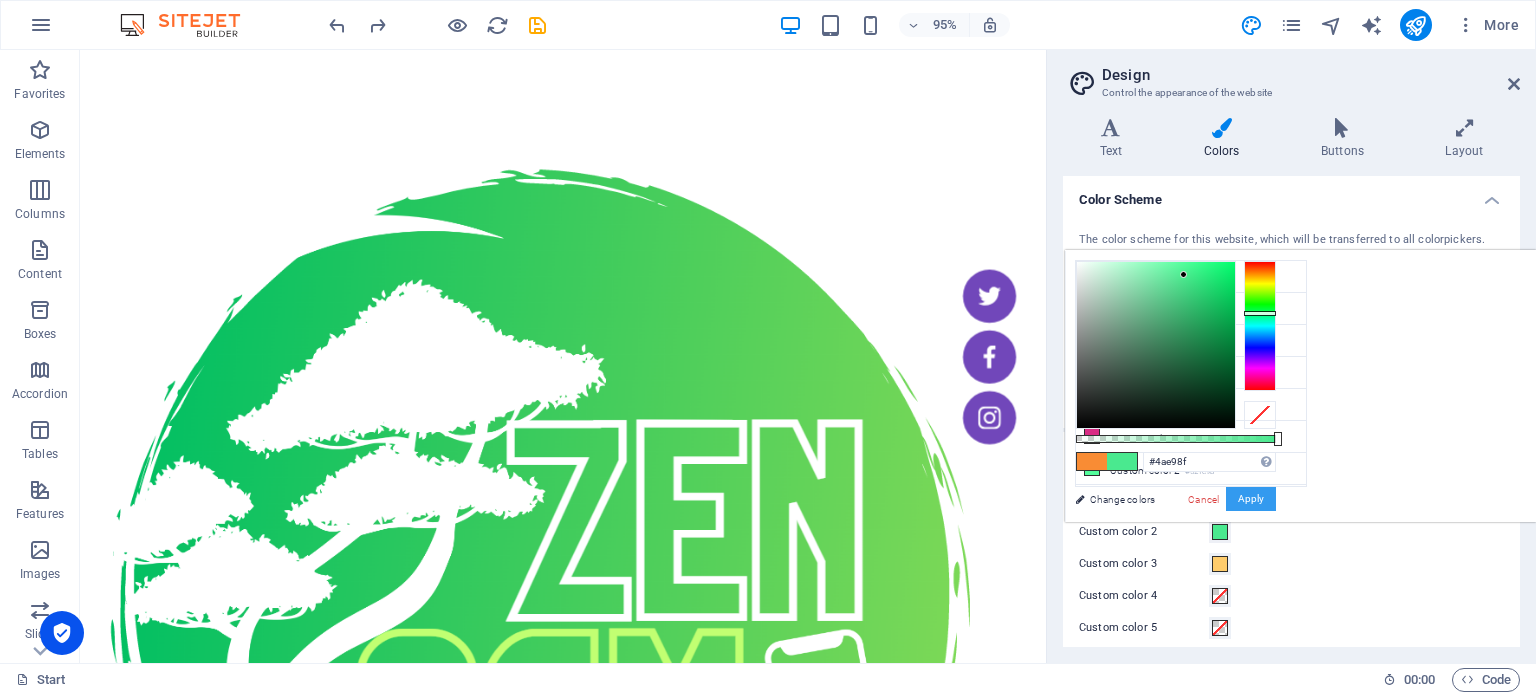drag, startPoint x: 1431, startPoint y: 304, endPoint x: 1434, endPoint y: 274, distance: 30.149628 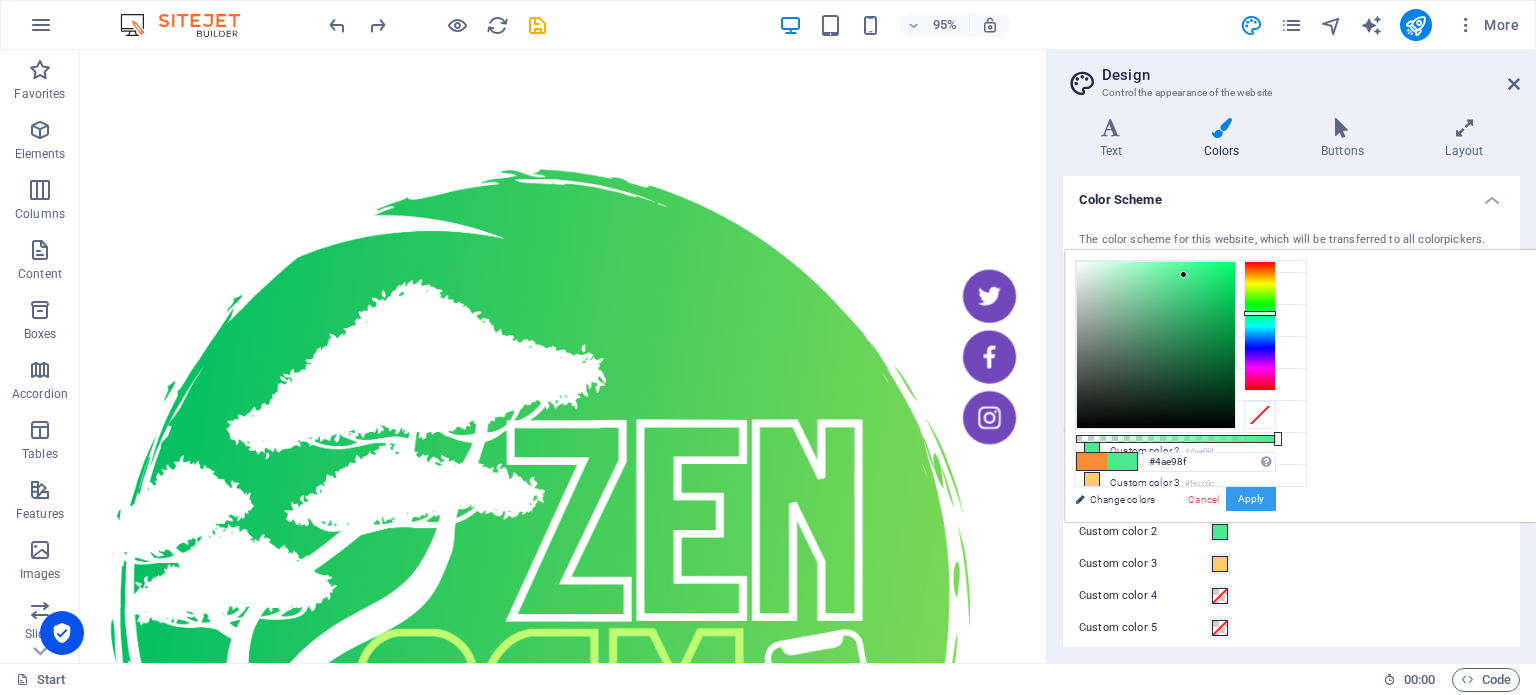 scroll, scrollTop: 21, scrollLeft: 0, axis: vertical 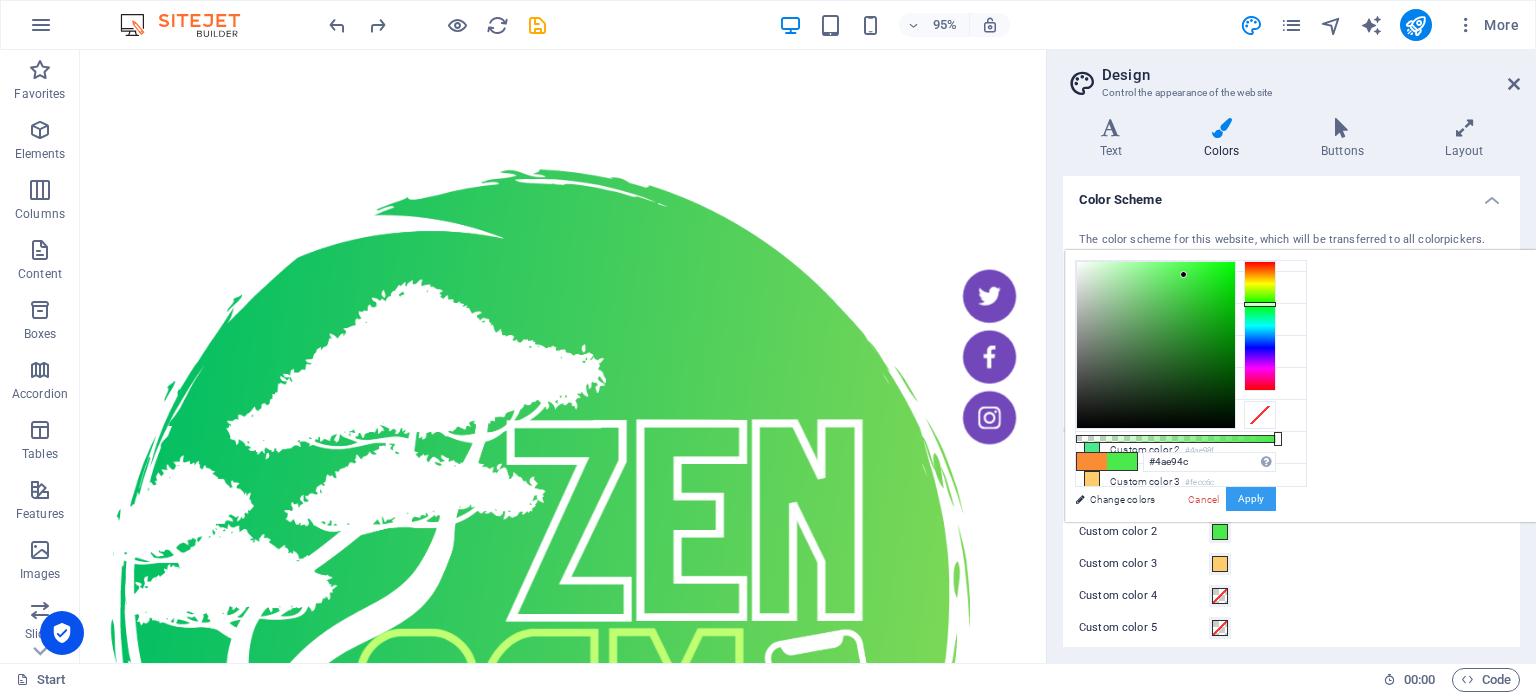 click at bounding box center [1260, 326] 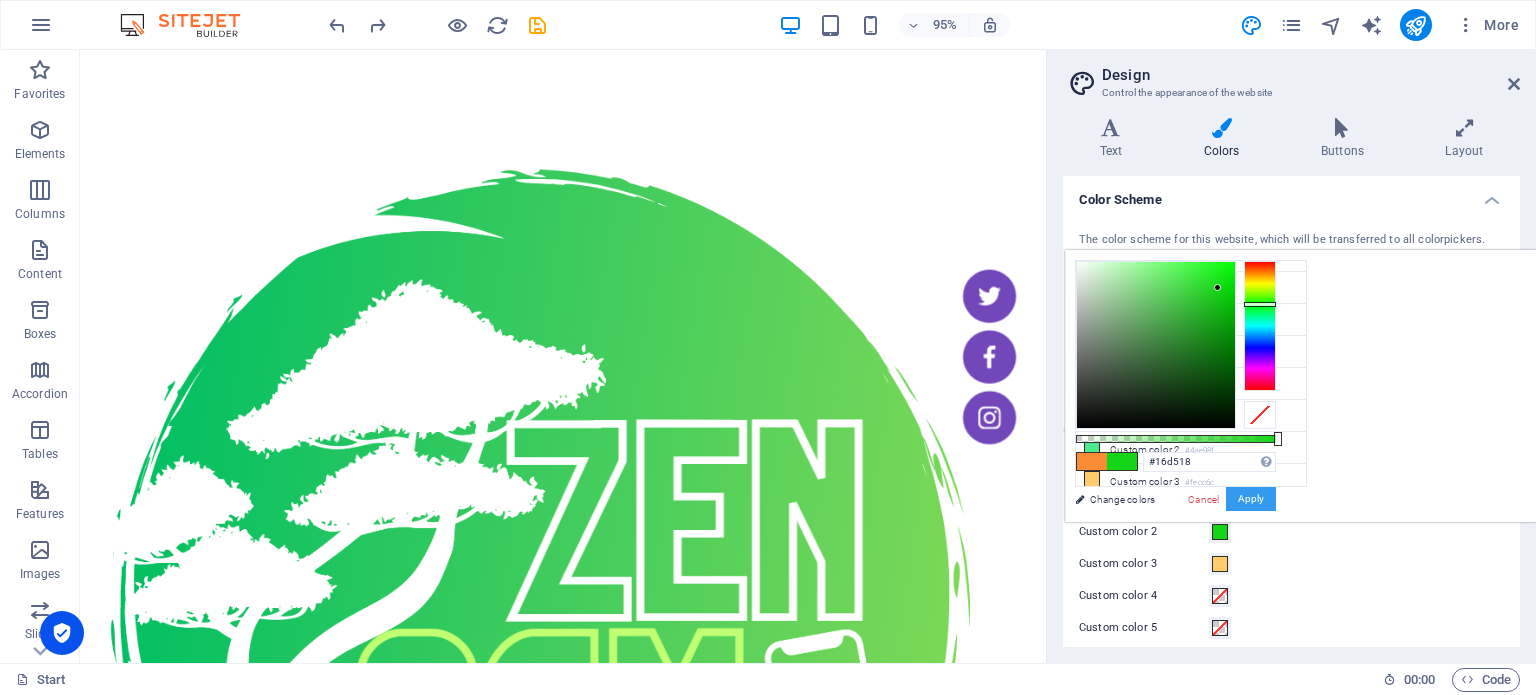 type on "#15d417" 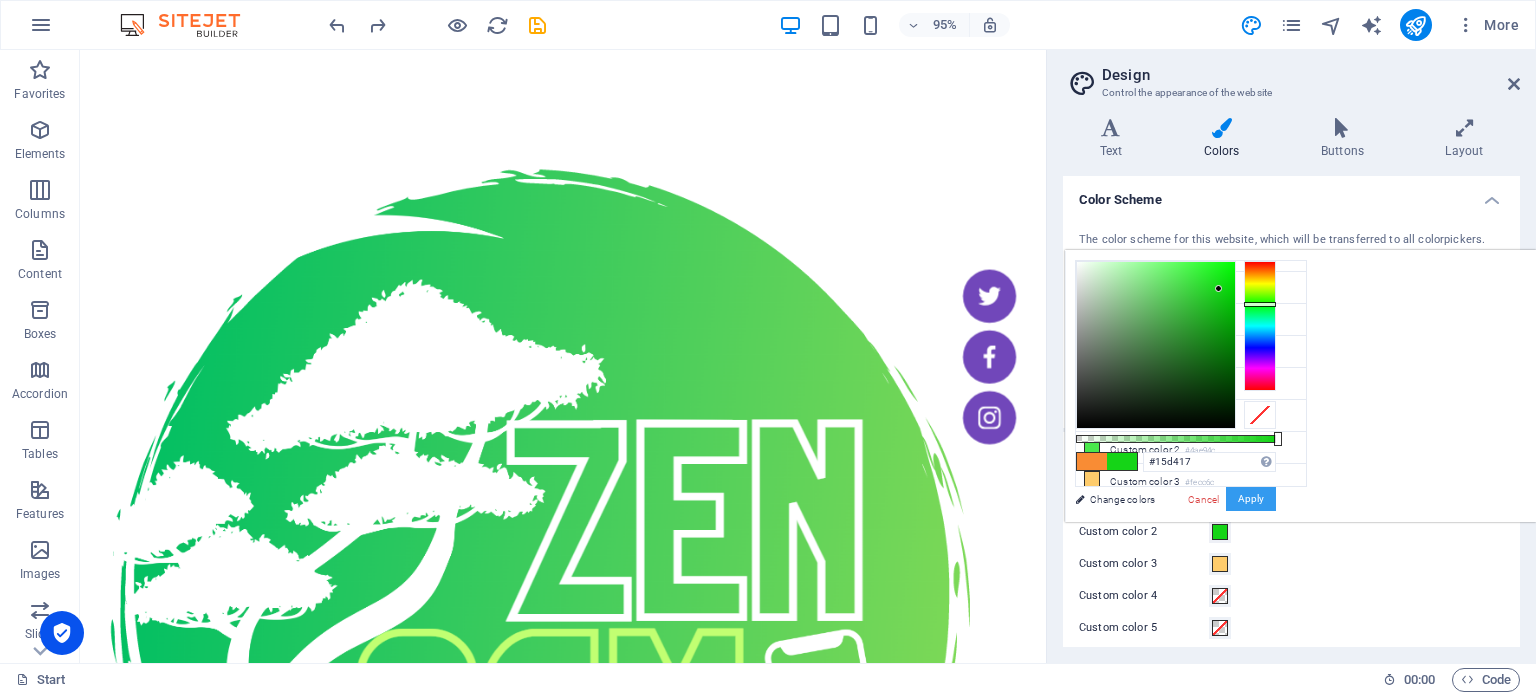 drag, startPoint x: 1444, startPoint y: 277, endPoint x: 1469, endPoint y: 288, distance: 27.313 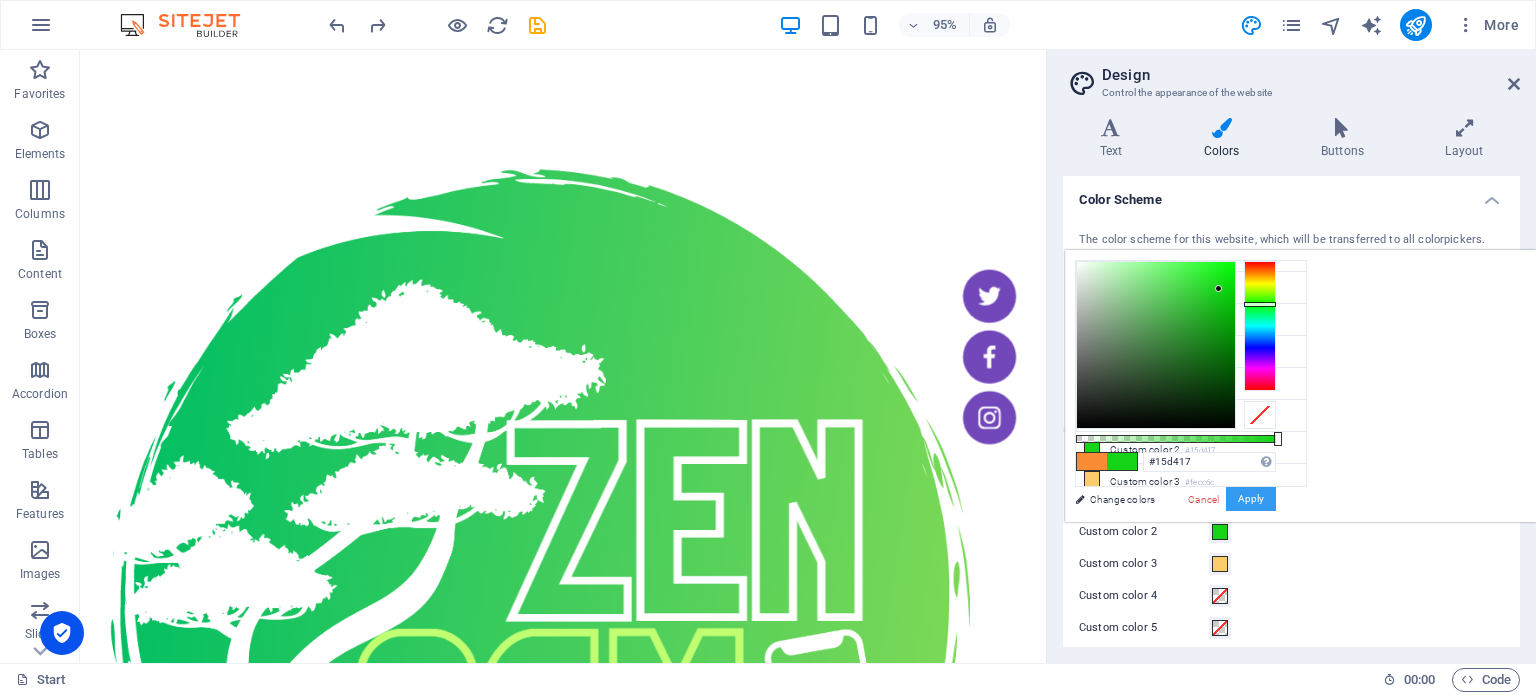 click on "Apply" at bounding box center (1251, 499) 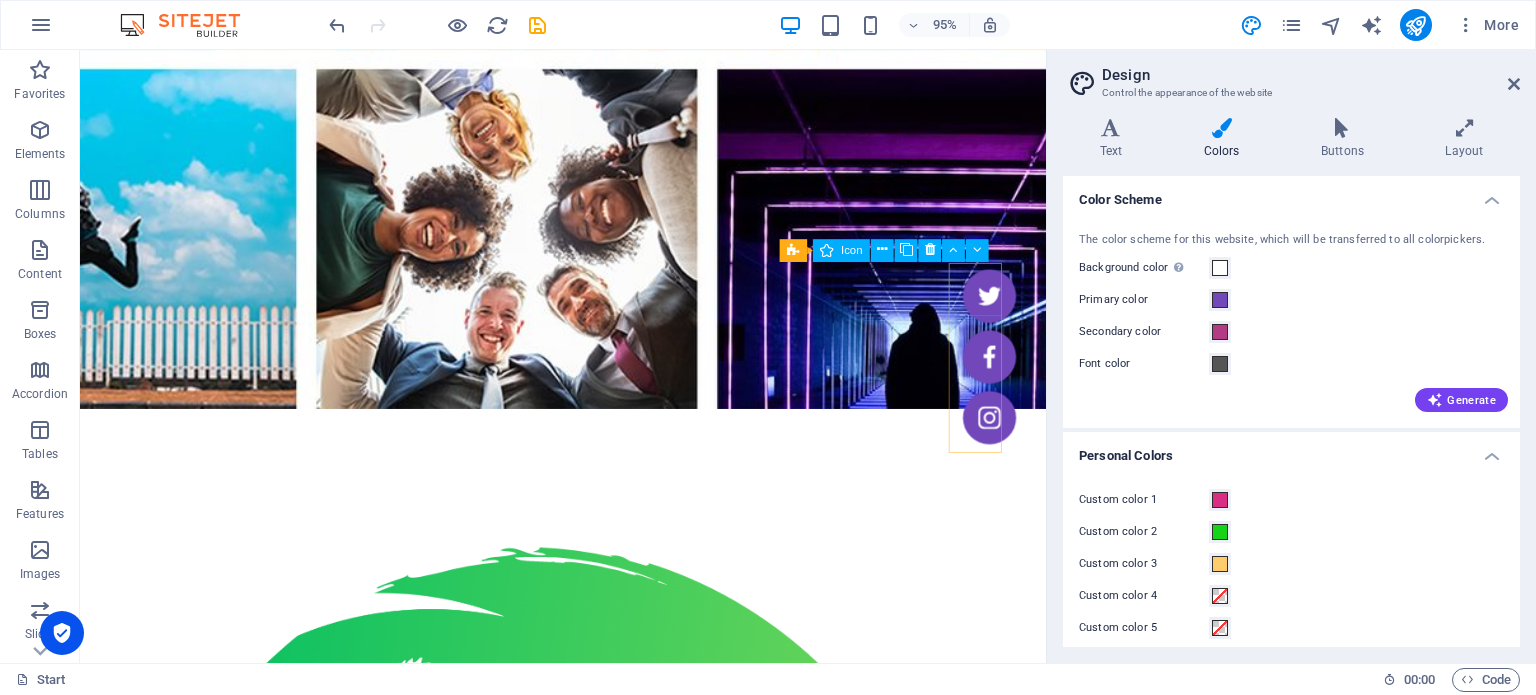 scroll, scrollTop: 1001, scrollLeft: 0, axis: vertical 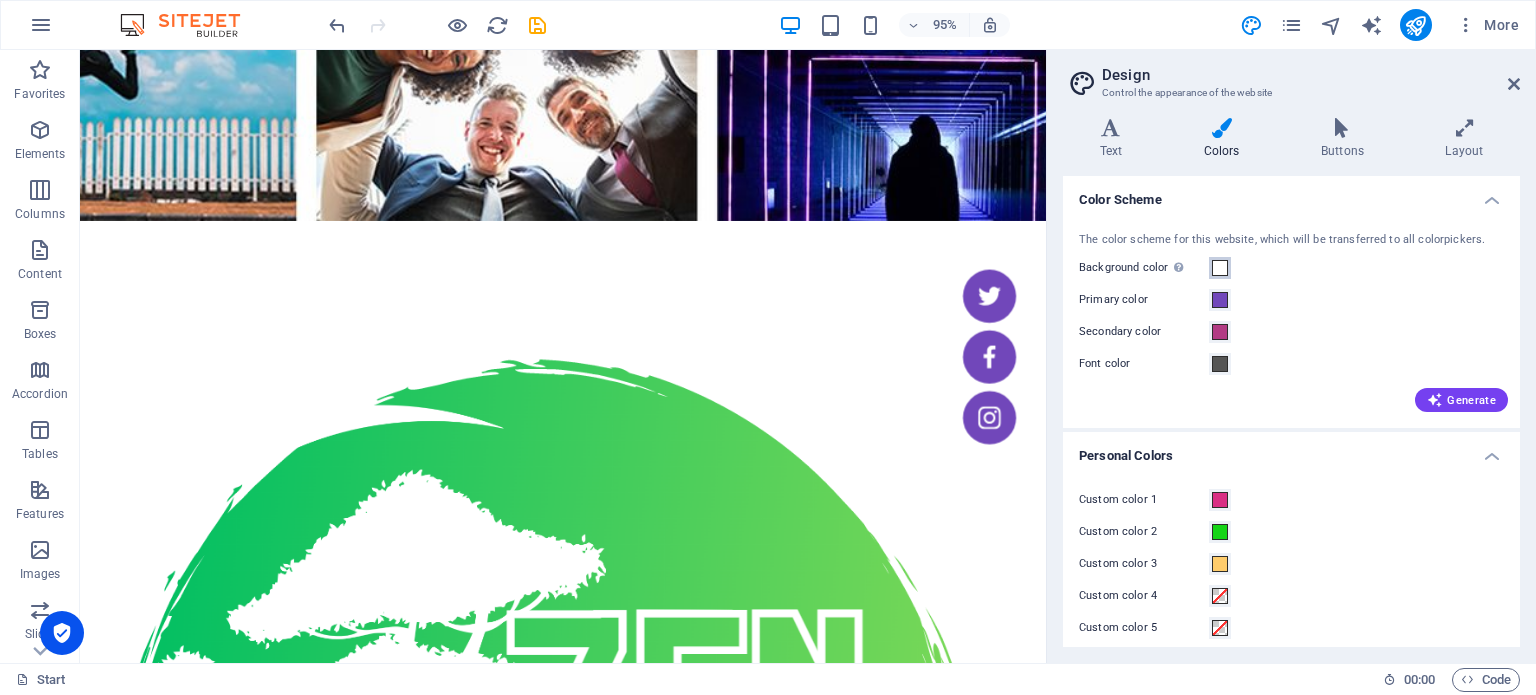 click on "Background color Only visible if it is not covered by other backgrounds." at bounding box center [1220, 268] 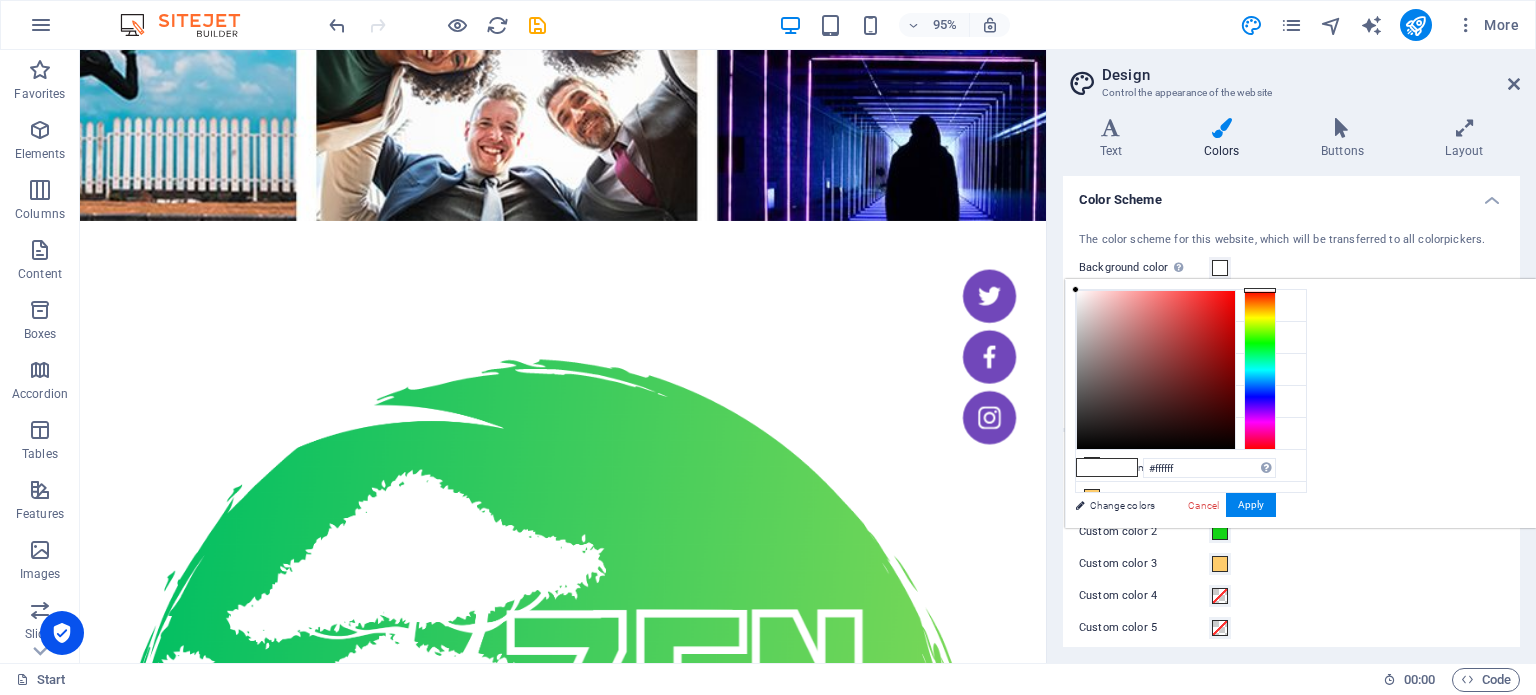 drag, startPoint x: 1528, startPoint y: 321, endPoint x: 1523, endPoint y: 341, distance: 20.615528 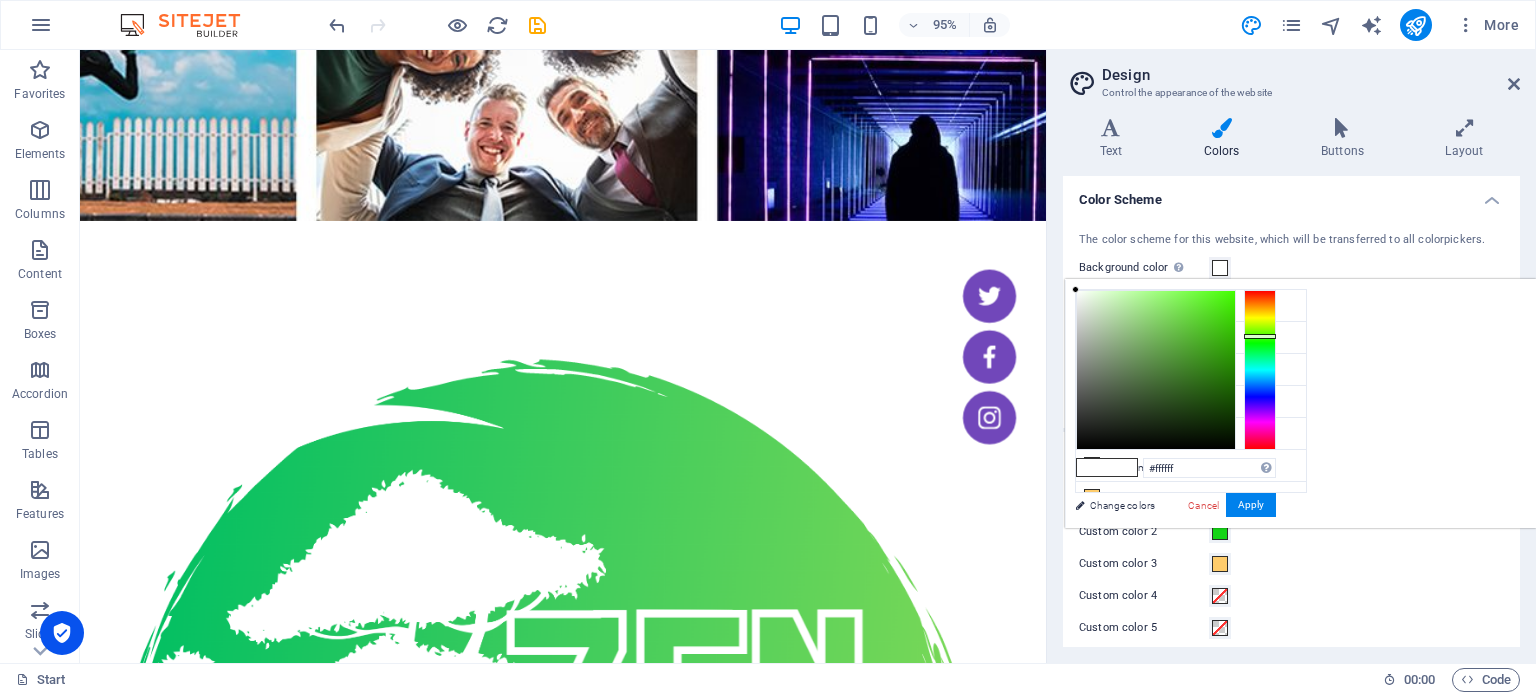 drag, startPoint x: 1514, startPoint y: 315, endPoint x: 1511, endPoint y: 335, distance: 20.22375 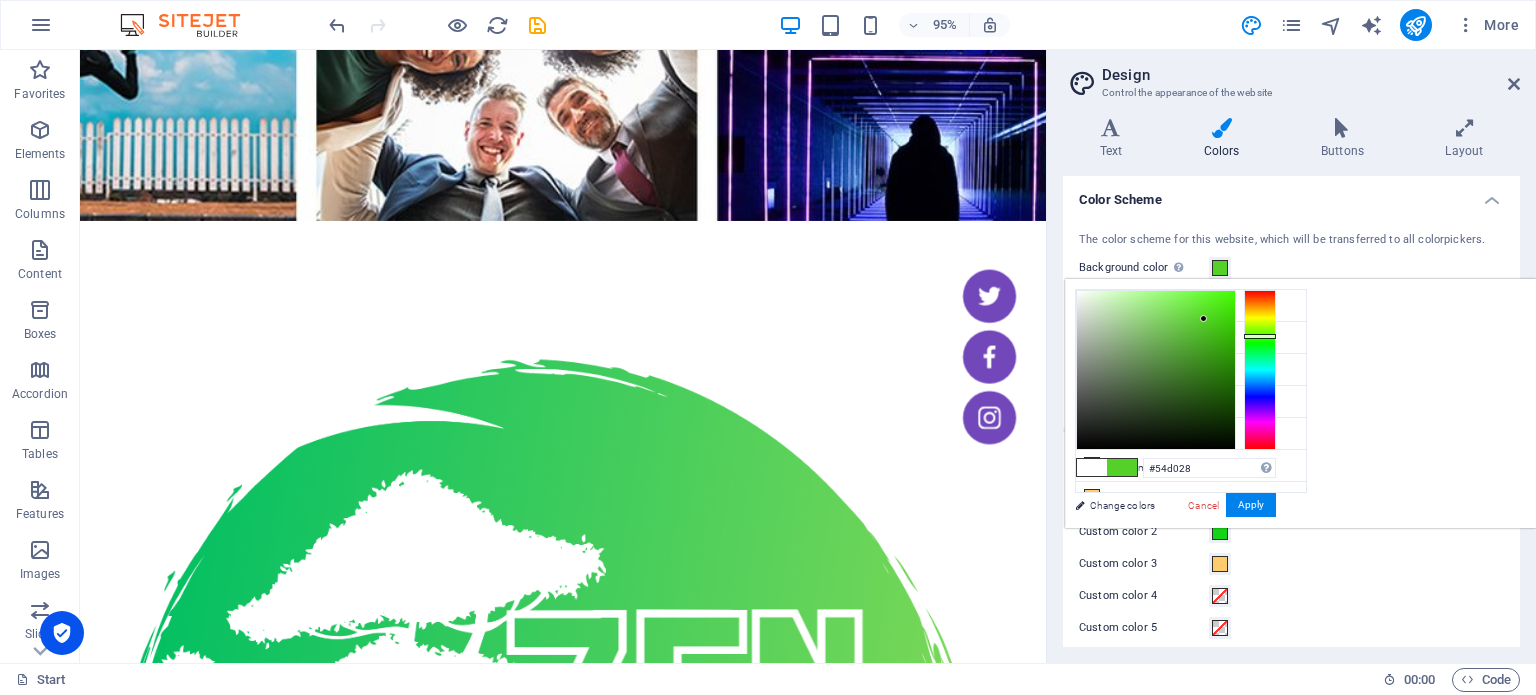 type on "#55d228" 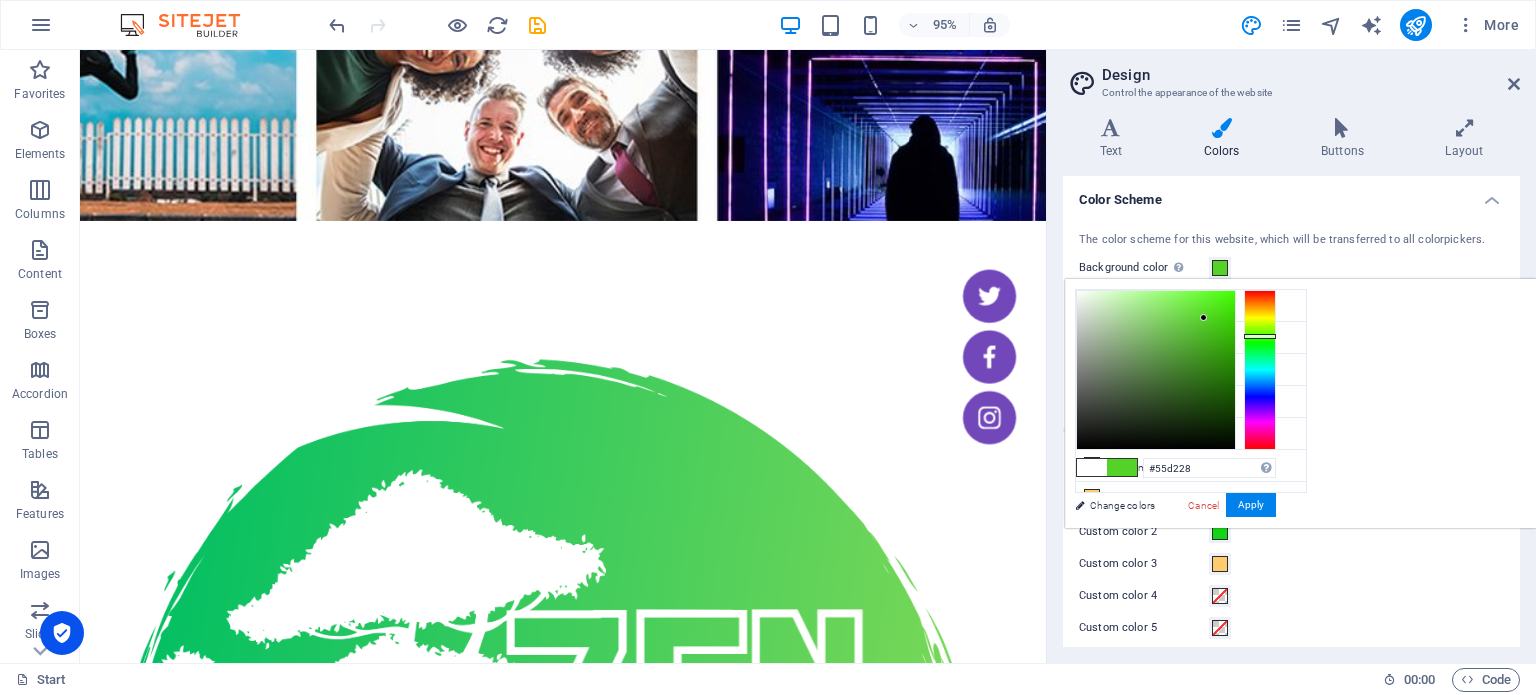 drag, startPoint x: 1442, startPoint y: 339, endPoint x: 1454, endPoint y: 317, distance: 25.059929 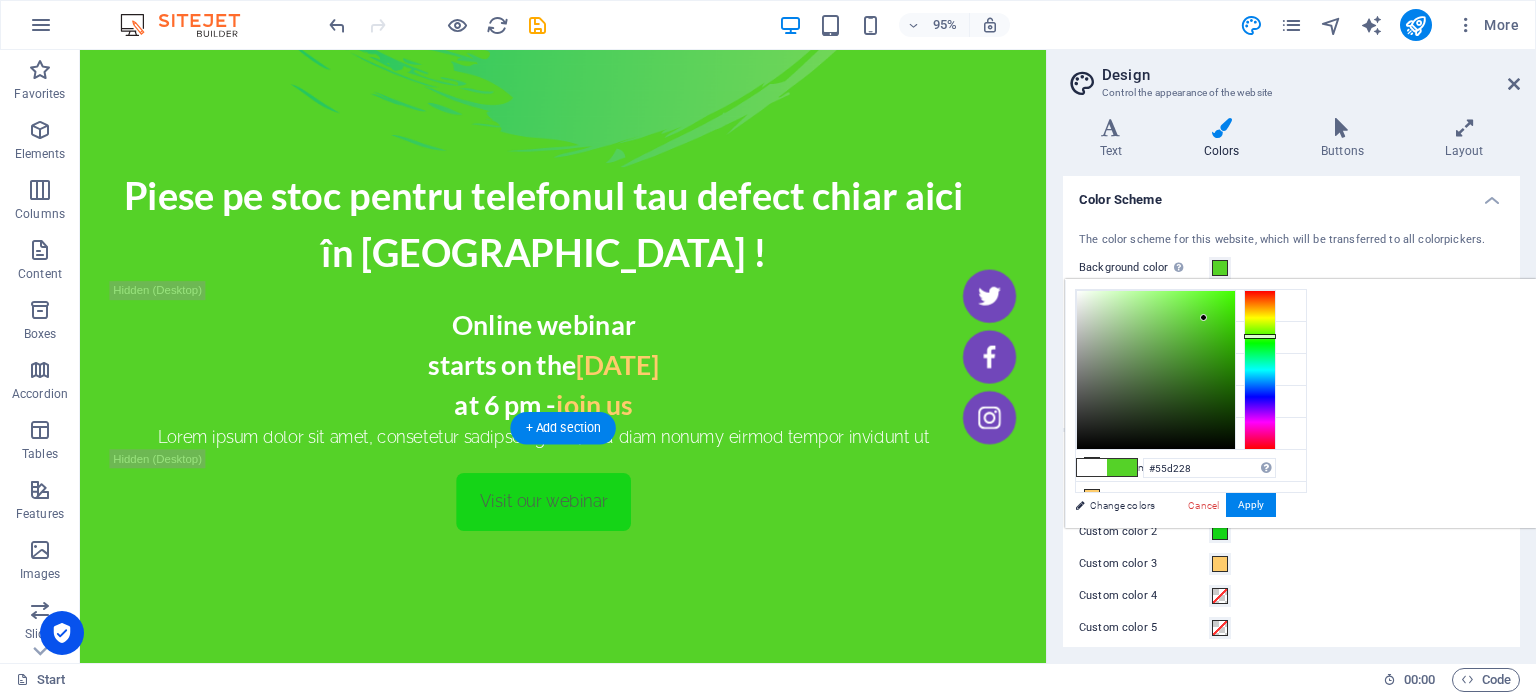 scroll, scrollTop: 1914, scrollLeft: 0, axis: vertical 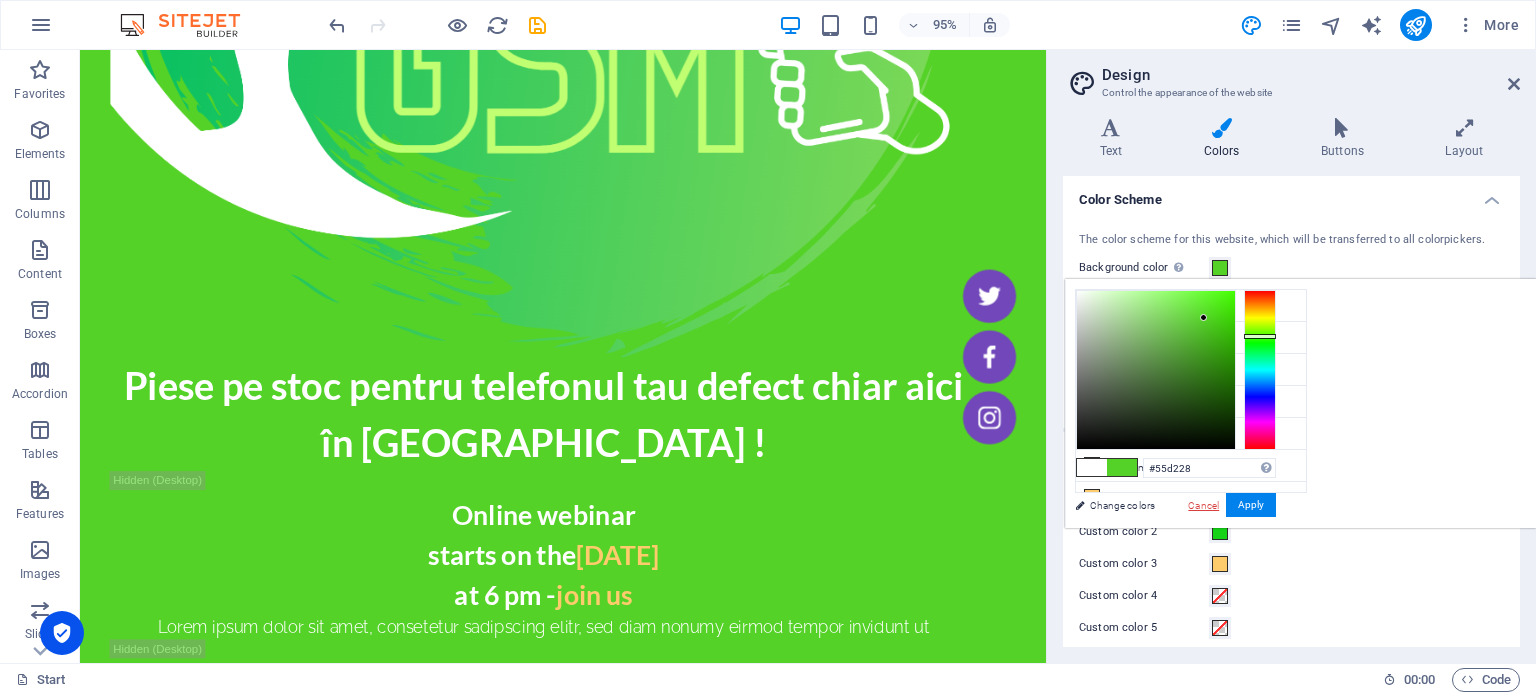 click on "Cancel" at bounding box center [1203, 505] 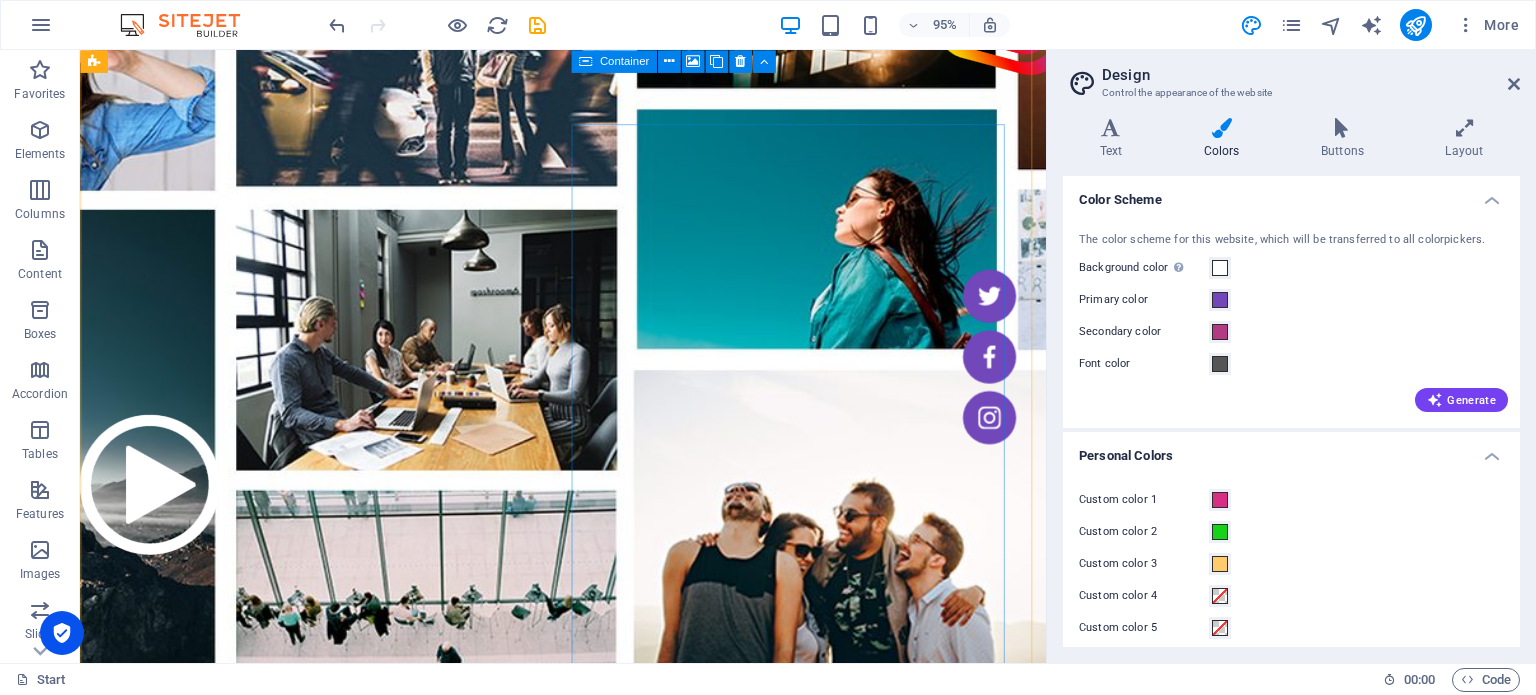 scroll, scrollTop: 0, scrollLeft: 0, axis: both 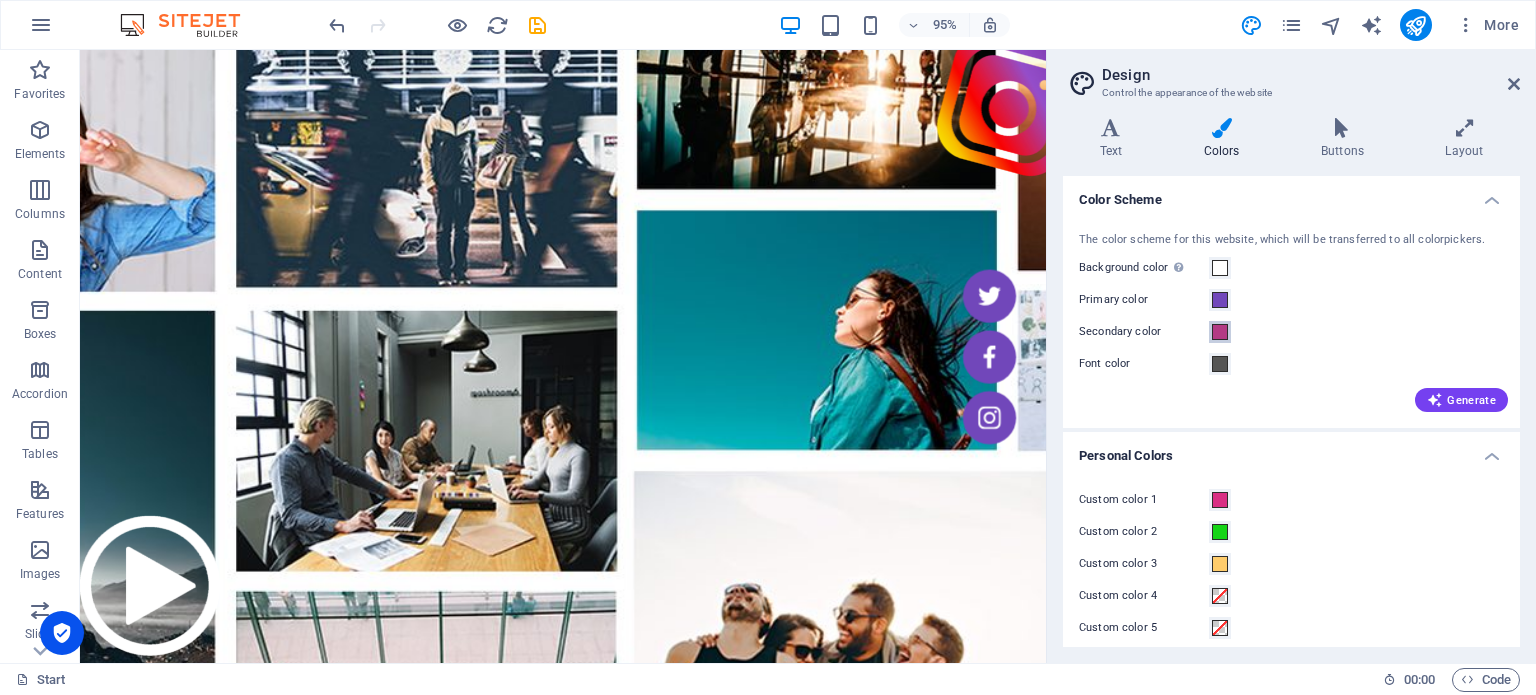 click at bounding box center (1220, 332) 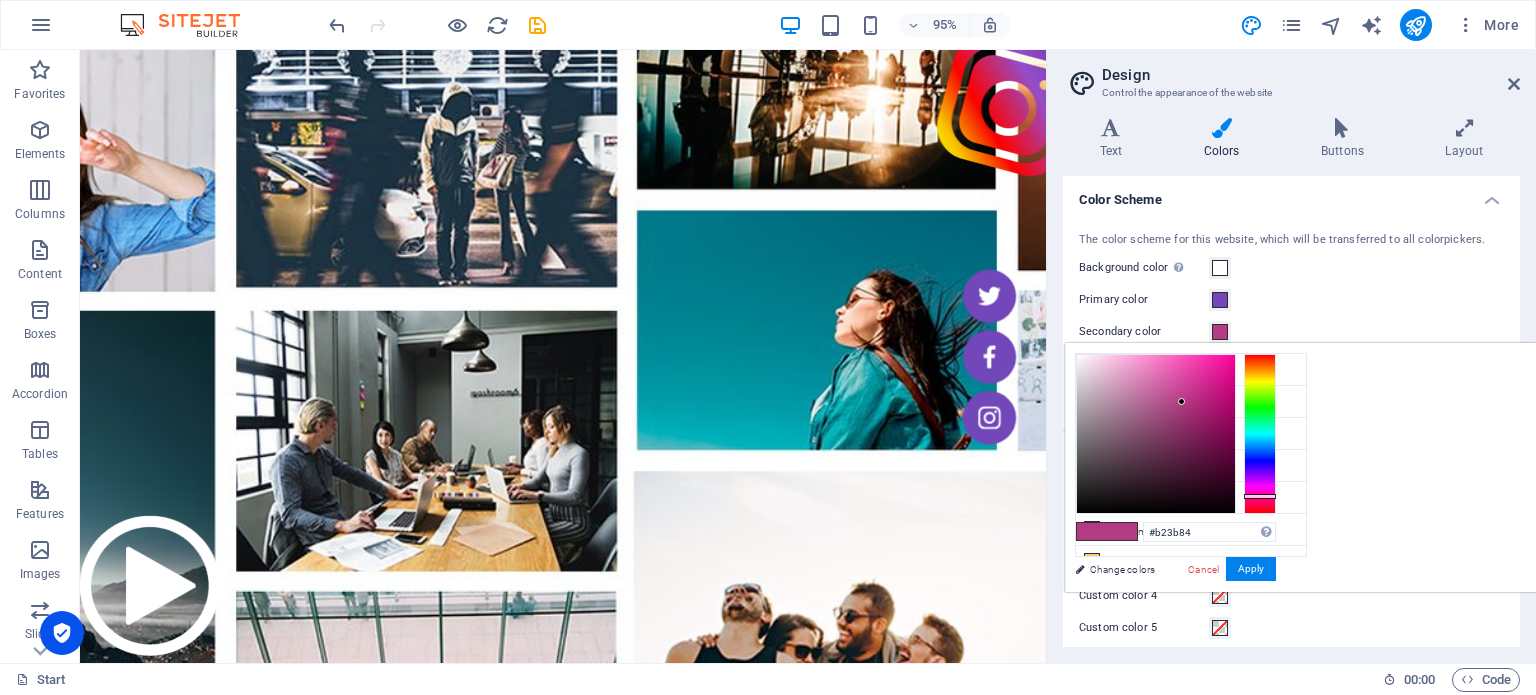 click on "#b23b84 Supported formats #0852ed rgb(8, 82, 237) rgba(8, 82, 237, 90%) hsv(221,97,93) hsl(221, 93%, 48%) Cancel Apply" at bounding box center (1175, 613) 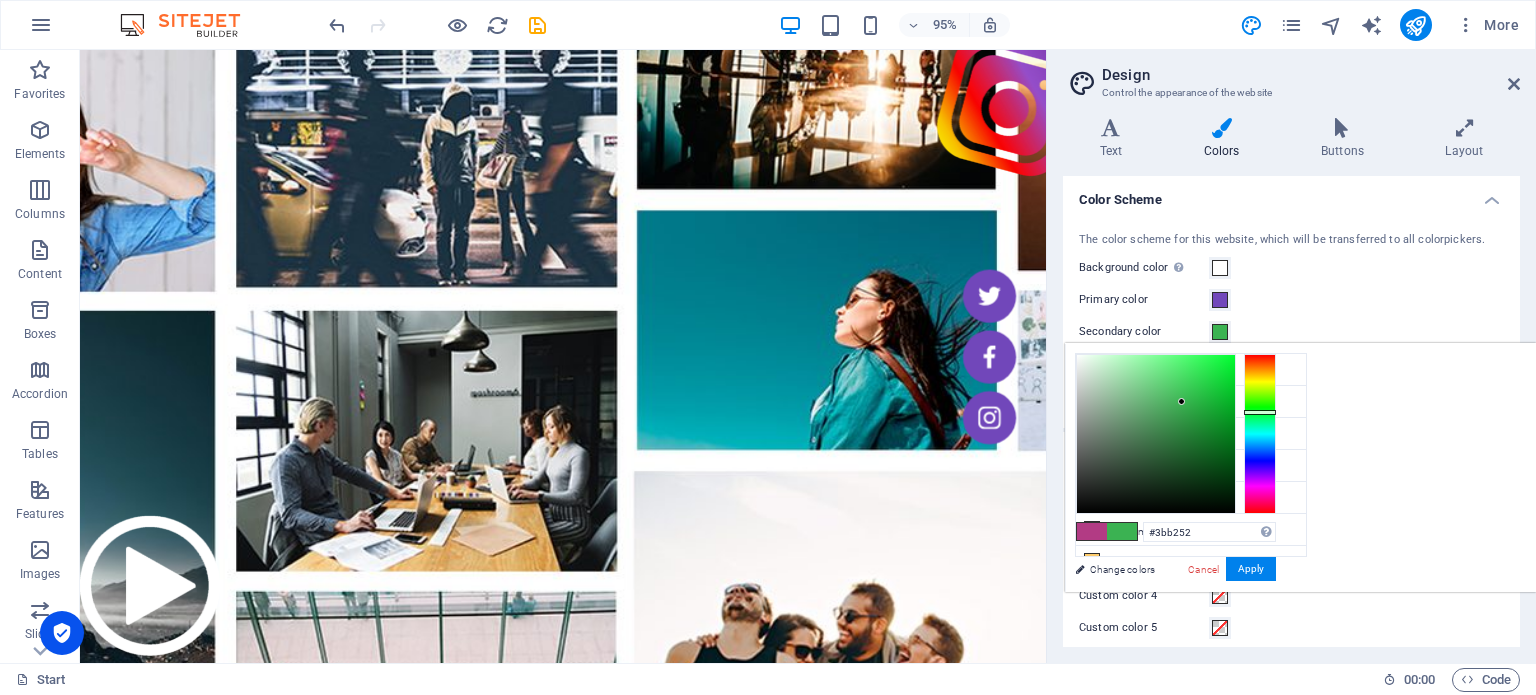 click at bounding box center (1260, 434) 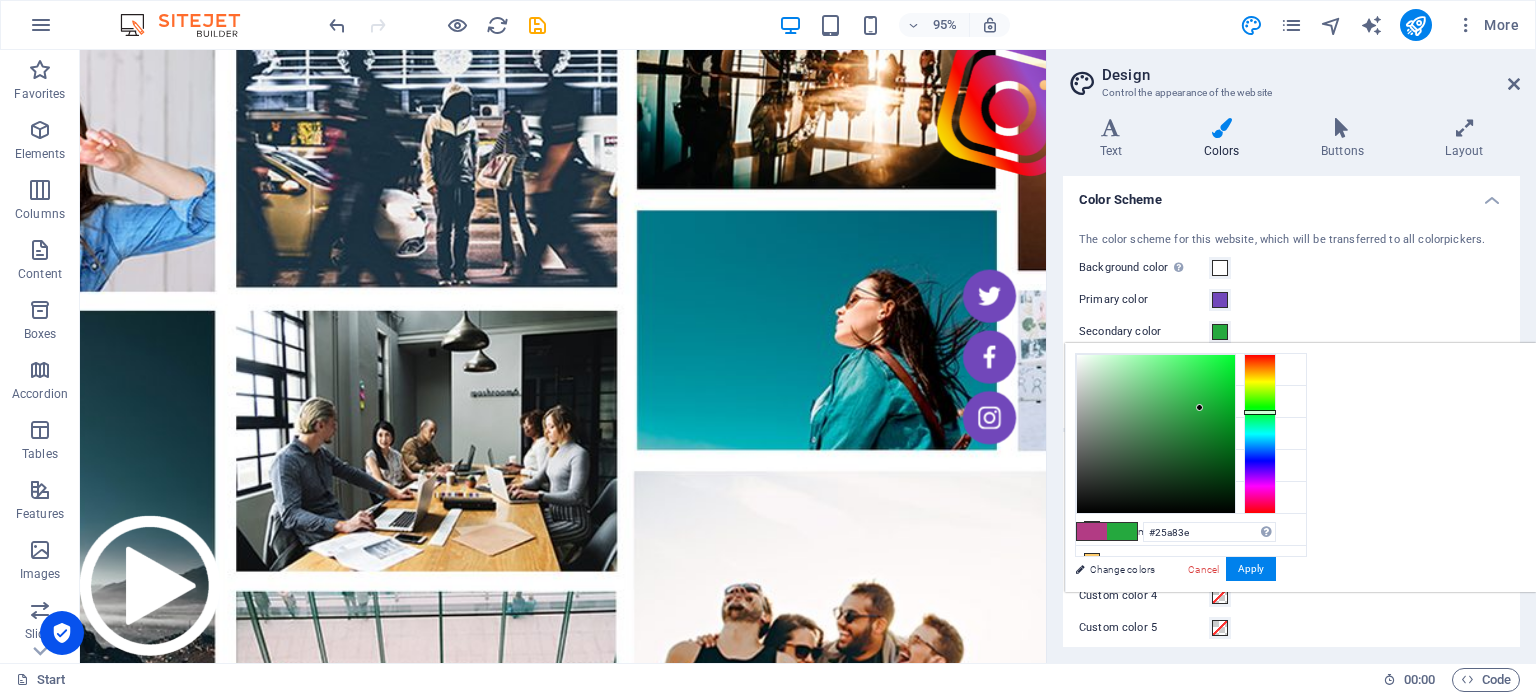 type on "#24ab3e" 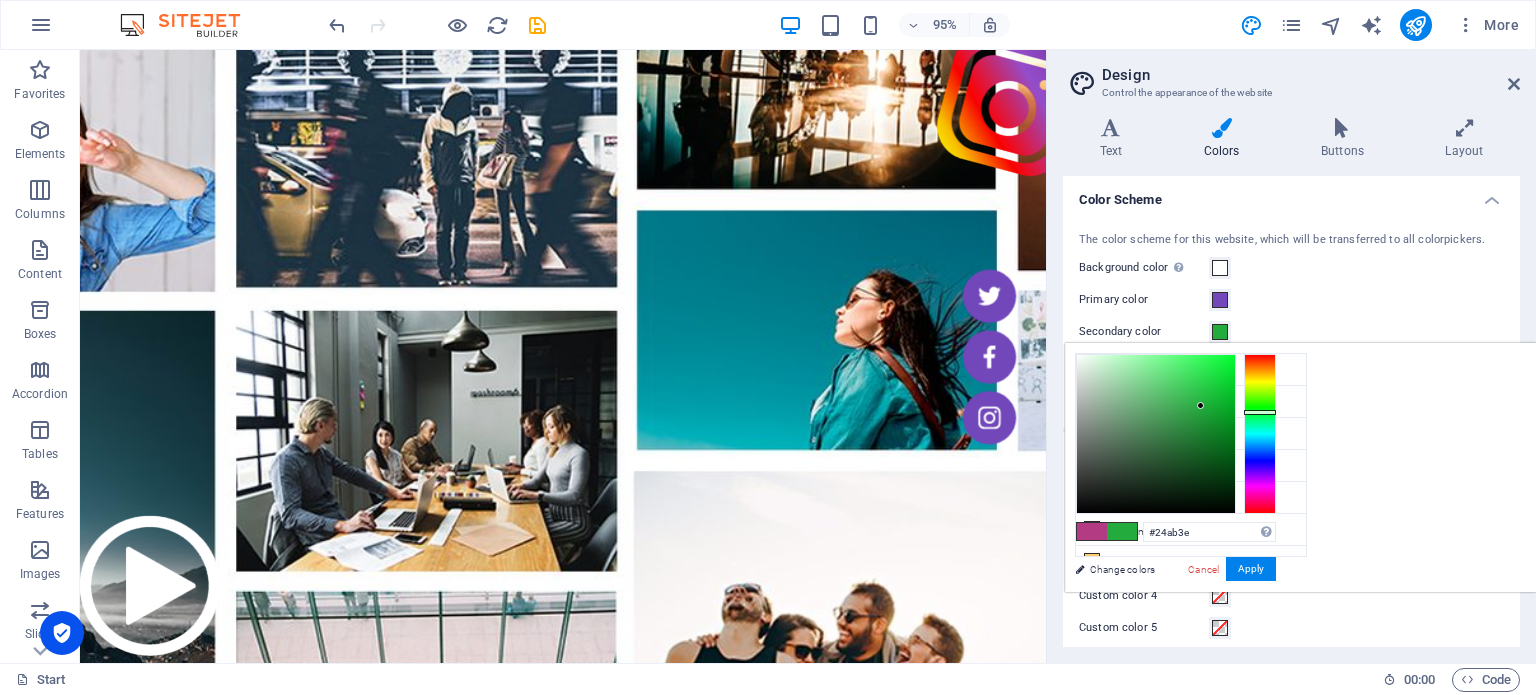 drag, startPoint x: 1444, startPoint y: 395, endPoint x: 1451, endPoint y: 405, distance: 12.206555 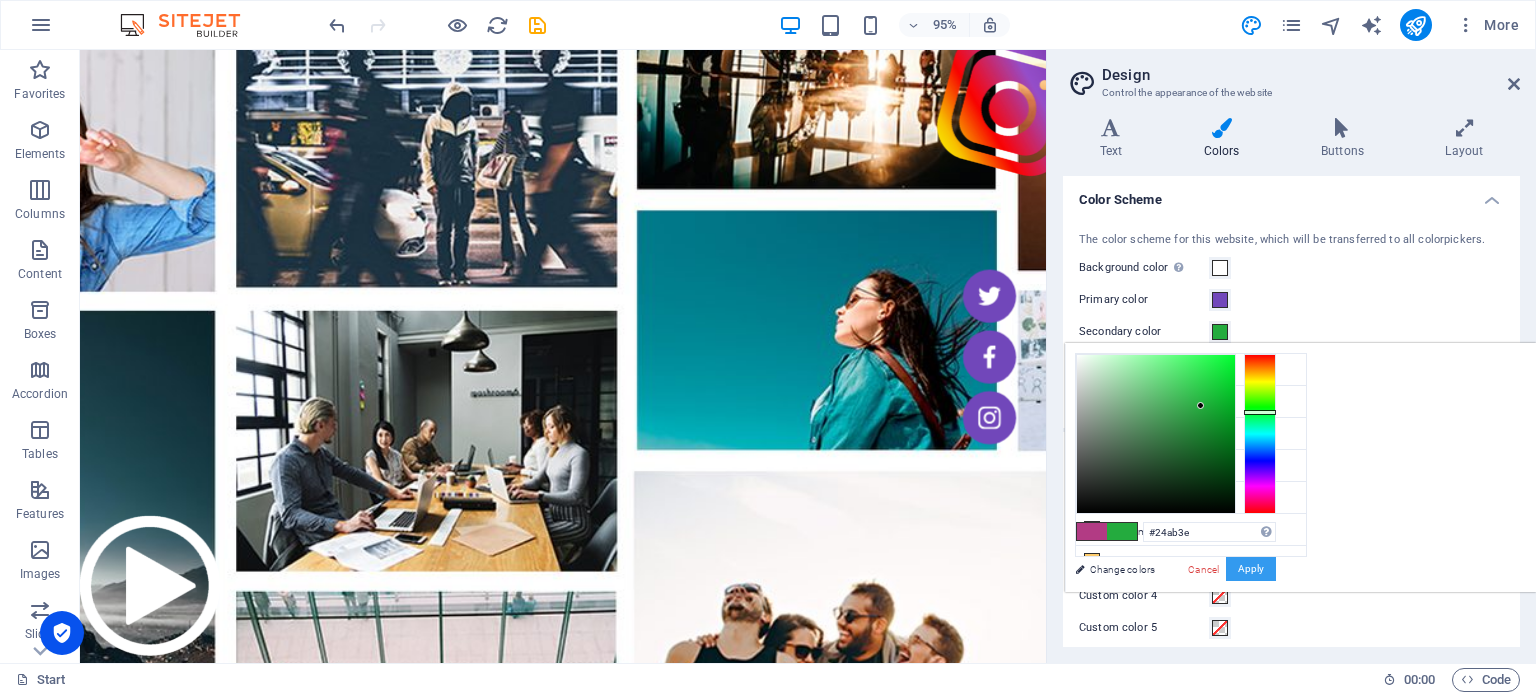 click on "Apply" at bounding box center [1251, 569] 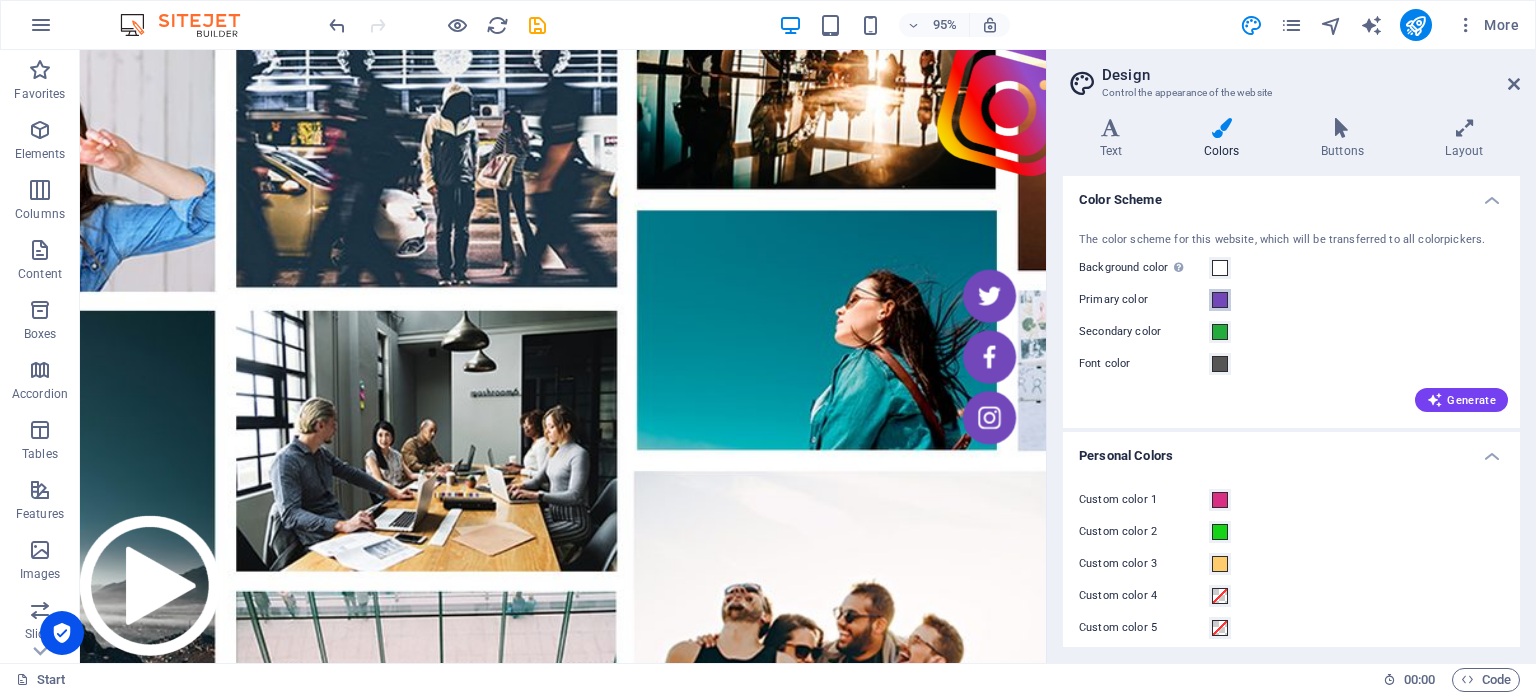 click at bounding box center (1220, 300) 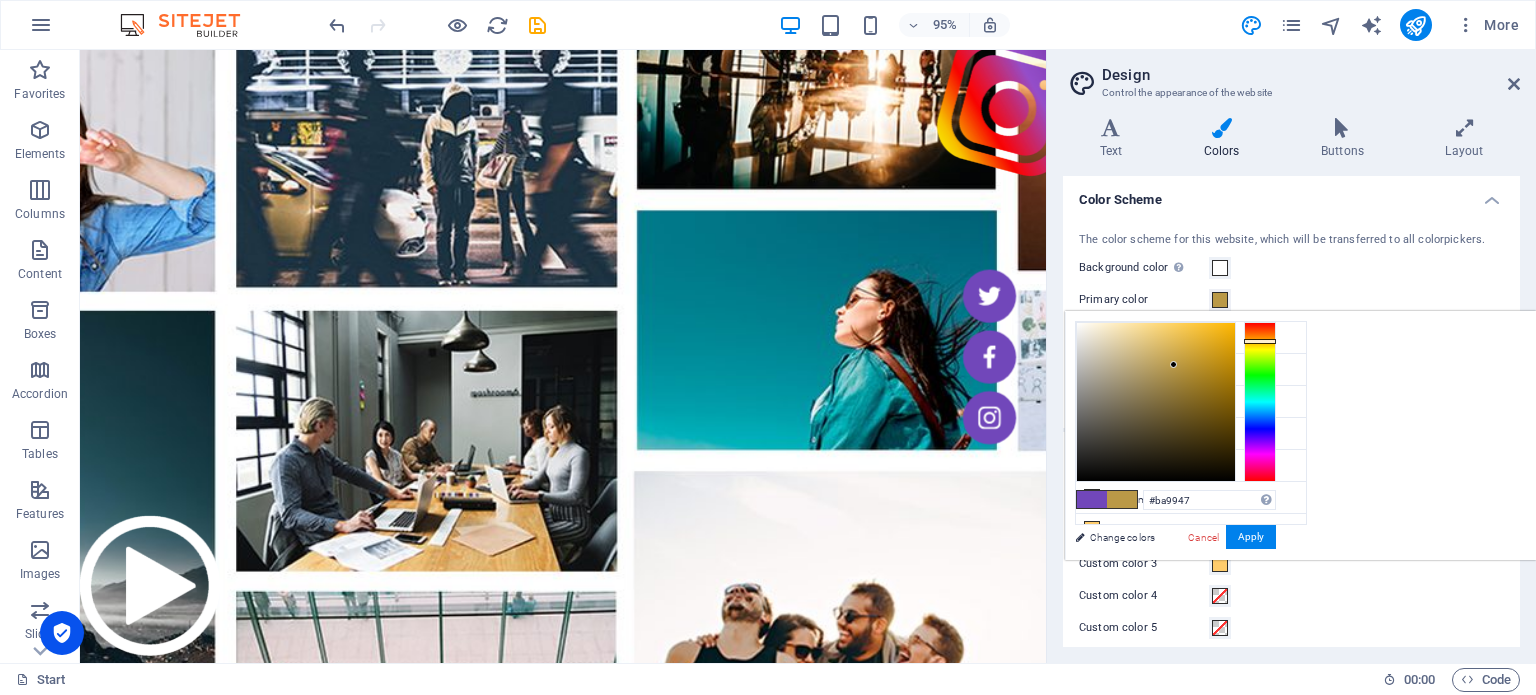 drag, startPoint x: 1499, startPoint y: 380, endPoint x: 1509, endPoint y: 340, distance: 41.231056 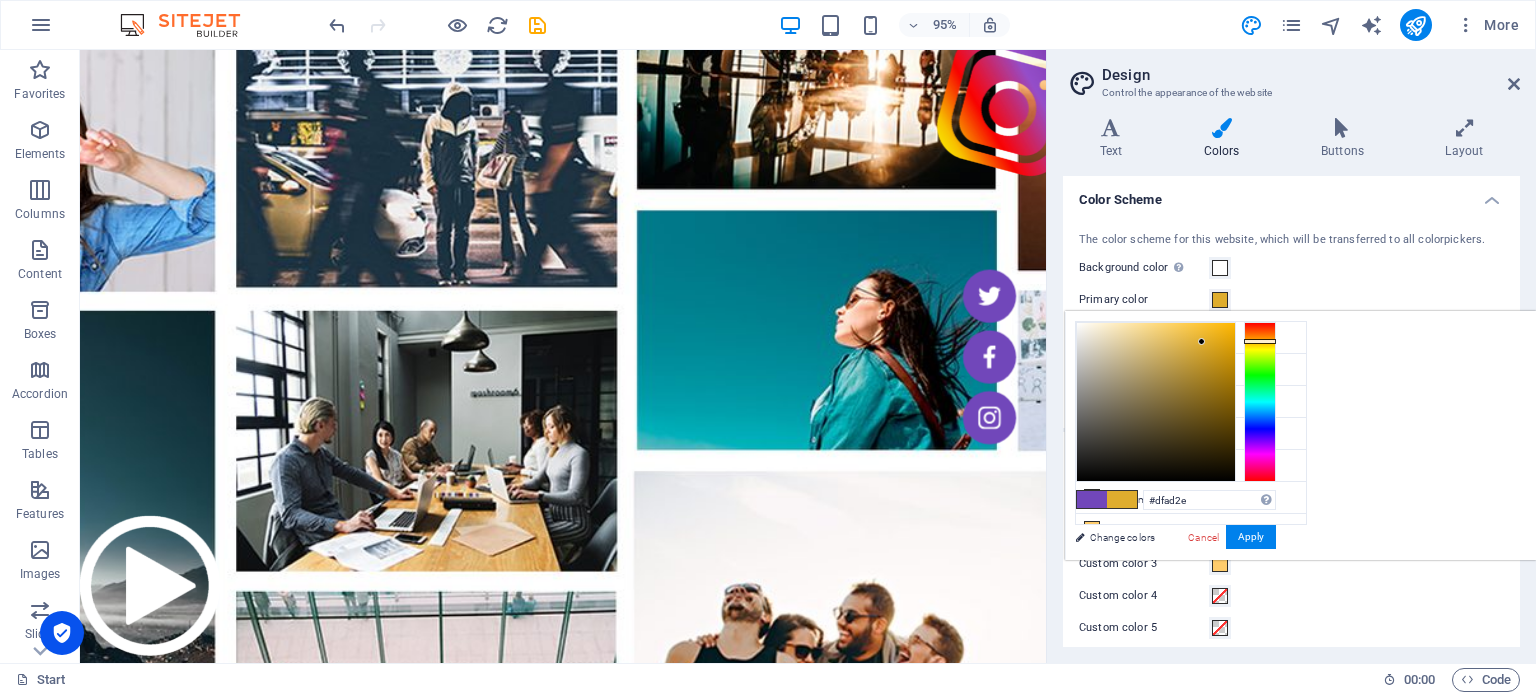 drag, startPoint x: 1437, startPoint y: 373, endPoint x: 1452, endPoint y: 341, distance: 35.341194 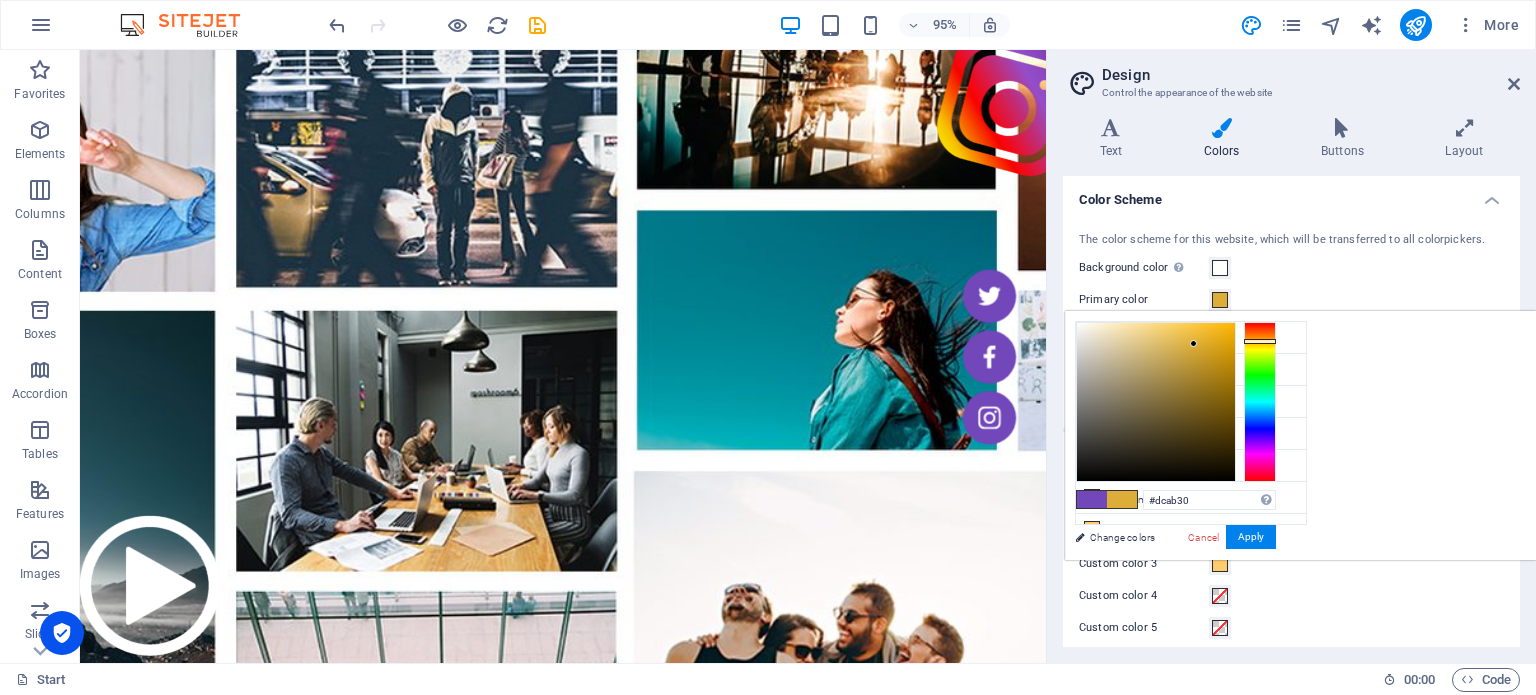 type on "#dcaa2e" 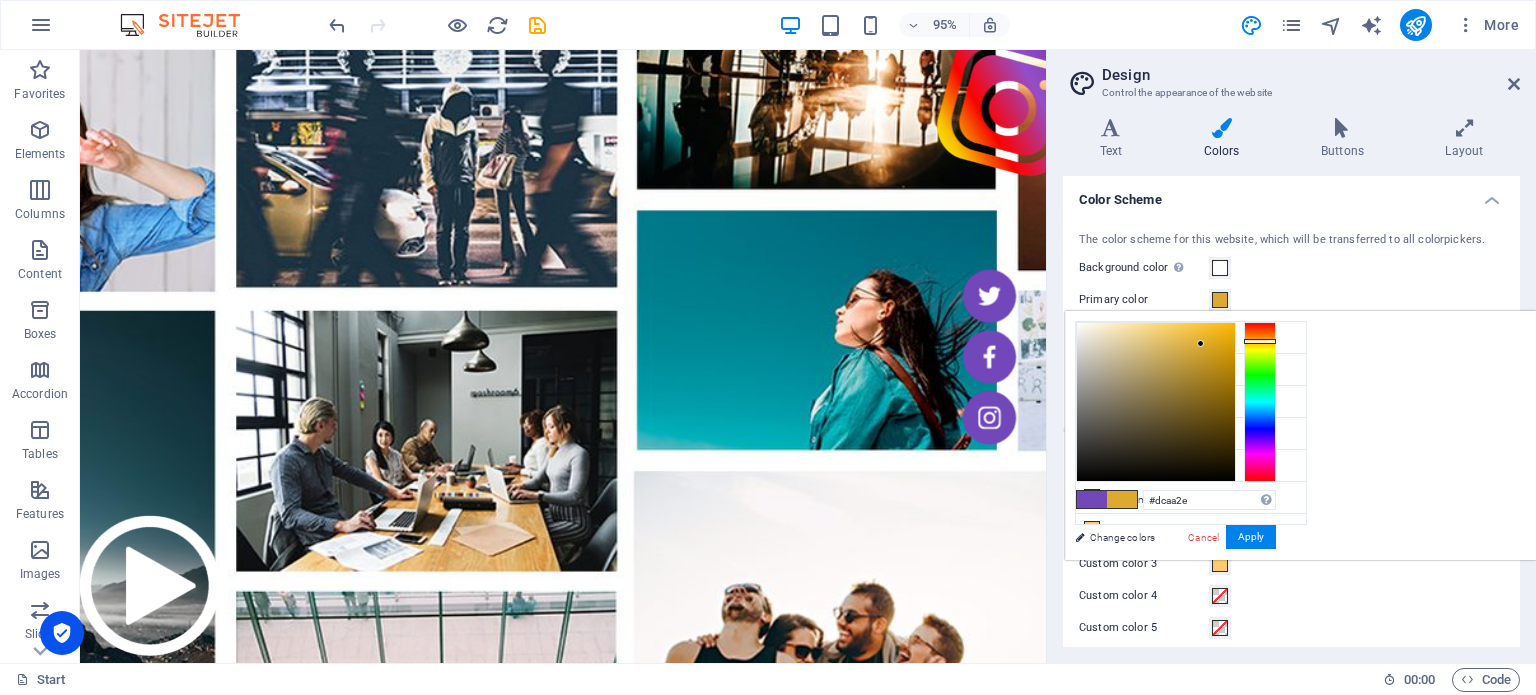 click at bounding box center (1156, 402) 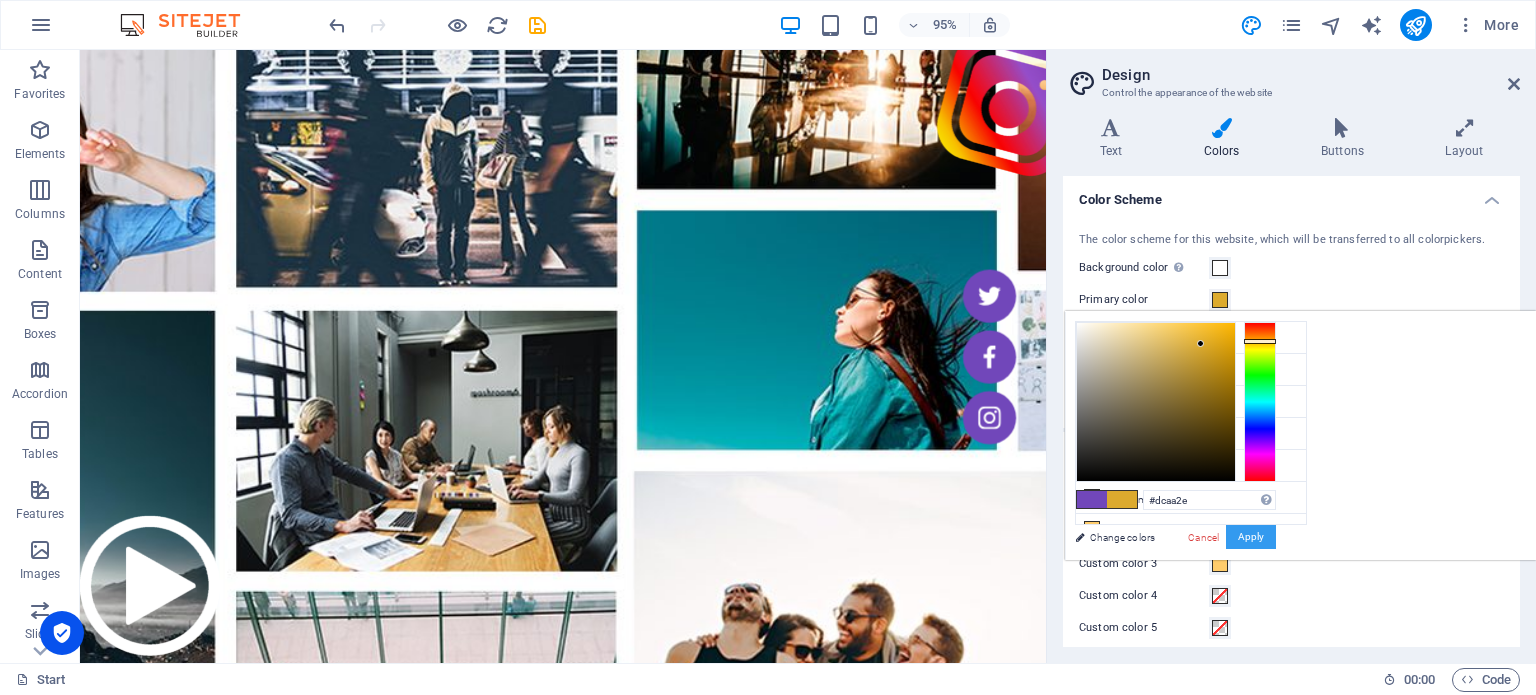 click on "Apply" at bounding box center [1251, 537] 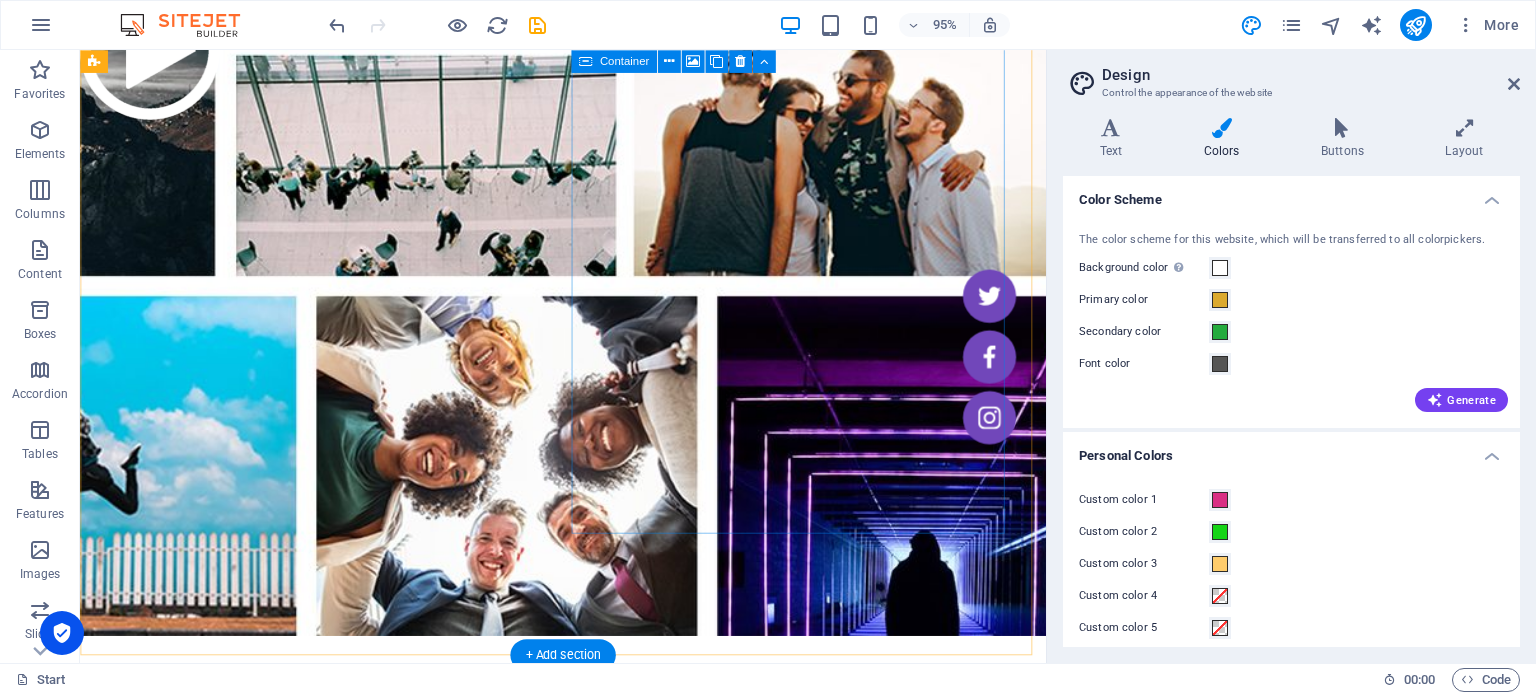 scroll, scrollTop: 500, scrollLeft: 0, axis: vertical 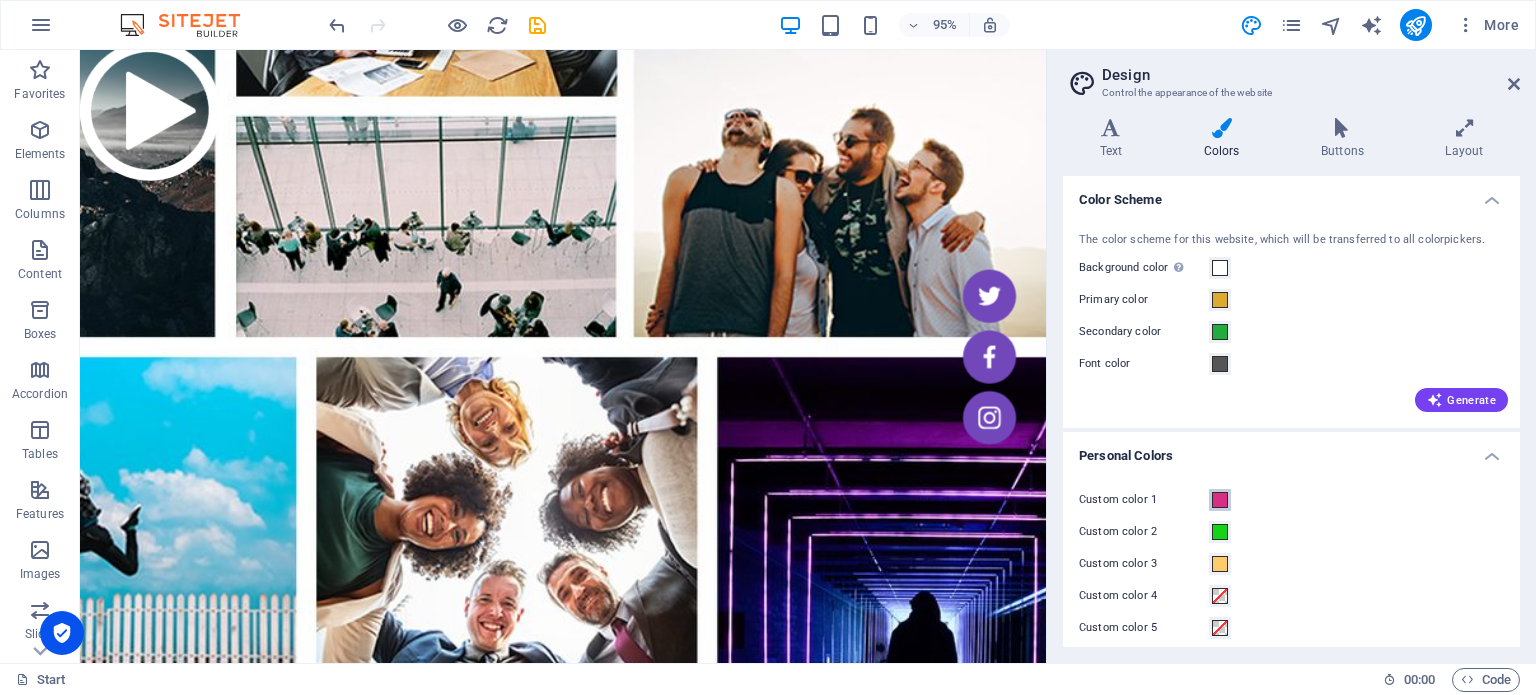 click at bounding box center [1220, 500] 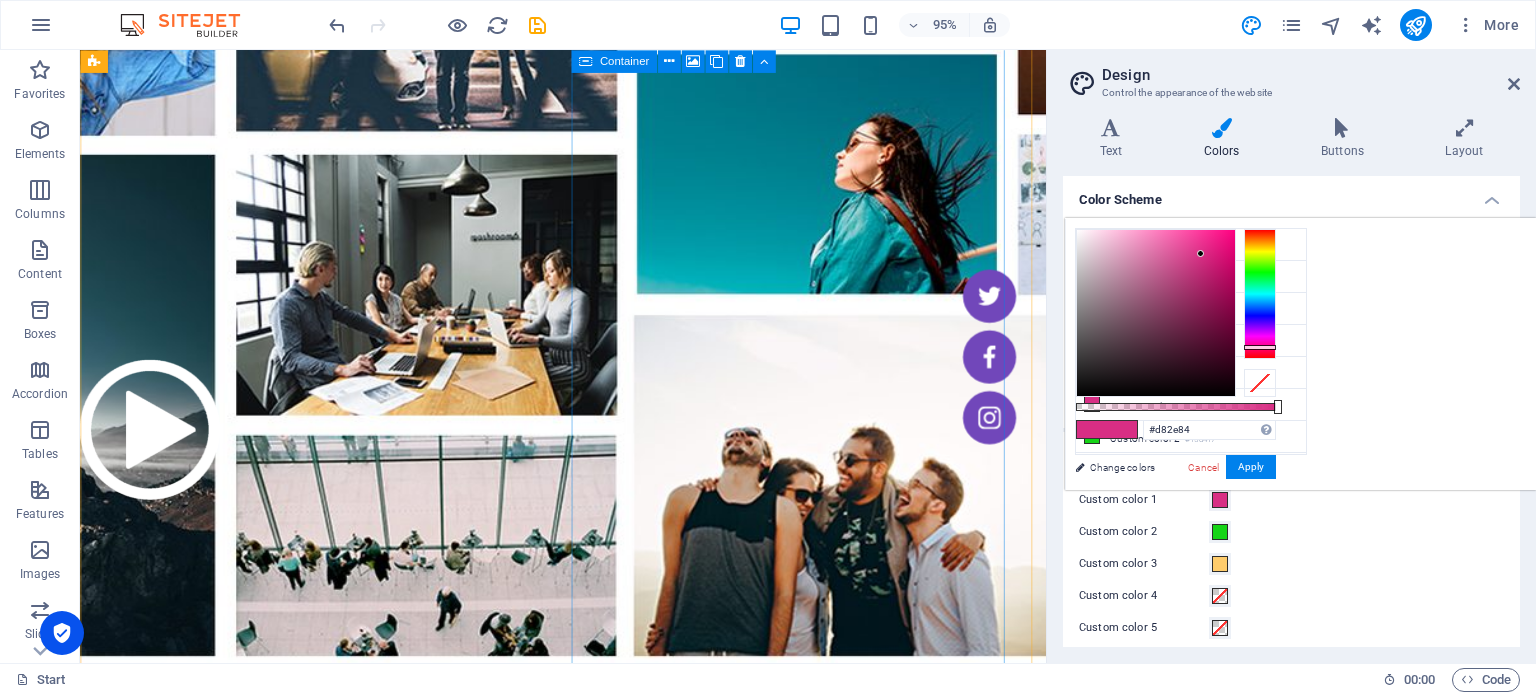 scroll, scrollTop: 0, scrollLeft: 0, axis: both 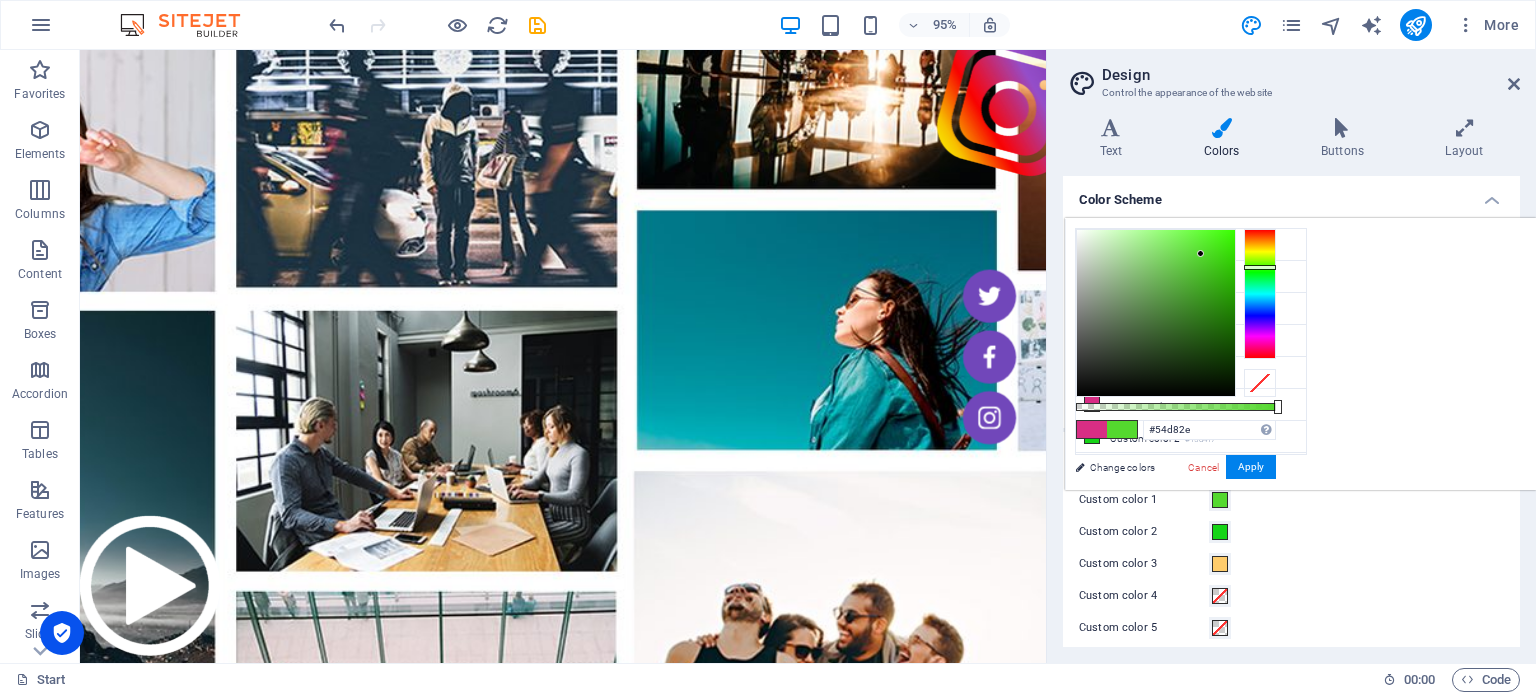 click at bounding box center (1260, 294) 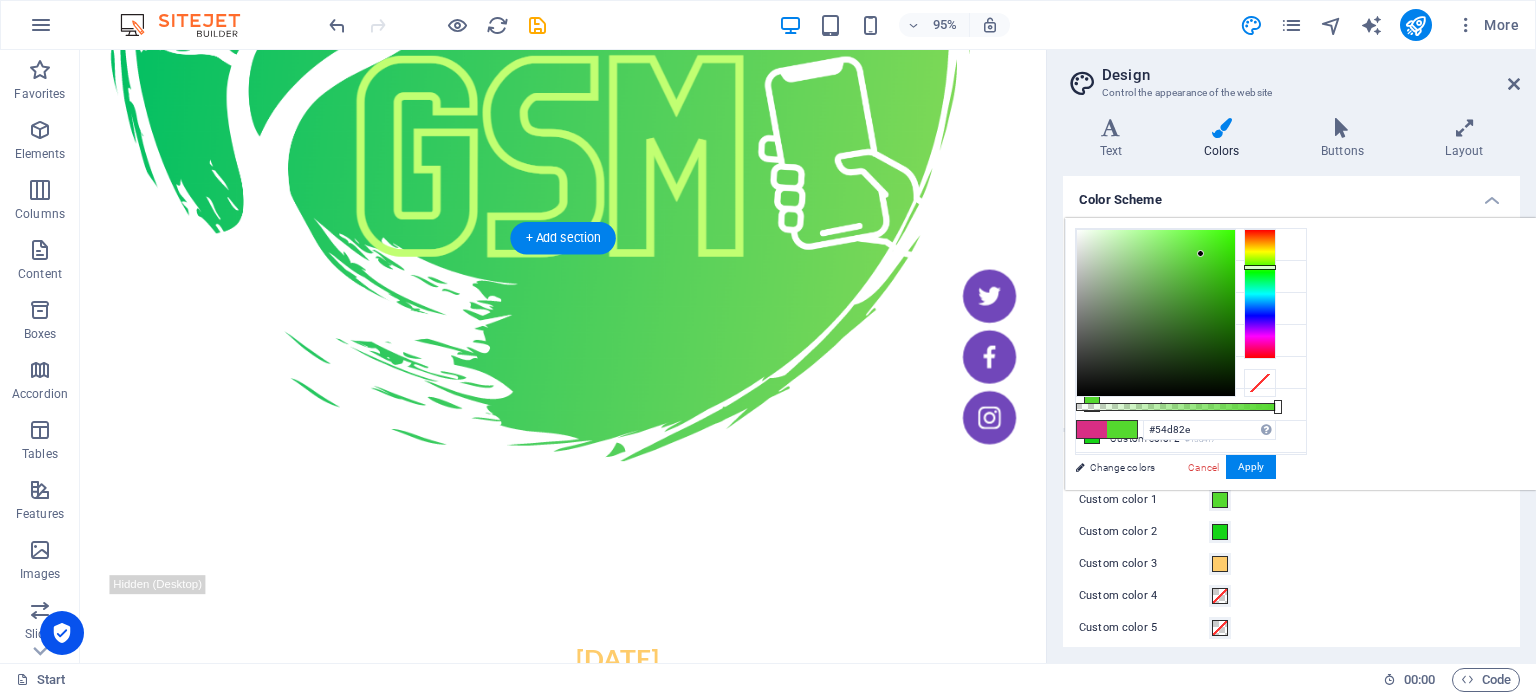 scroll, scrollTop: 1800, scrollLeft: 0, axis: vertical 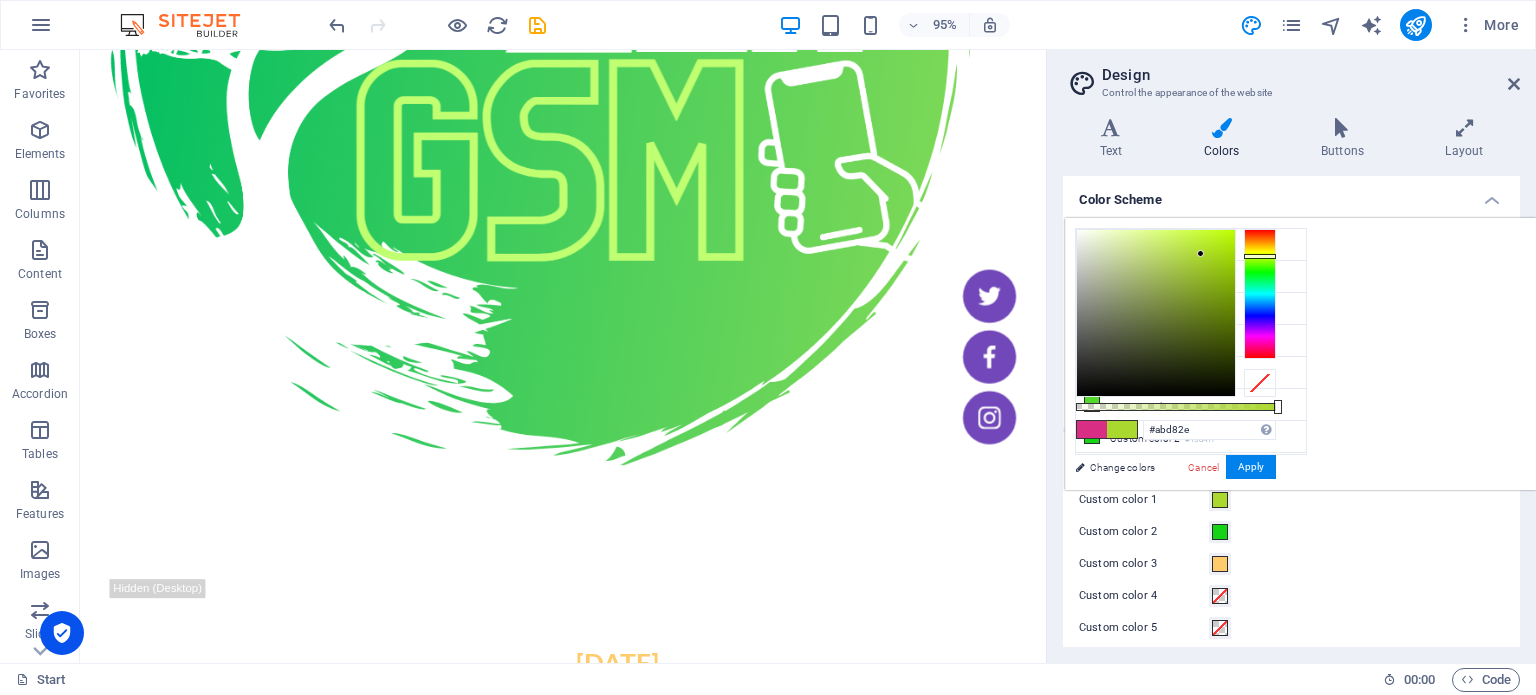 click at bounding box center (1260, 294) 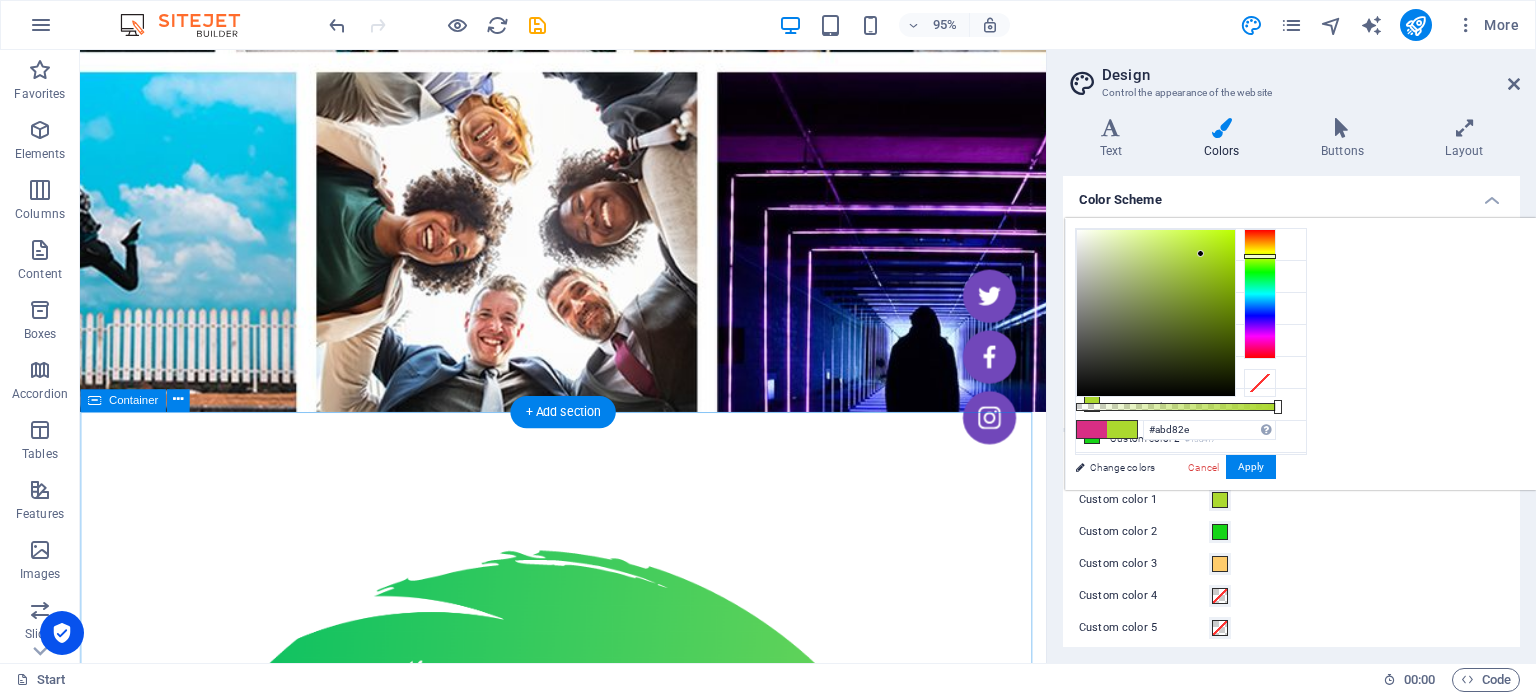 scroll, scrollTop: 0, scrollLeft: 0, axis: both 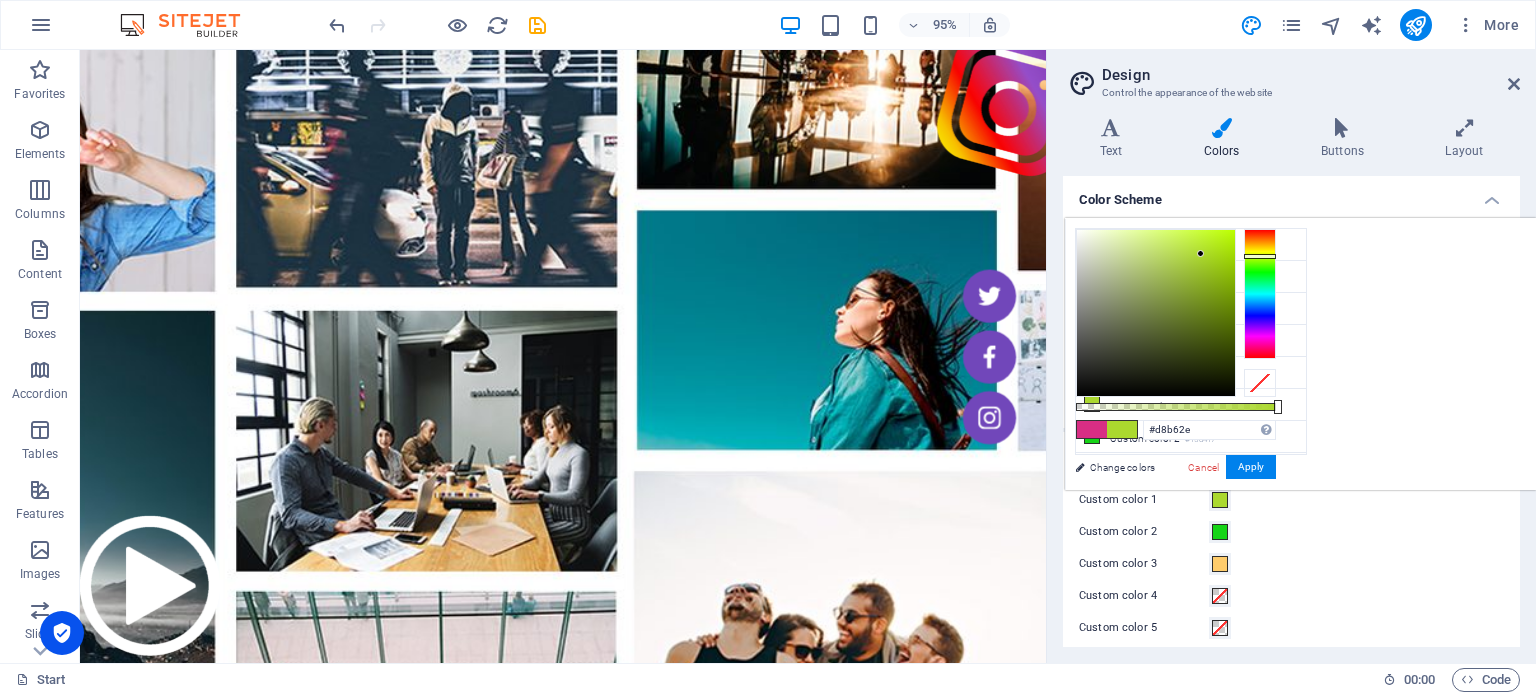 click at bounding box center (1260, 294) 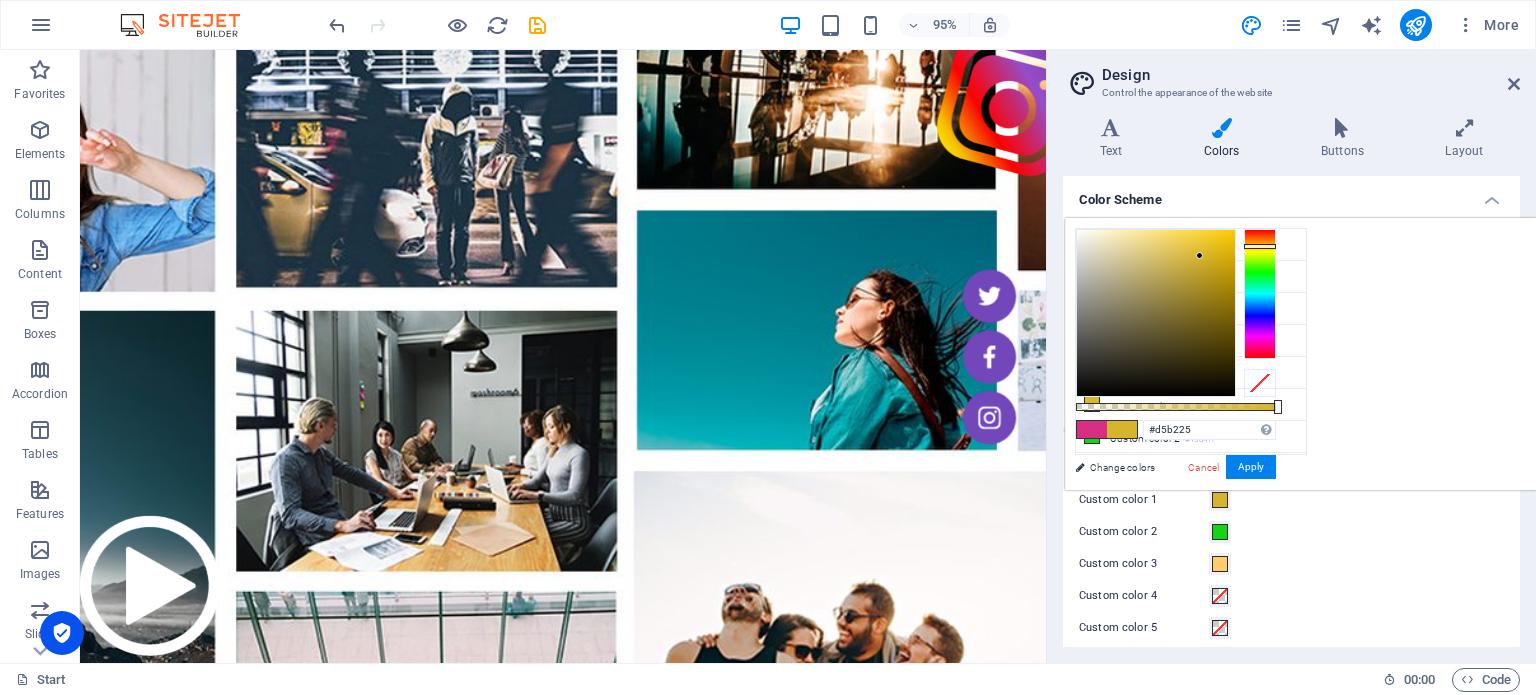 type on "#d5b124" 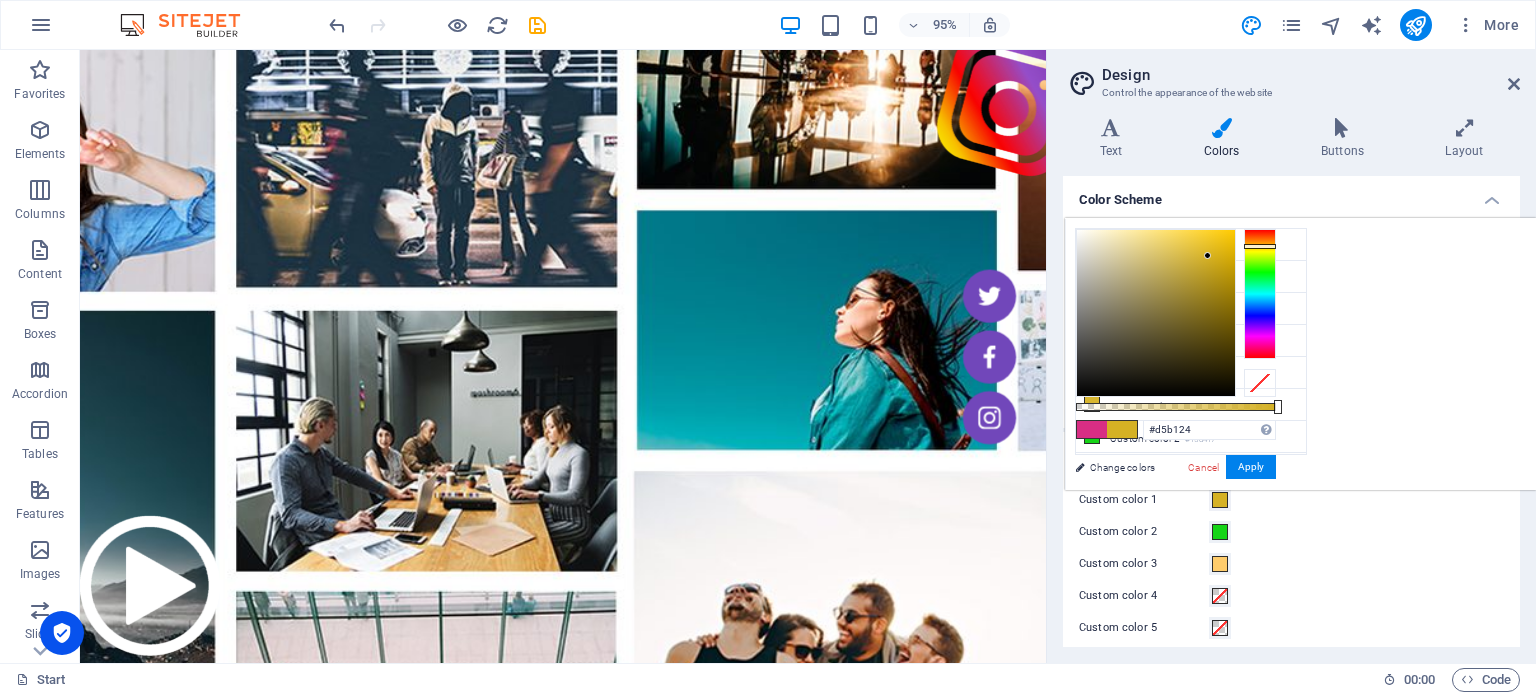 drag, startPoint x: 1444, startPoint y: 255, endPoint x: 1458, endPoint y: 255, distance: 14 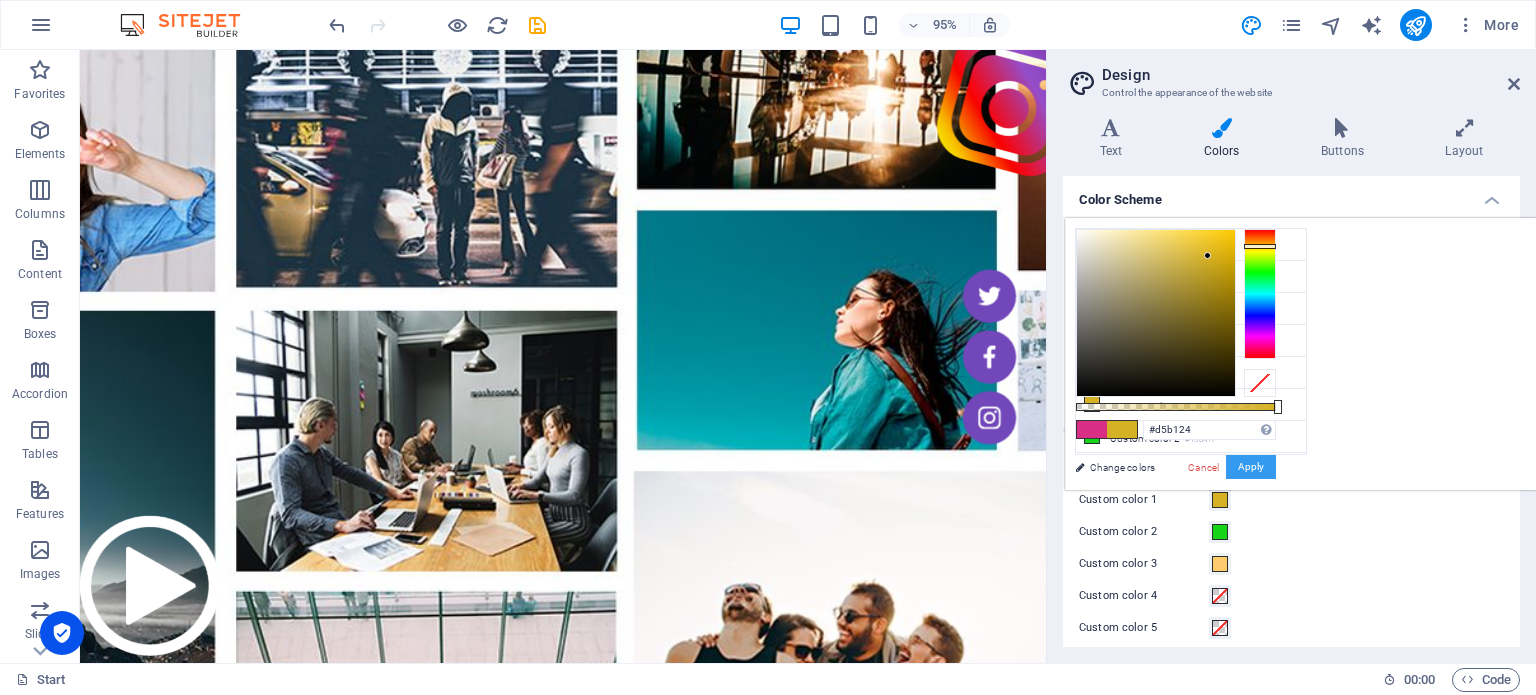 click on "Apply" at bounding box center [1251, 467] 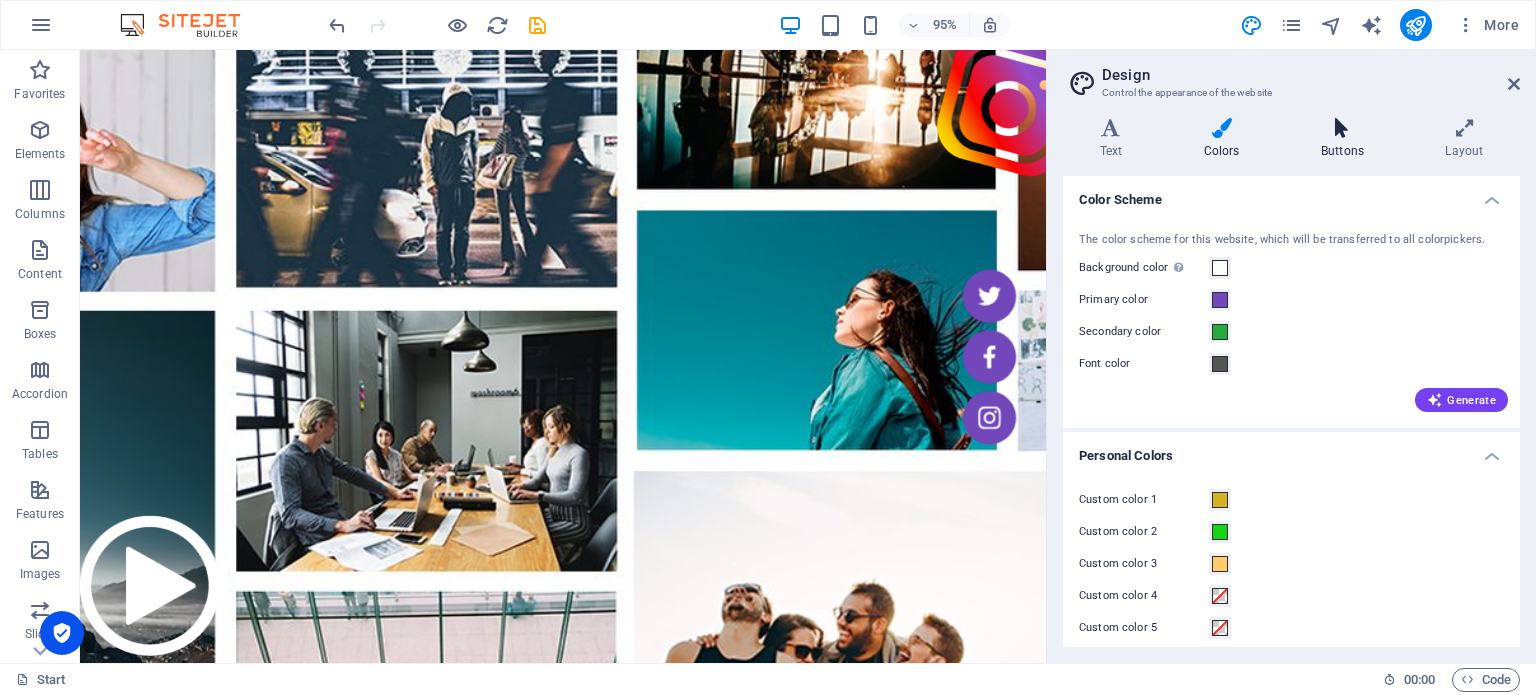 click on "Buttons" at bounding box center [1346, 139] 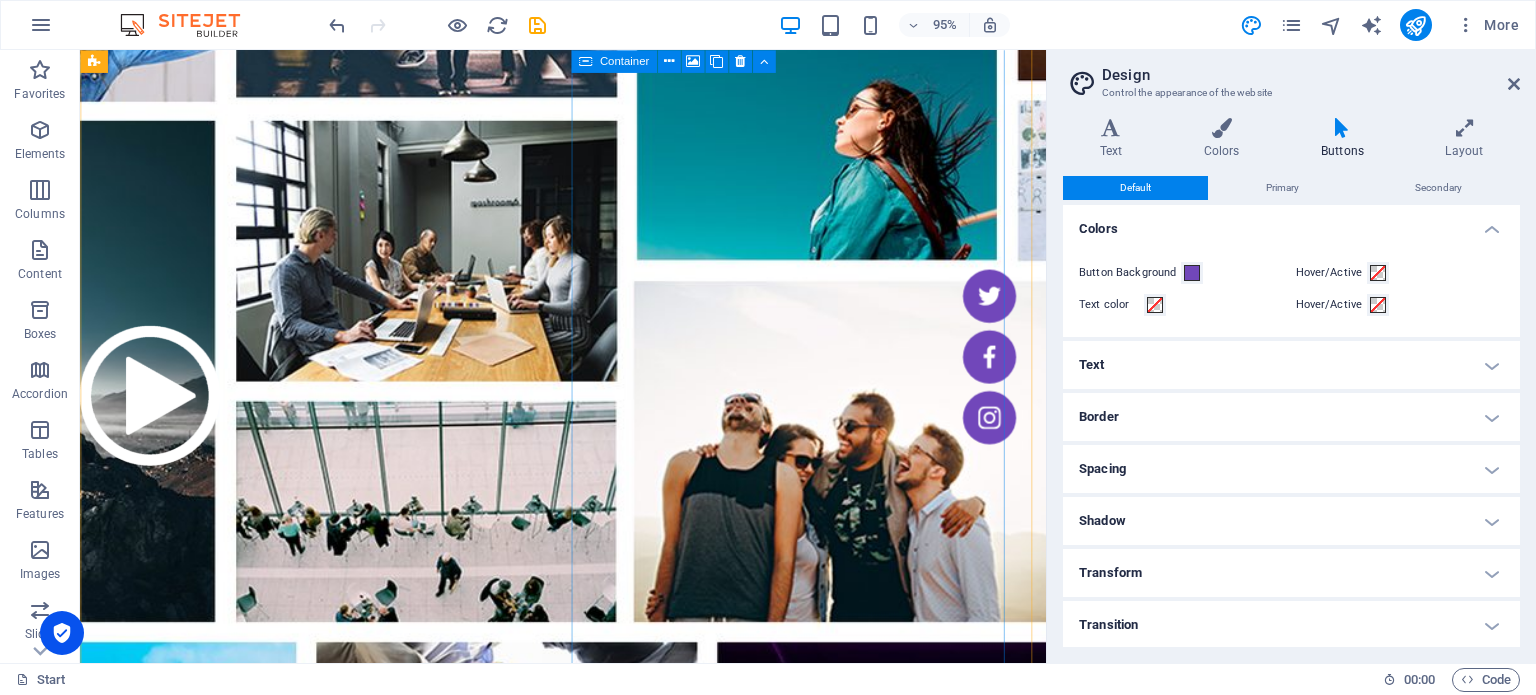 scroll, scrollTop: 0, scrollLeft: 0, axis: both 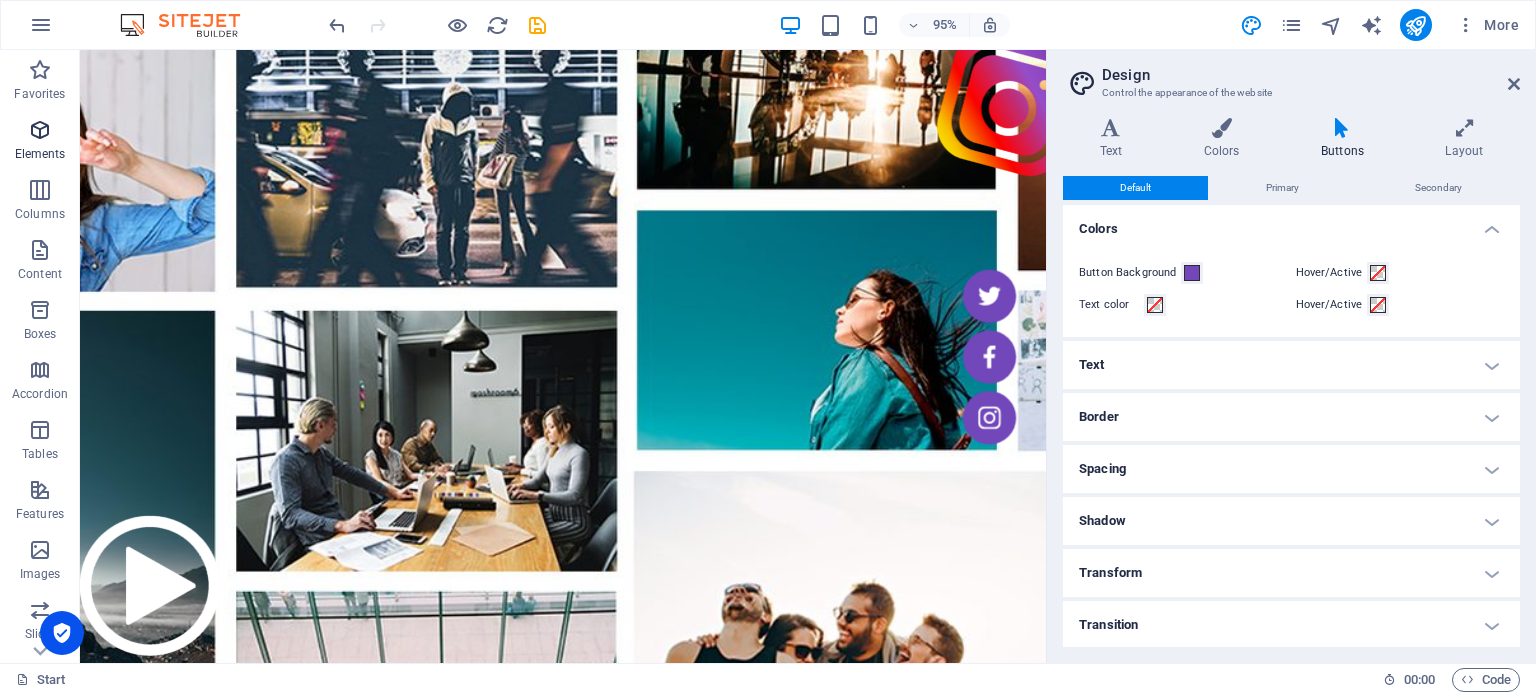 click at bounding box center (40, 130) 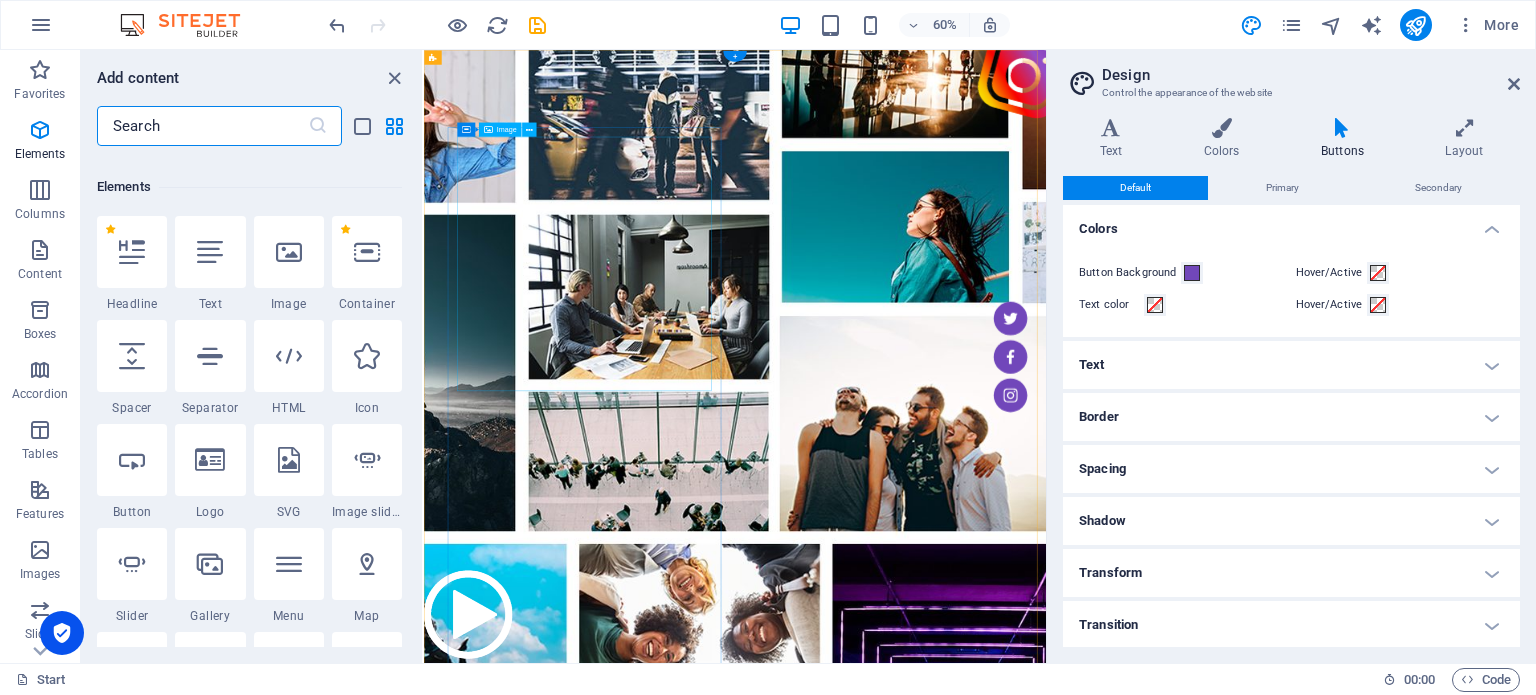 scroll, scrollTop: 212, scrollLeft: 0, axis: vertical 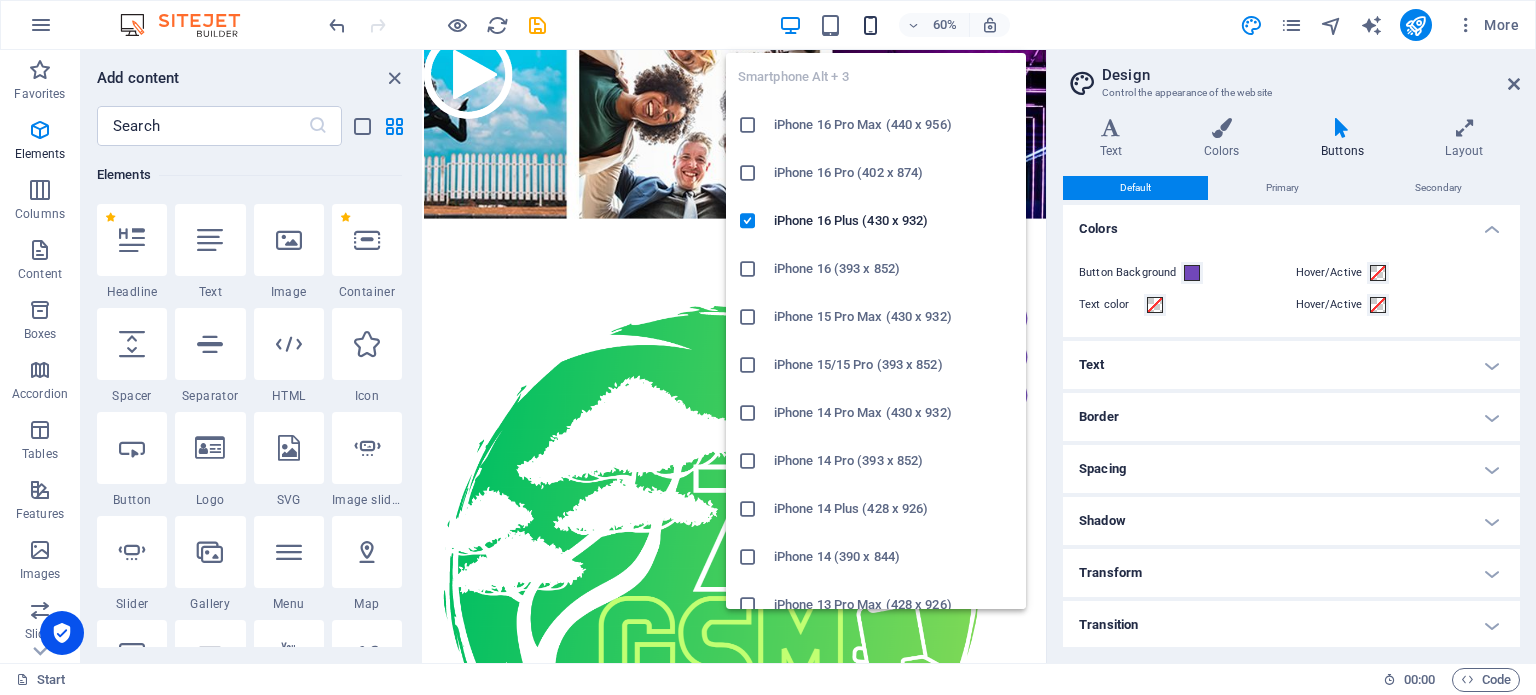 click at bounding box center (870, 25) 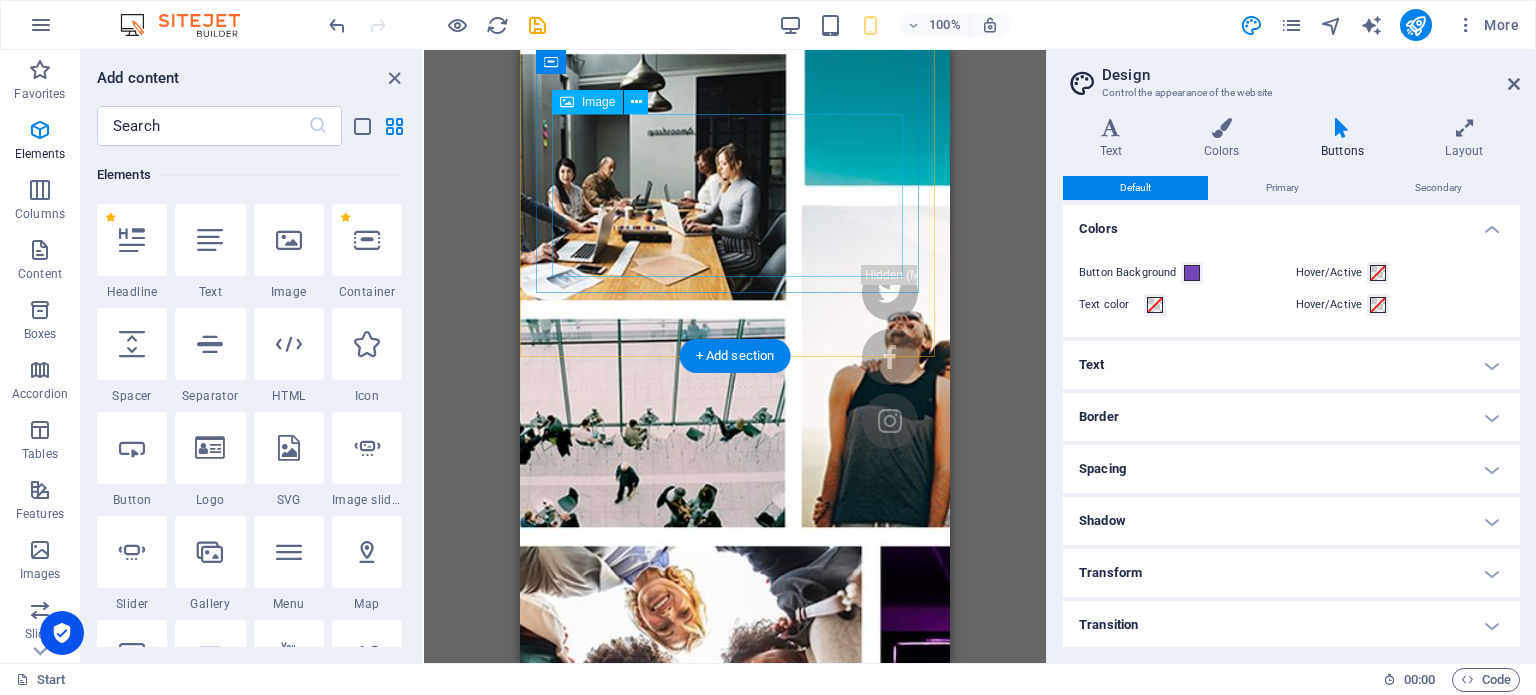 scroll, scrollTop: 0, scrollLeft: 0, axis: both 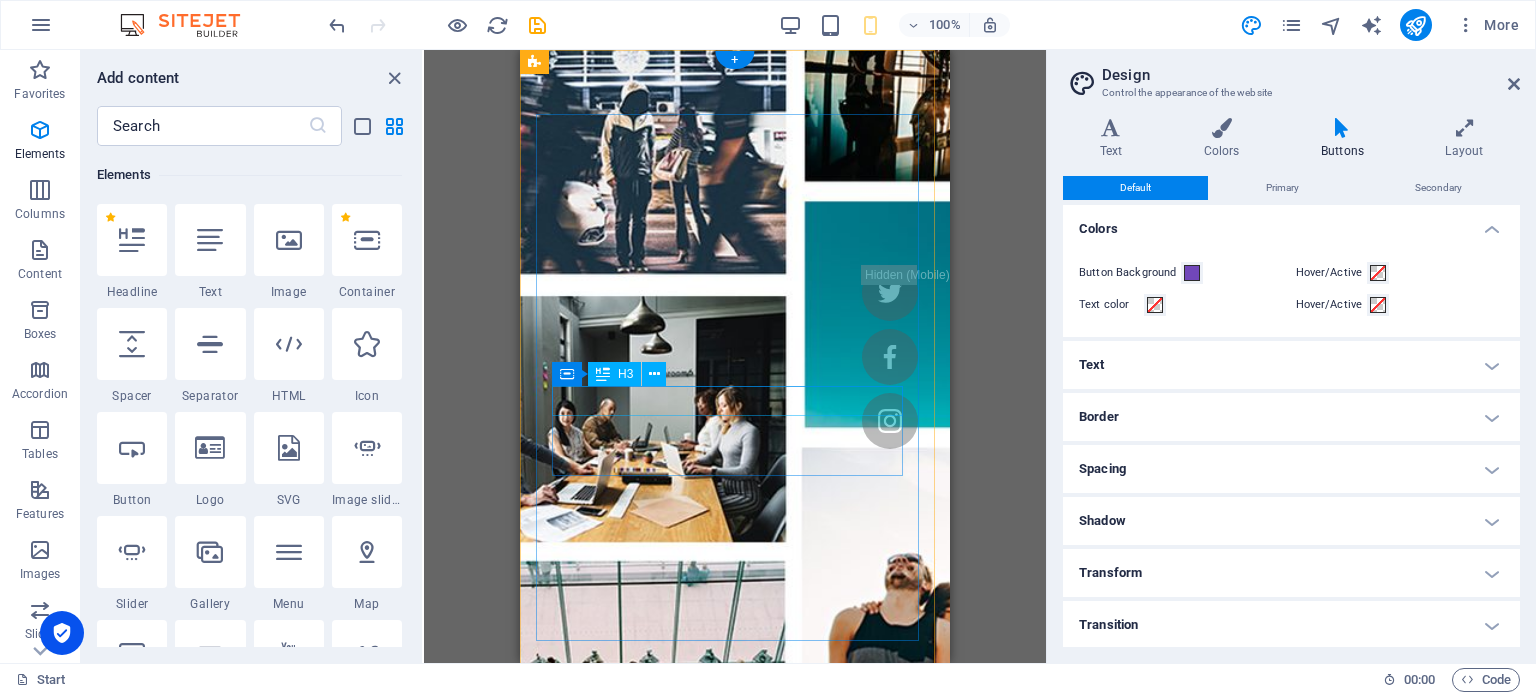click on "Online webinar" at bounding box center (735, 1465) 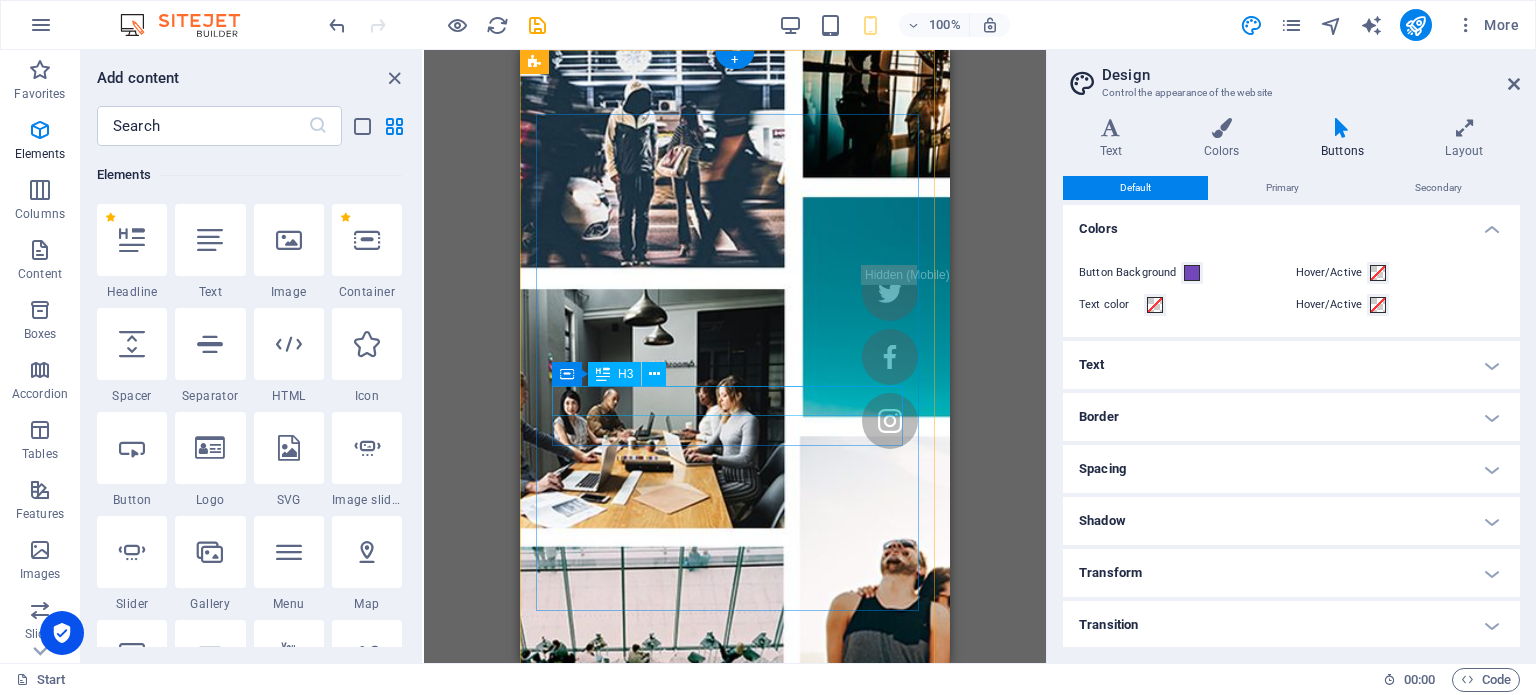 click on "starts on the  20th of May 2019" at bounding box center (735, 1435) 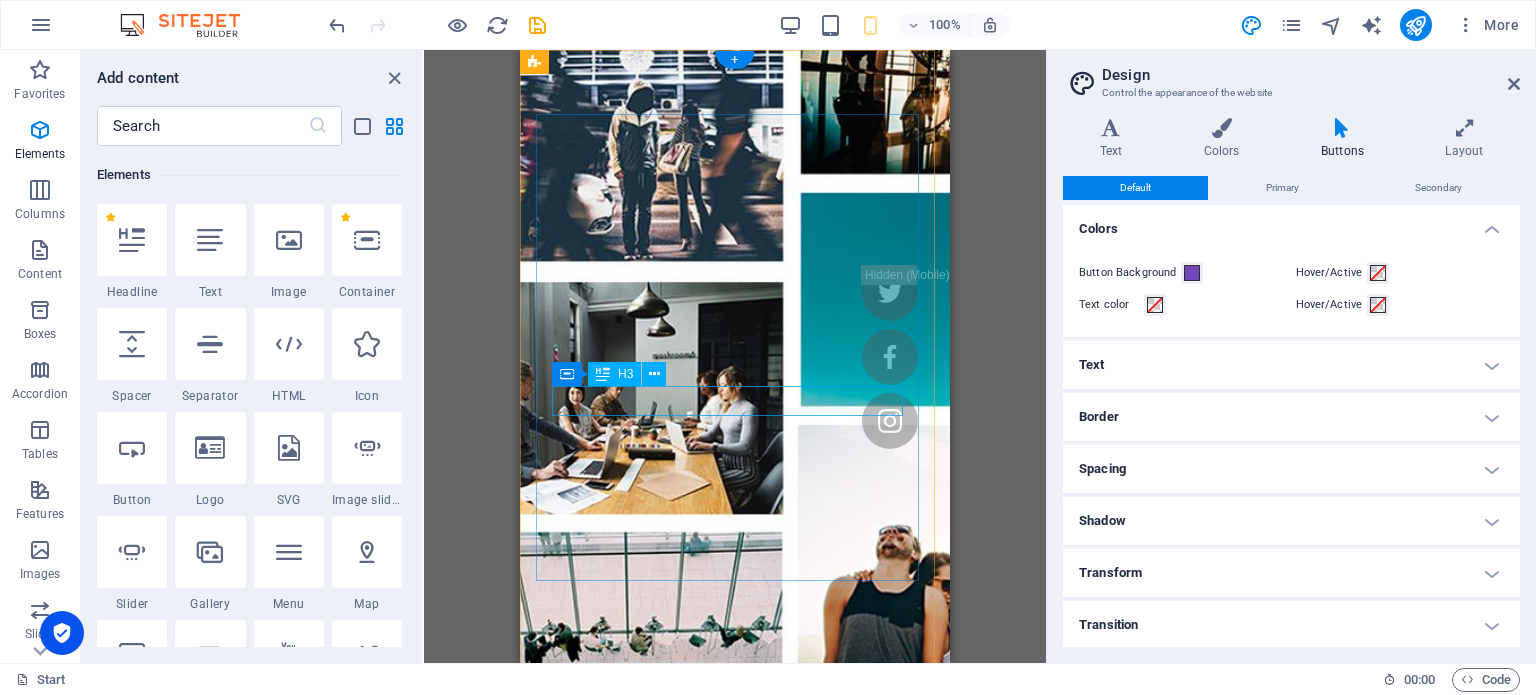 click on "at 6 pm   -  join us" at bounding box center (735, 1405) 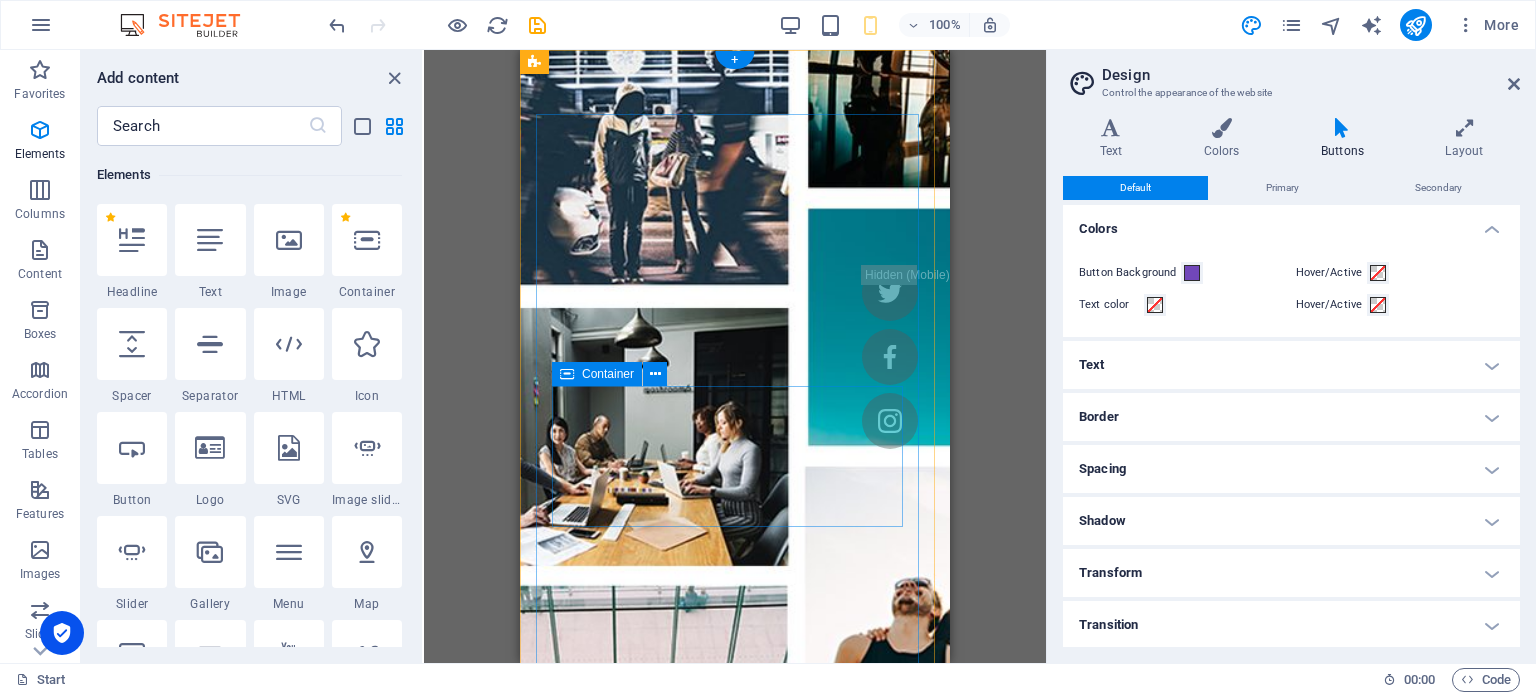 click on "Drop content here or  Add elements  Paste clipboard" at bounding box center (735, 1572) 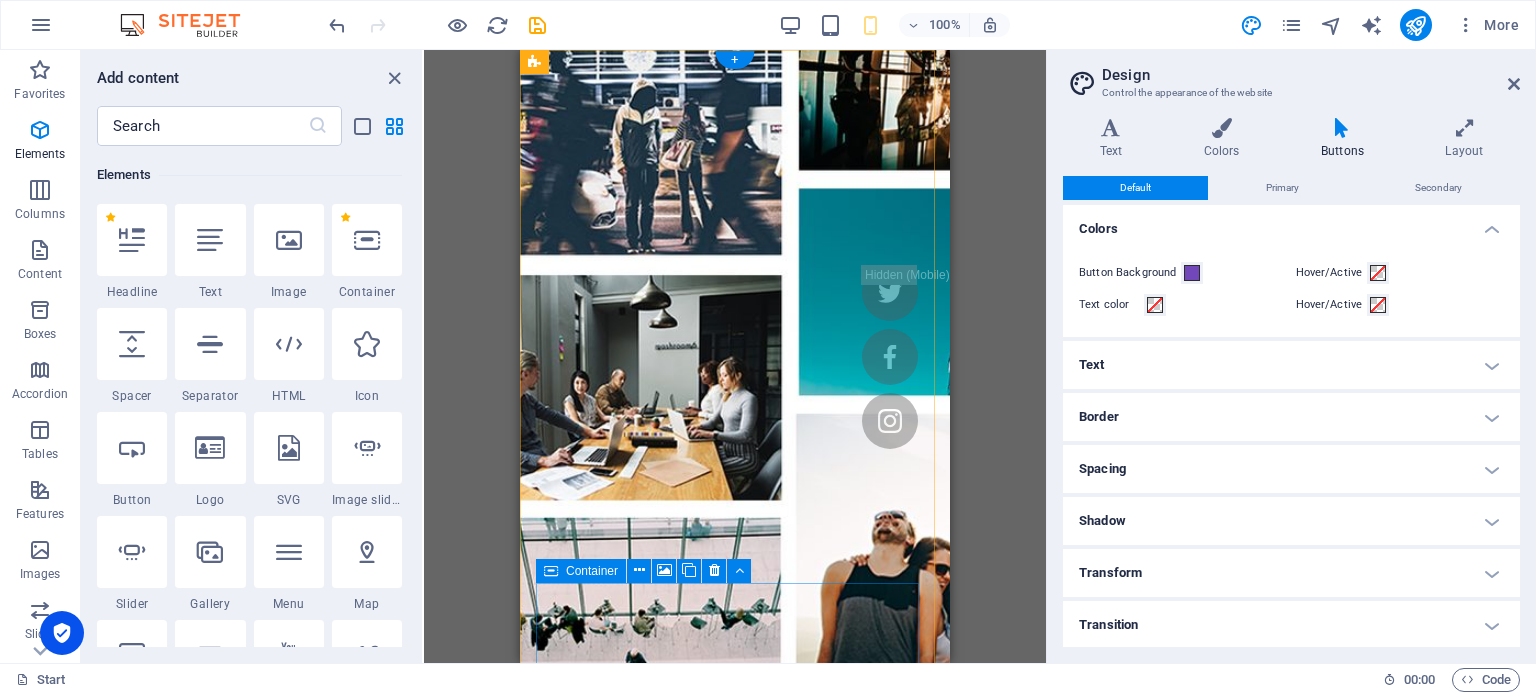 click at bounding box center (735, 1604) 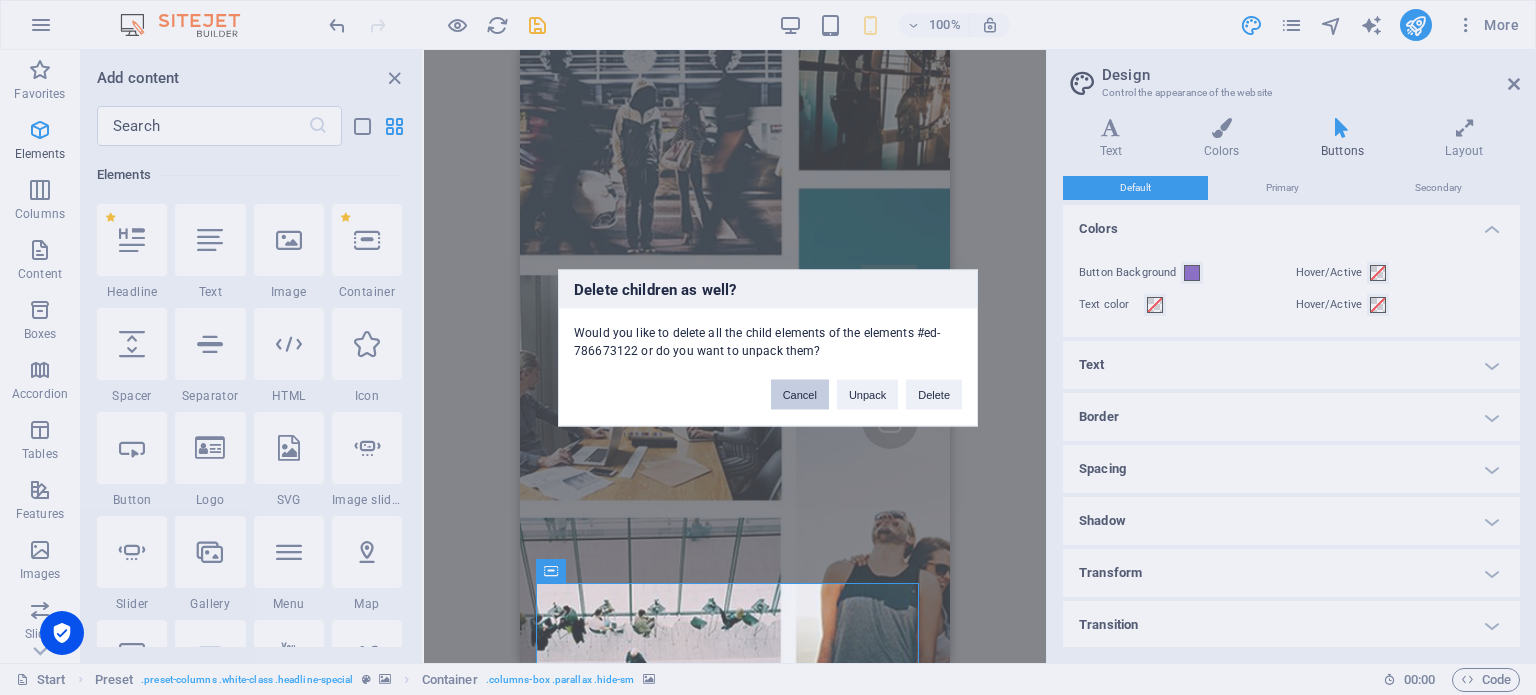 click on "Cancel" at bounding box center [800, 394] 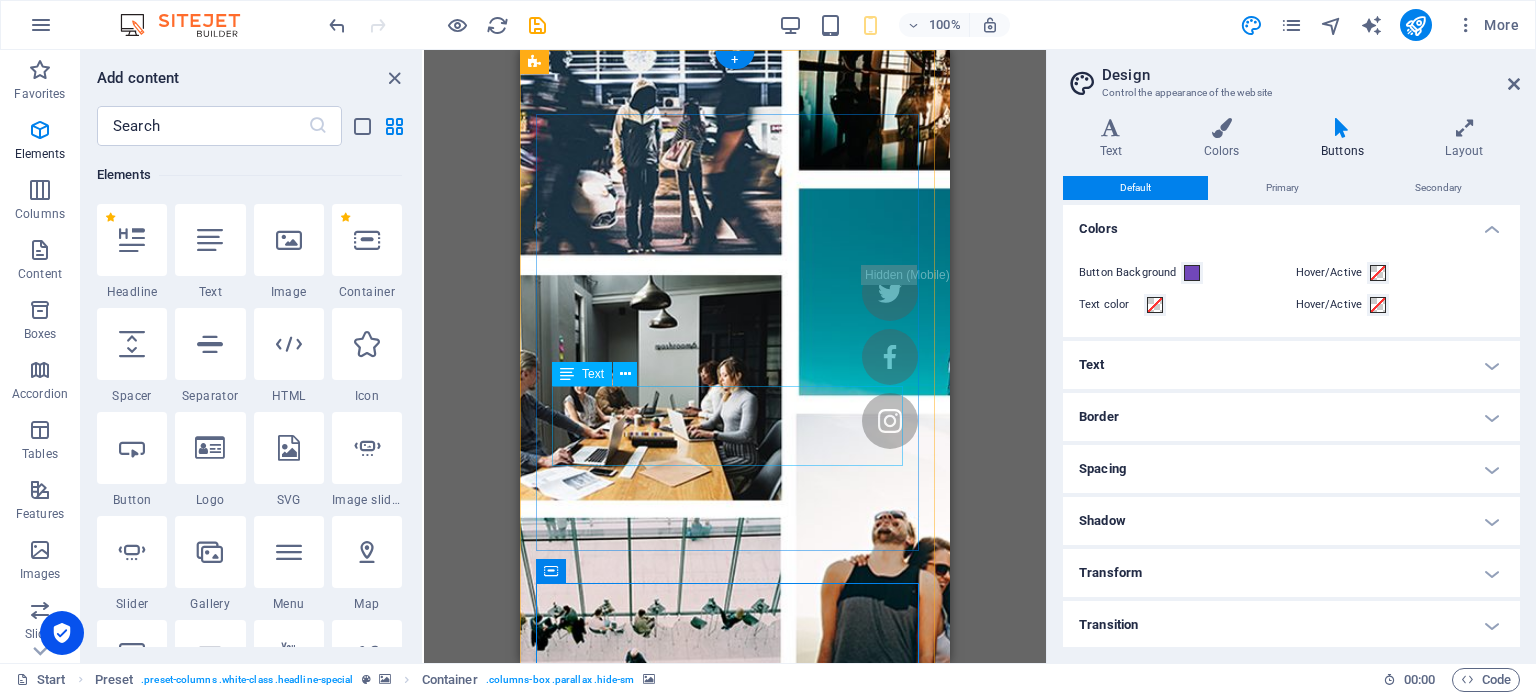 click on "Lorem ipsum dolor sit amet, consetetur sadipscing elitr, sed diam nonumy eirmod tempor invidunt ut" at bounding box center [735, 1399] 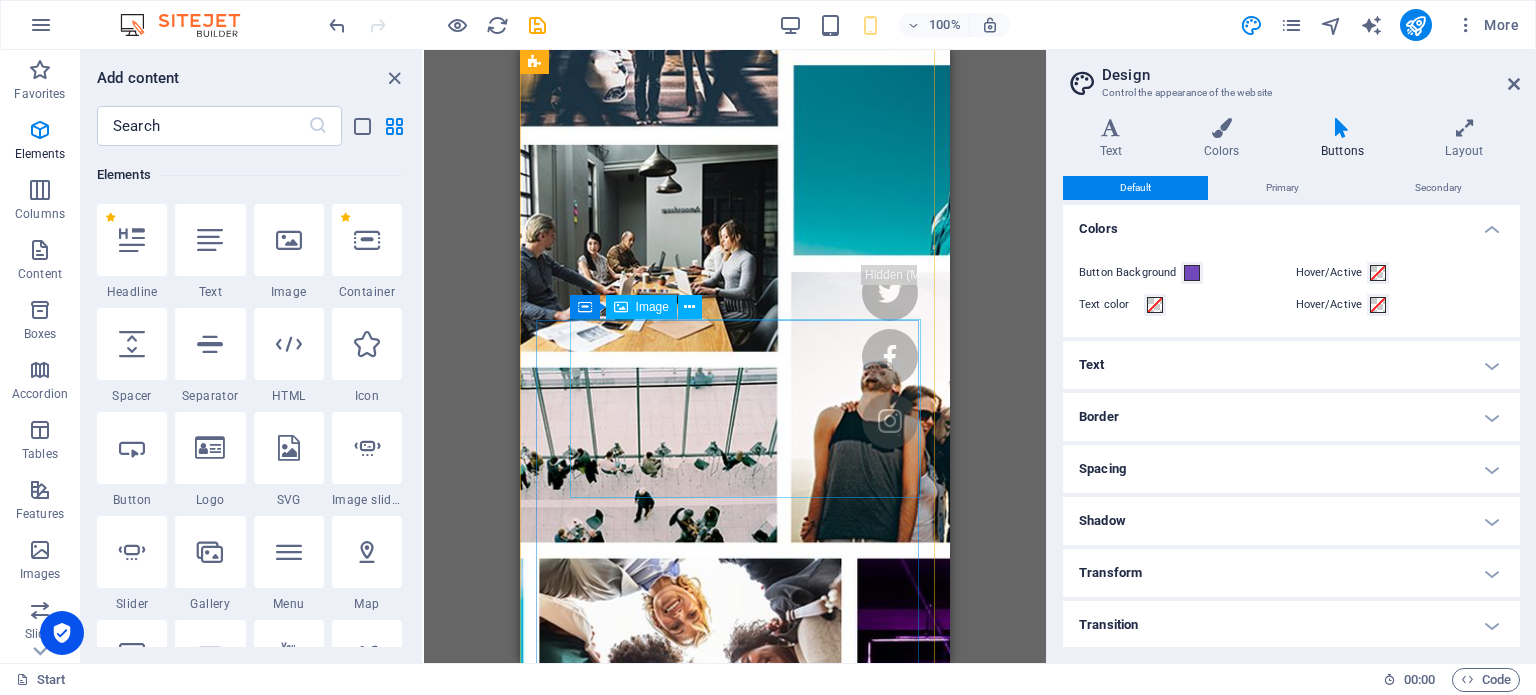 scroll, scrollTop: 0, scrollLeft: 0, axis: both 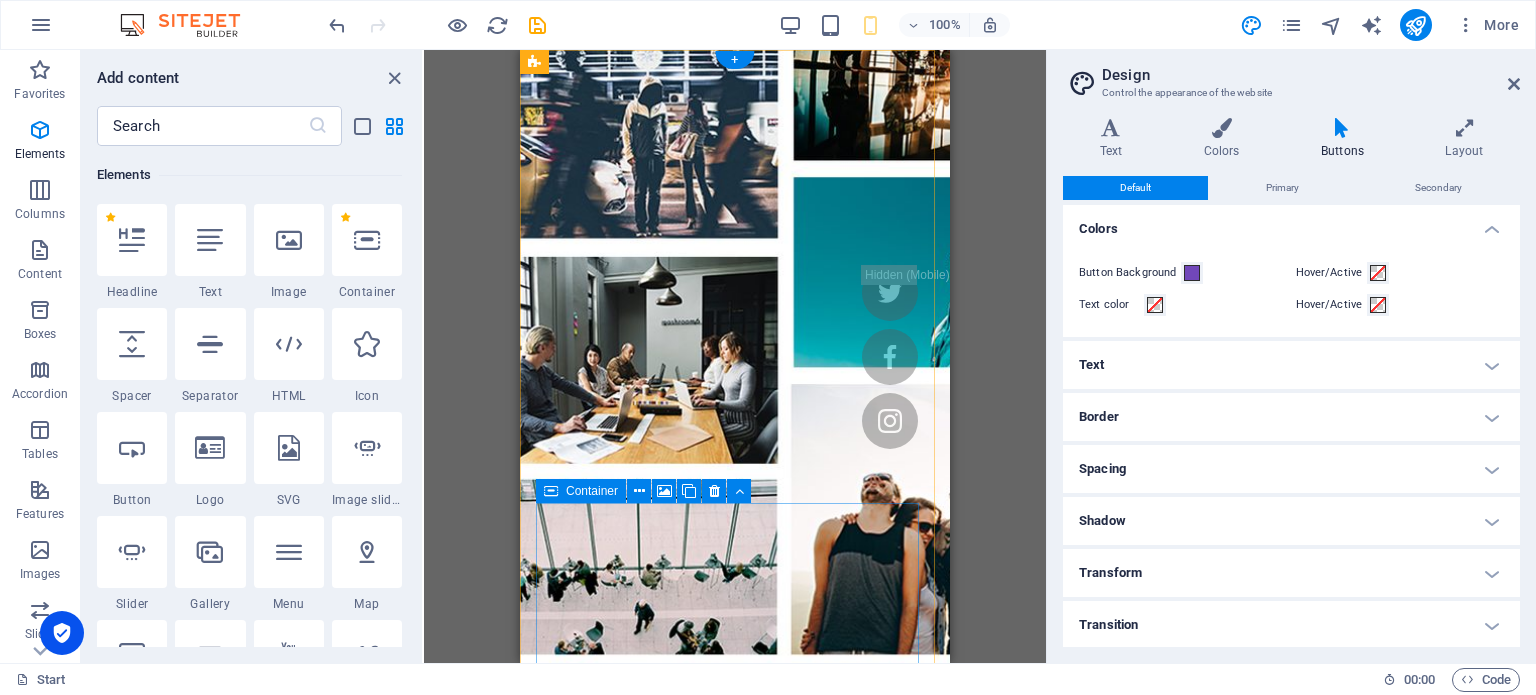 click at bounding box center (735, 1469) 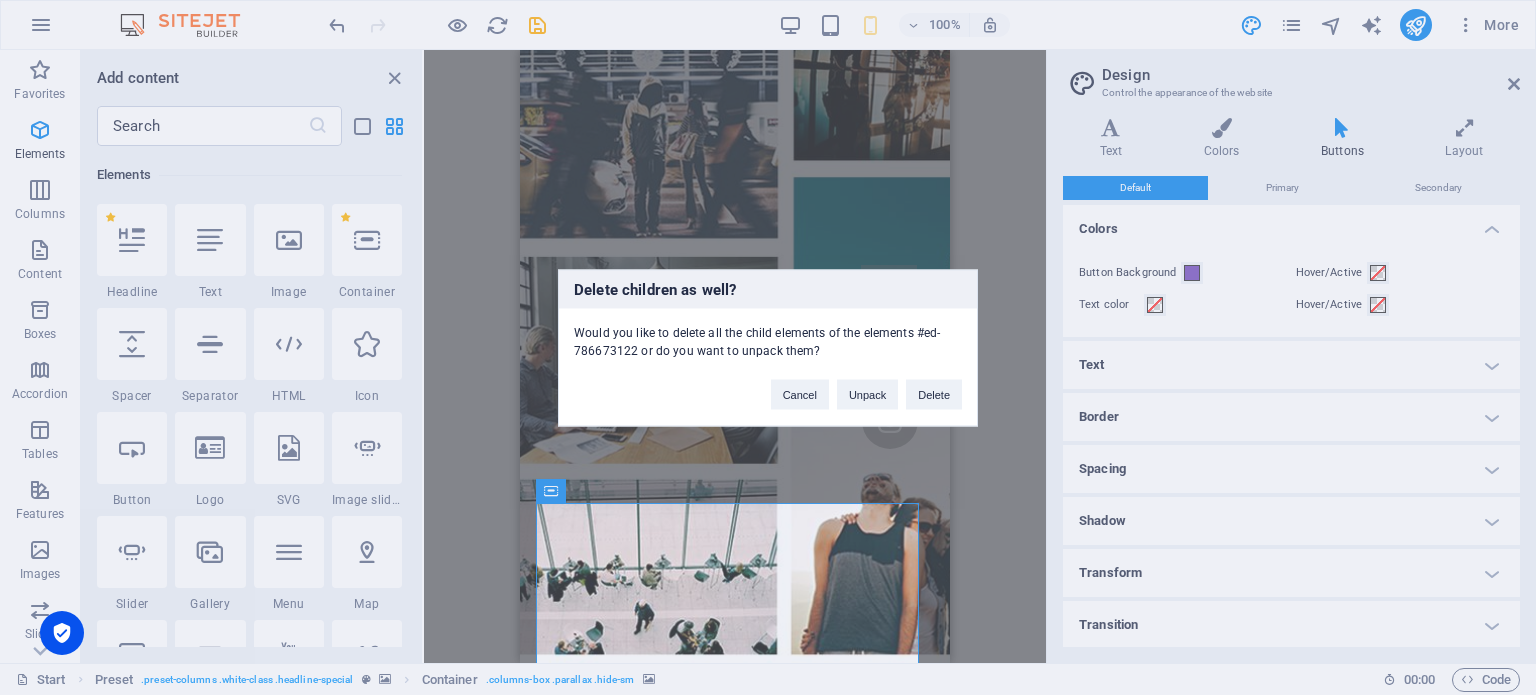 type 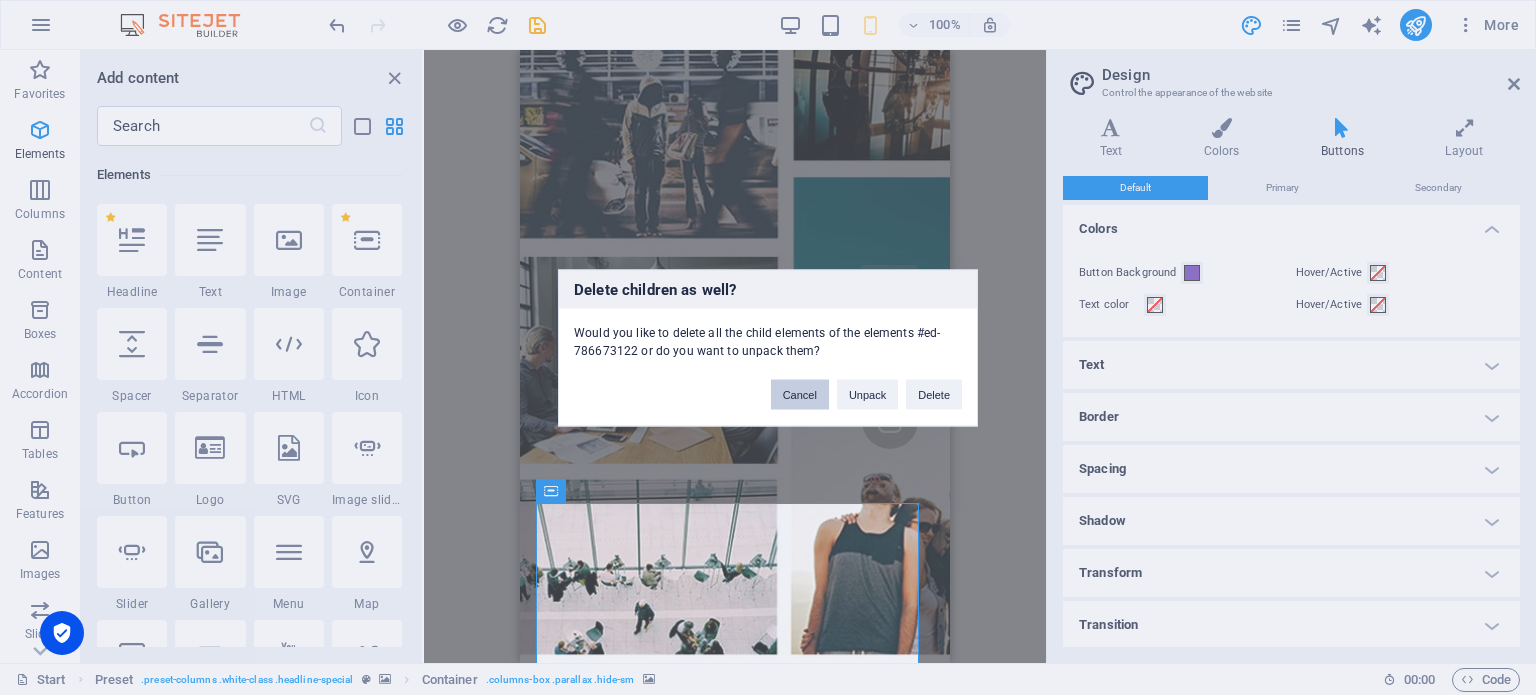 click on "Cancel" at bounding box center [800, 394] 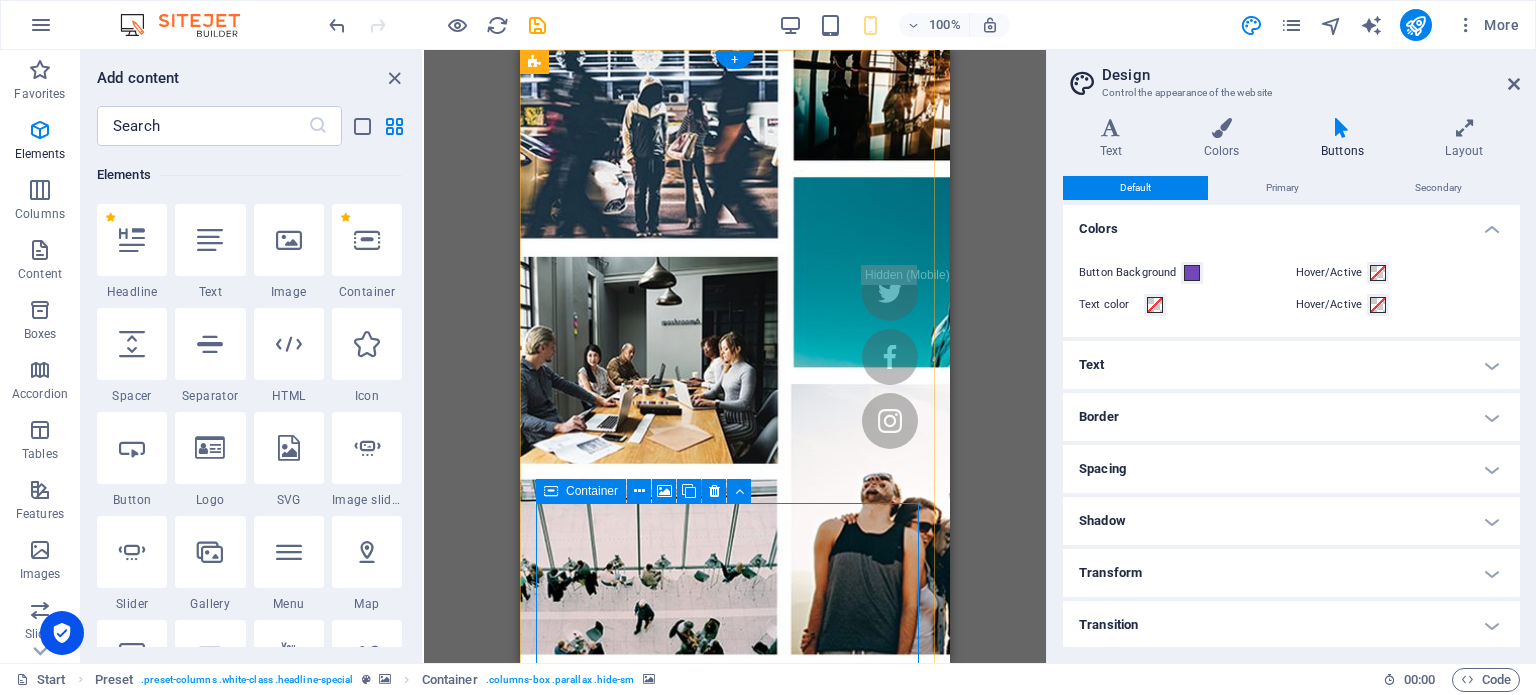 click at bounding box center [735, 1469] 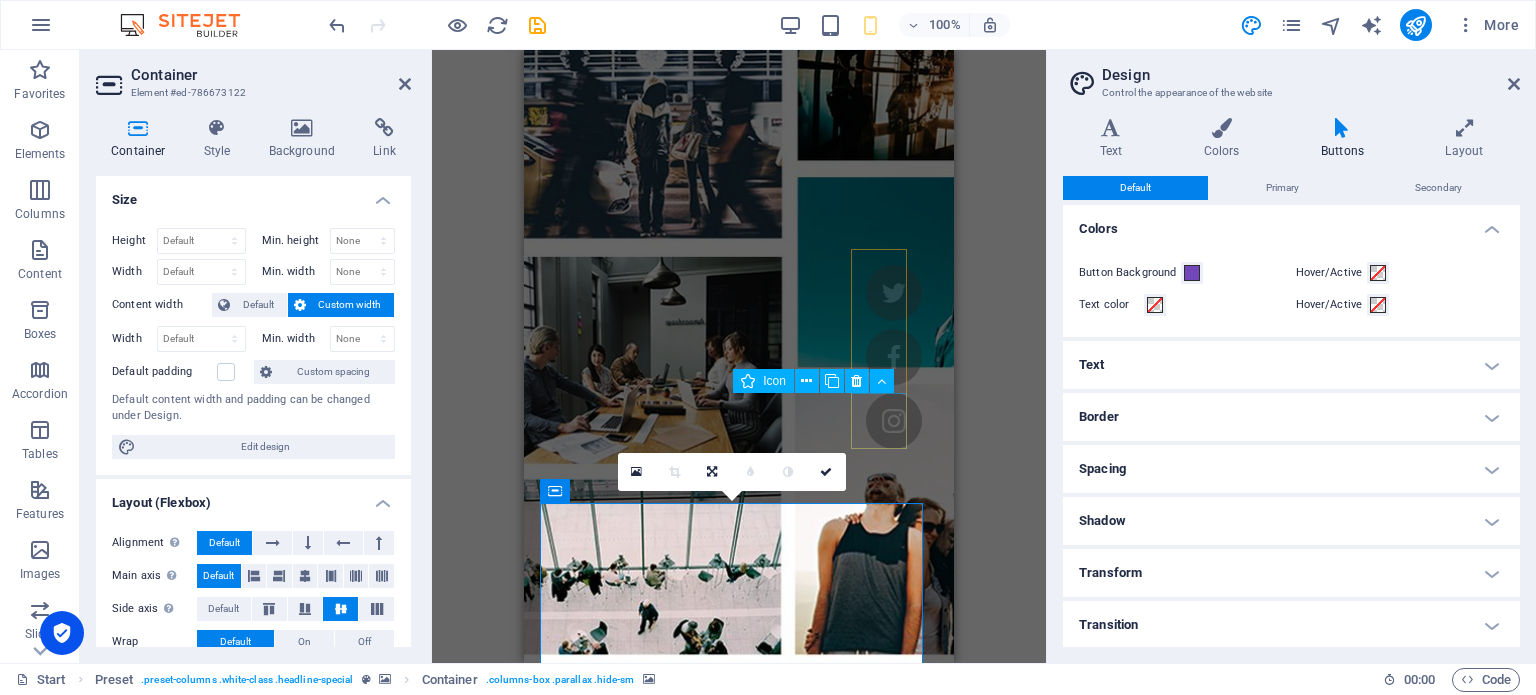 click at bounding box center (894, 421) 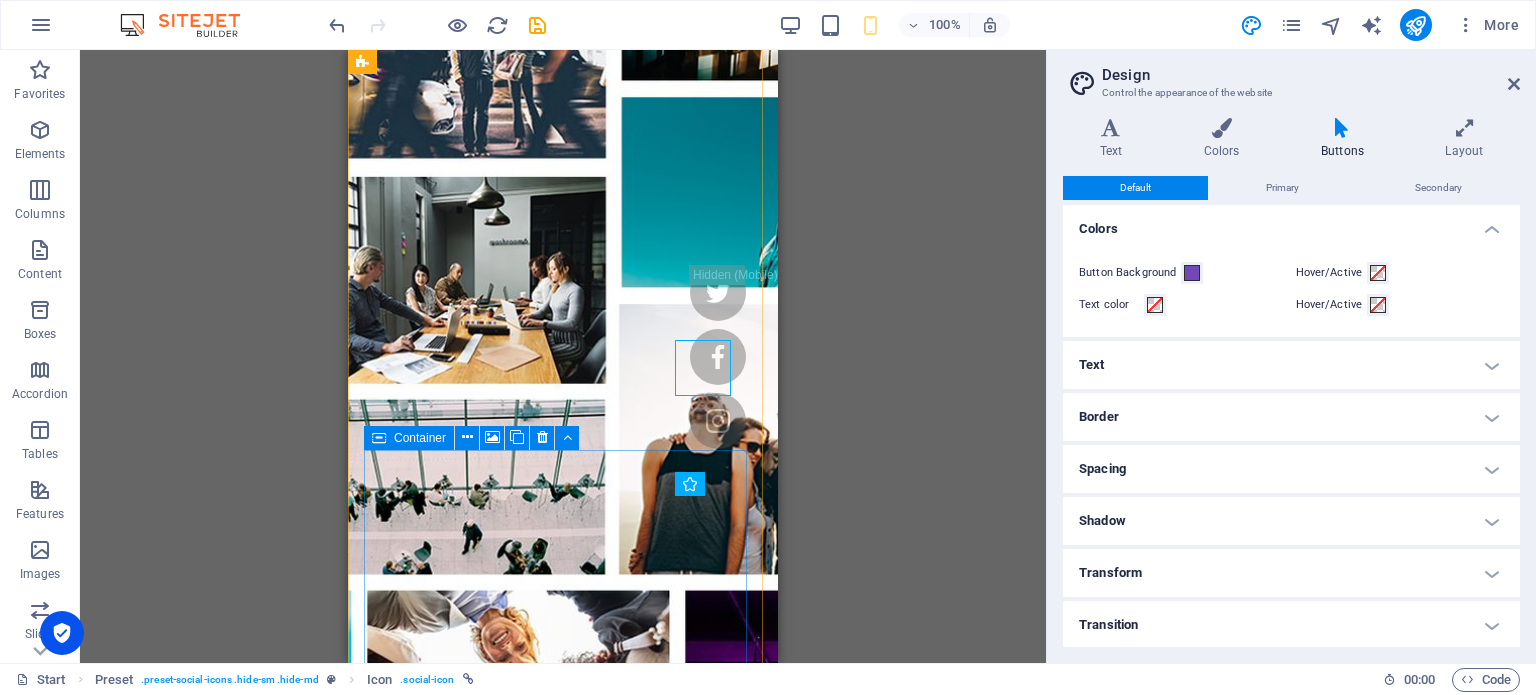 scroll, scrollTop: 200, scrollLeft: 0, axis: vertical 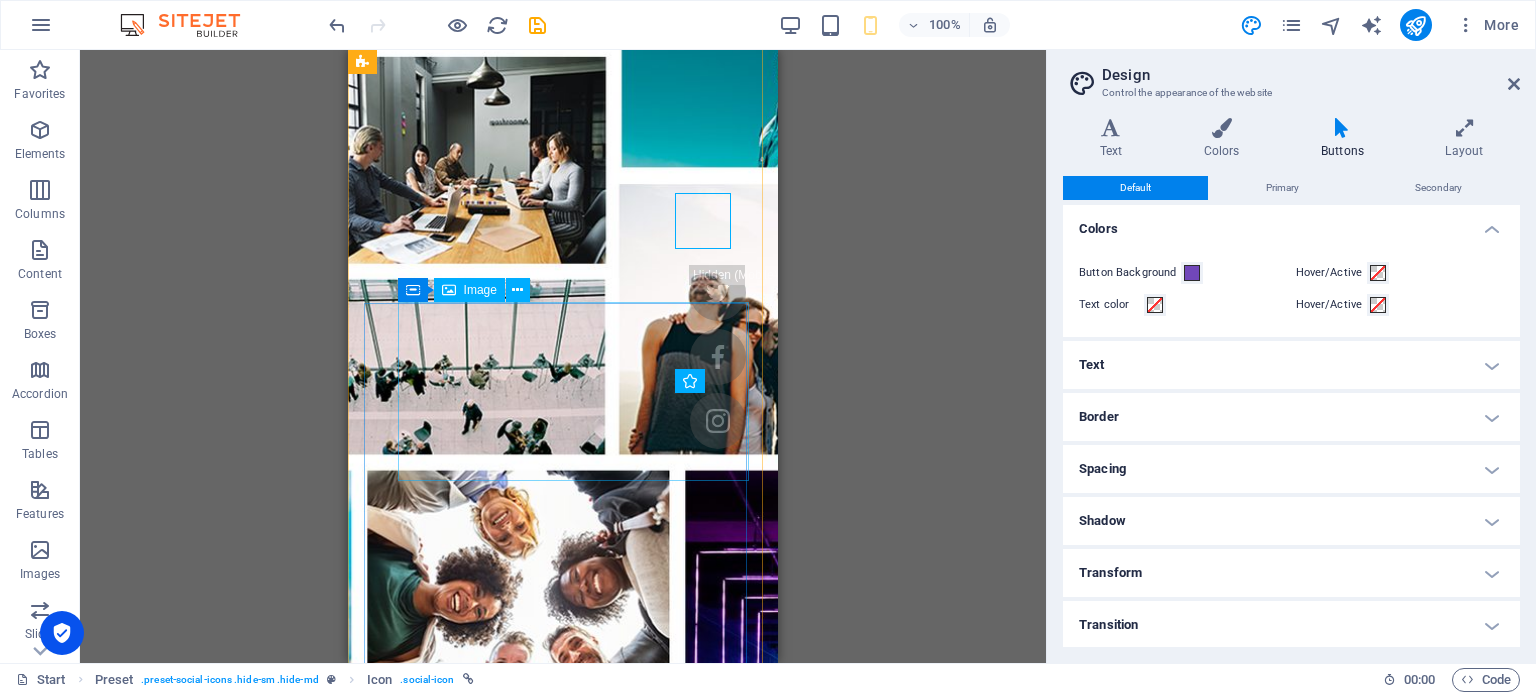 click at bounding box center (581, 1733) 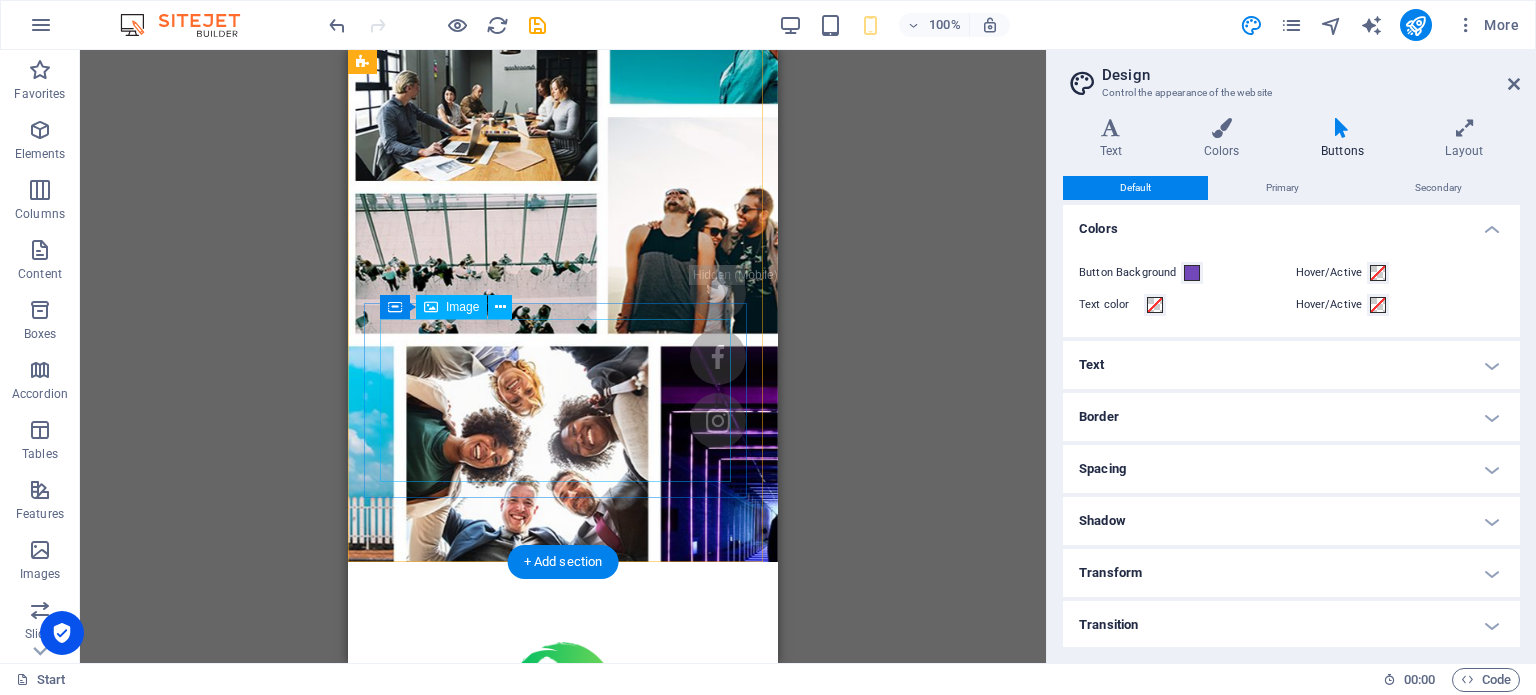 click at bounding box center [563, 1421] 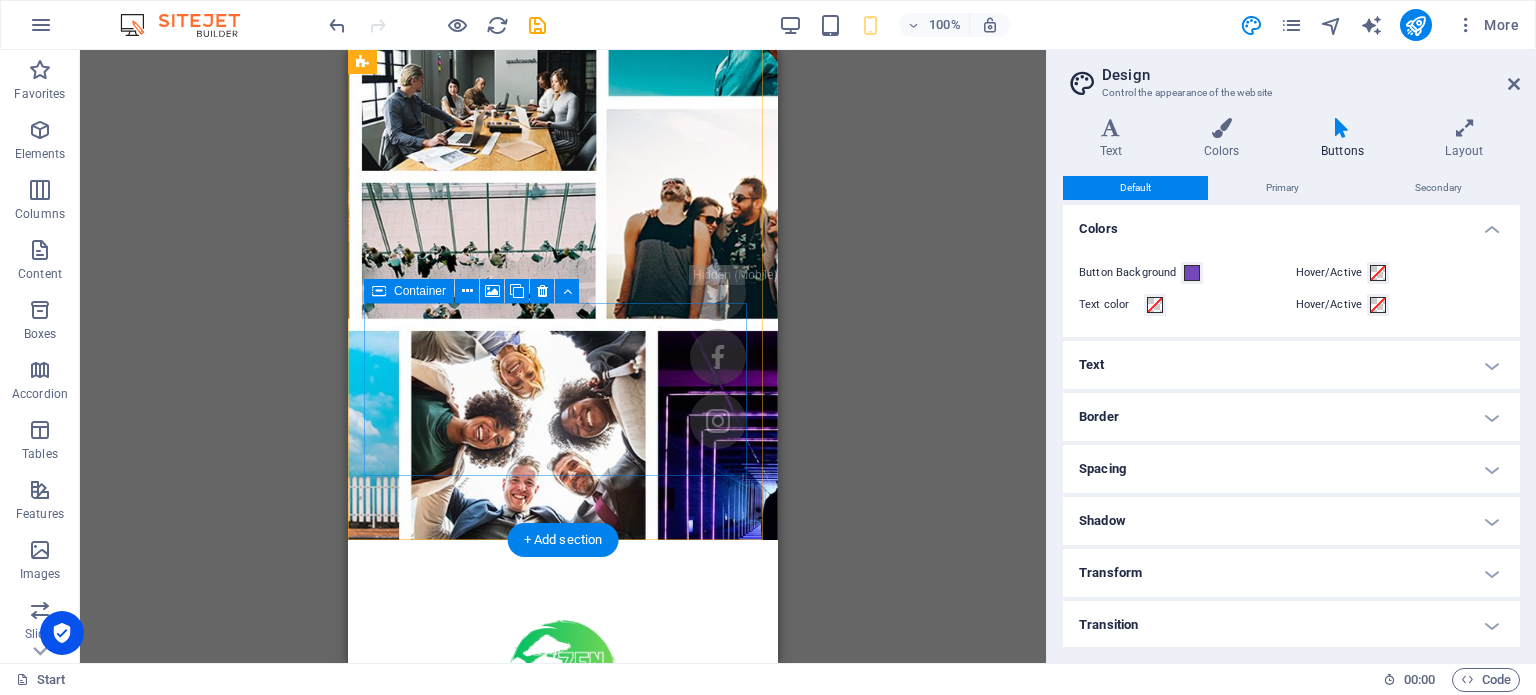 click on "Drop content here or  Add elements  Paste clipboard" at bounding box center (563, 1375) 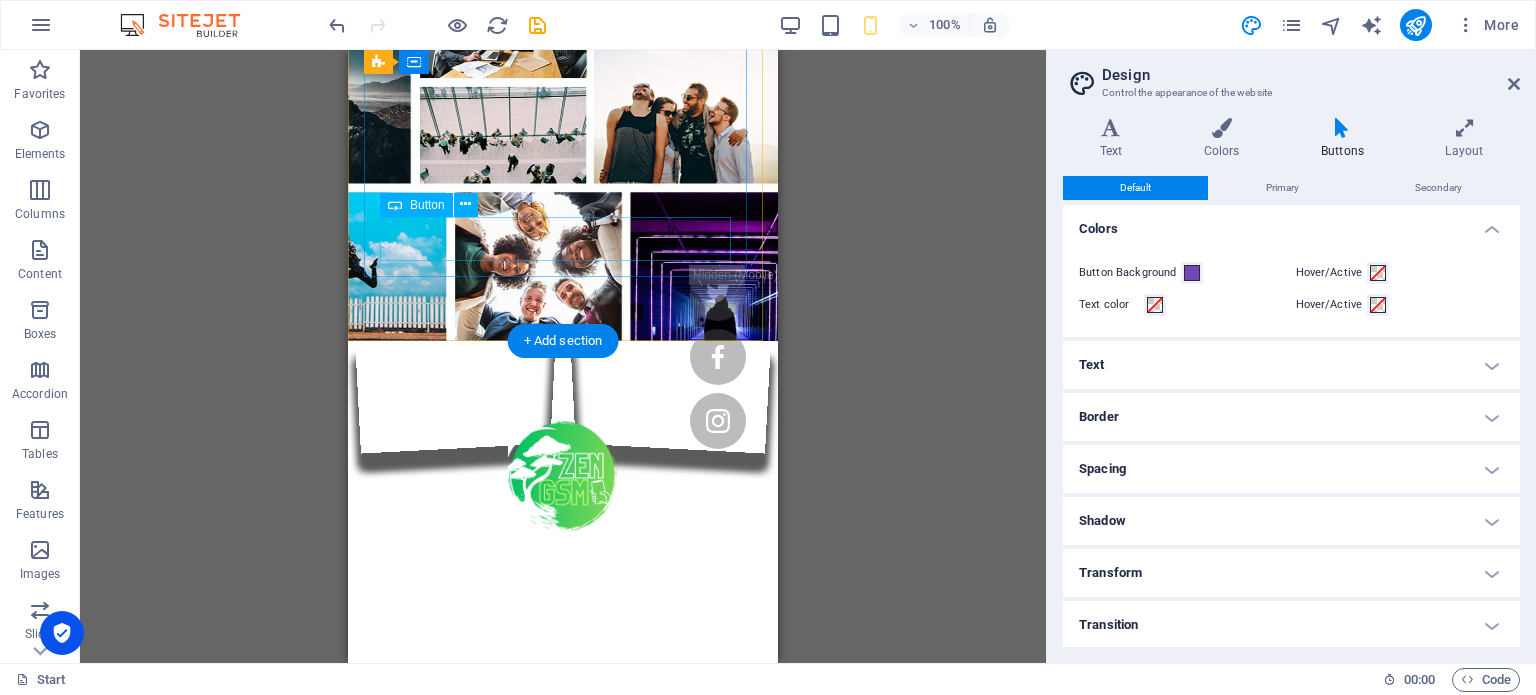click on "Visit our webinar" at bounding box center (563, 729) 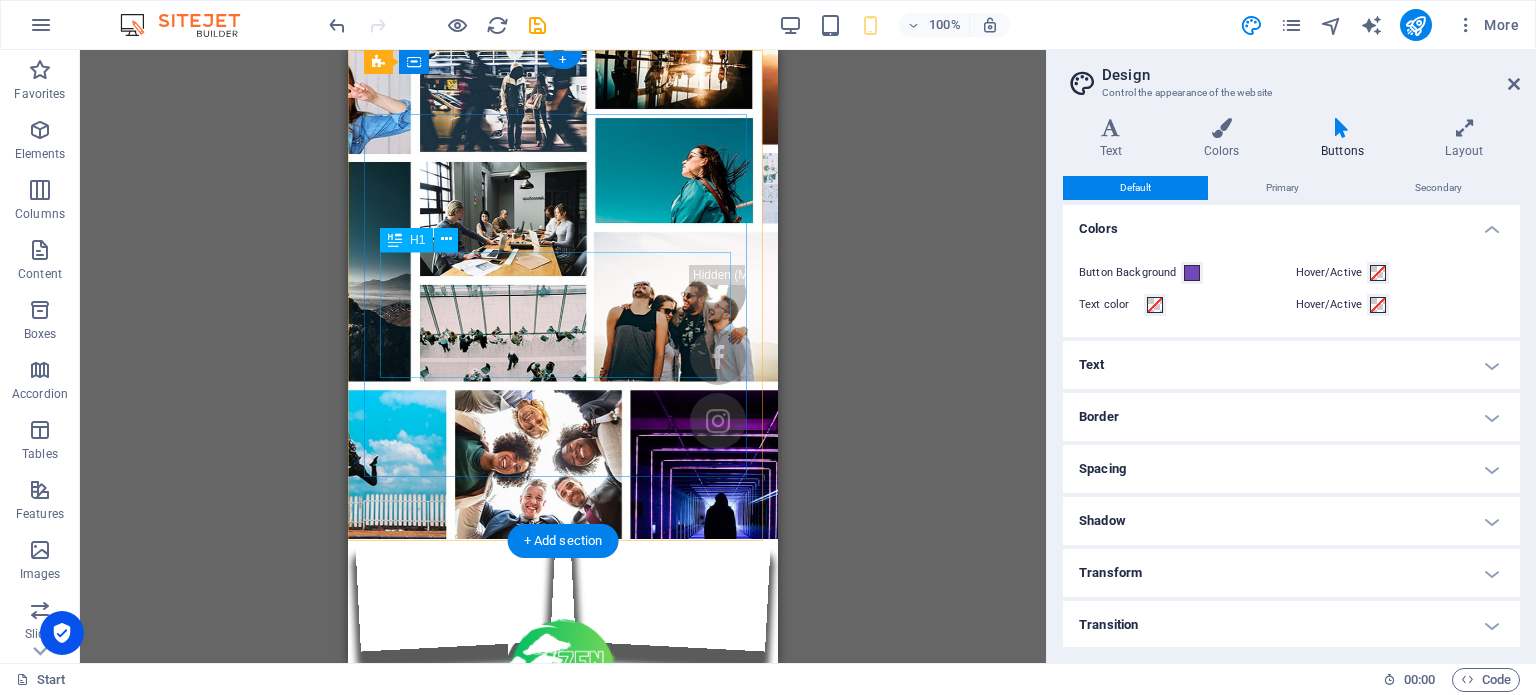 scroll, scrollTop: 0, scrollLeft: 0, axis: both 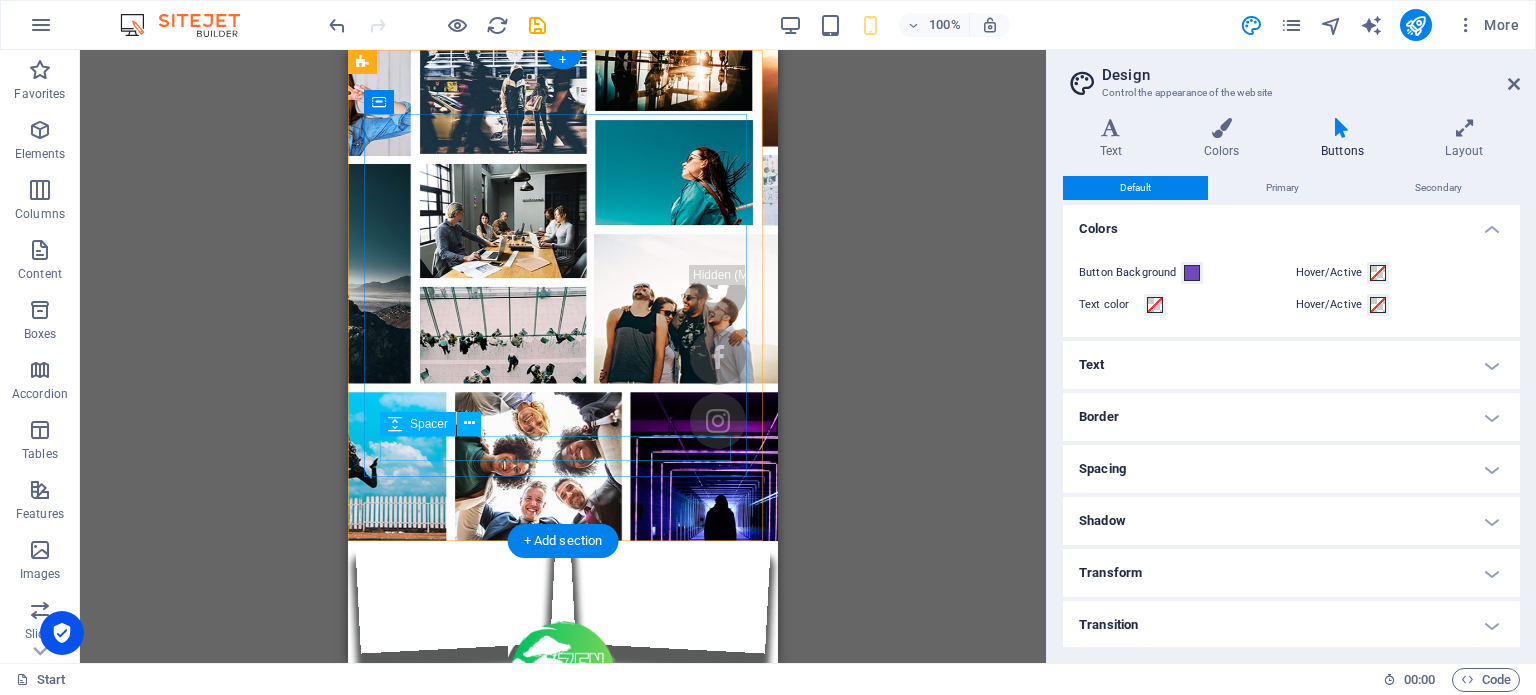 click at bounding box center [563, 894] 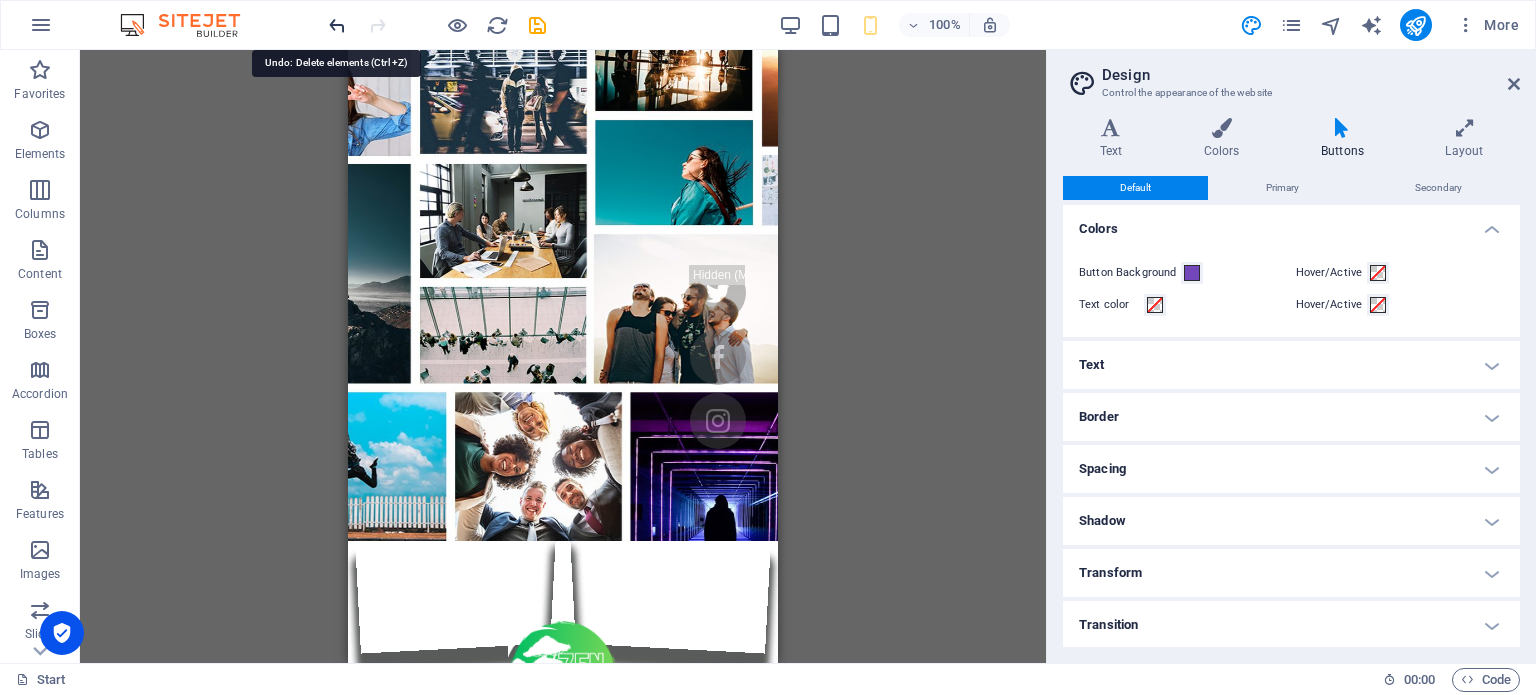click at bounding box center (337, 25) 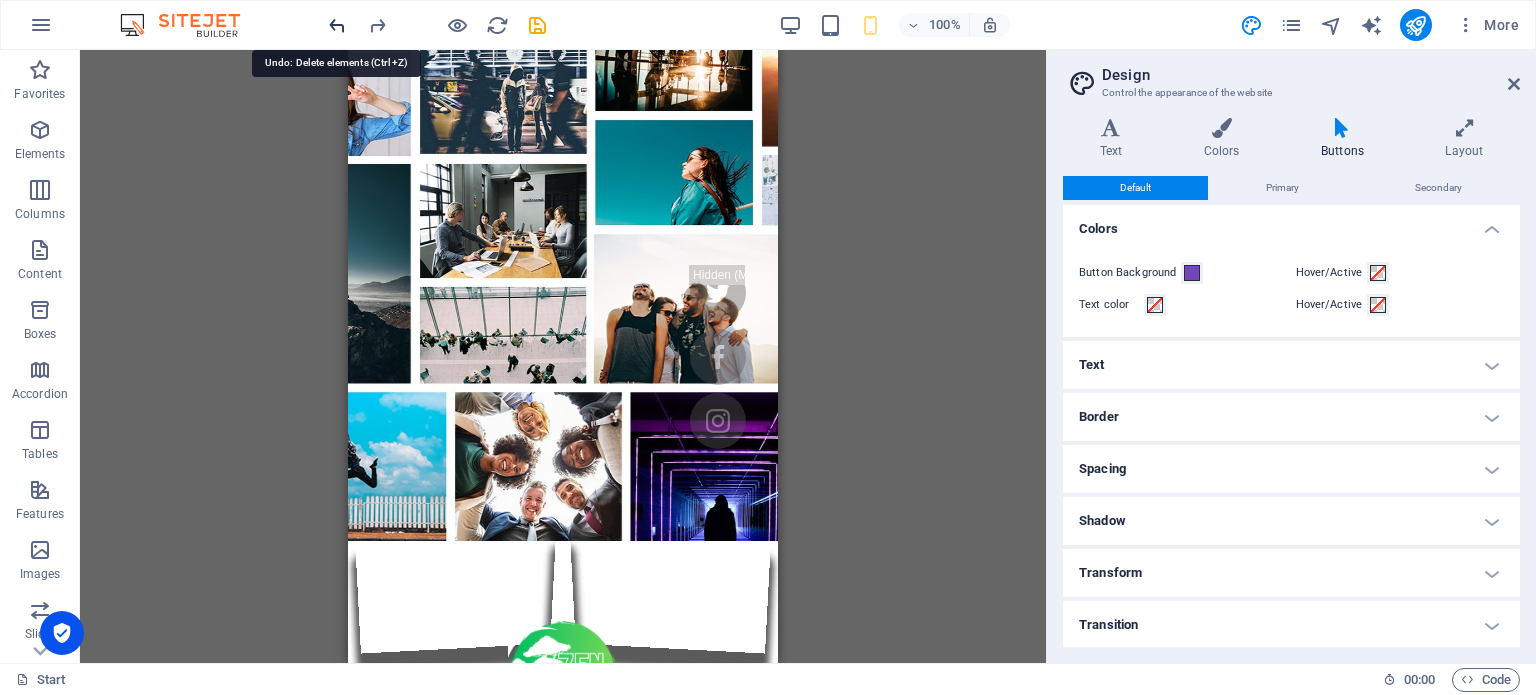 click at bounding box center (337, 25) 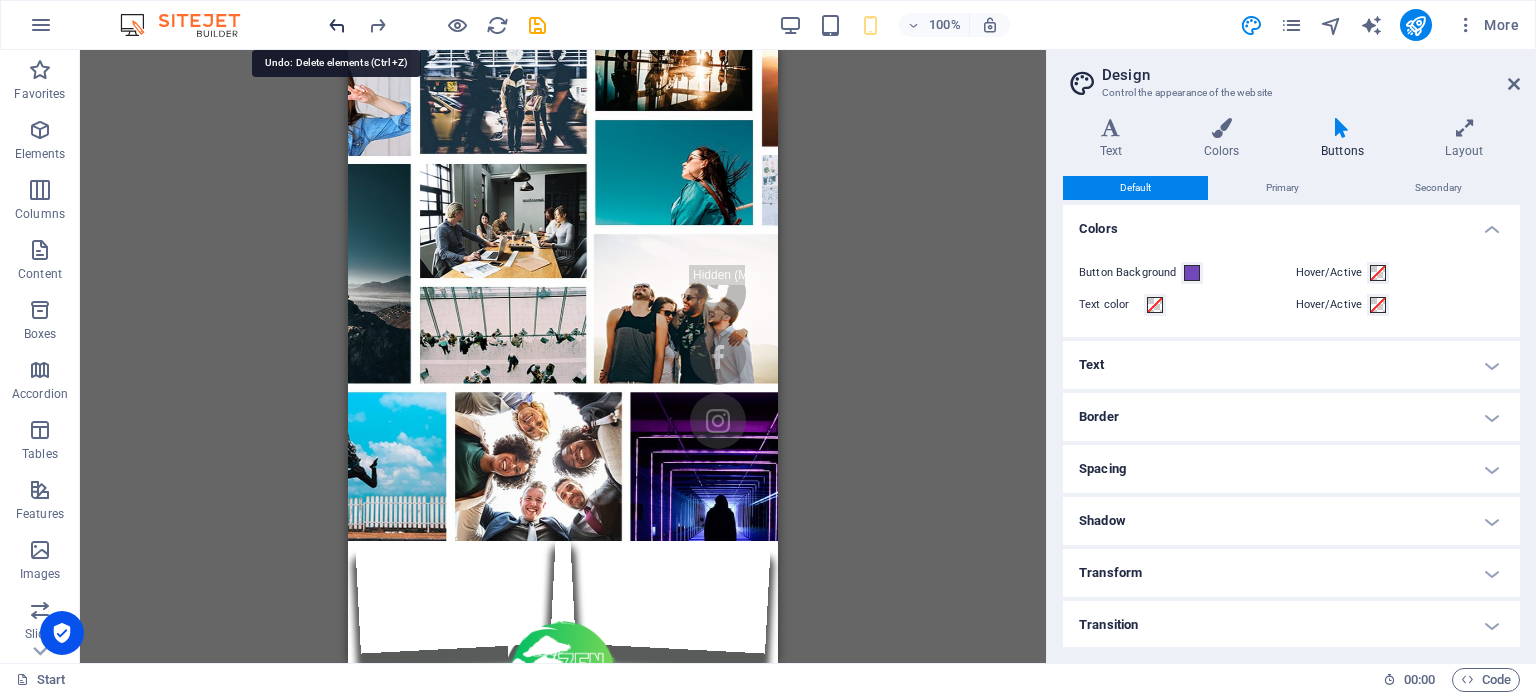 click at bounding box center [337, 25] 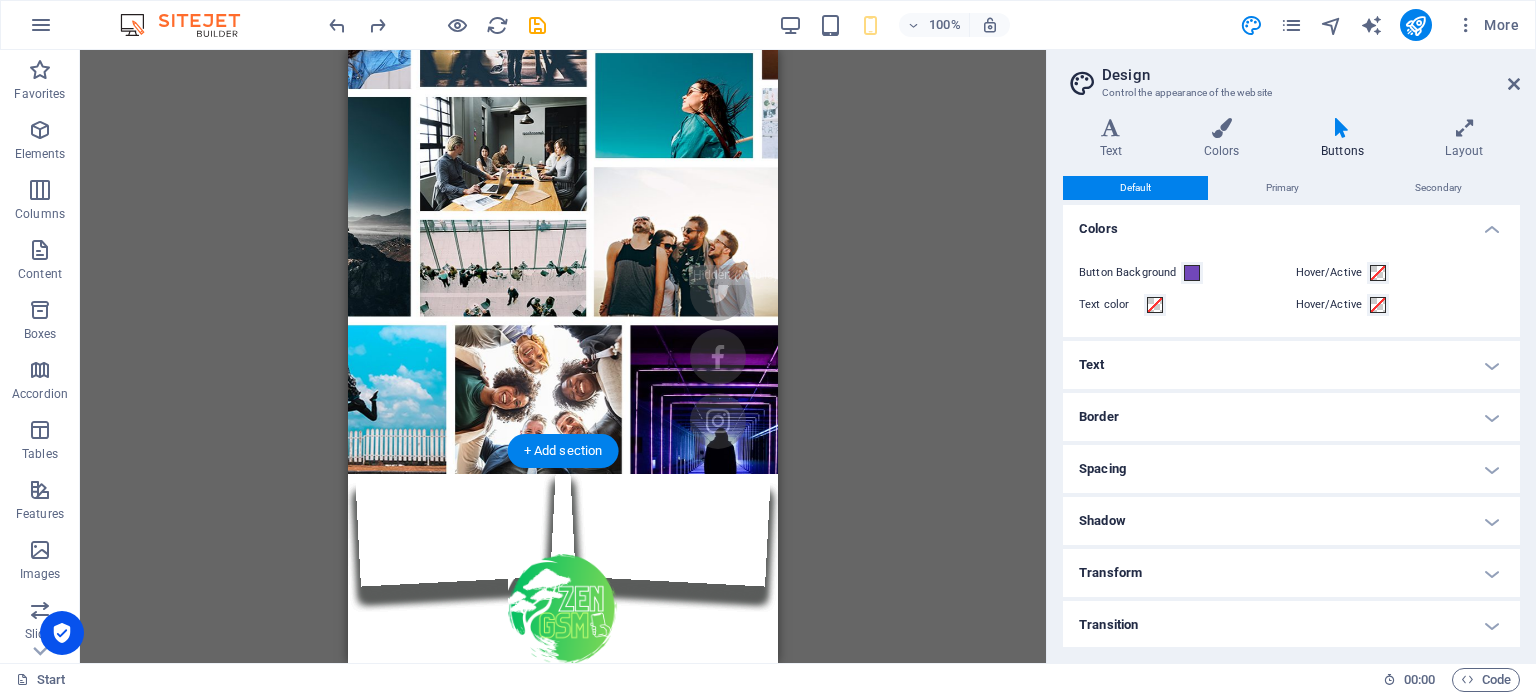 scroll, scrollTop: 100, scrollLeft: 0, axis: vertical 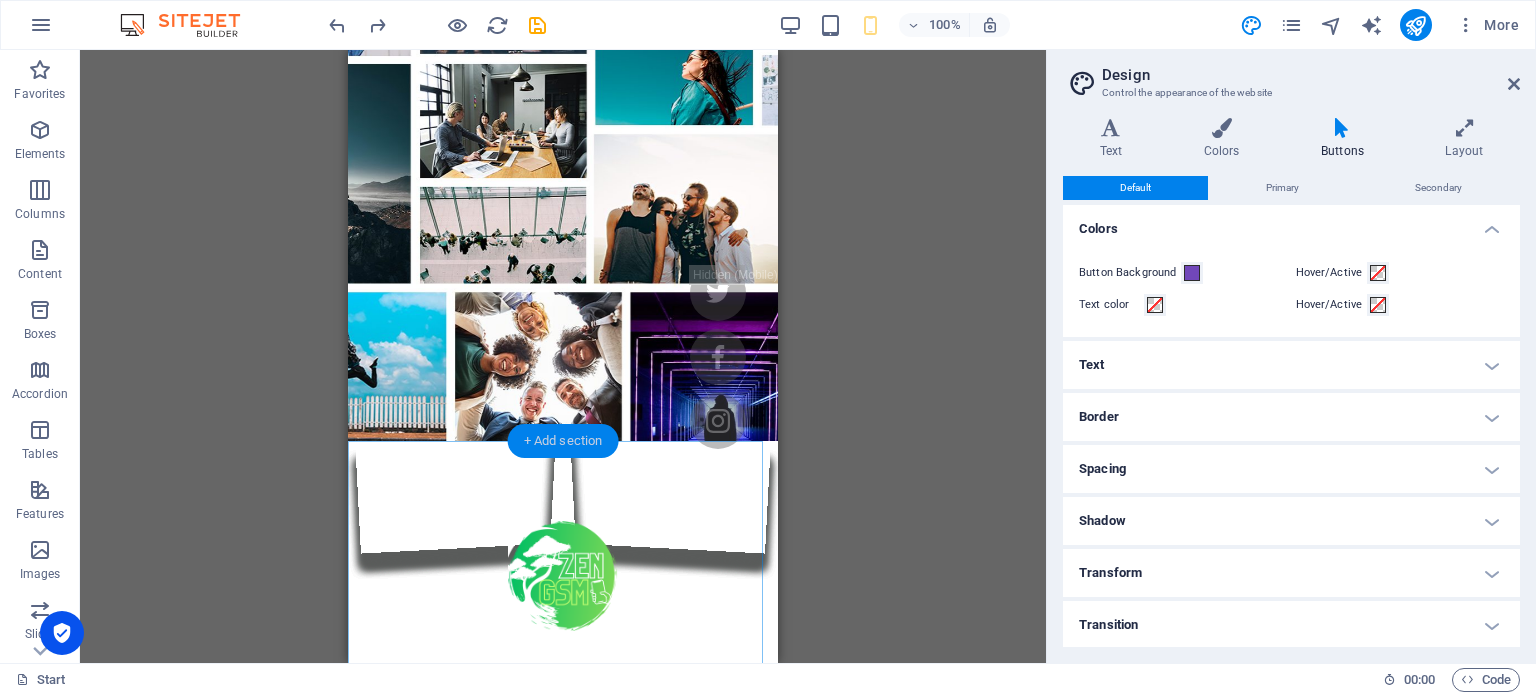 click on "+ Add section" at bounding box center [563, 441] 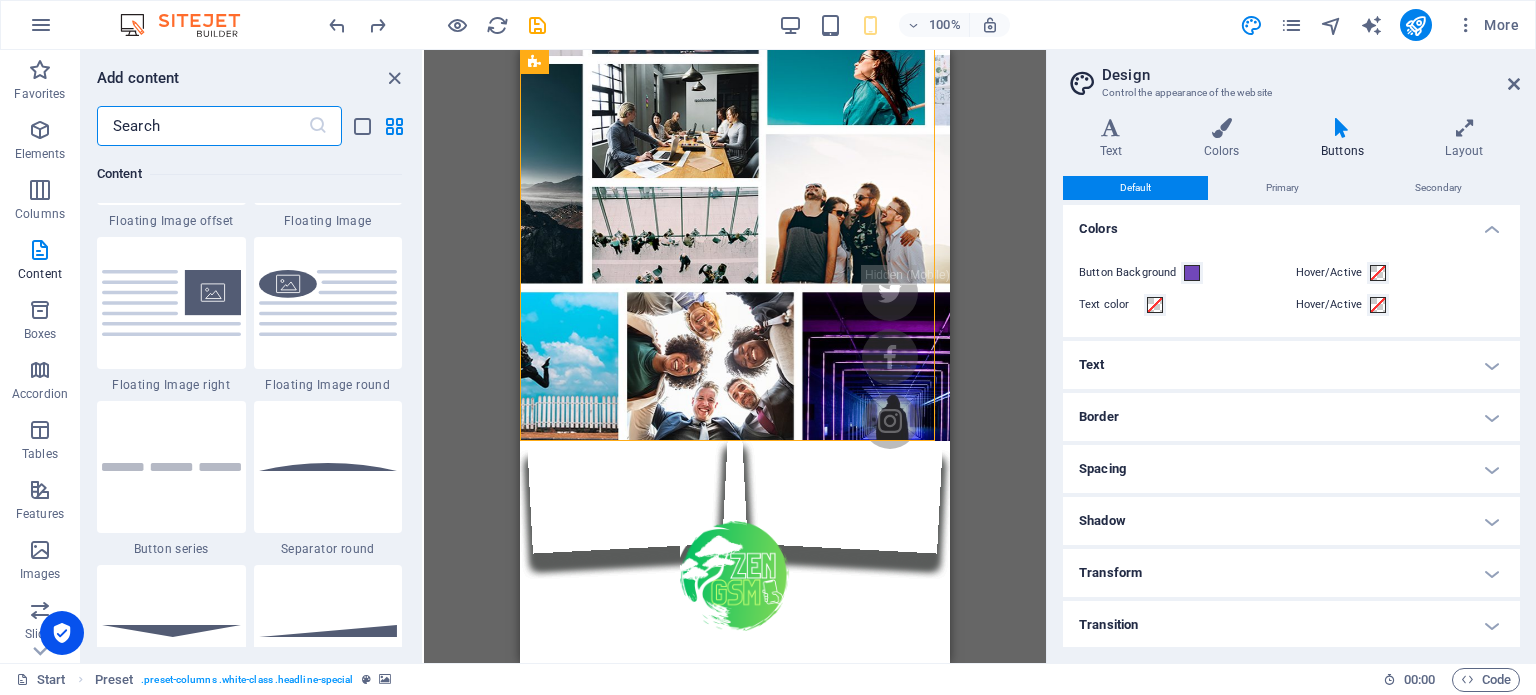 scroll, scrollTop: 4599, scrollLeft: 0, axis: vertical 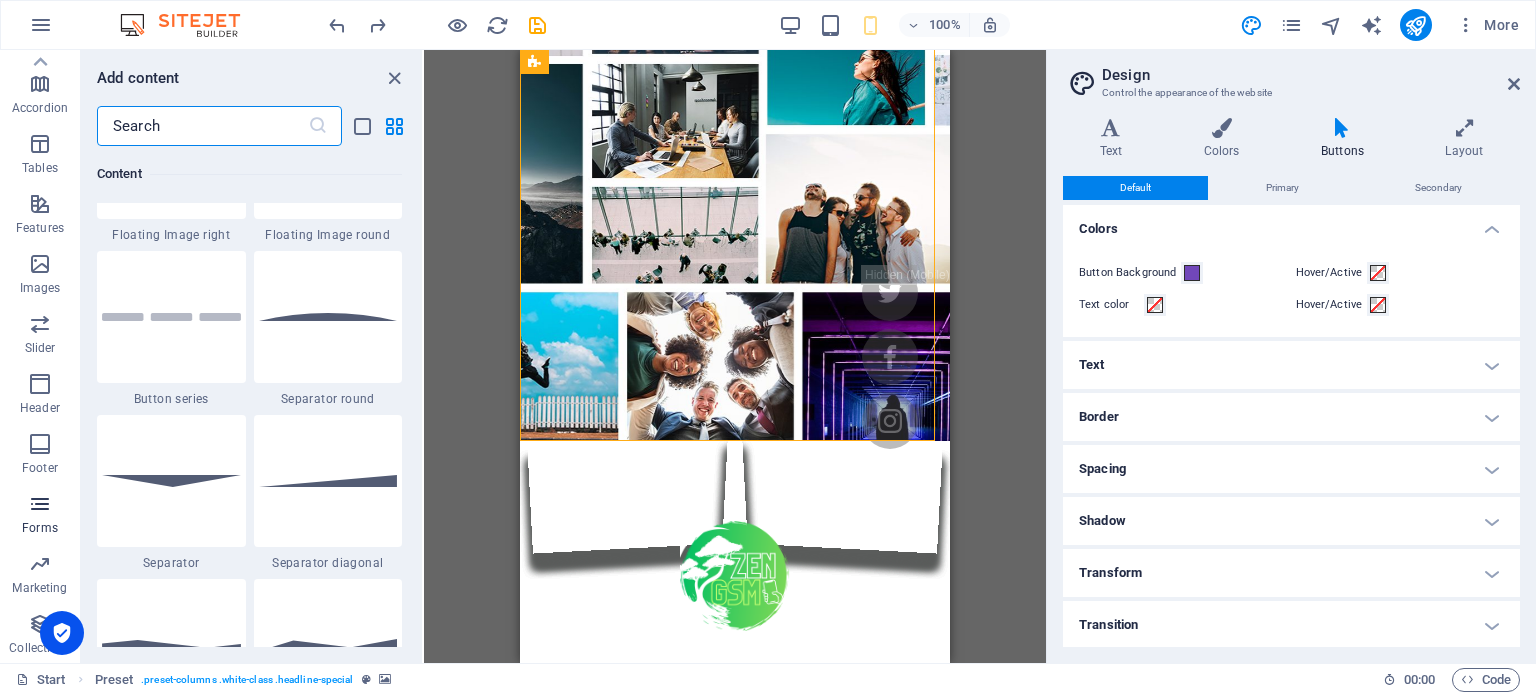 click at bounding box center [40, 504] 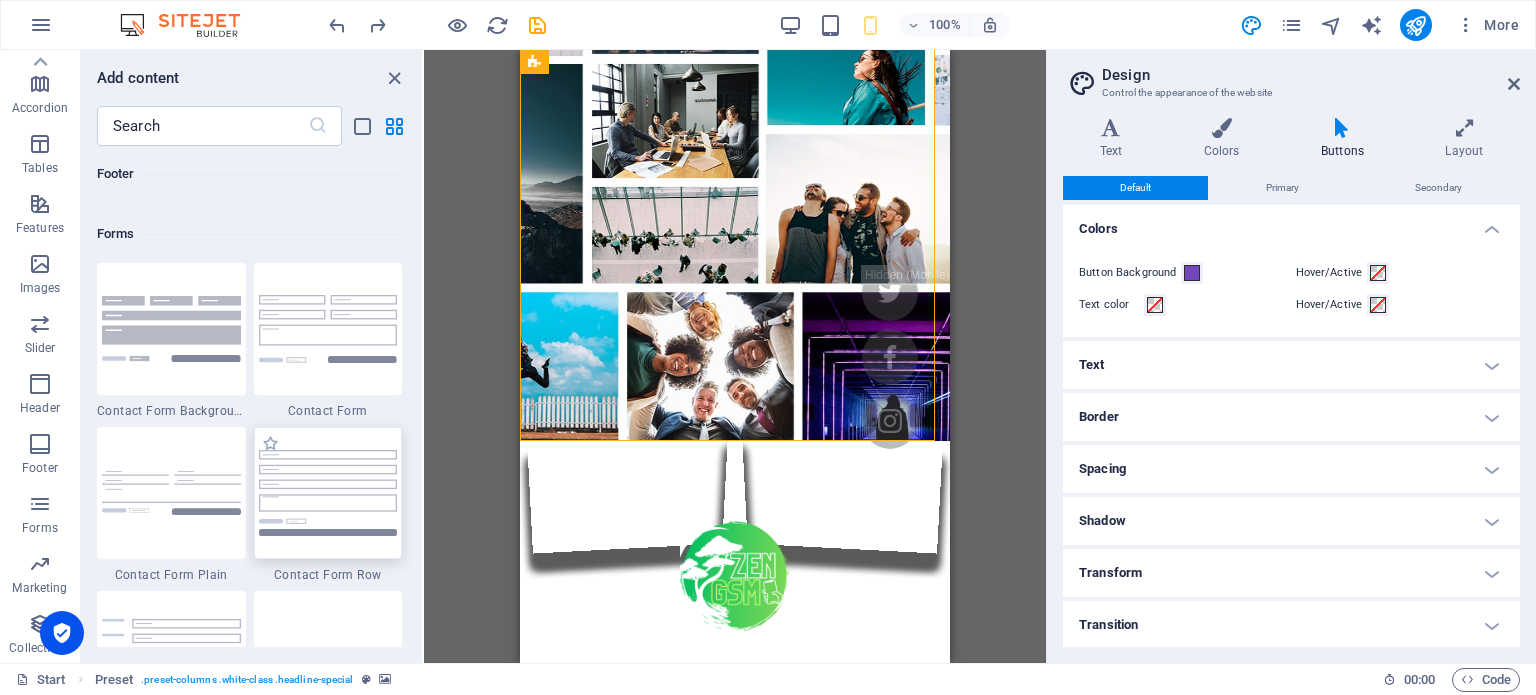 scroll, scrollTop: 14436, scrollLeft: 0, axis: vertical 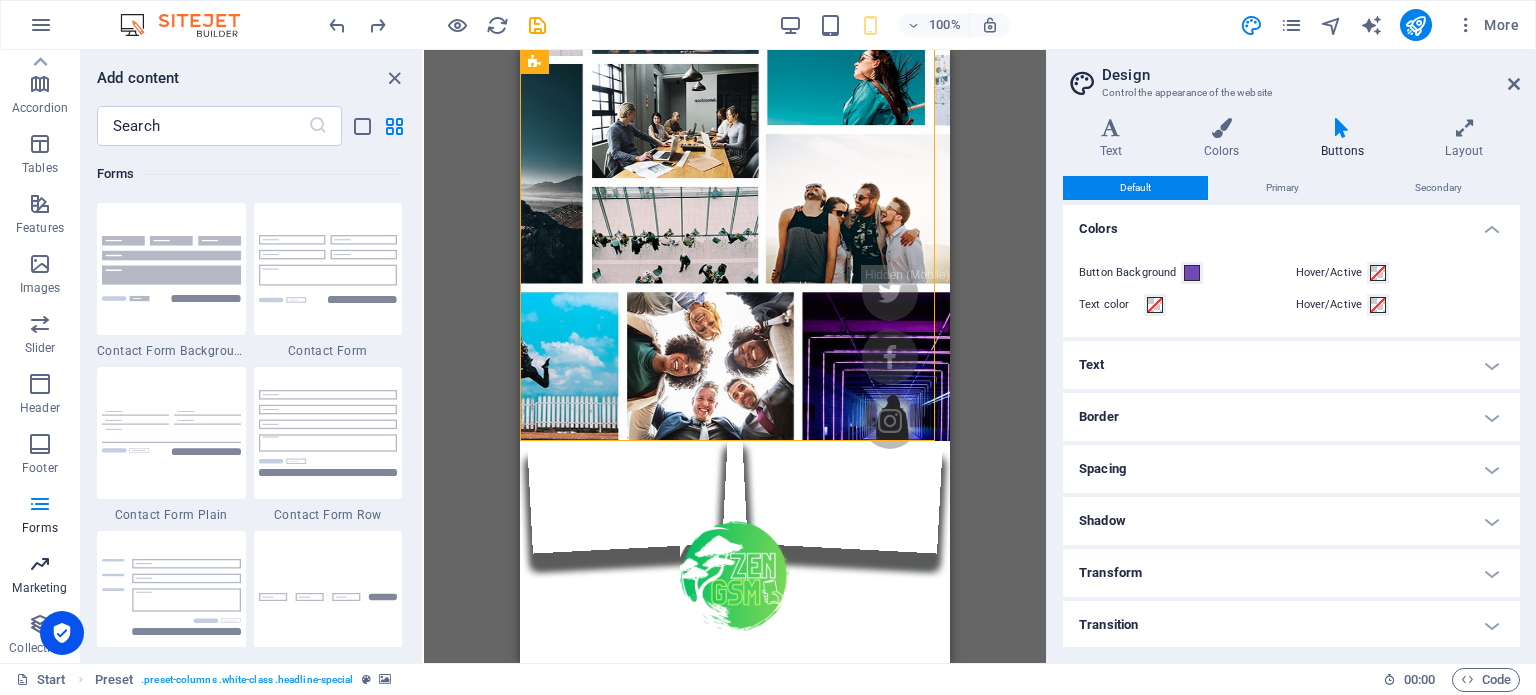 click at bounding box center [40, 564] 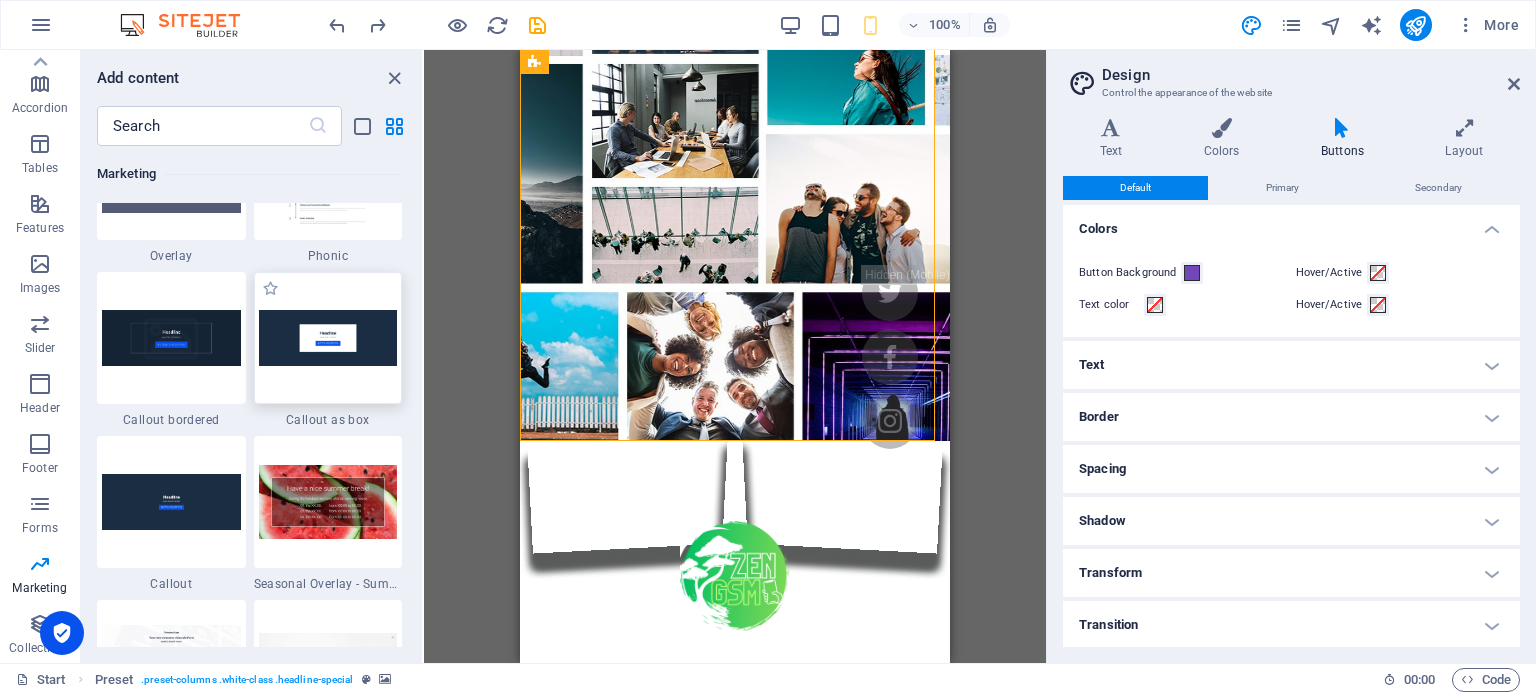 scroll, scrollTop: 16424, scrollLeft: 0, axis: vertical 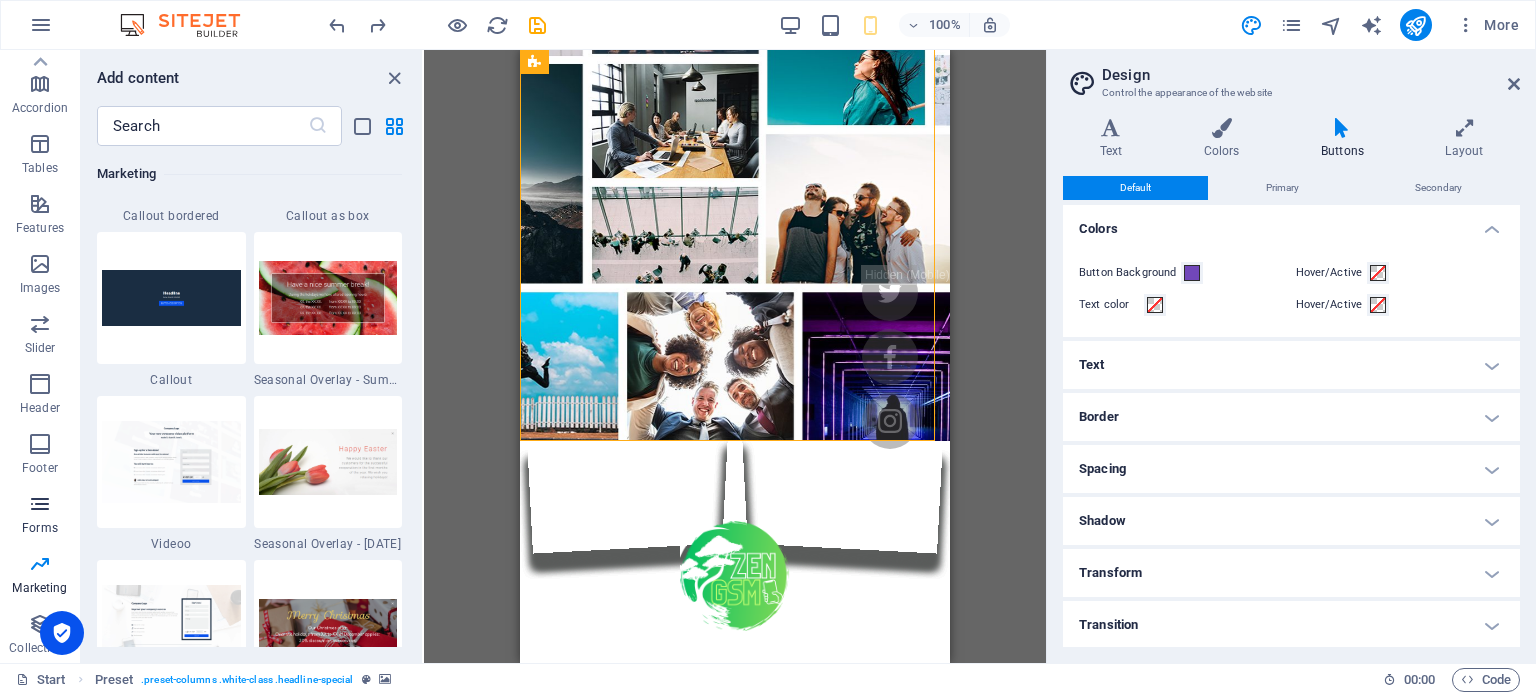click at bounding box center [40, 504] 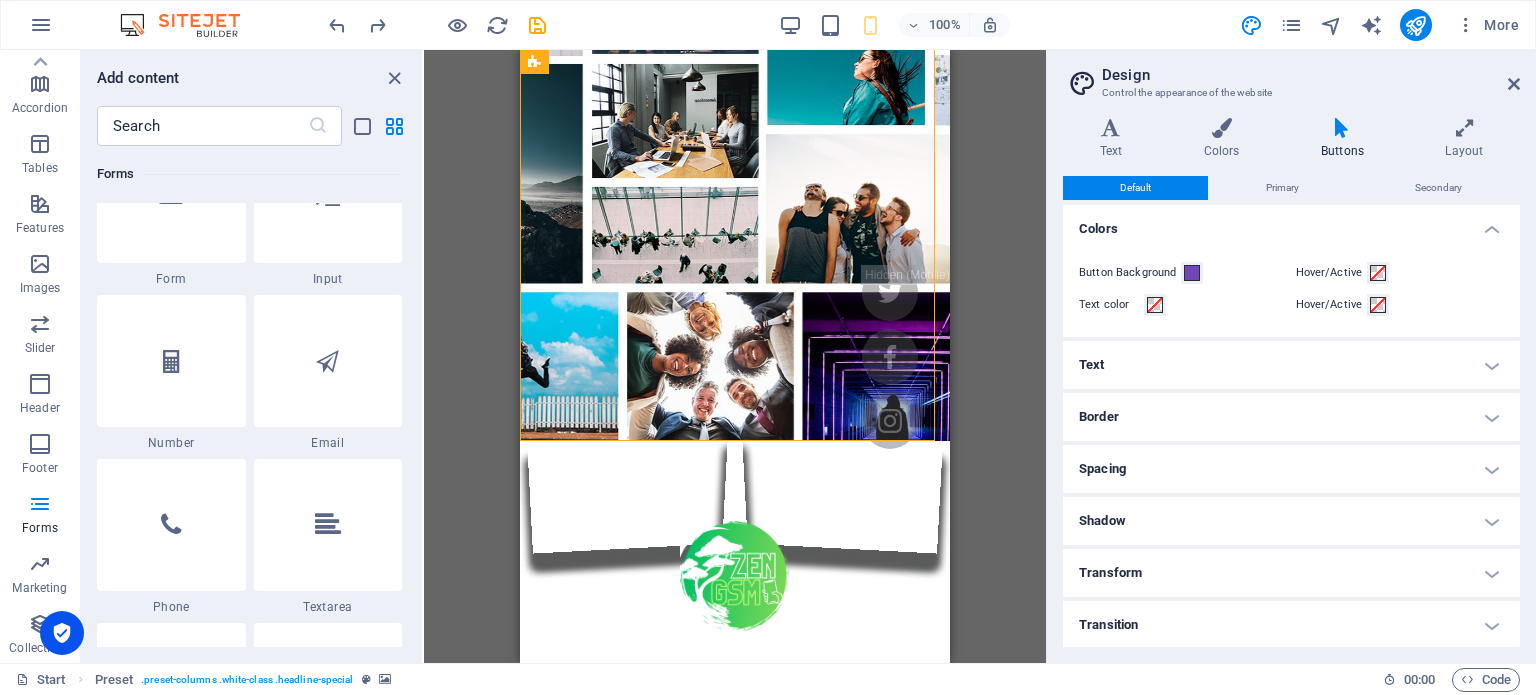 scroll, scrollTop: 15036, scrollLeft: 0, axis: vertical 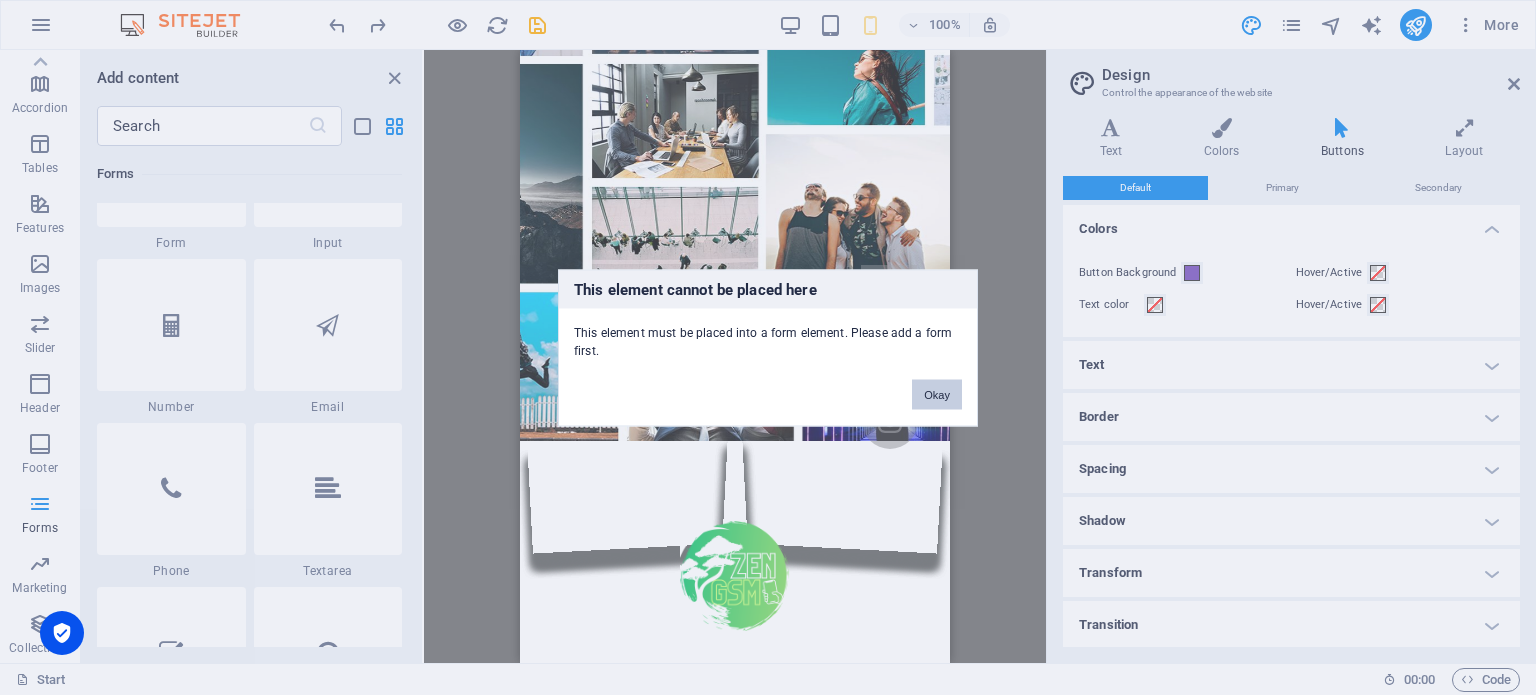 click on "Okay" at bounding box center [937, 394] 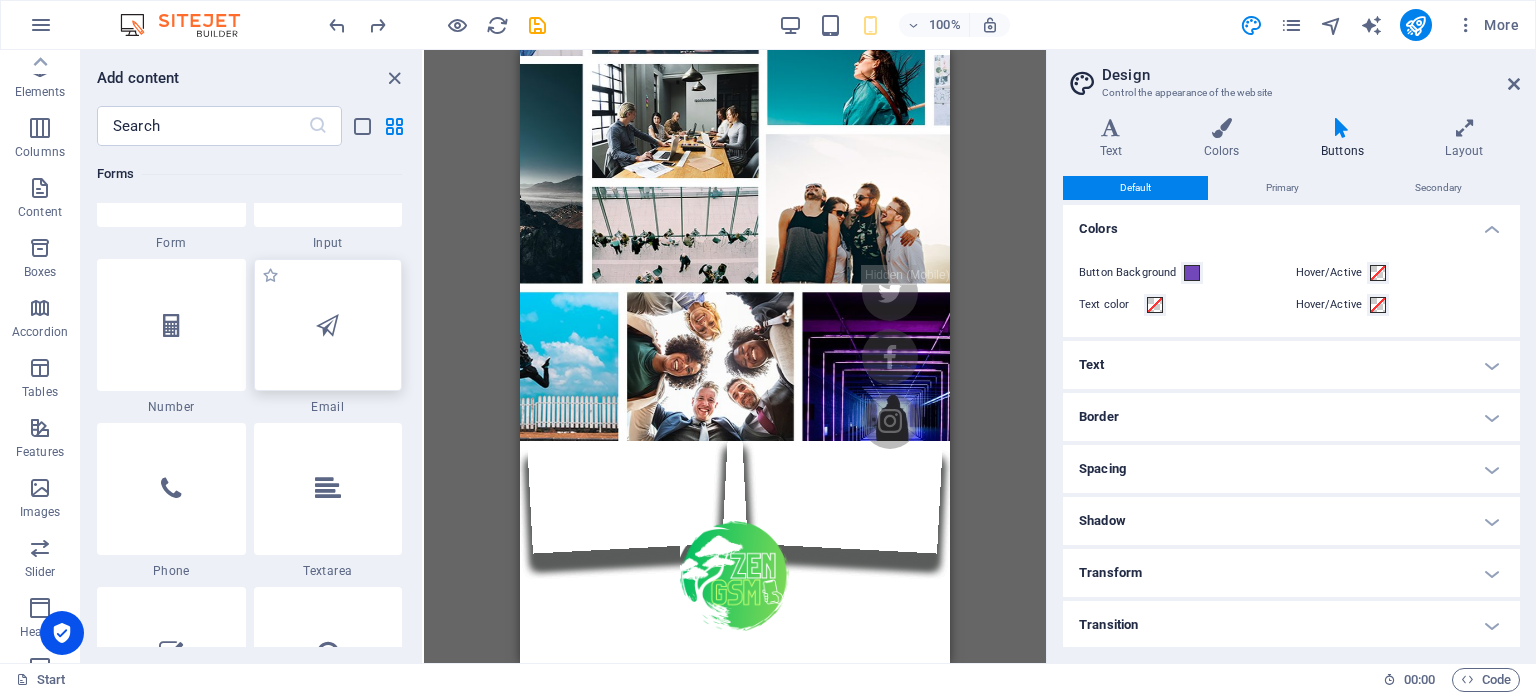 scroll, scrollTop: 0, scrollLeft: 0, axis: both 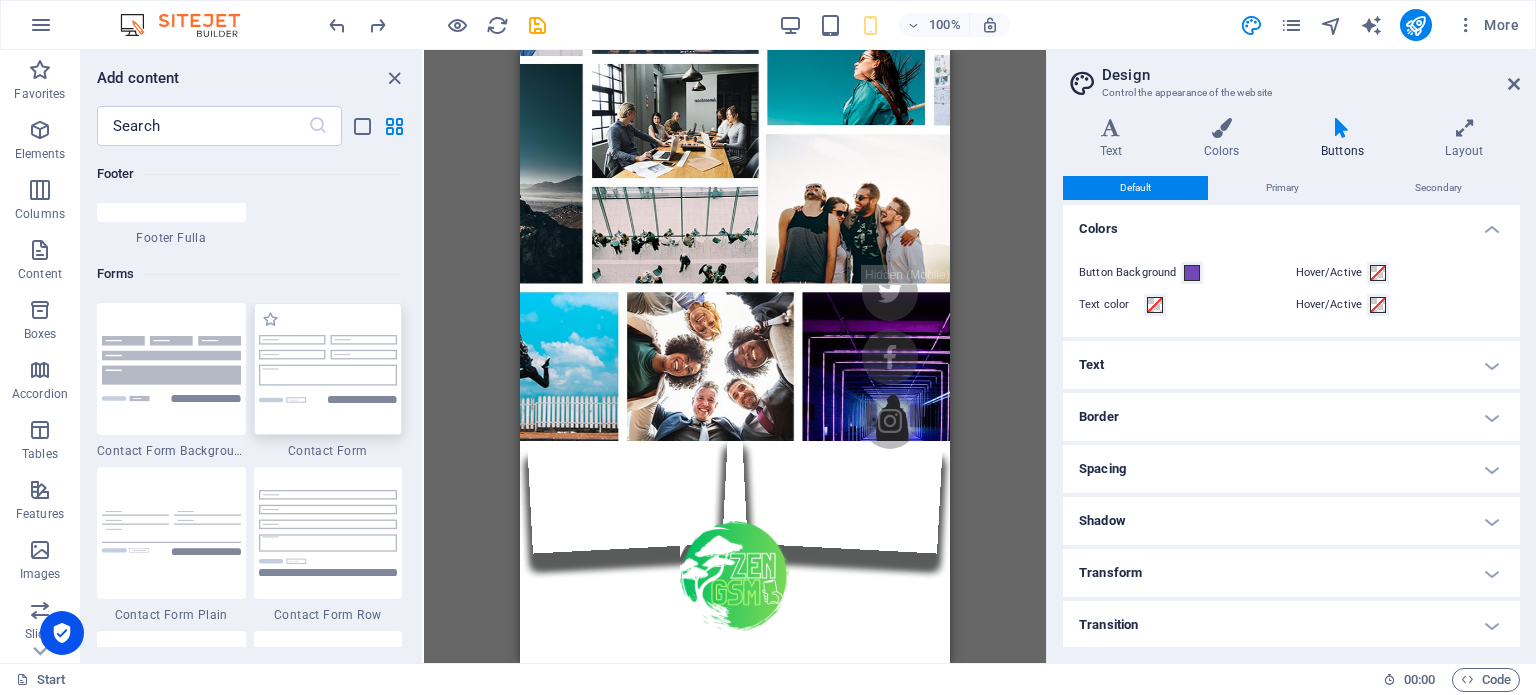 click at bounding box center [328, 368] 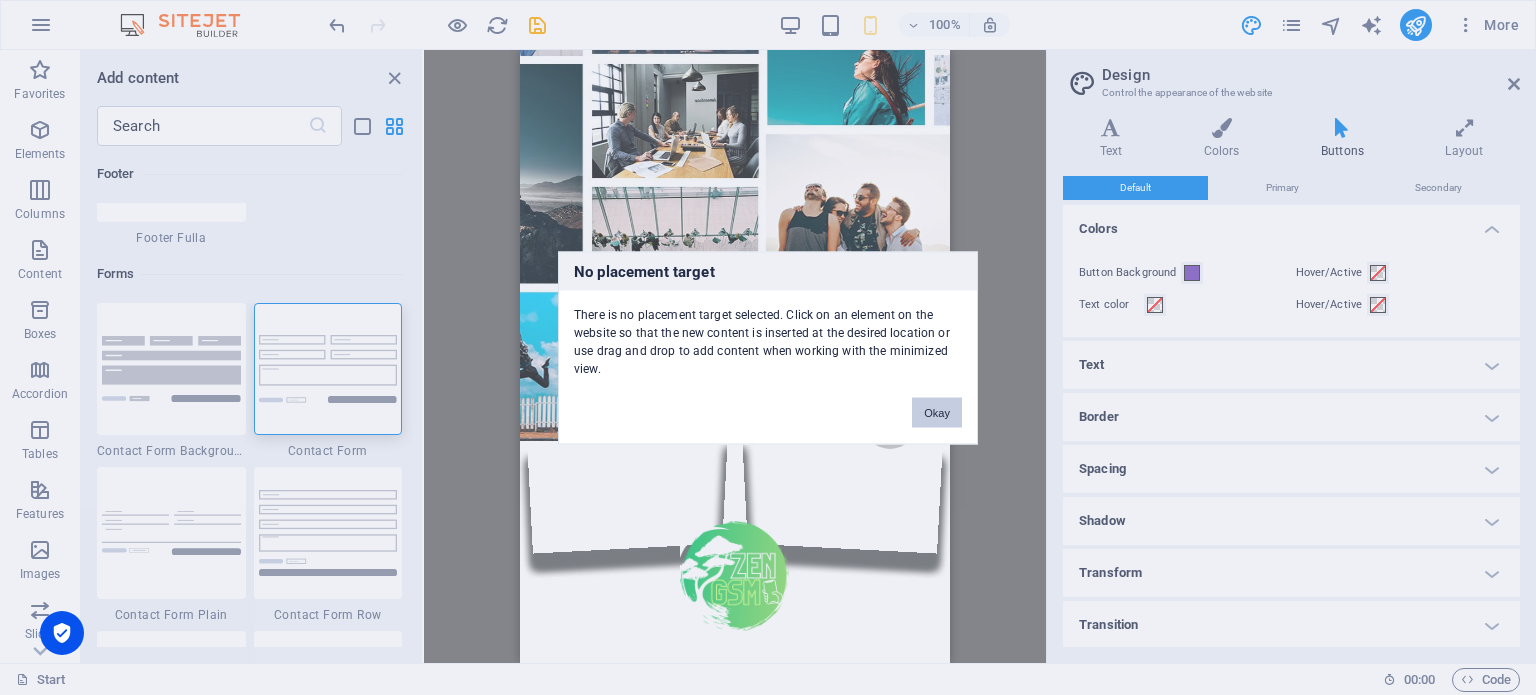 click on "Okay" at bounding box center [937, 412] 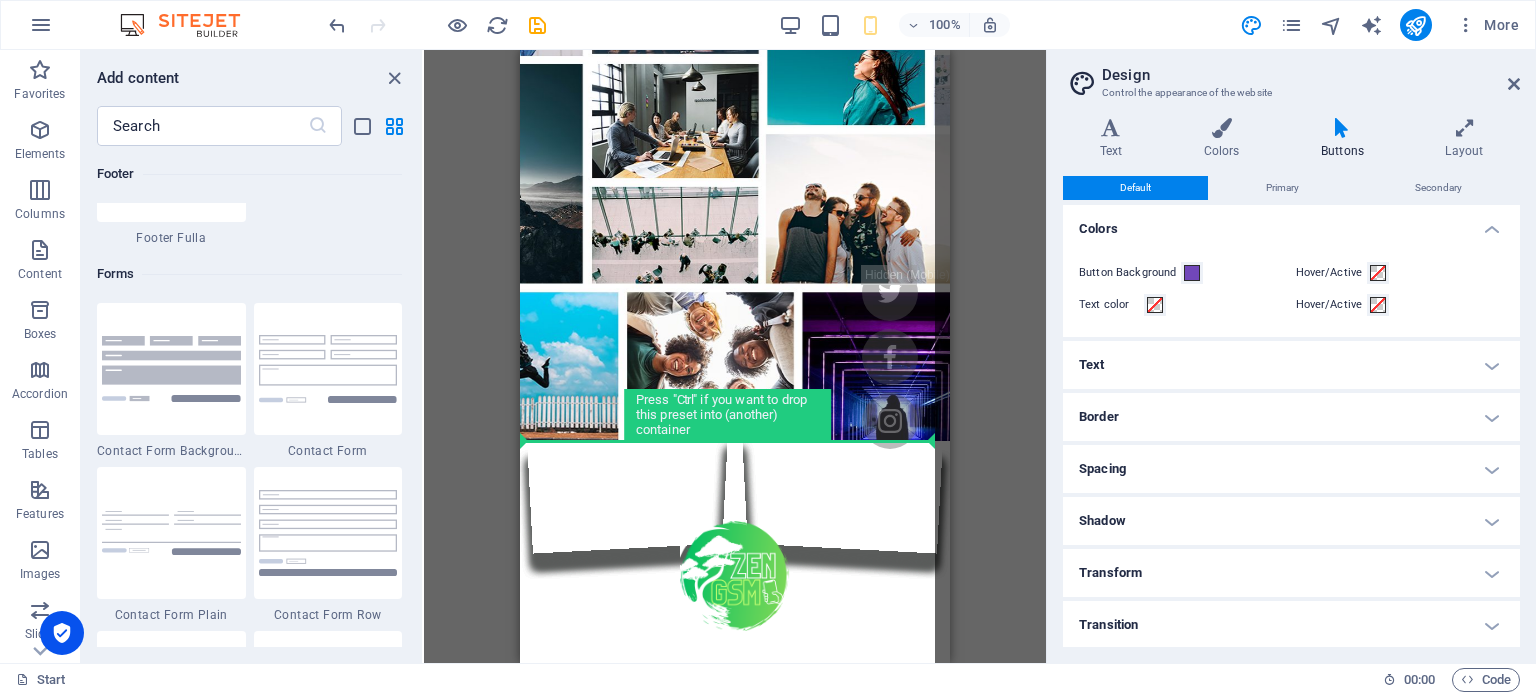 select on "rem" 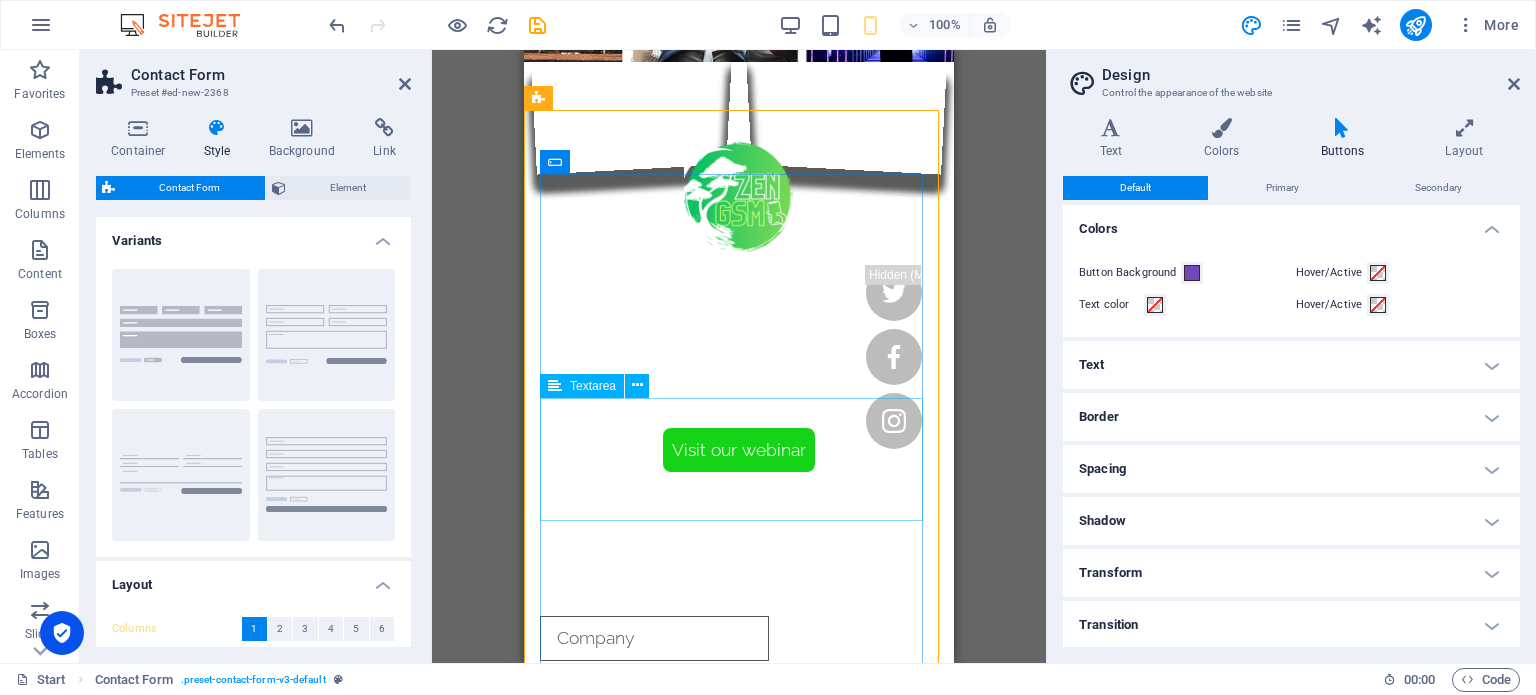 scroll, scrollTop: 300, scrollLeft: 0, axis: vertical 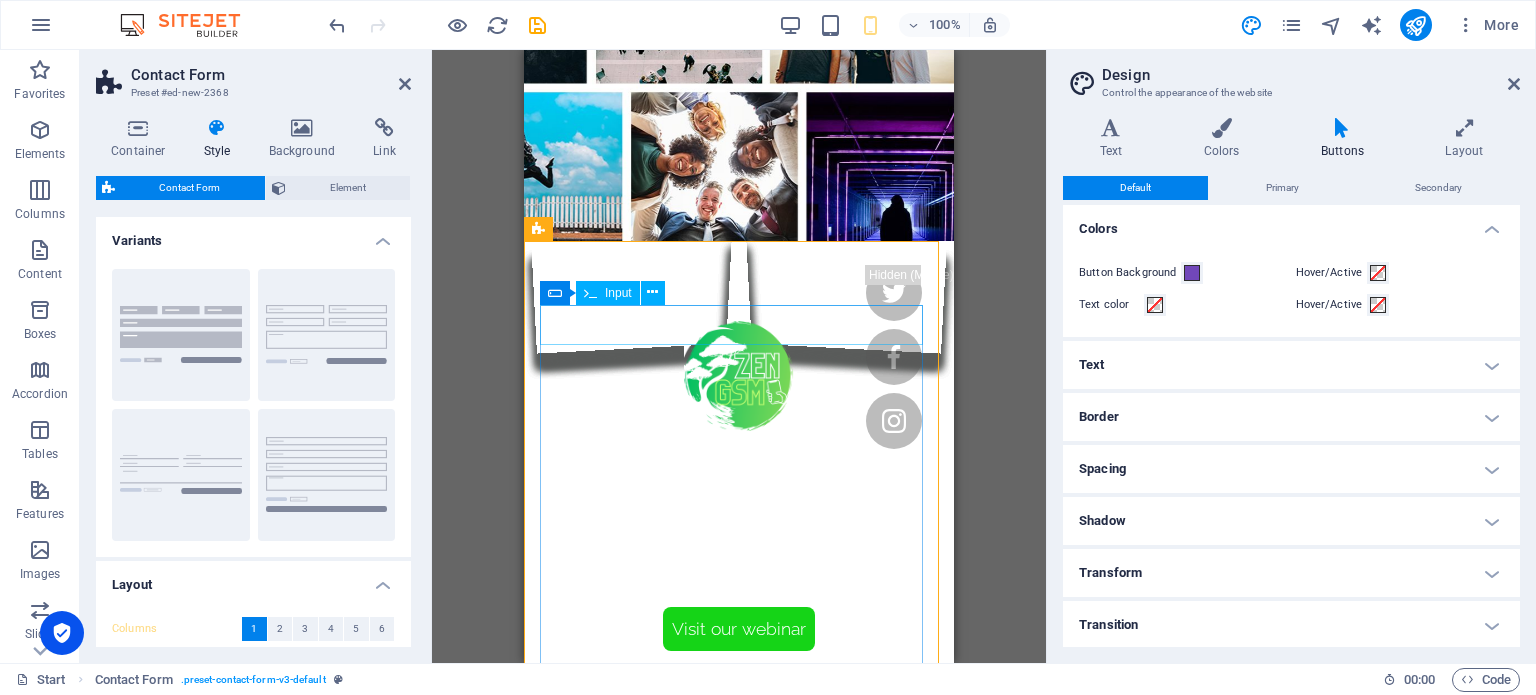 click at bounding box center (654, 817) 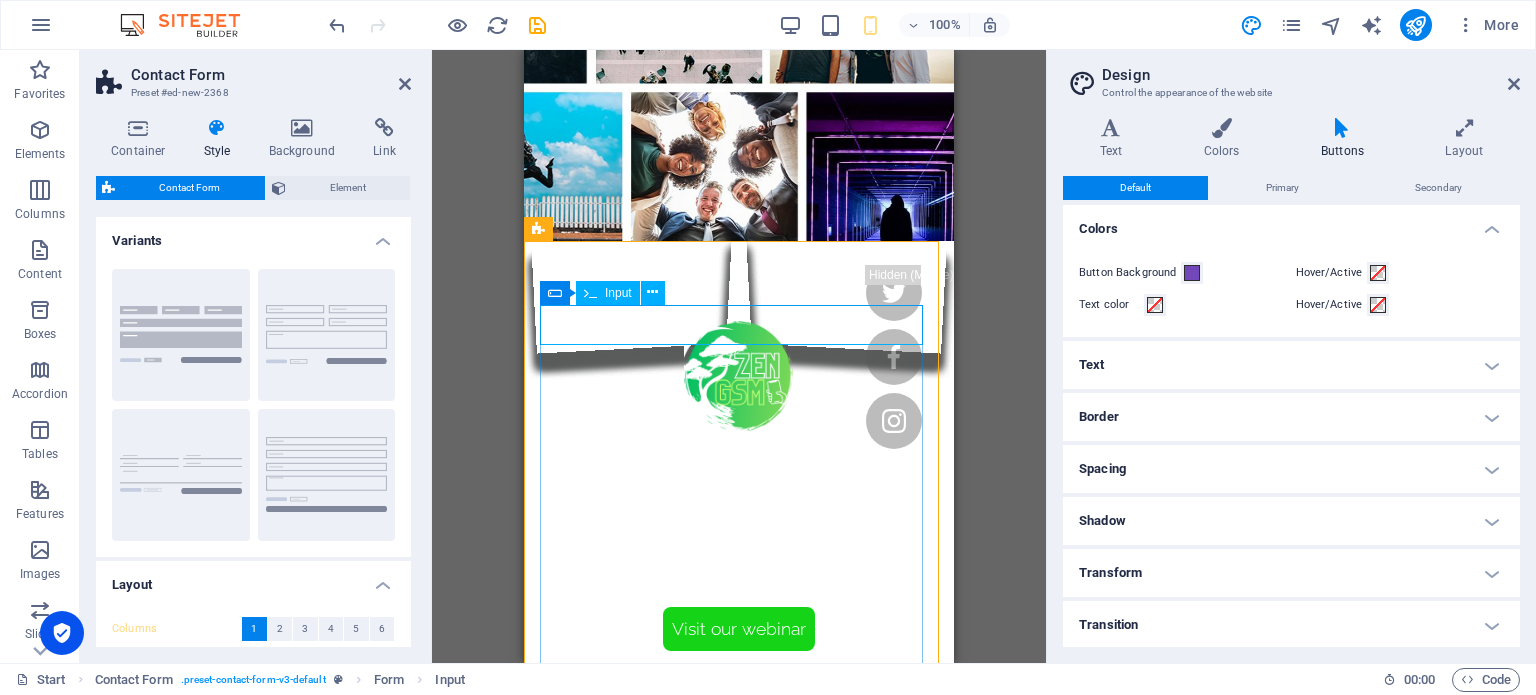 click at bounding box center (654, 817) 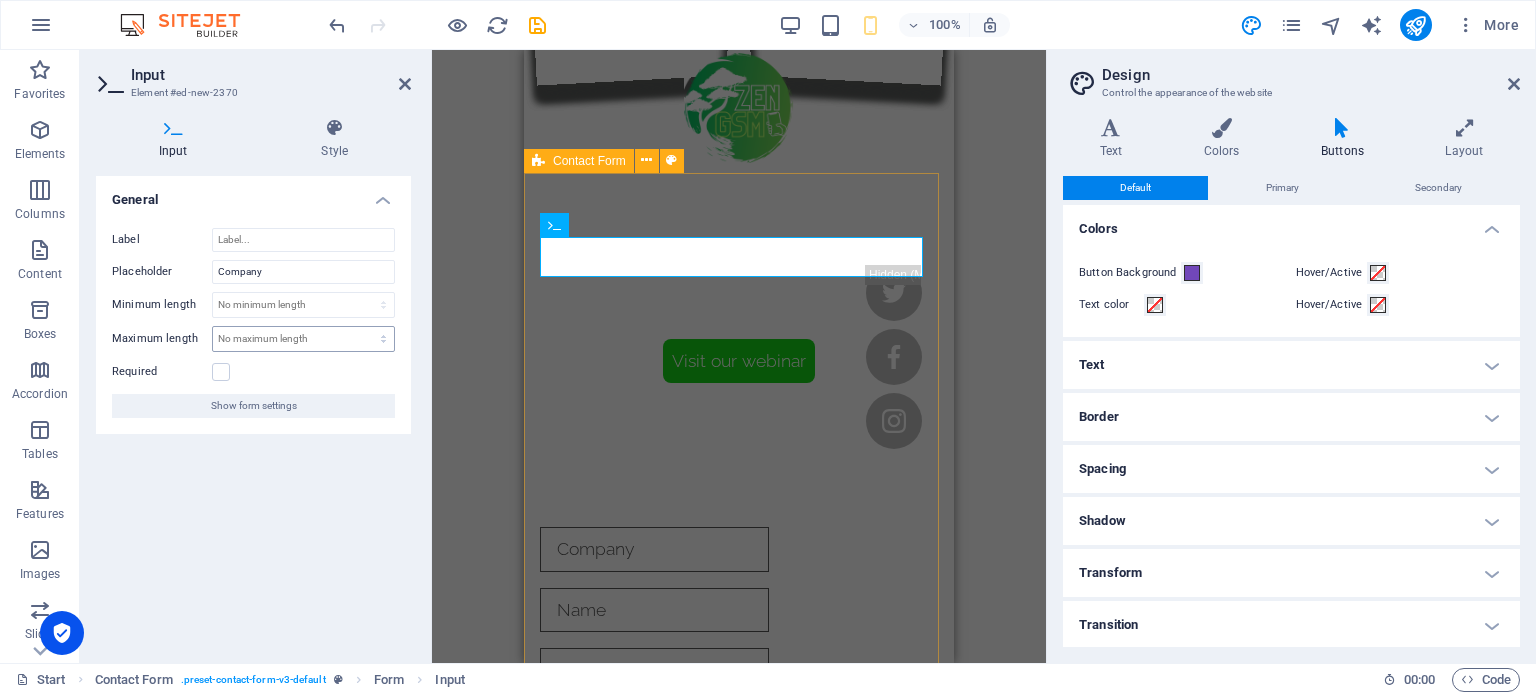 scroll, scrollTop: 600, scrollLeft: 0, axis: vertical 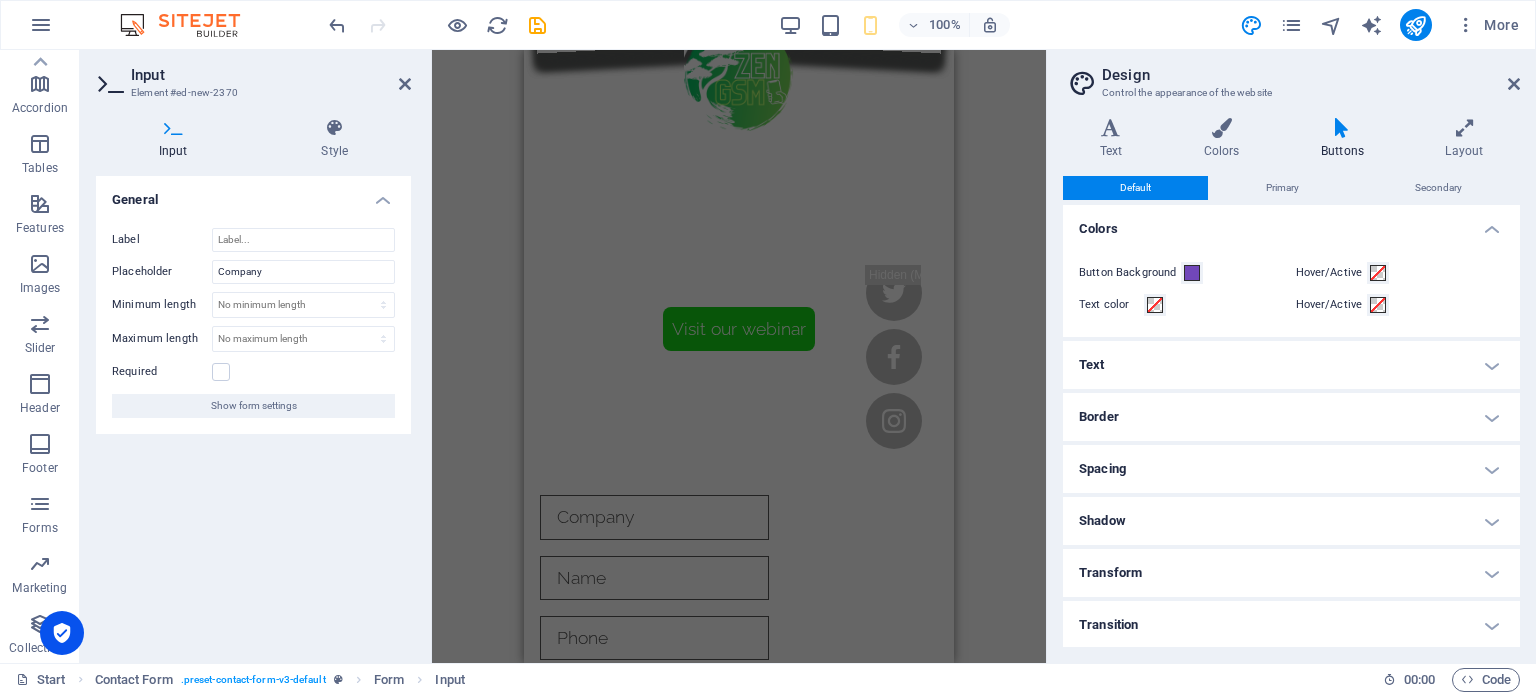 click on "General Label Placeholder Company Minimum length No minimum length chars Maximum length No maximum length chars Required Show form settings" at bounding box center [253, 411] 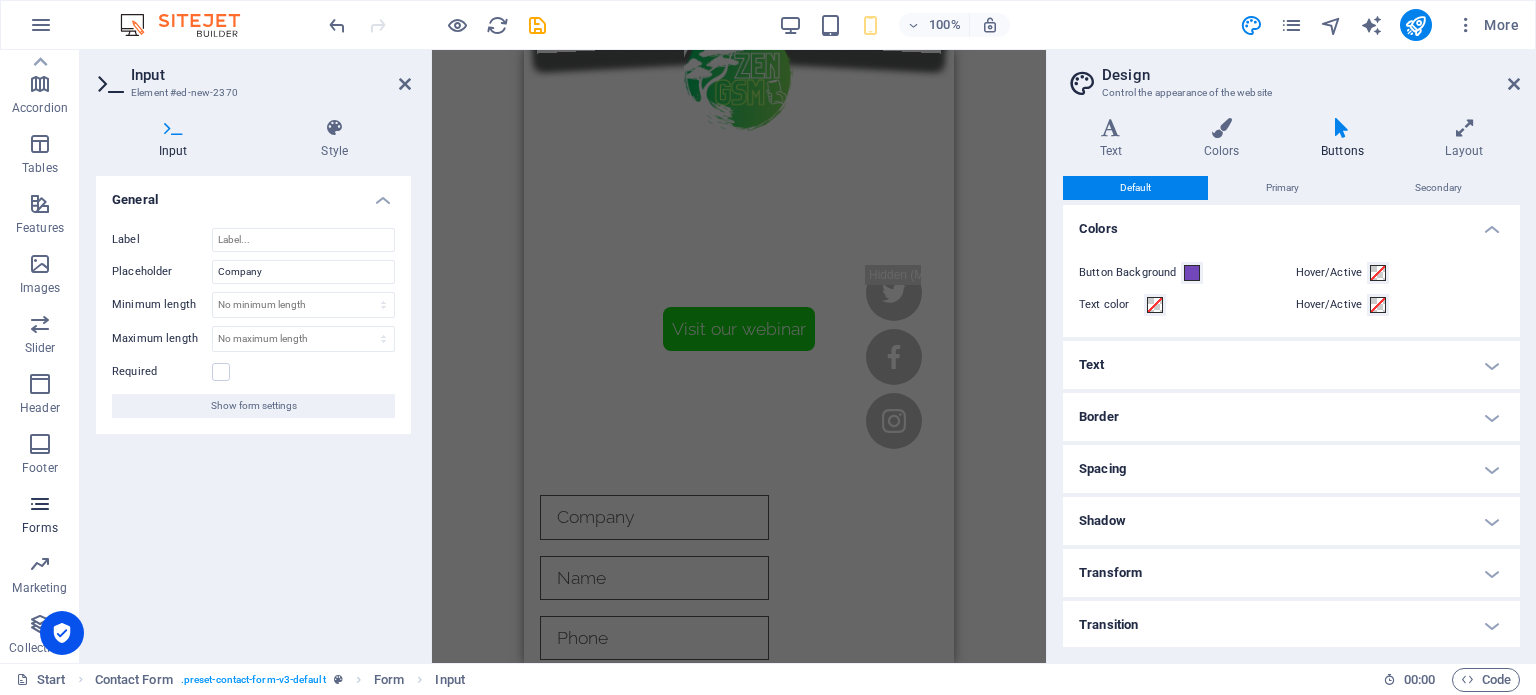 click on "Forms" at bounding box center [40, 516] 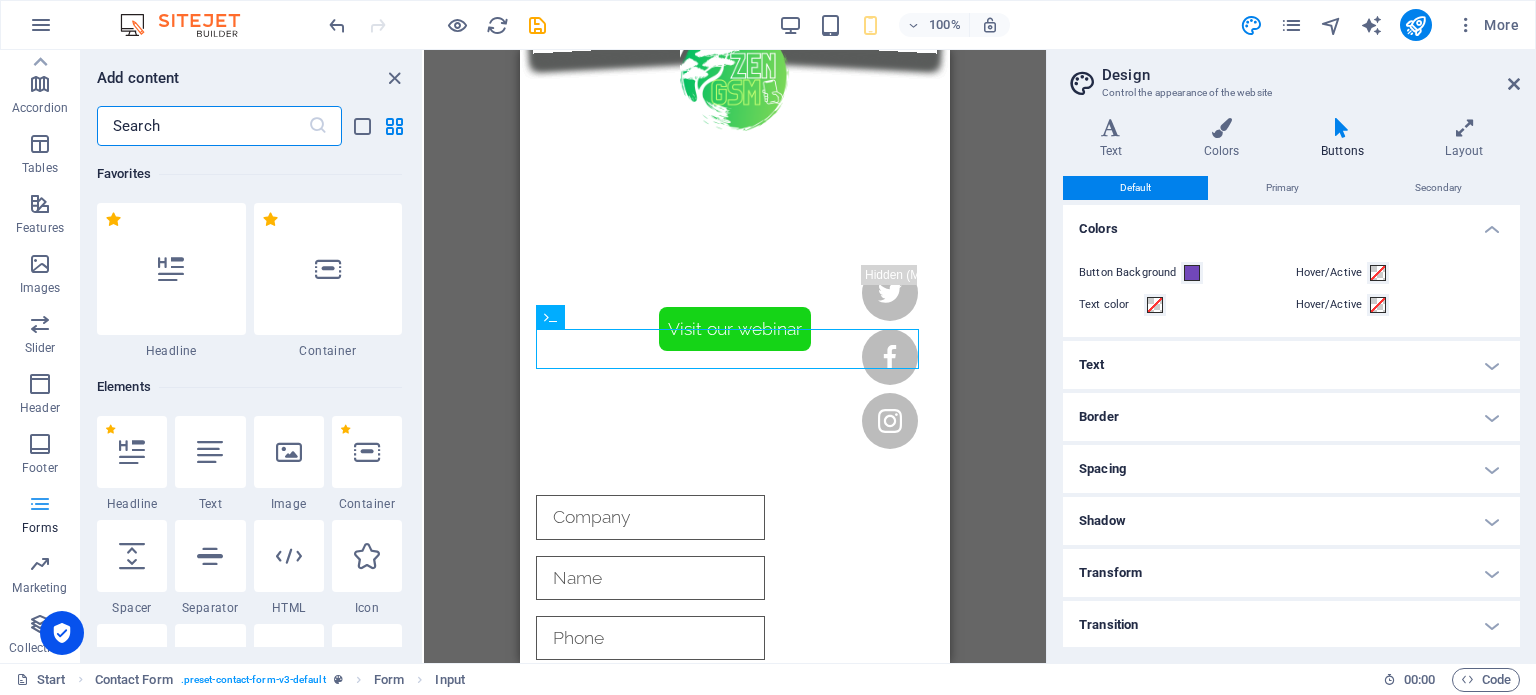 scroll, scrollTop: 276, scrollLeft: 0, axis: vertical 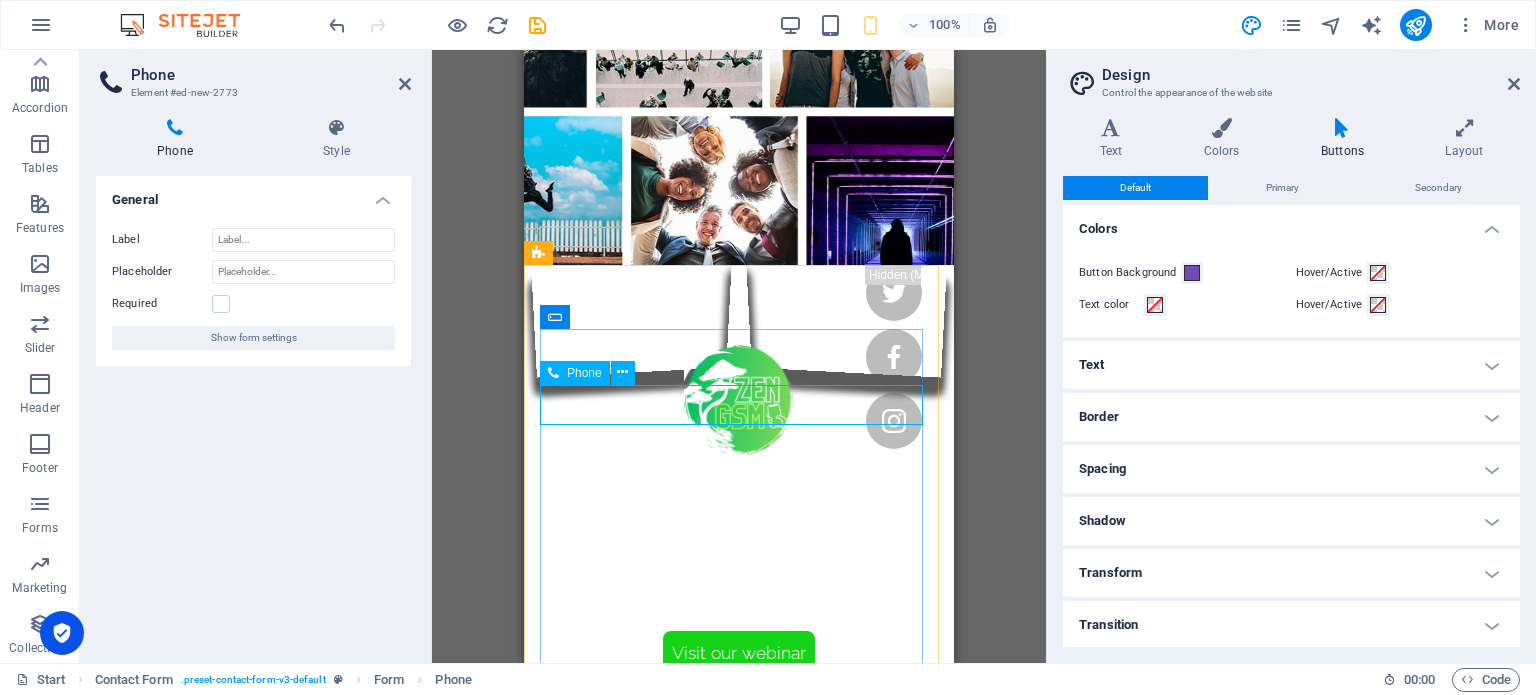 click at bounding box center (654, 902) 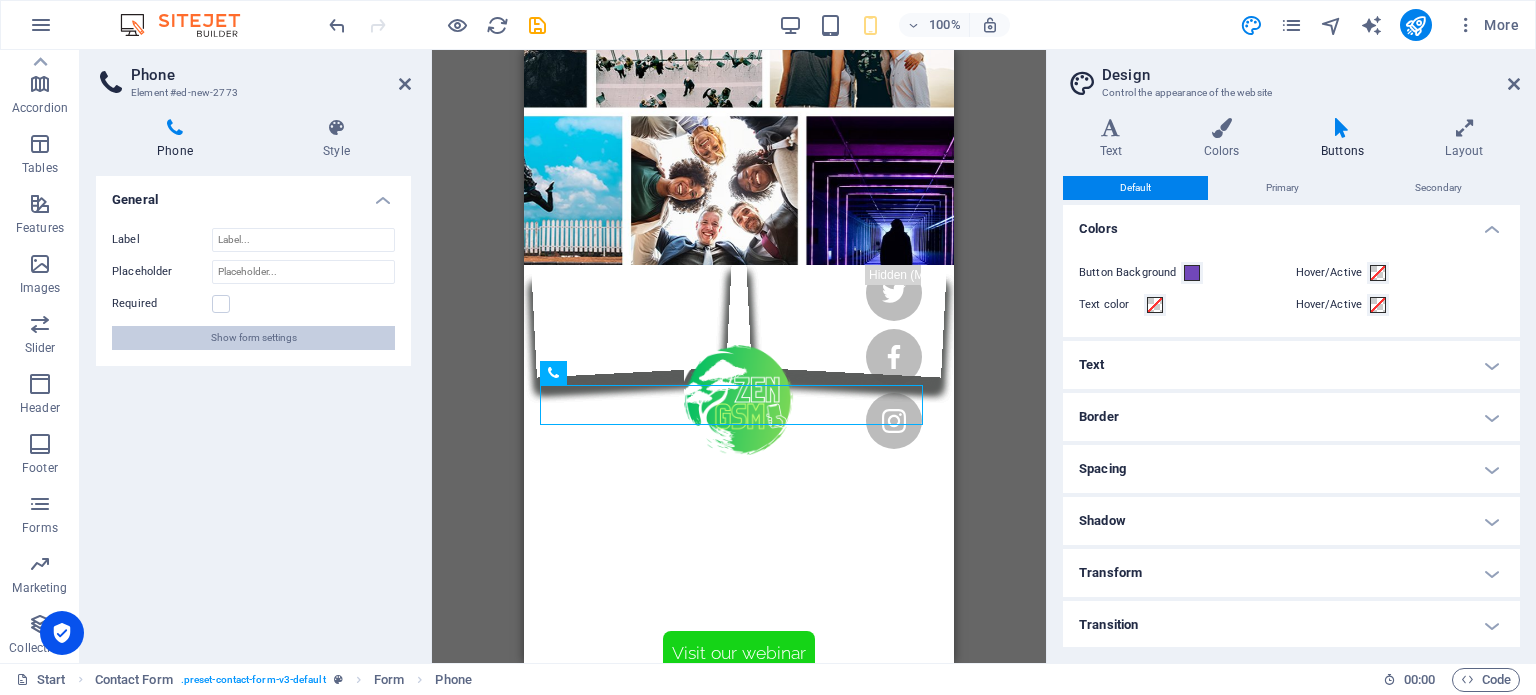 click on "Show form settings" at bounding box center [253, 338] 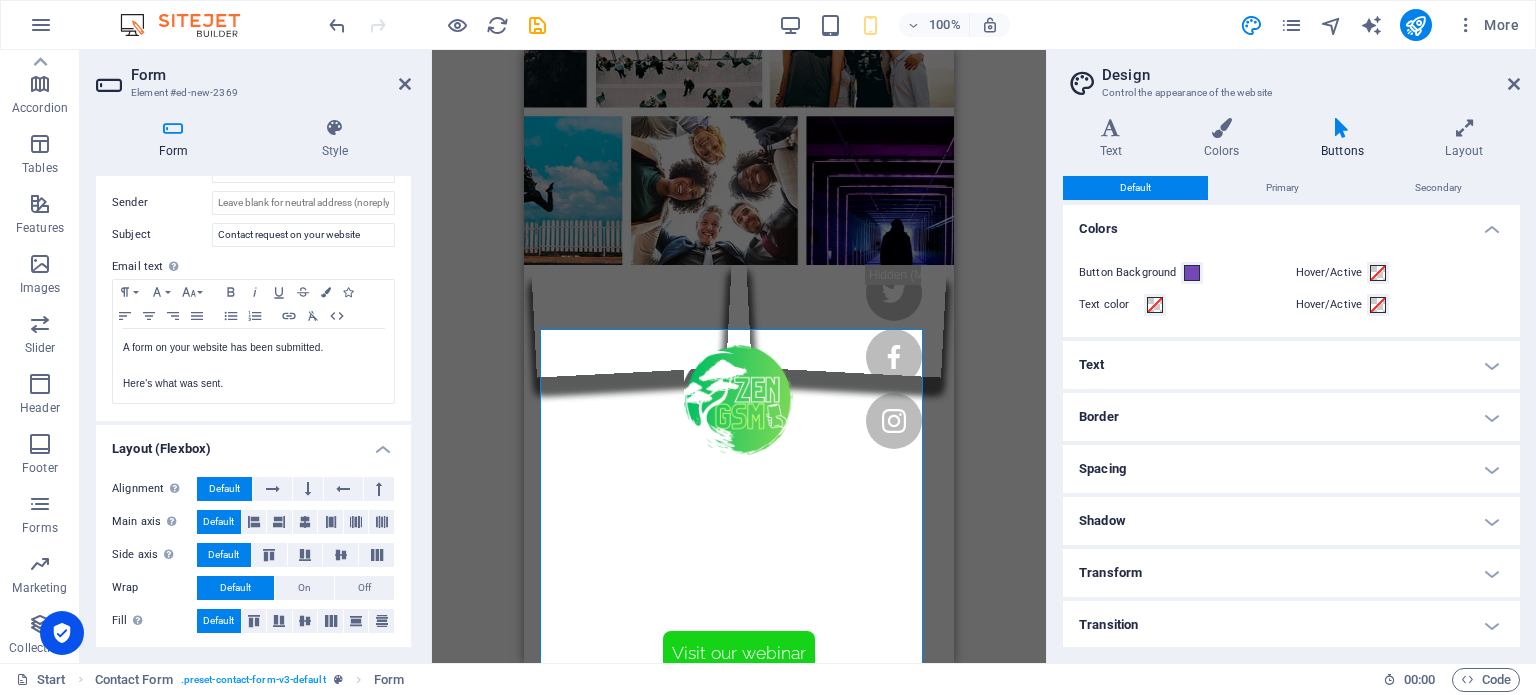 scroll, scrollTop: 0, scrollLeft: 0, axis: both 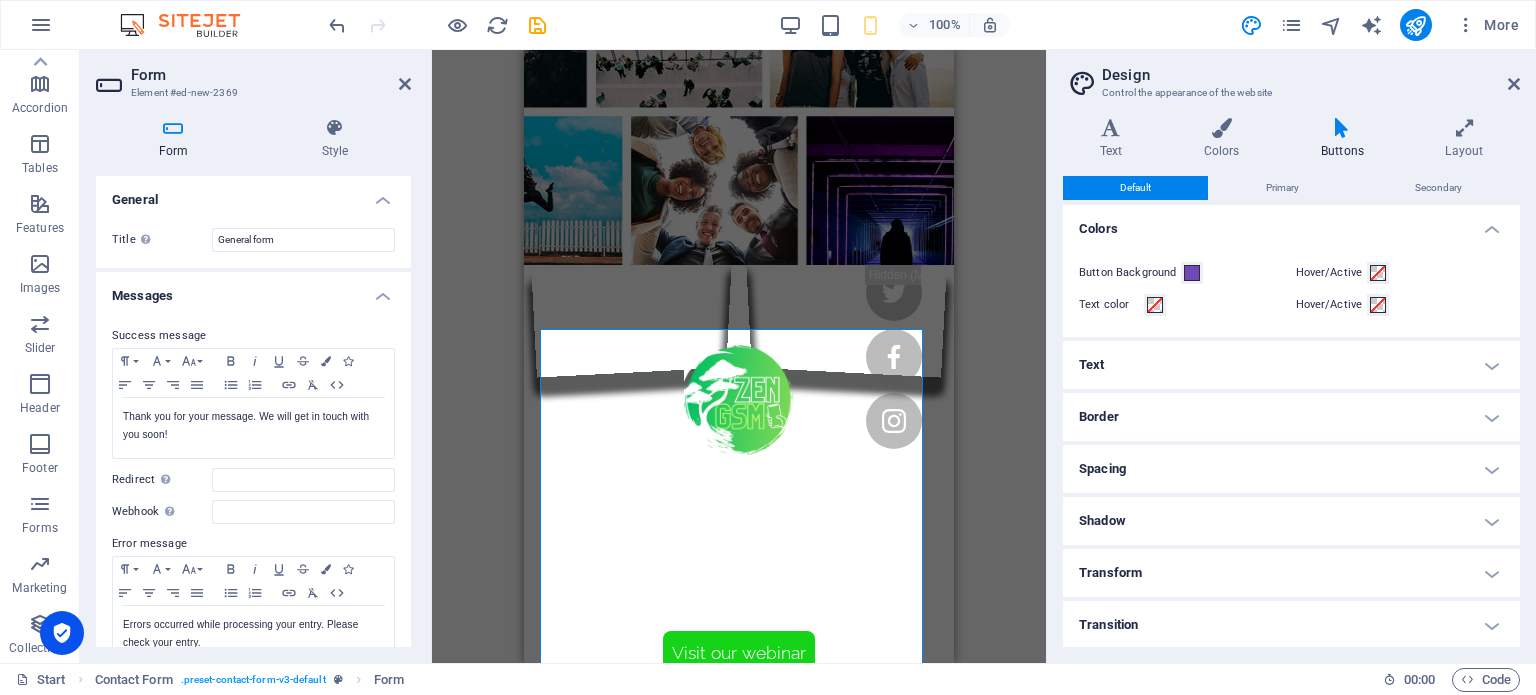 click at bounding box center (173, 128) 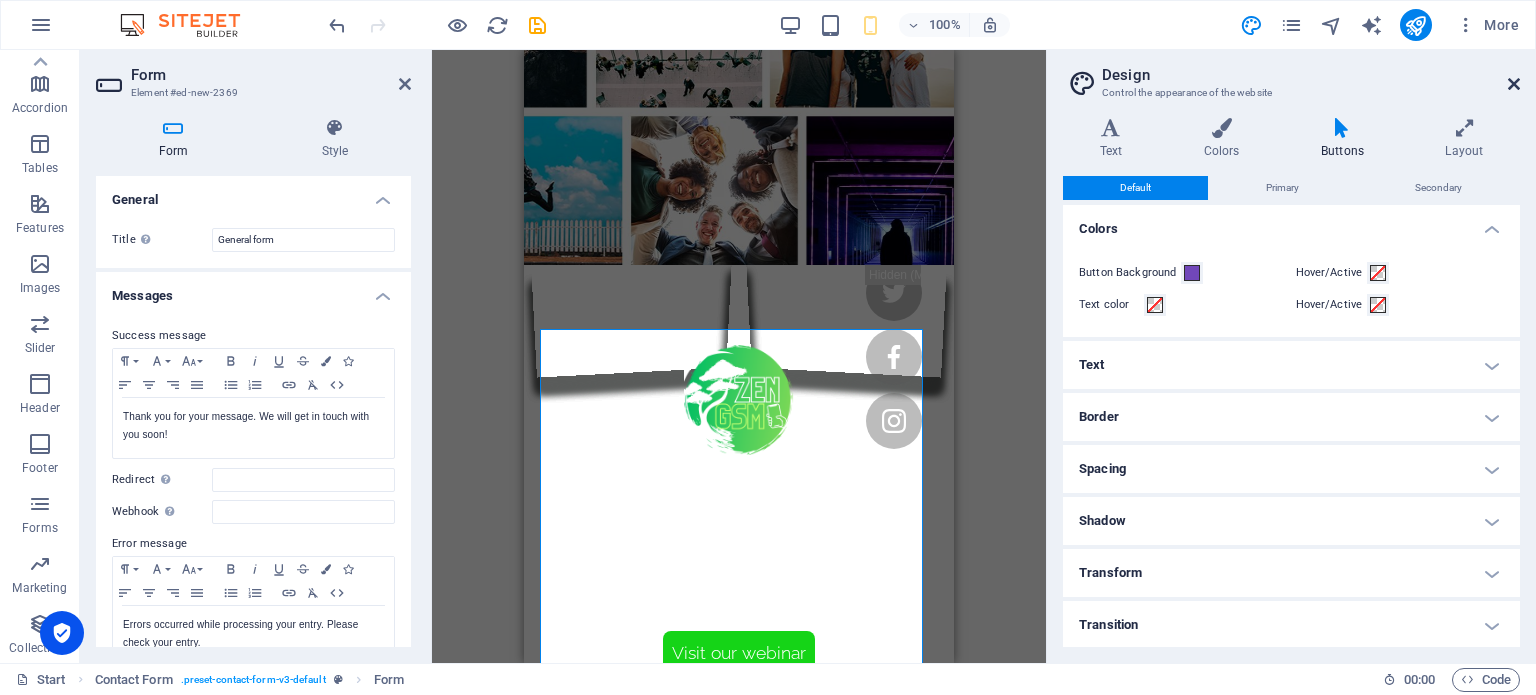click at bounding box center [1514, 84] 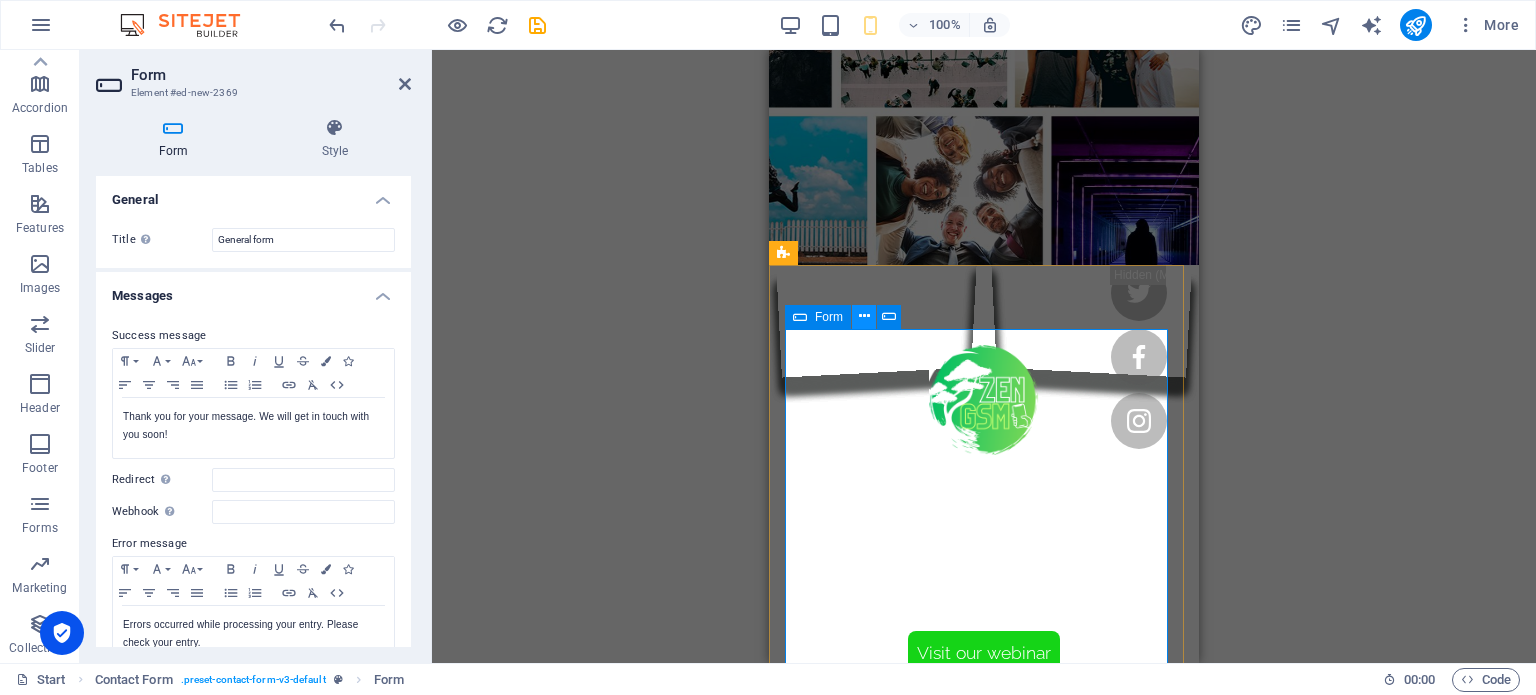 click at bounding box center (864, 316) 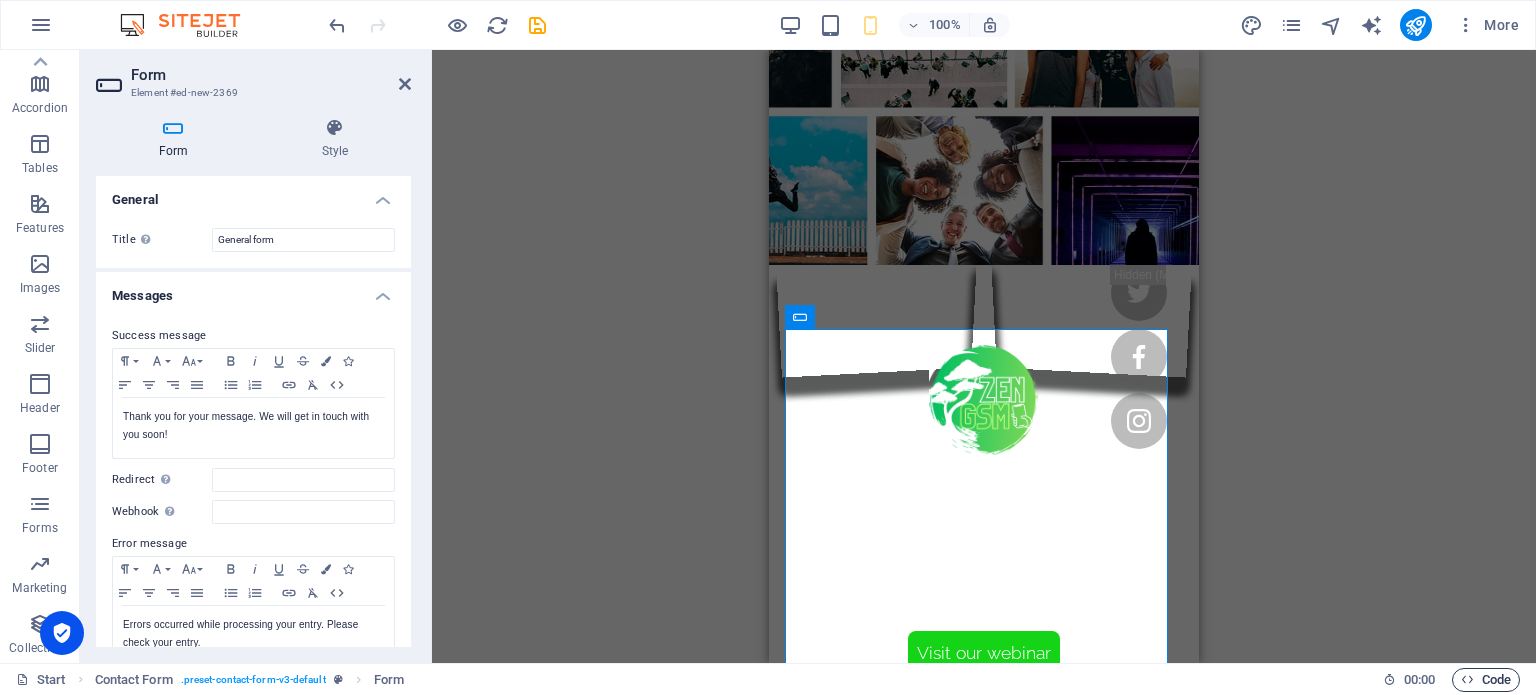 click at bounding box center [1467, 679] 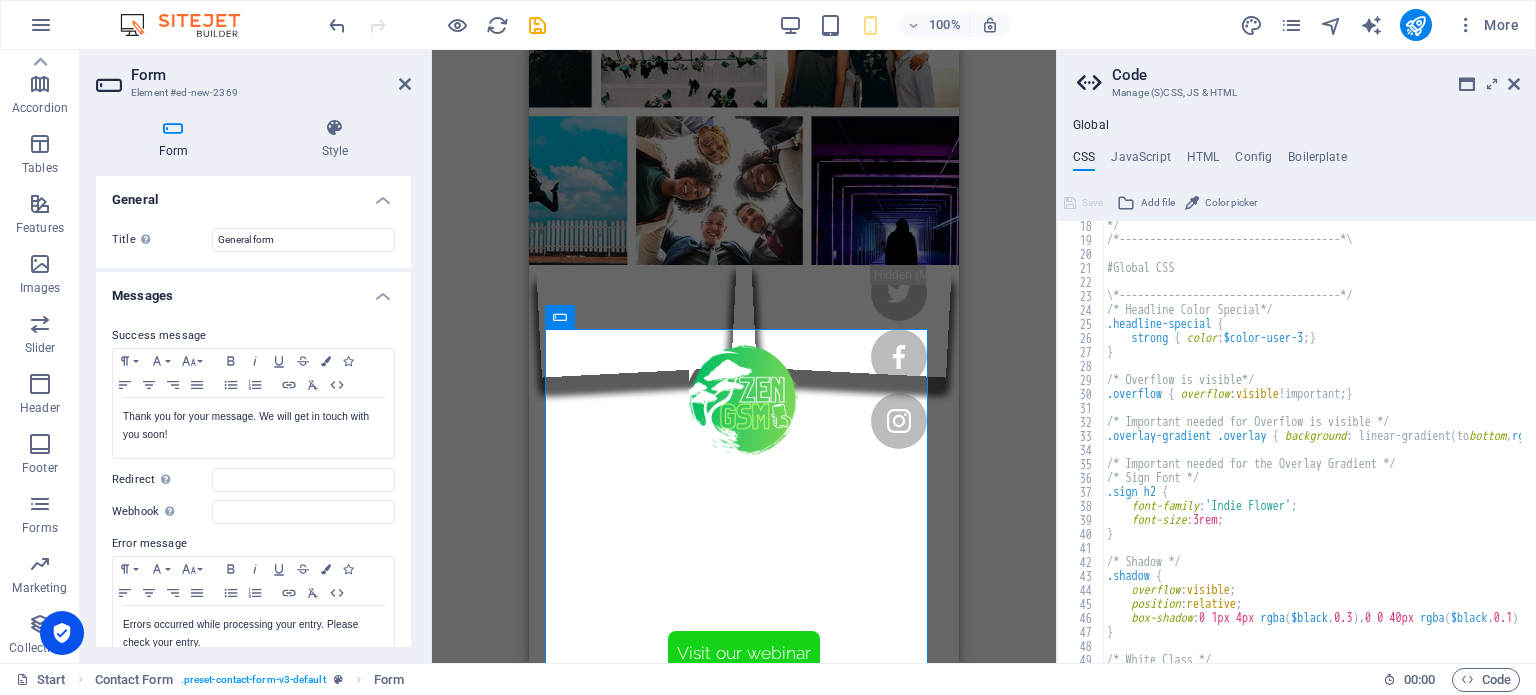 scroll, scrollTop: 360, scrollLeft: 0, axis: vertical 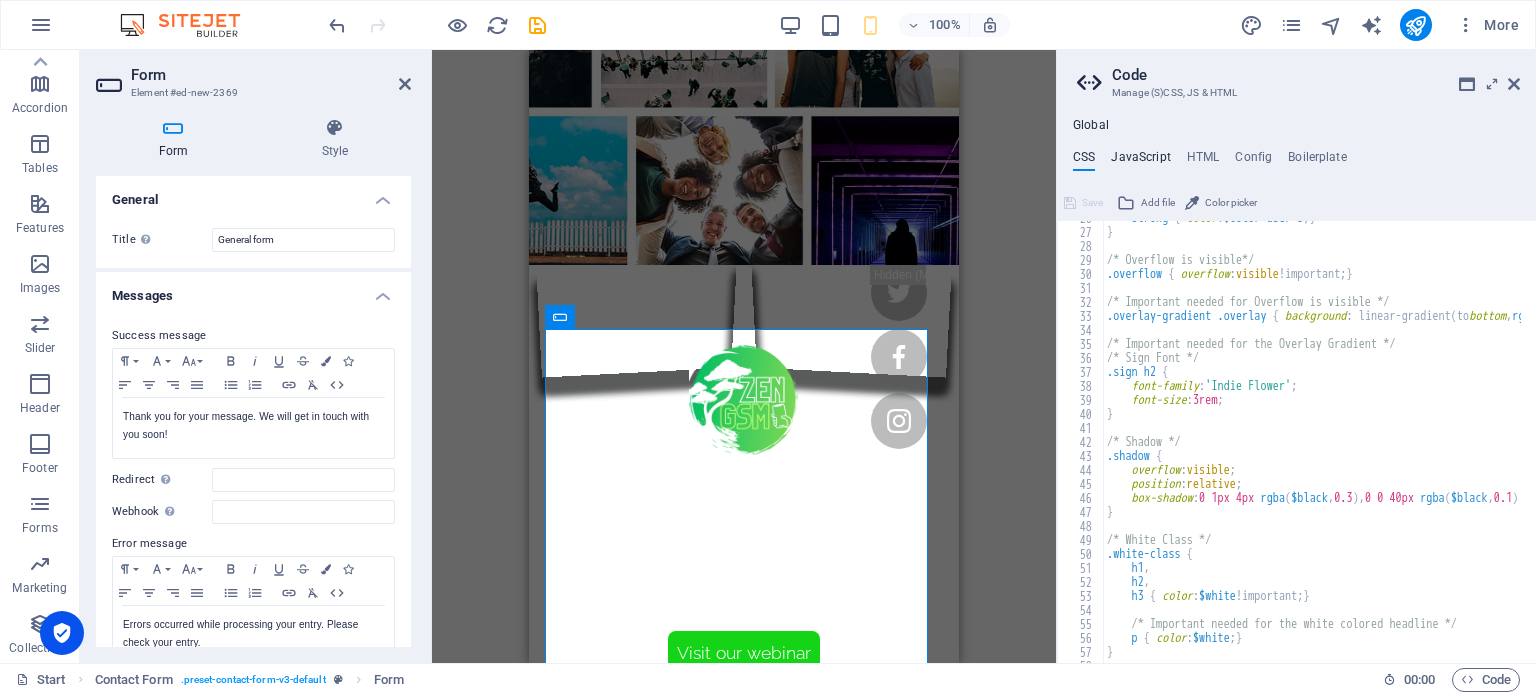 click on "JavaScript" at bounding box center [1140, 161] 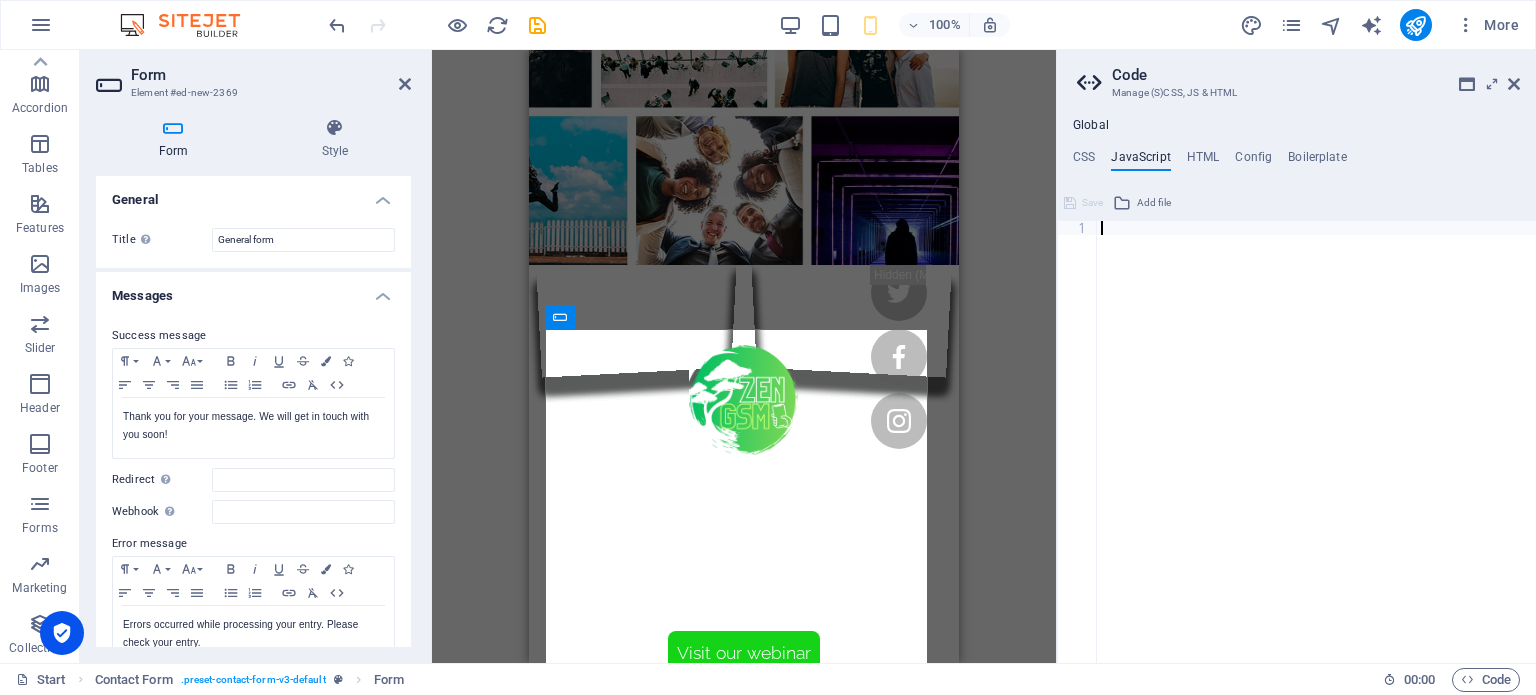 click on "Global CSS JavaScript HTML Config Boilerplate /*------------------------------------*\ 26 27 28 29 30 31 32 33 34 35 36 37 38 39 40 41 42 43 44 45 46 47 48 49 50 51 52 53 54 55 56 57 58 59      strong   {   color :  $color-user-3 ;  } } /* Overflow is visible*/ .overflow   {   overflow :  visible  !important;  } /* Important needed for Overflow is visible */ .overlay-gradient   .overlay   {   background : linear-gradient ( to  bottom ,  rgba ( $color-primary , .9 )   1% , rgba ( $color-secondary , .9 )   43% , rgba ( $color-primary , .9 )   100% )  !important;  } /* Important needed for the Overlay Gradient */ /* Sign Font */ .sign   h2   {      font-family :  'Indie Flower' ;      font-size :  3rem ; } /* Shadow */ .shadow   {      overflow :  visible ;      position :  relative ;      box-shadow :  0   1px   4px   rgba ( $black  ,  0.3 ) ,  0   0   40px   rgba ( $black ,  0.1 )   inset ; } /* White Class */ .white-class   {      h1 ,      h2 ,      h3   {   color :  $white  !important;  }           p   {" at bounding box center (1296, 390) 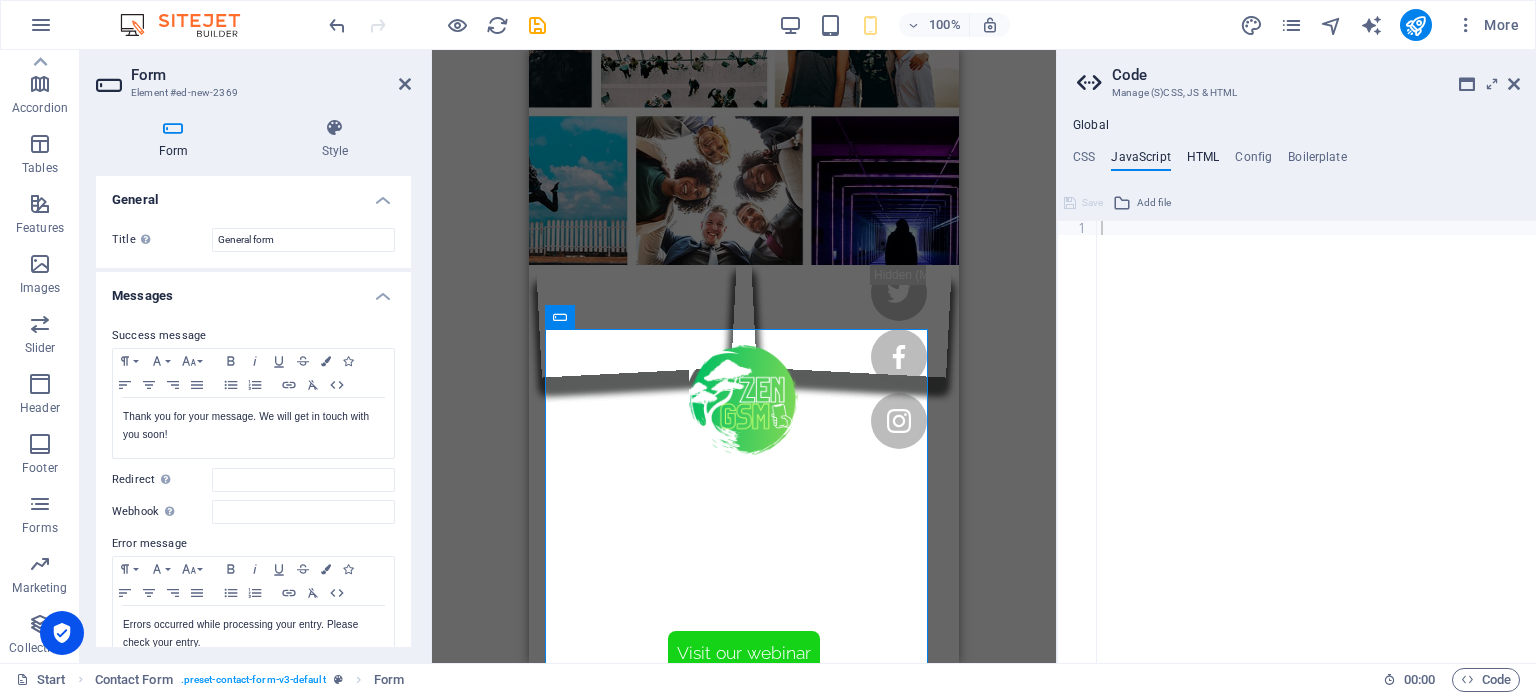 click on "HTML" at bounding box center [1203, 161] 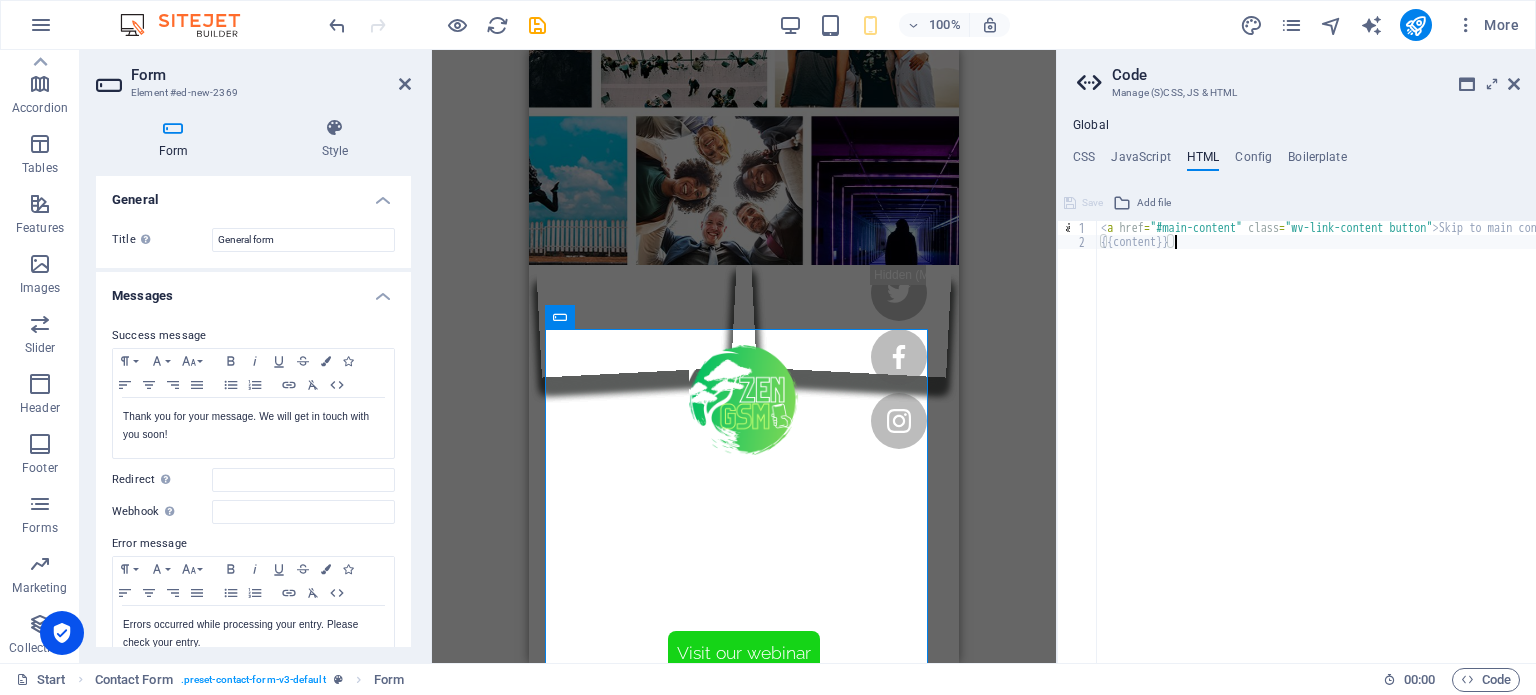 drag, startPoint x: 1232, startPoint y: 236, endPoint x: 1435, endPoint y: 258, distance: 204.18864 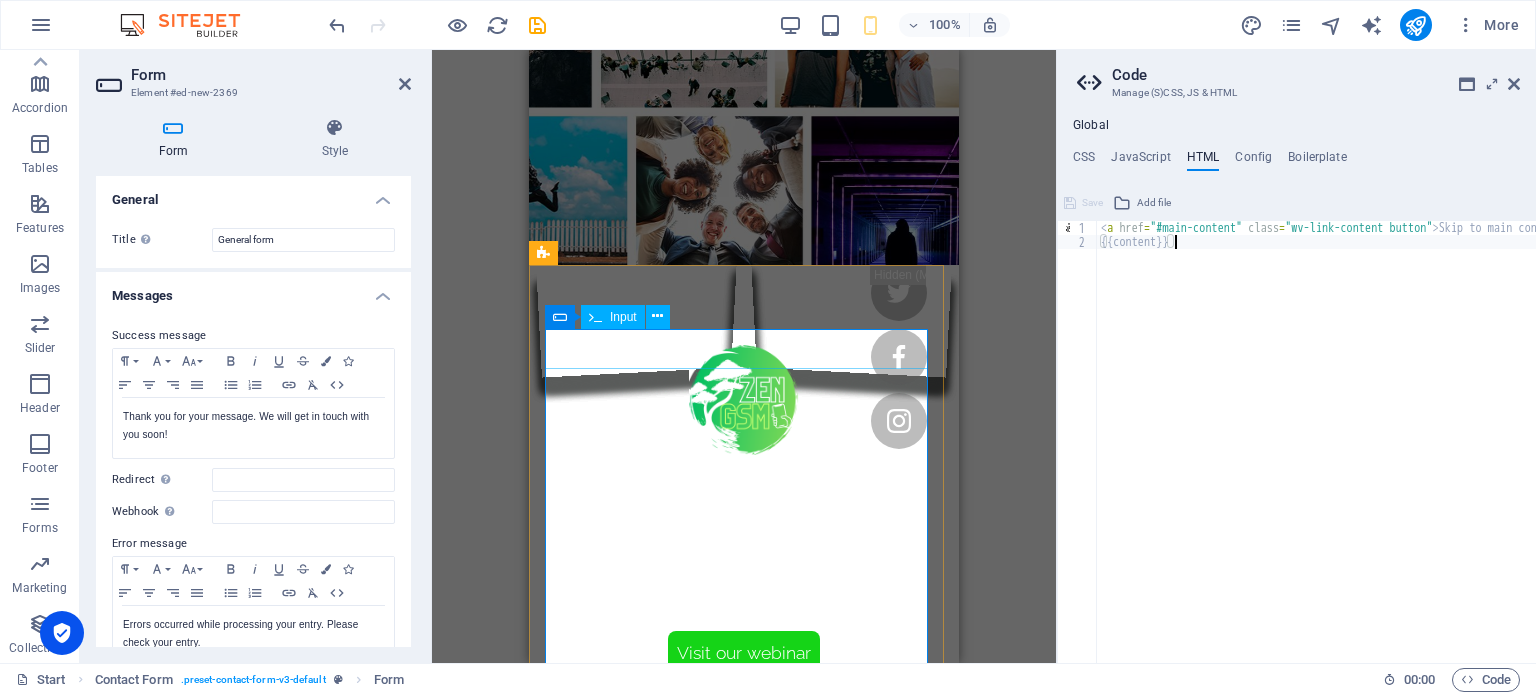 click at bounding box center (659, 841) 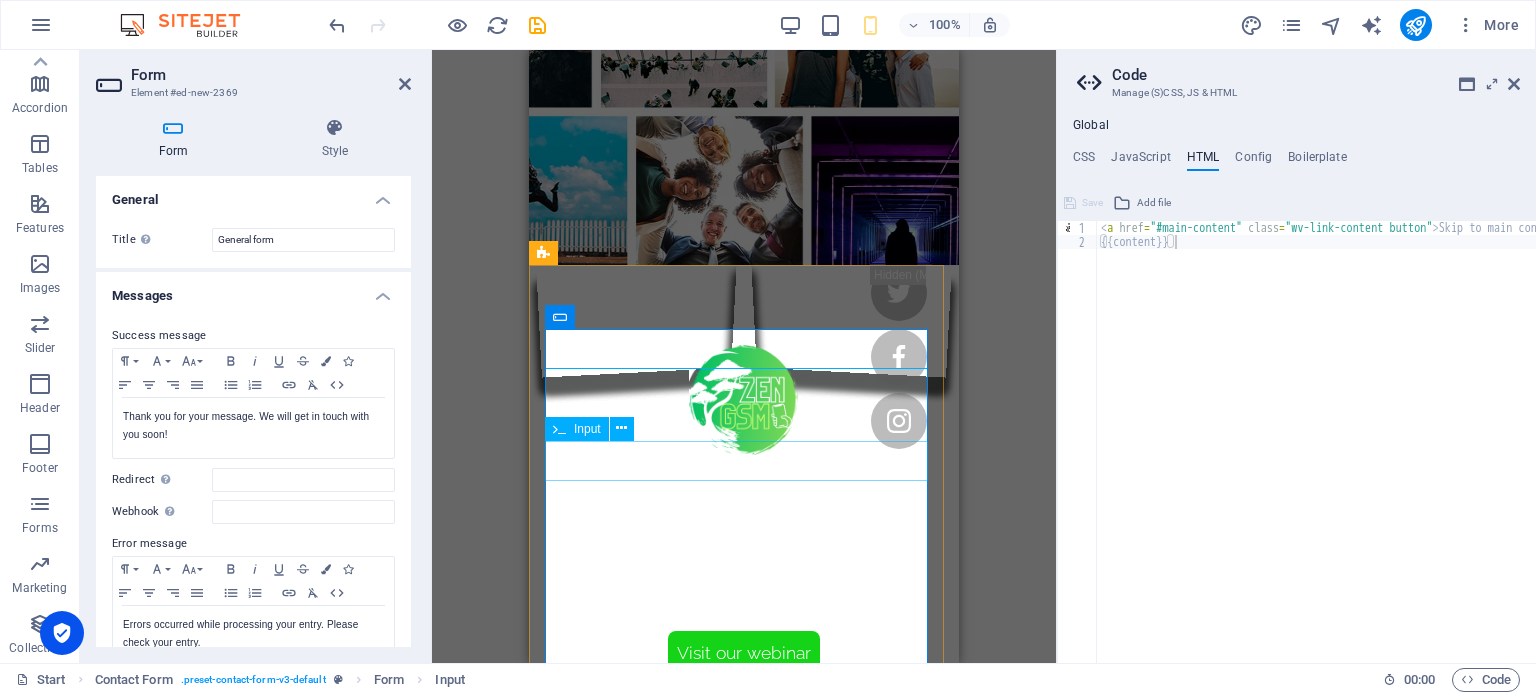 click at bounding box center (659, 962) 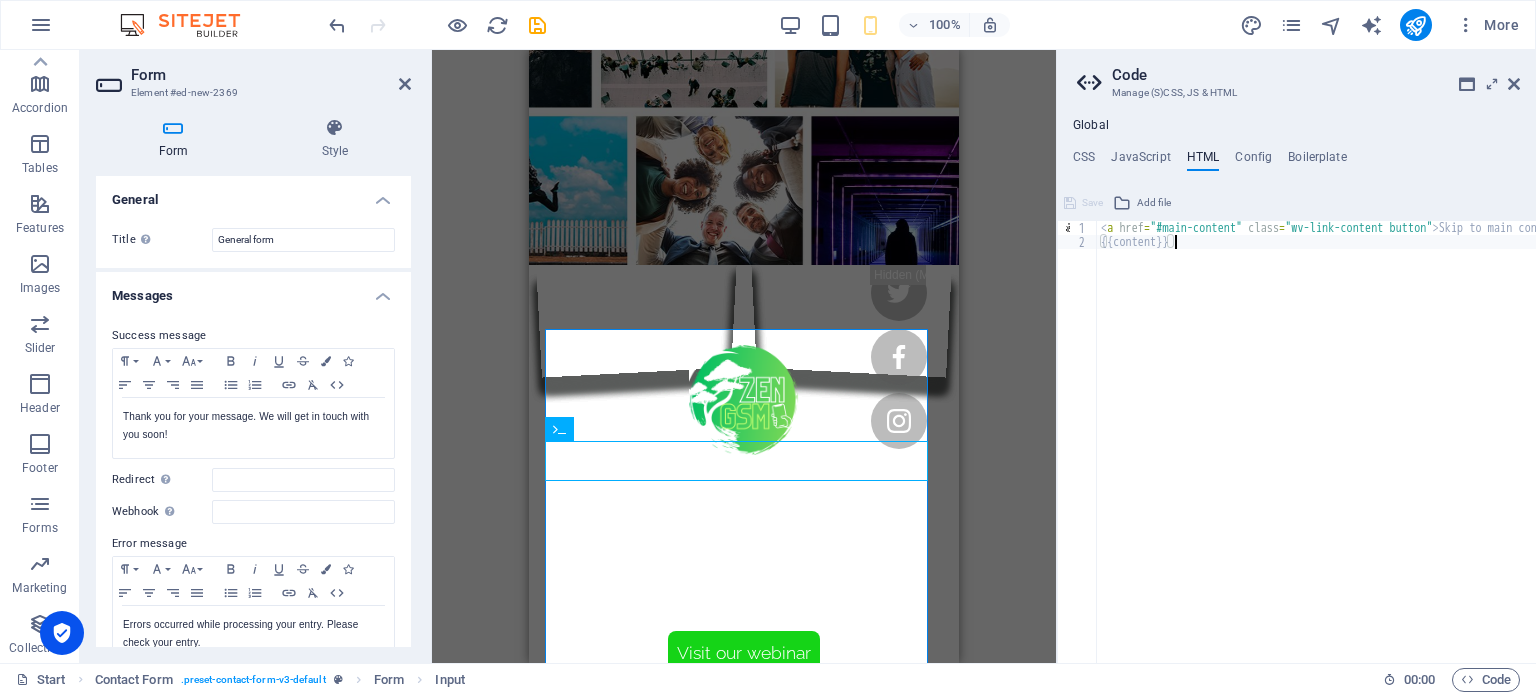 drag, startPoint x: 1175, startPoint y: 361, endPoint x: 1186, endPoint y: 324, distance: 38.600517 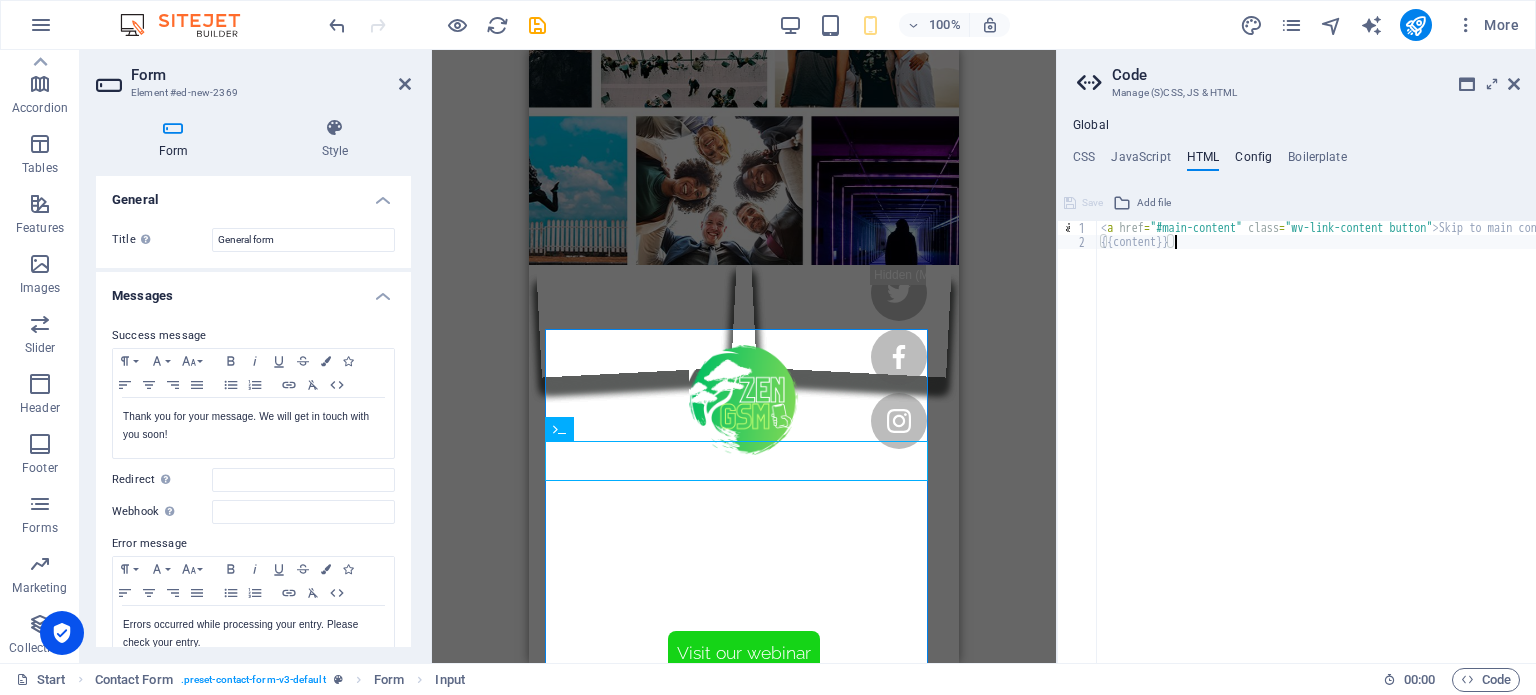 click on "Config" at bounding box center (1253, 161) 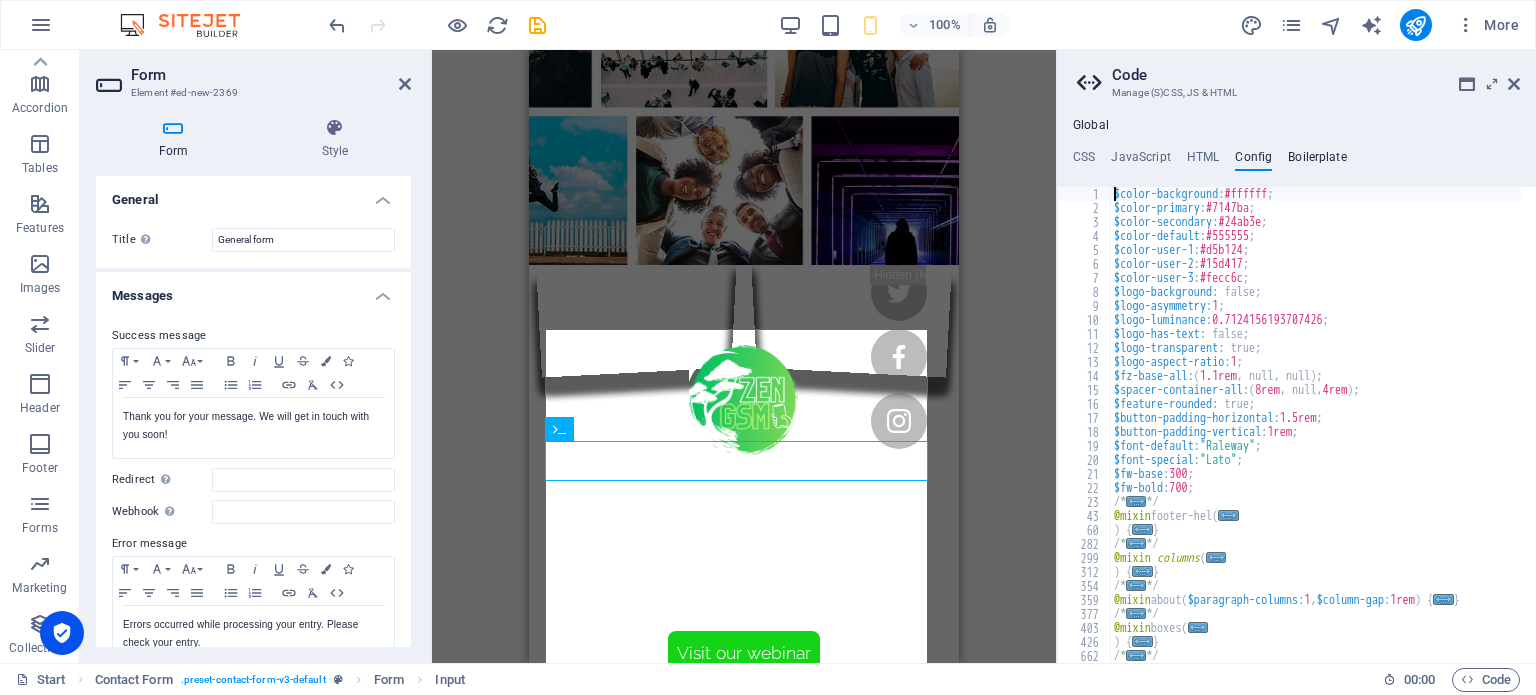 click on "Boilerplate" at bounding box center (1317, 161) 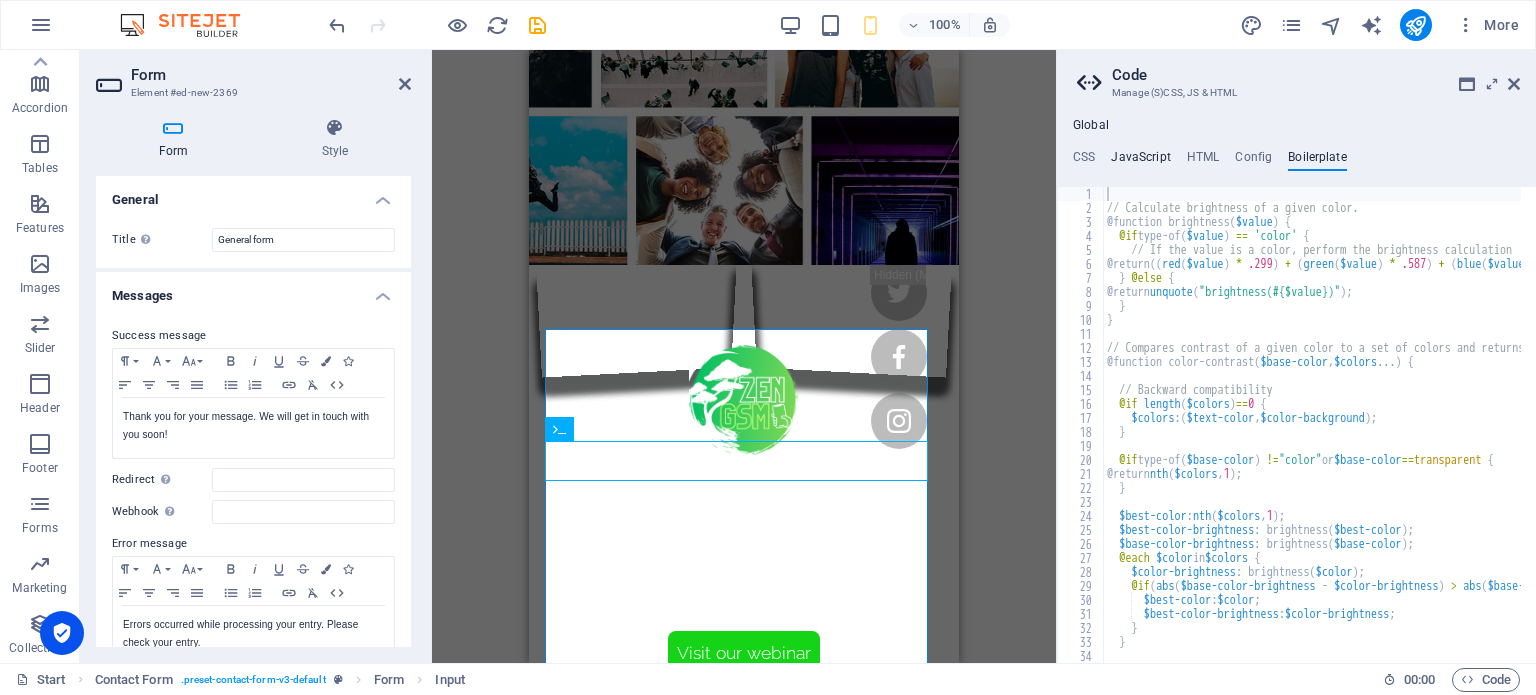 click on "JavaScript" at bounding box center (1140, 161) 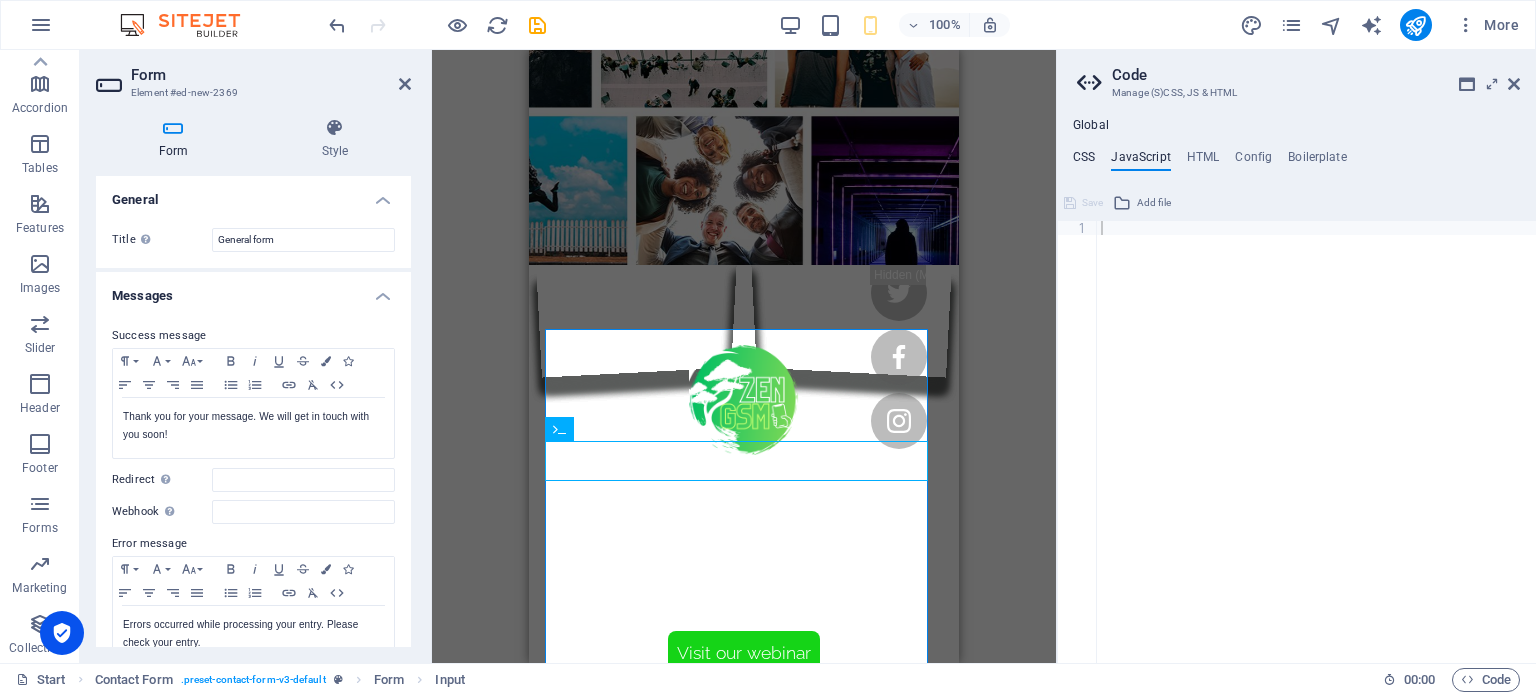 click on "CSS" at bounding box center (1084, 161) 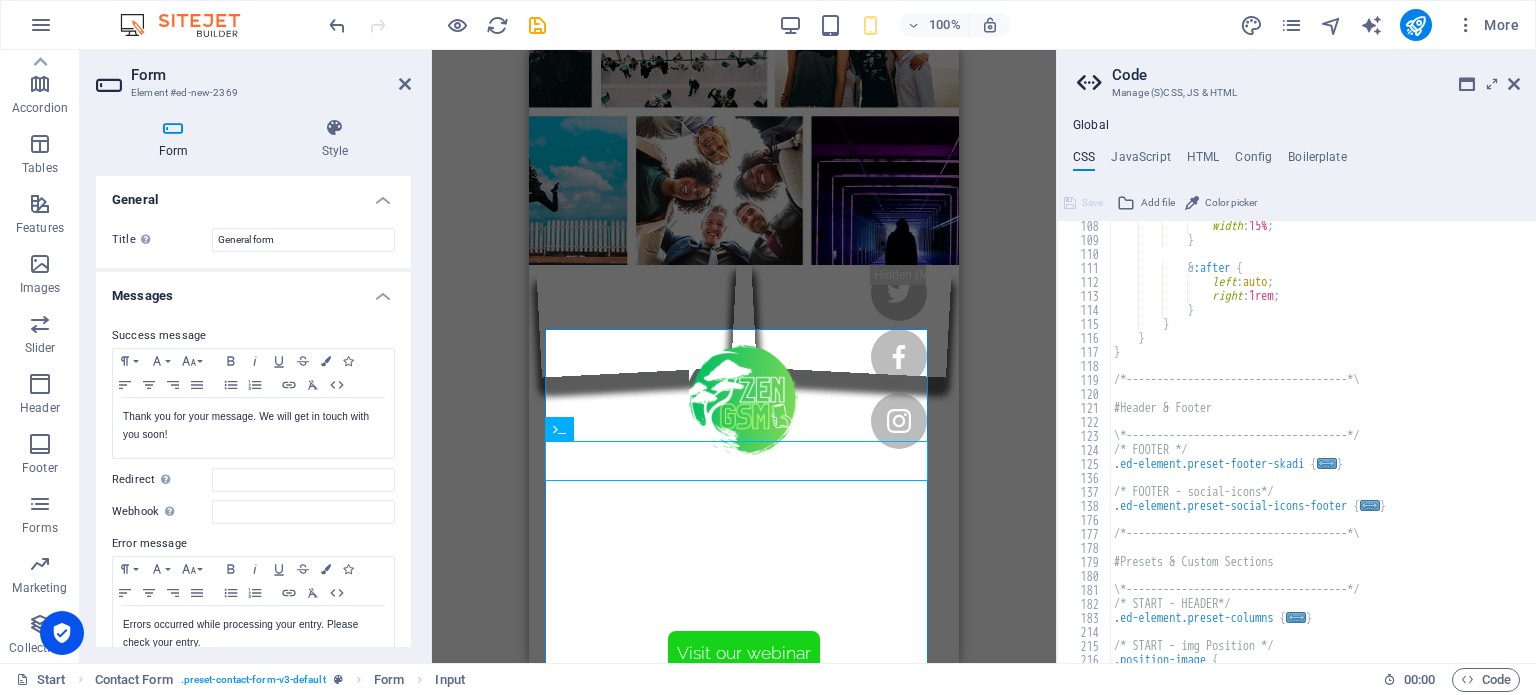 scroll, scrollTop: 1560, scrollLeft: 0, axis: vertical 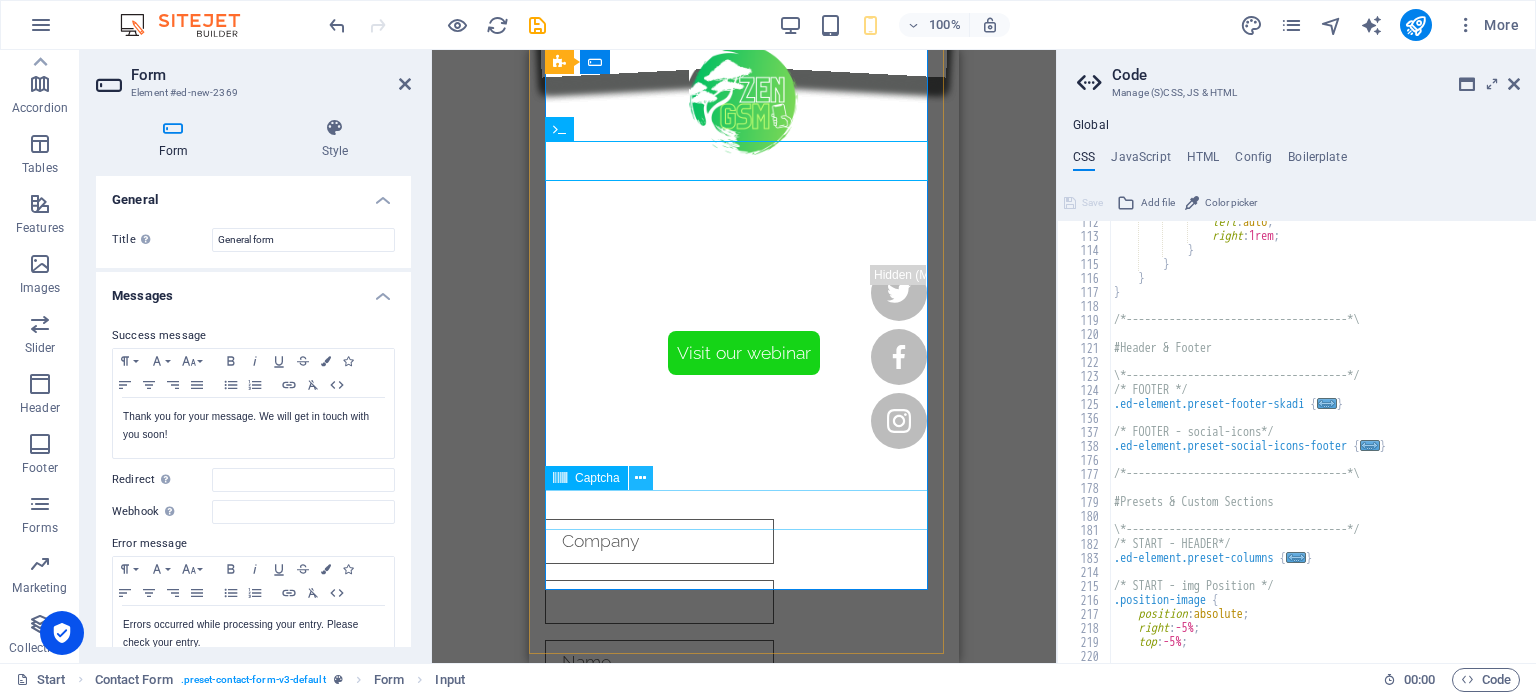 click at bounding box center [640, 478] 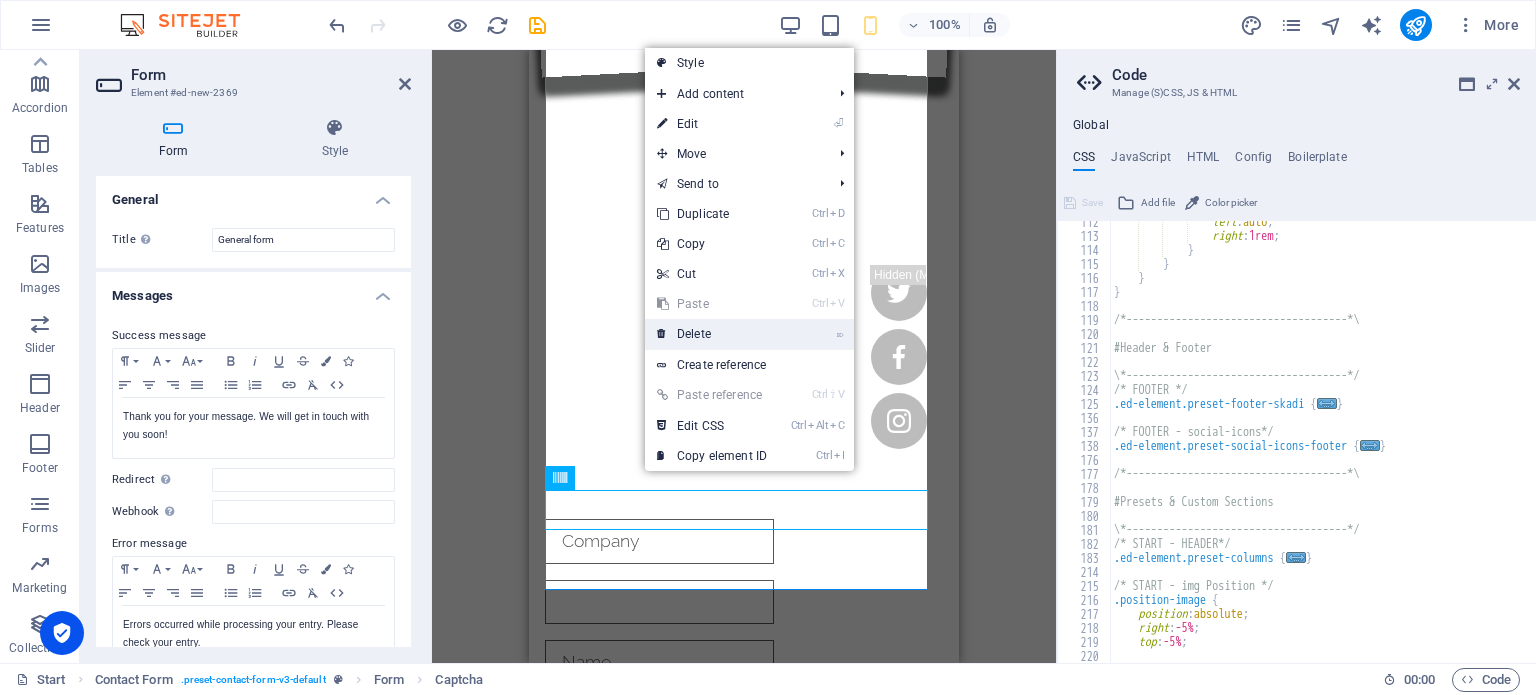 click on "⌦  Delete" at bounding box center (712, 334) 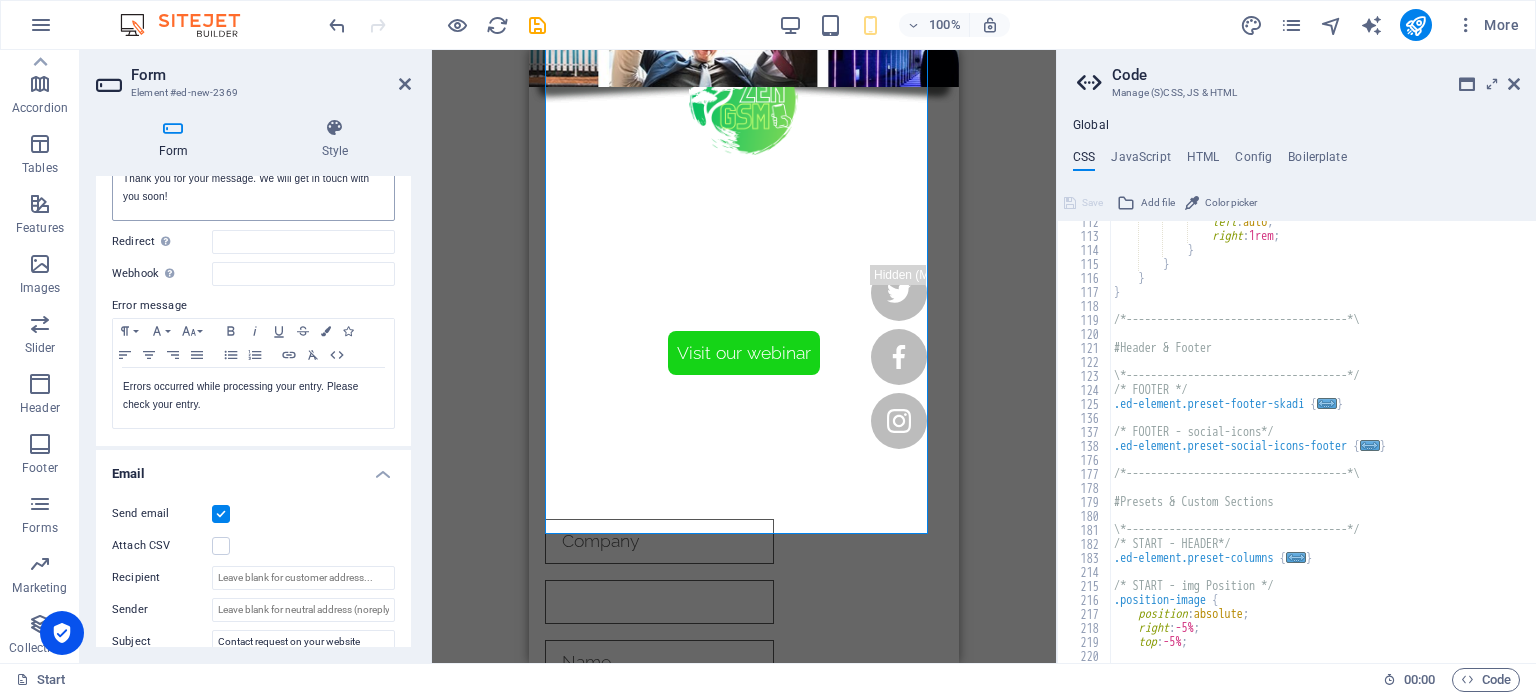 scroll, scrollTop: 400, scrollLeft: 0, axis: vertical 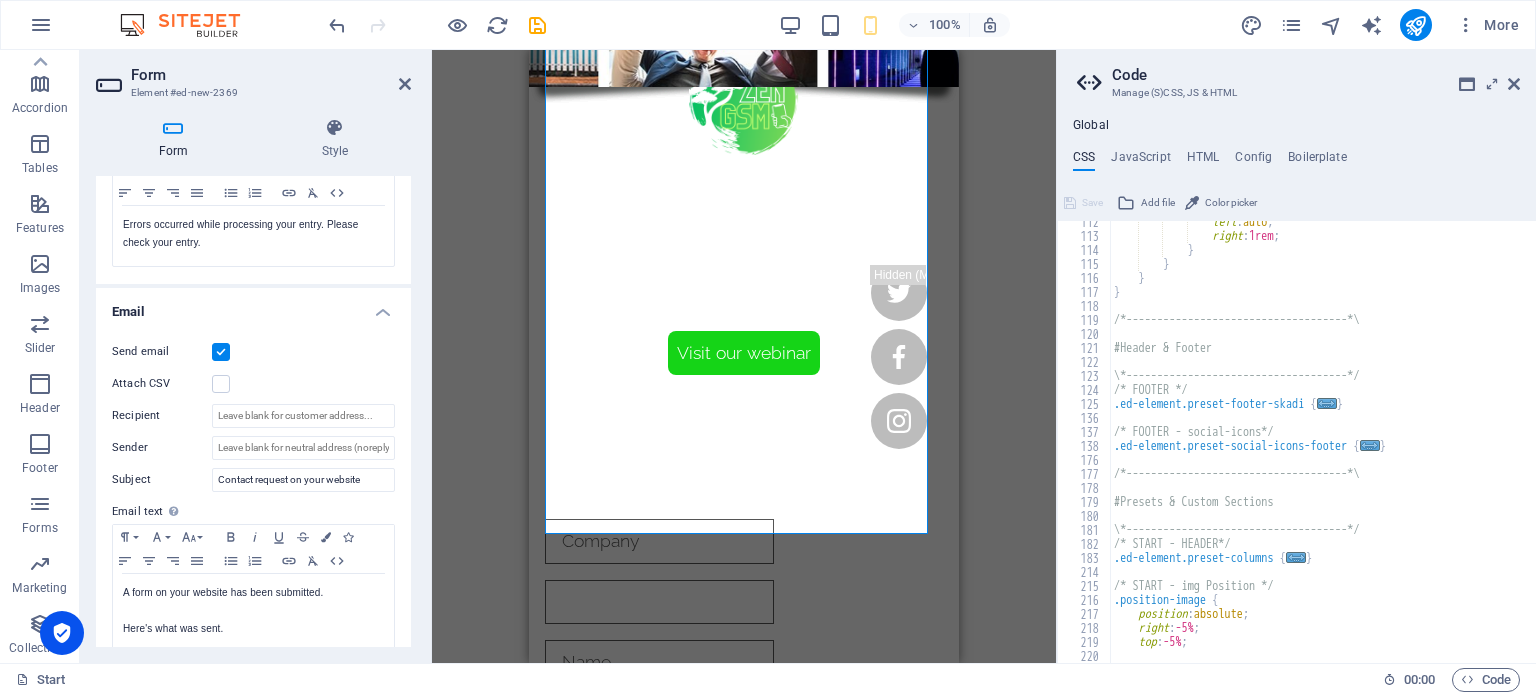 click on "Code" at bounding box center (1316, 75) 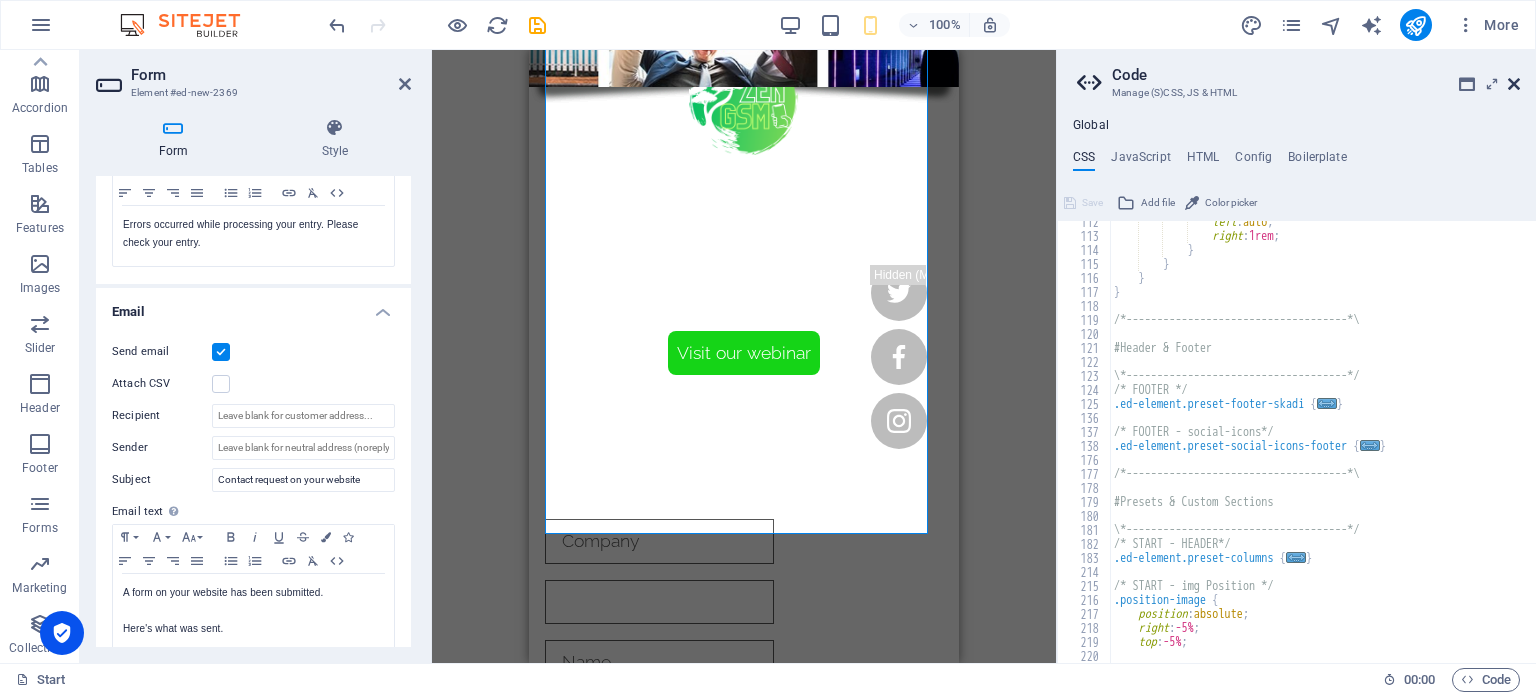 click at bounding box center (1514, 84) 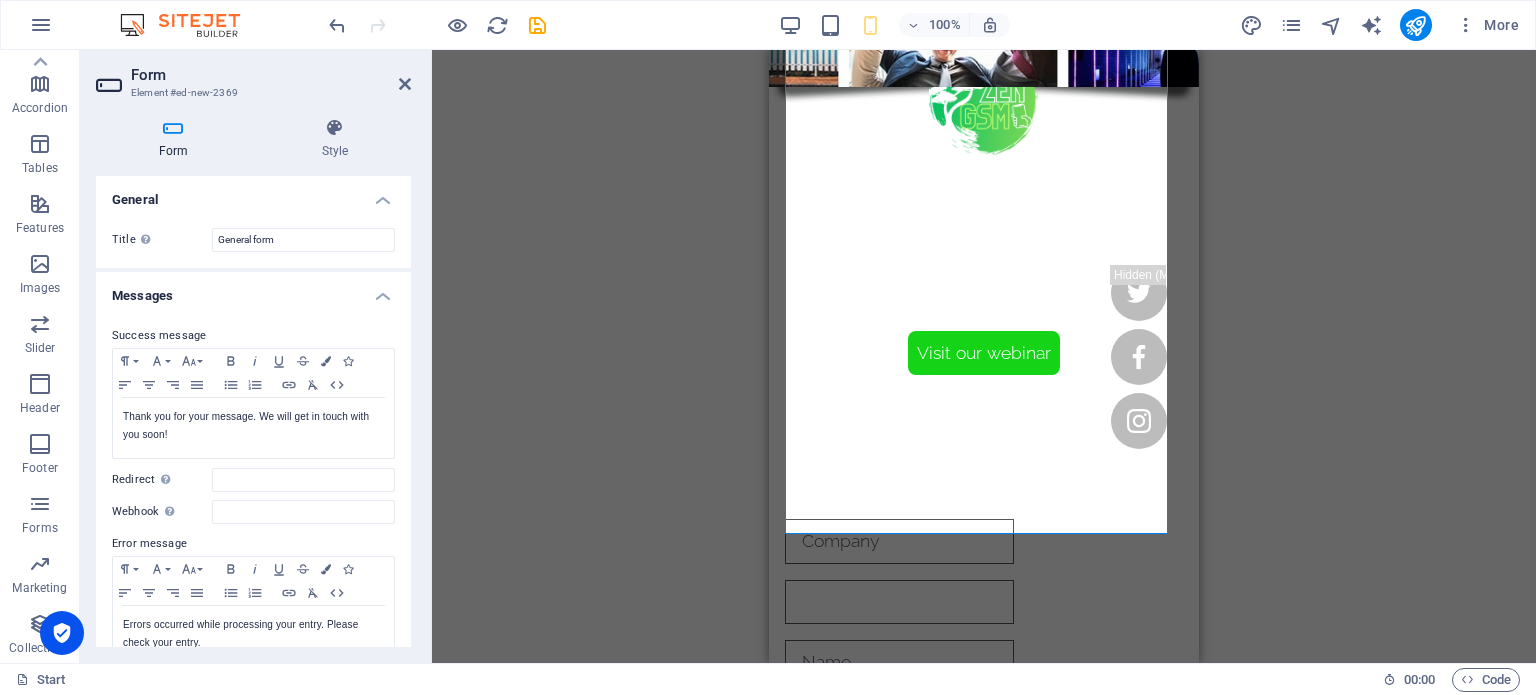 scroll, scrollTop: 0, scrollLeft: 0, axis: both 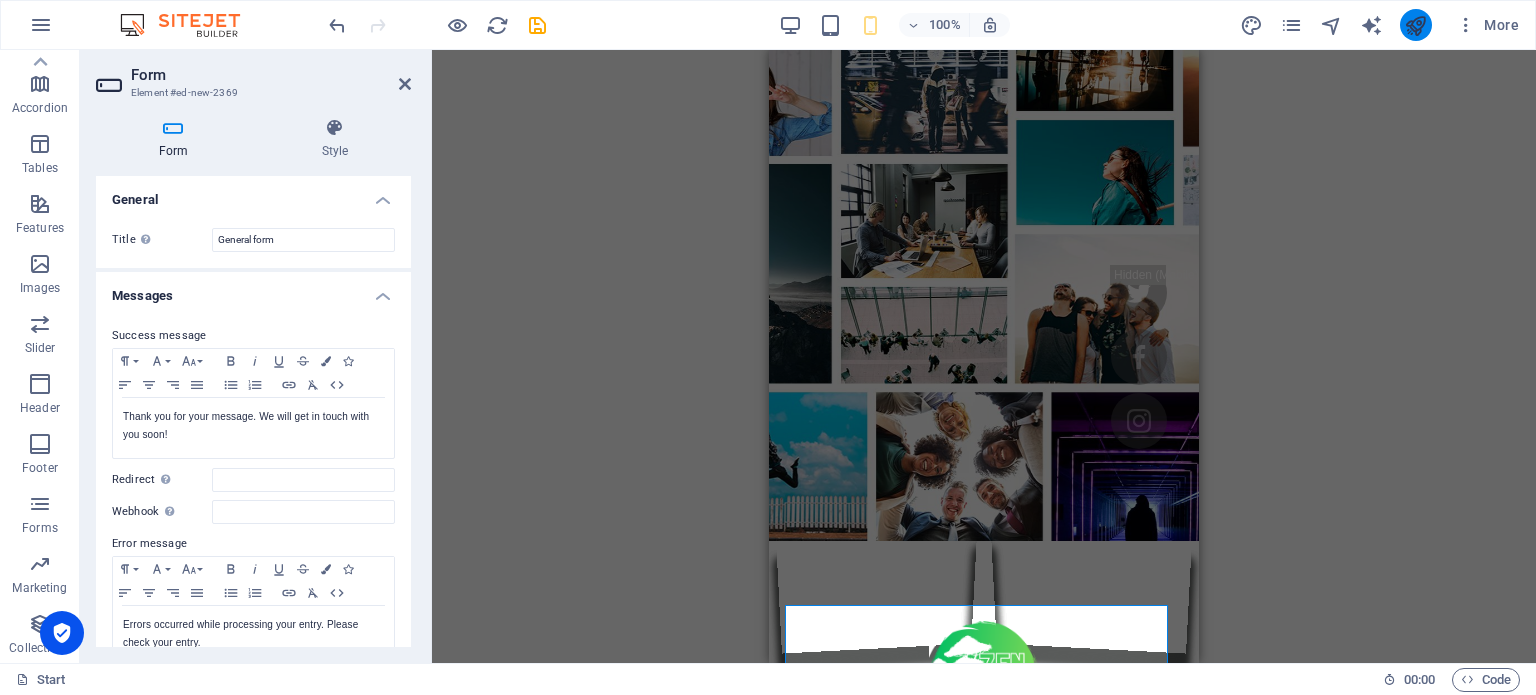 click at bounding box center (1416, 25) 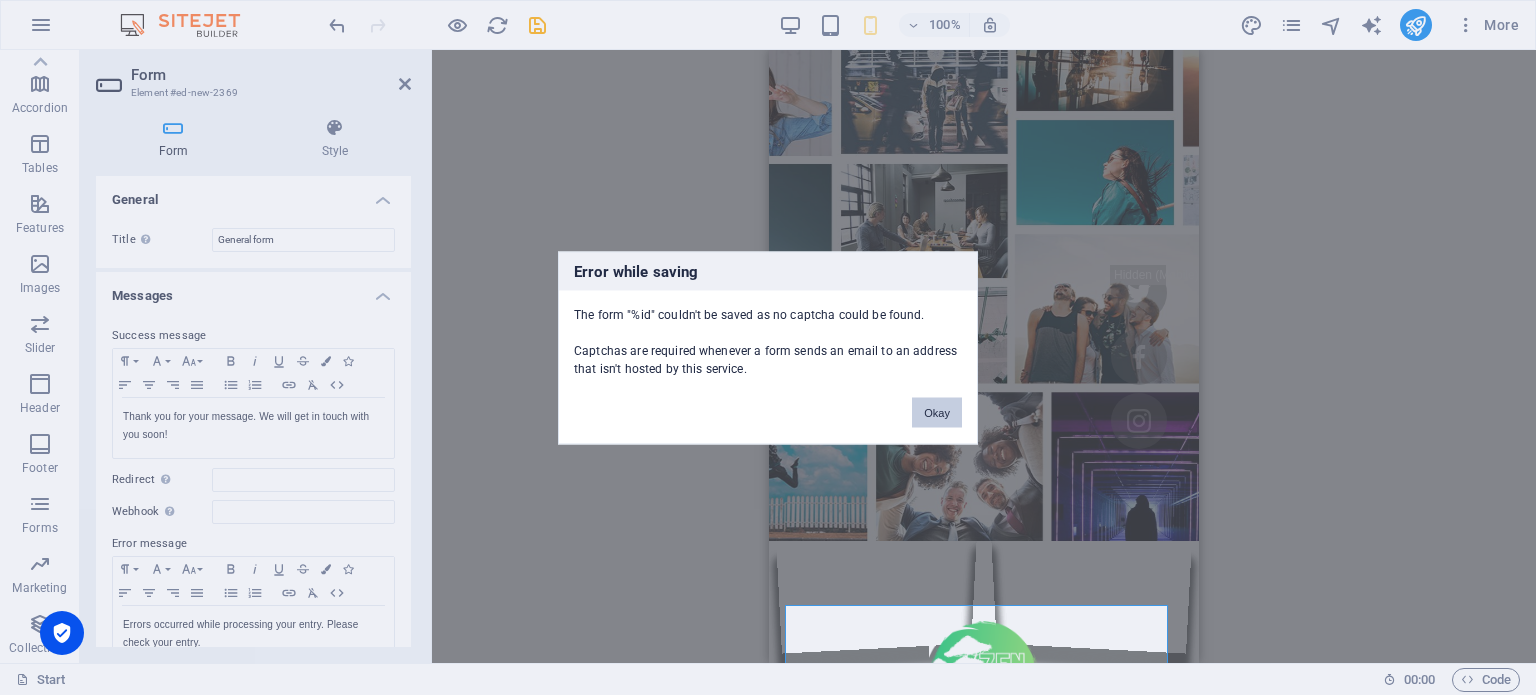 click on "Okay" at bounding box center [937, 412] 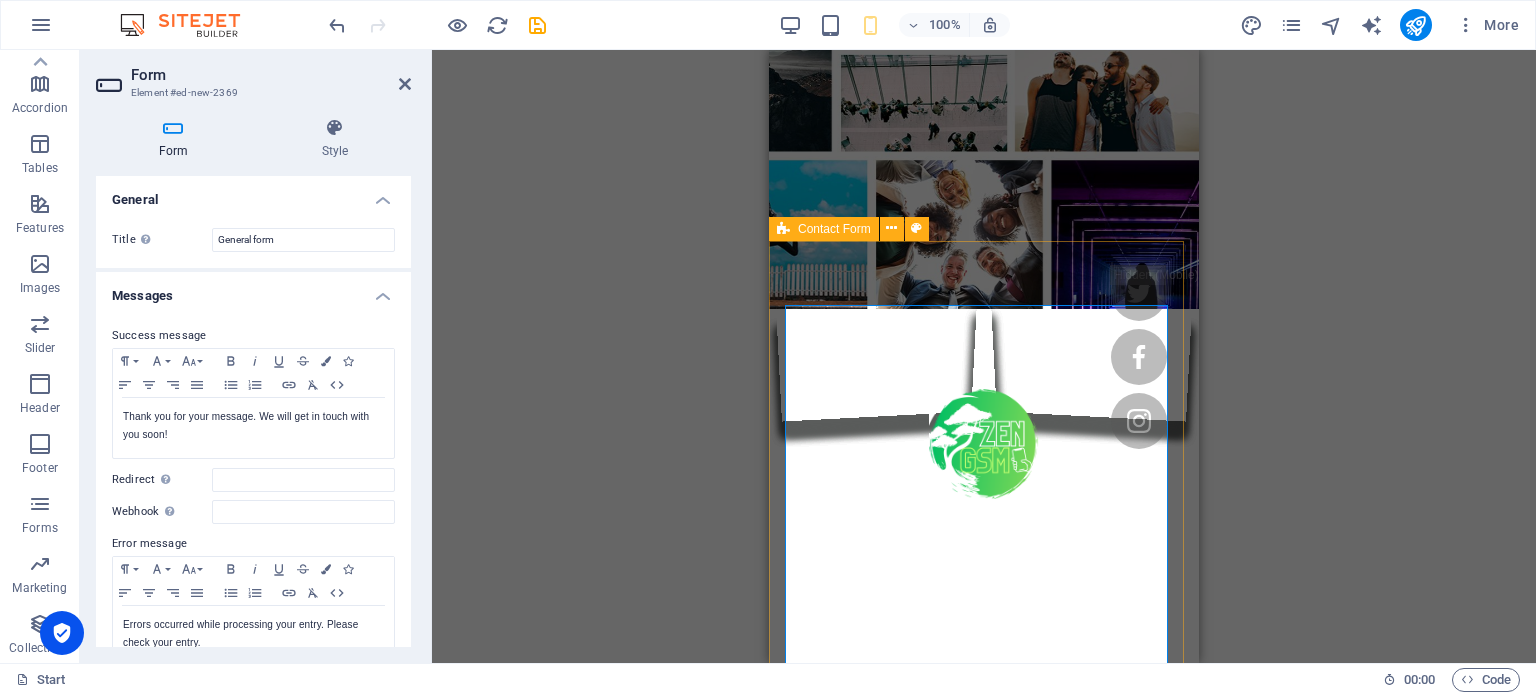 scroll, scrollTop: 300, scrollLeft: 0, axis: vertical 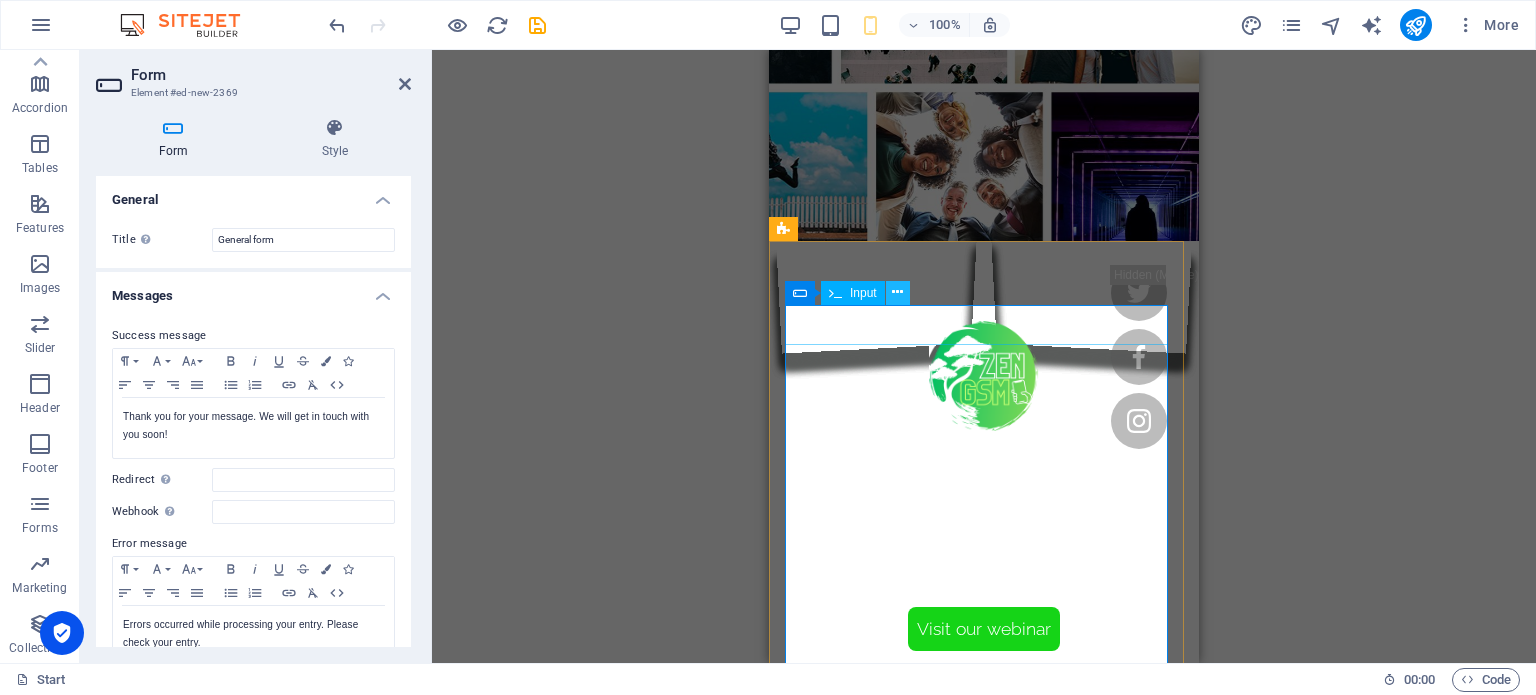 click at bounding box center [897, 292] 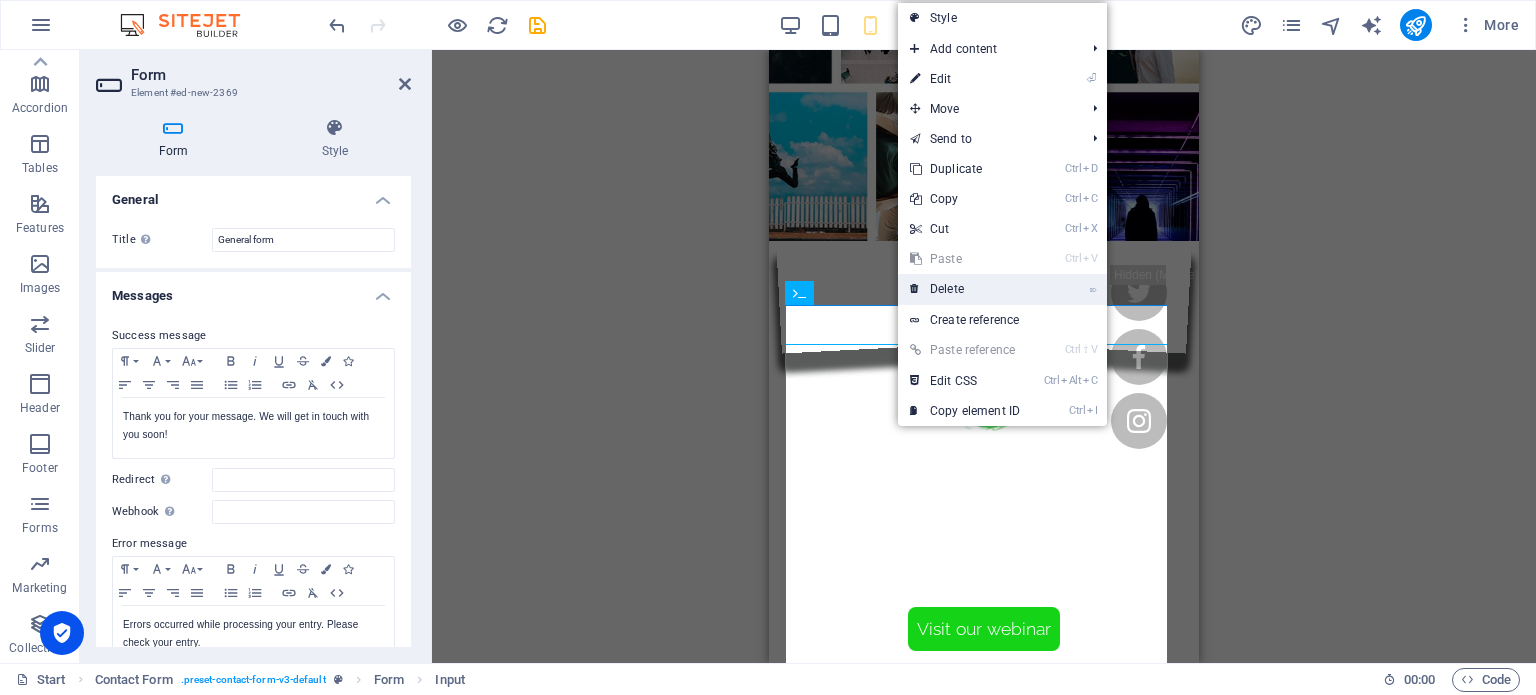 click on "⌦  Delete" at bounding box center [965, 289] 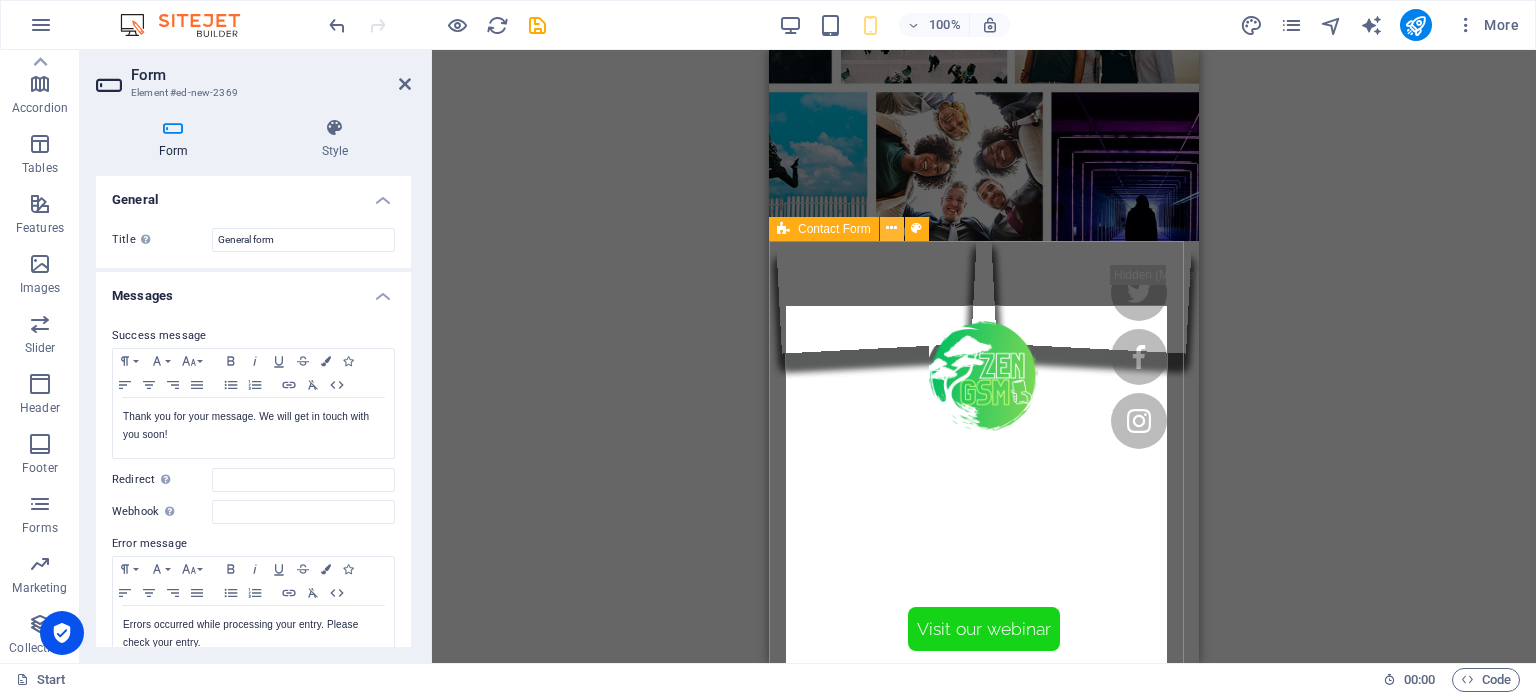 click at bounding box center (891, 228) 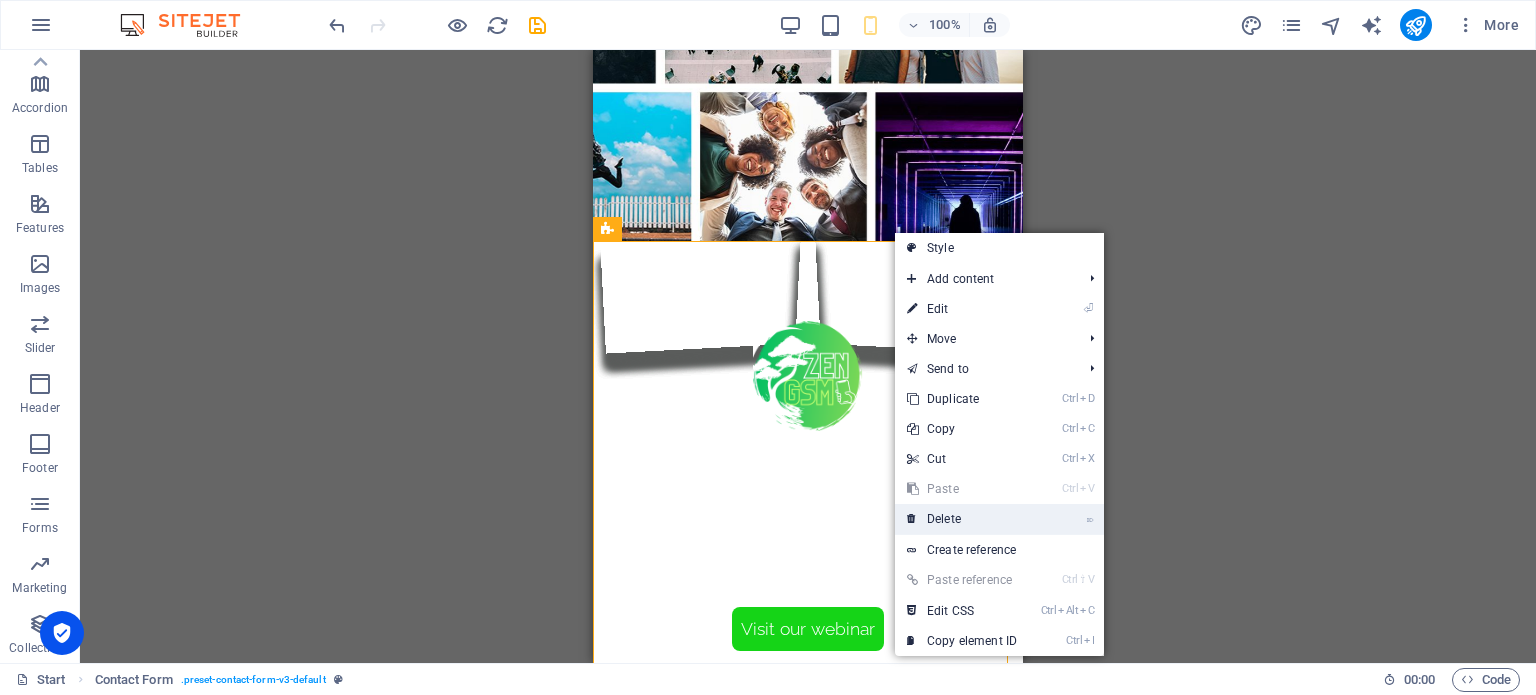 click on "⌦  Delete" at bounding box center [962, 519] 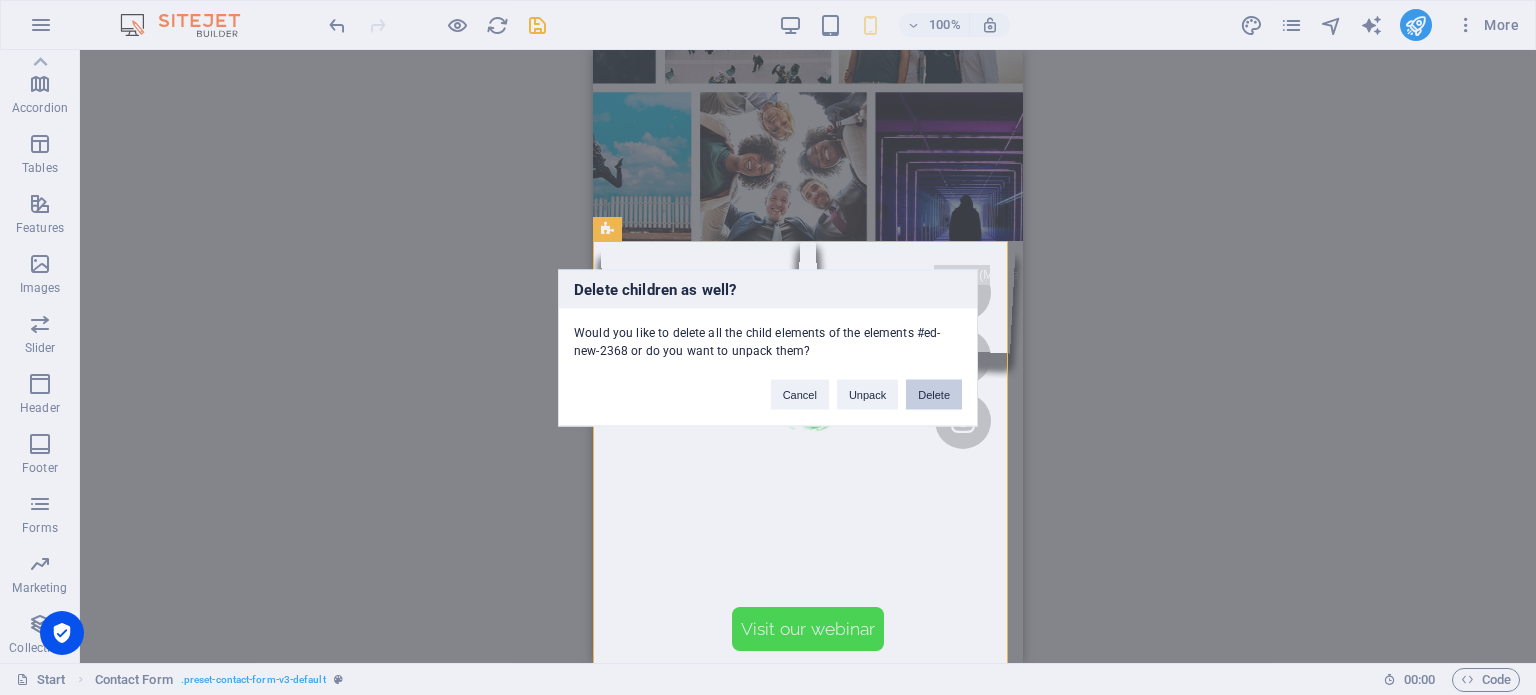 click on "Delete" at bounding box center [934, 394] 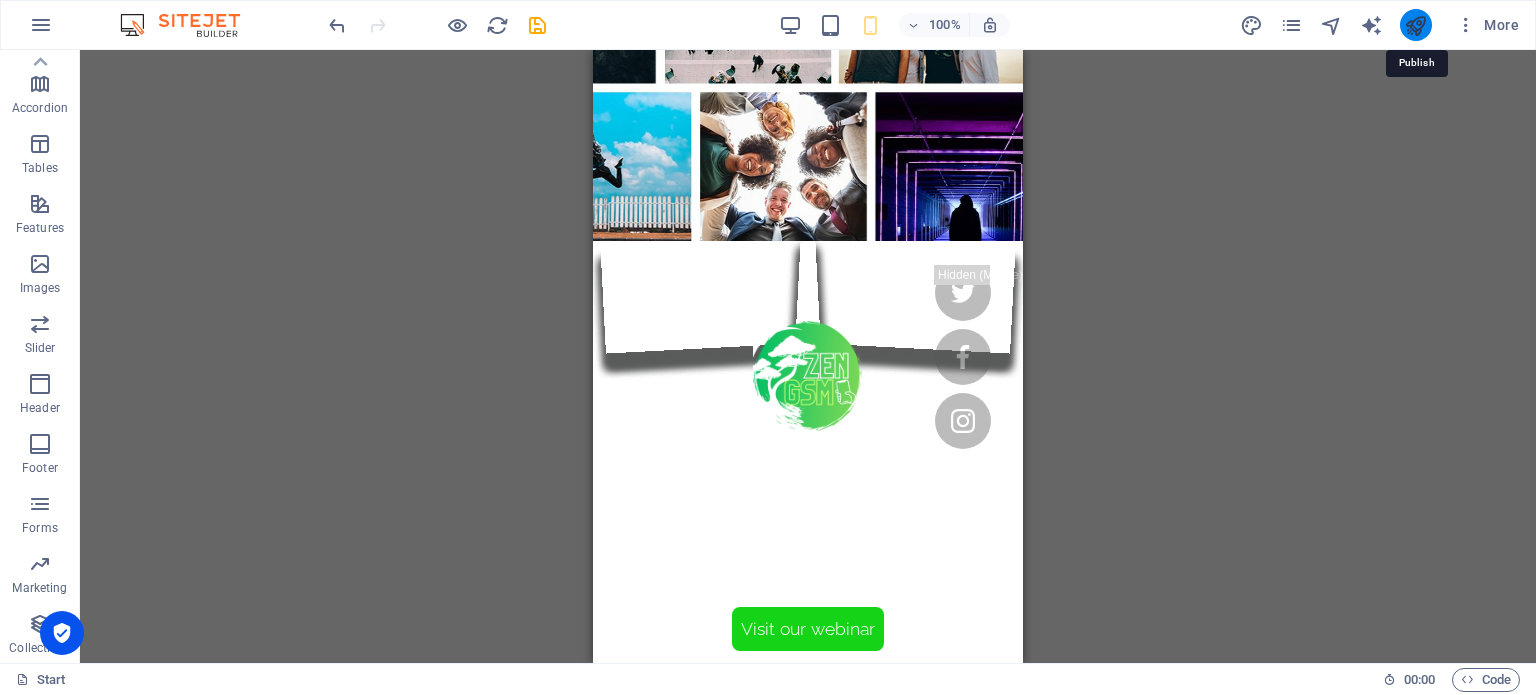click at bounding box center (1415, 25) 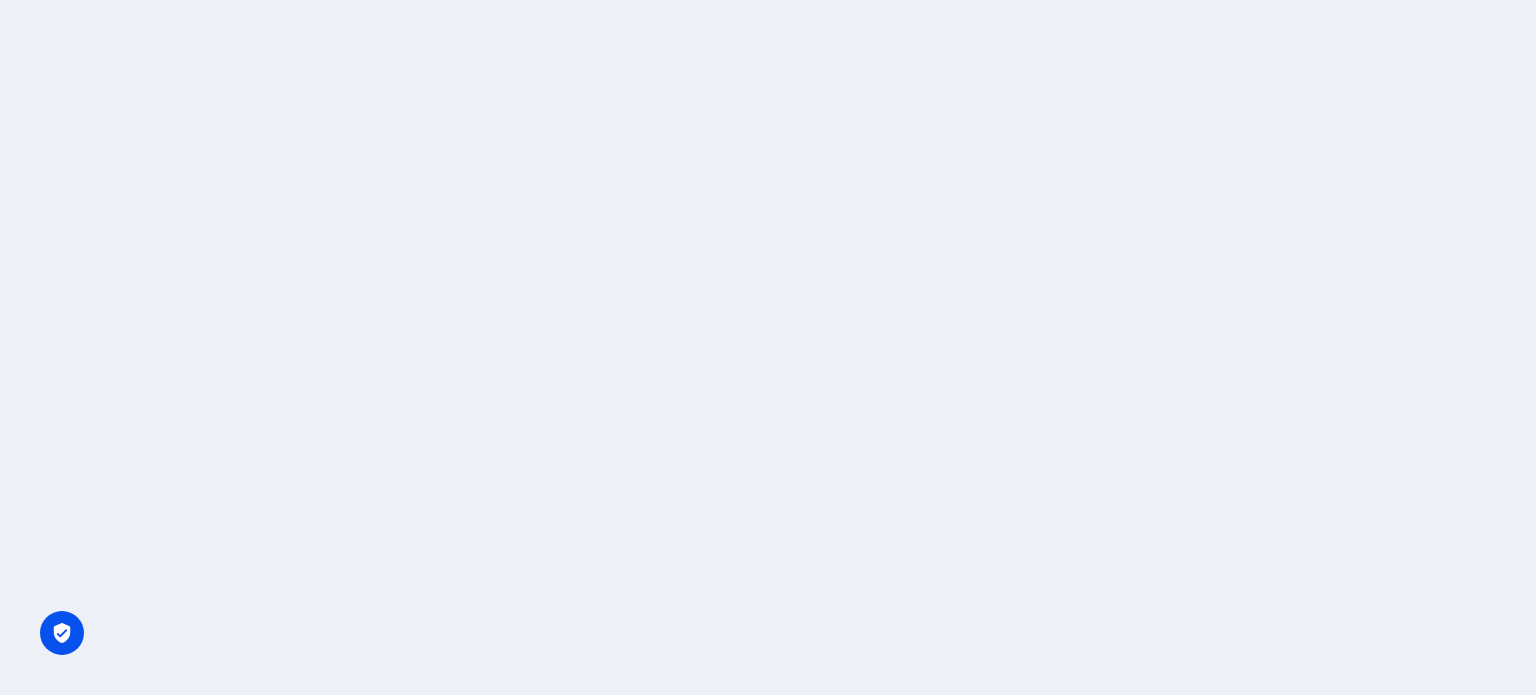 scroll, scrollTop: 0, scrollLeft: 0, axis: both 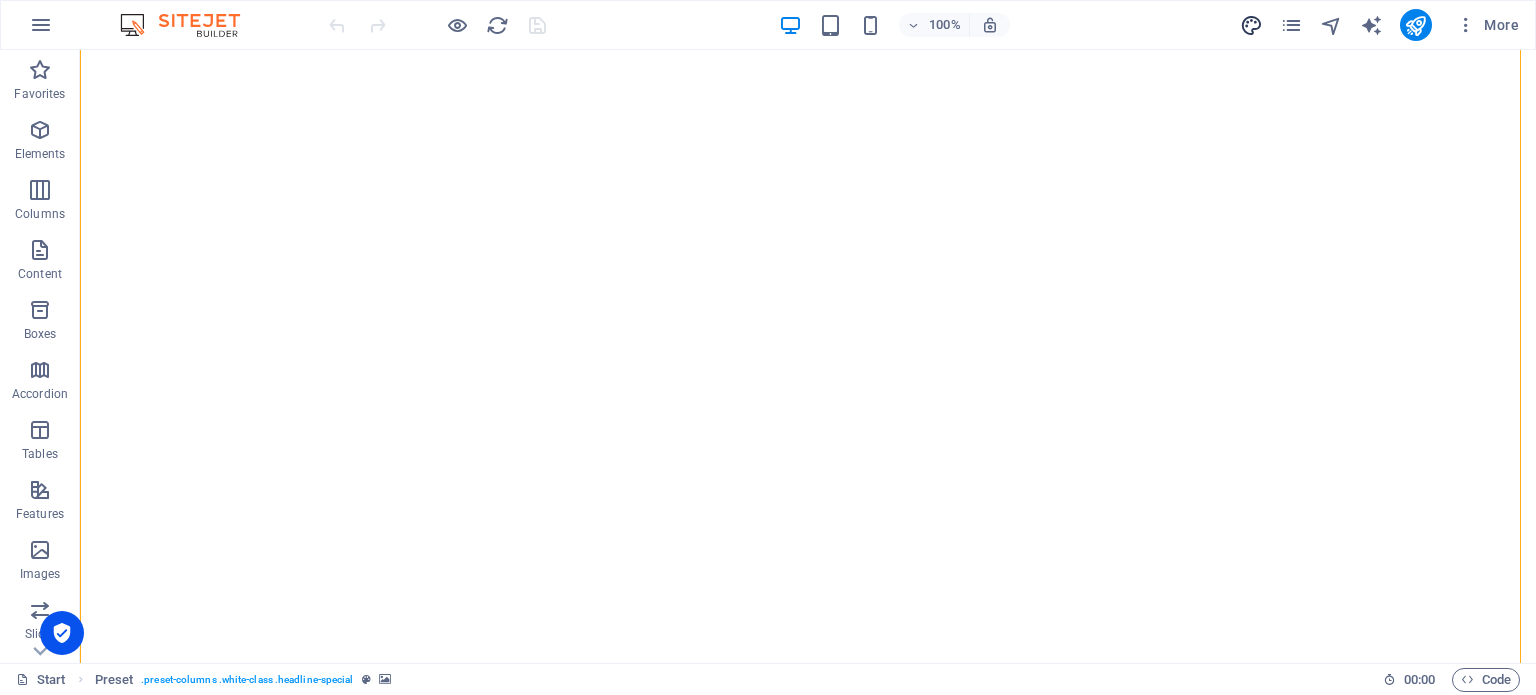 click at bounding box center (1252, 25) 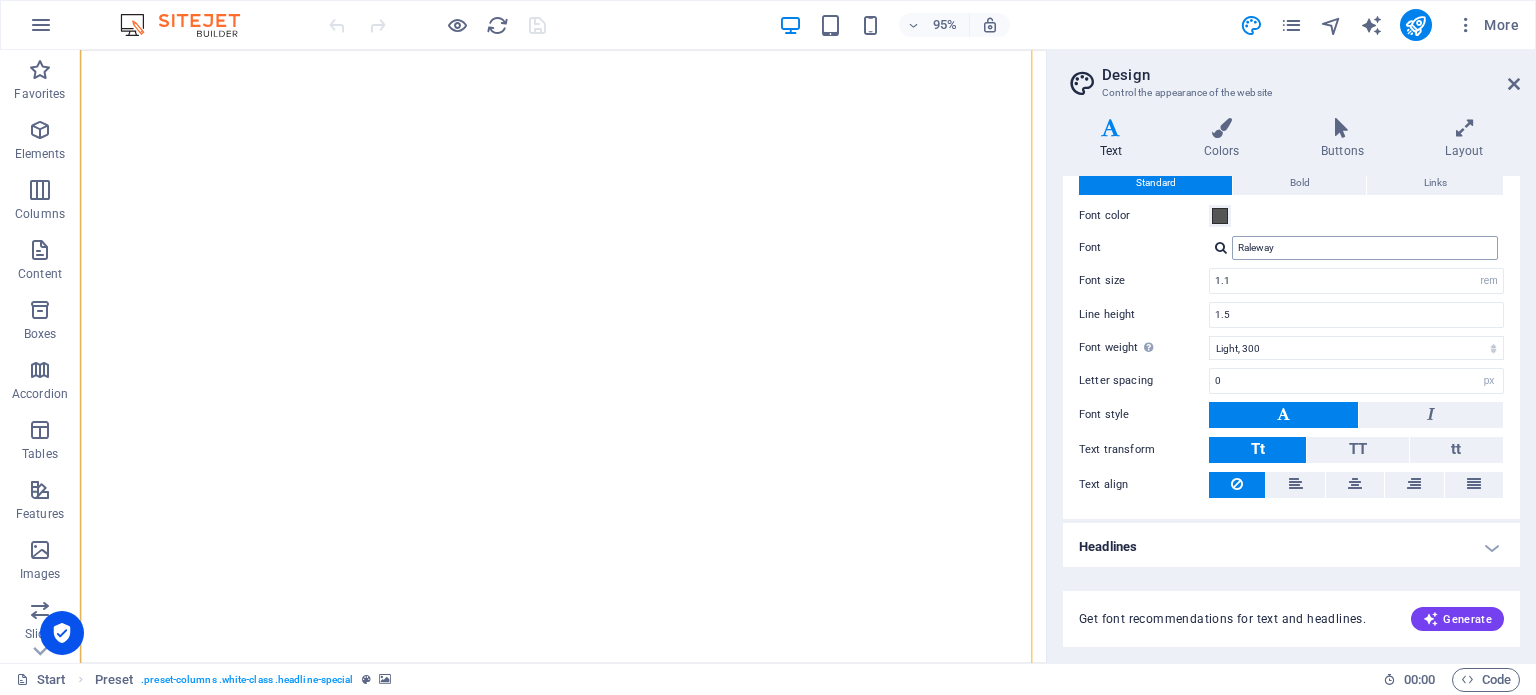 scroll, scrollTop: 0, scrollLeft: 0, axis: both 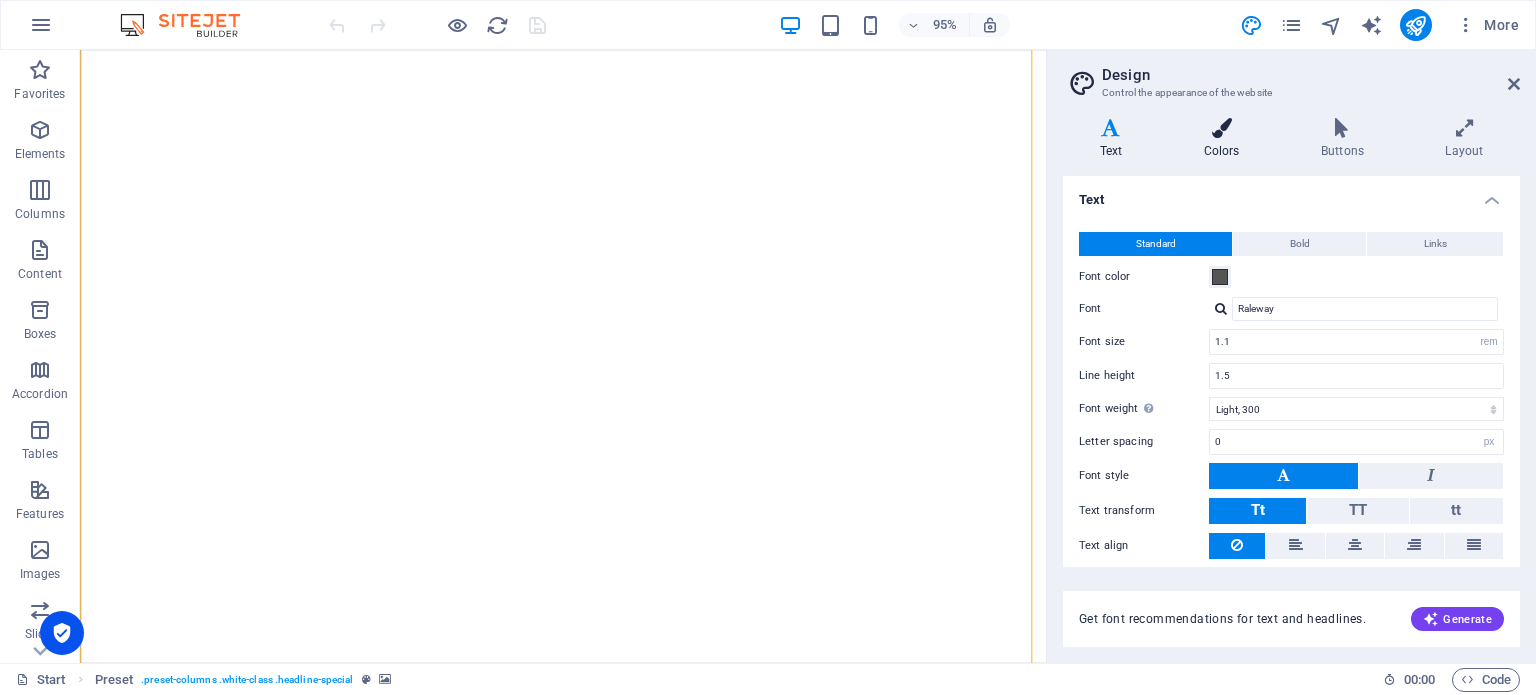 click on "Colors" at bounding box center [1225, 139] 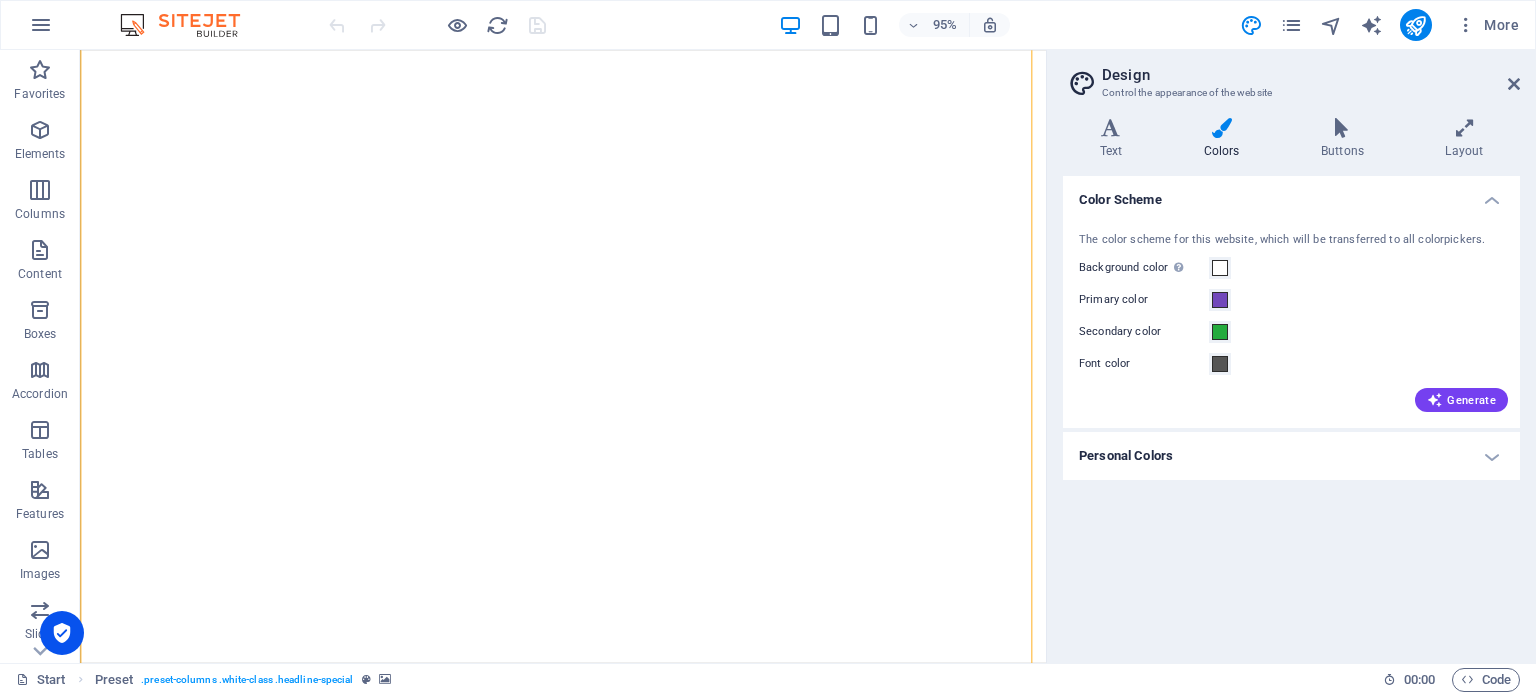 click on "Variants  Text  Colors  Buttons  Layout Text Standard Bold Links Font color Font Raleway Font size 1.1 rem px Line height 1.5 Font weight To display the font weight correctly, it may need to be enabled.  Manage Fonts Thin, 100 Extra-light, 200 Light, 300 Regular, 400 Medium, 500 Semi-bold, 600 Bold, 700 Extra-bold, 800 Black, 900 Letter spacing 0 rem px Font style Text transform Tt TT tt Text align Font weight To display the font weight correctly, it may need to be enabled.  Manage Fonts Thin, 100 Extra-light, 200 Light, 300 Regular, 400 Medium, 500 Semi-bold, 600 Bold, 700 Extra-bold, 800 Black, 900 Default Hover / Active Font color Font color Decoration Decoration Transition duration 0.3 s Transition function Ease Ease In Ease Out Ease In/Ease Out Linear Headlines All H1 / Textlogo H2 H3 H4 H5 H6 Font color Font Lato Line height 1.5 Font weight To display the font weight correctly, it may need to be enabled.  Manage Fonts Thin, 100 Extra-light, 200 Light, 300 Regular, 400 Medium, 500 Semi-bold, 600 0 rem px" at bounding box center (1291, 382) 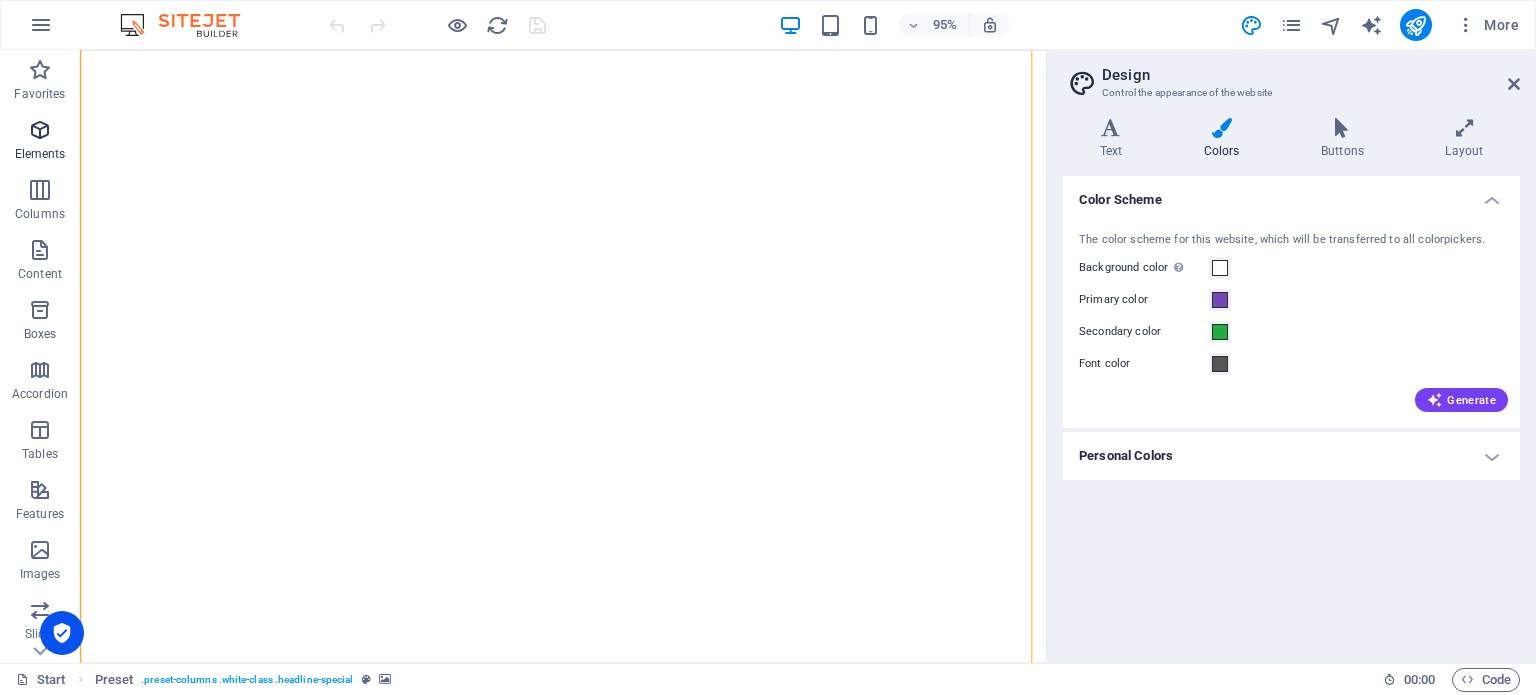 click on "Elements" at bounding box center [40, 154] 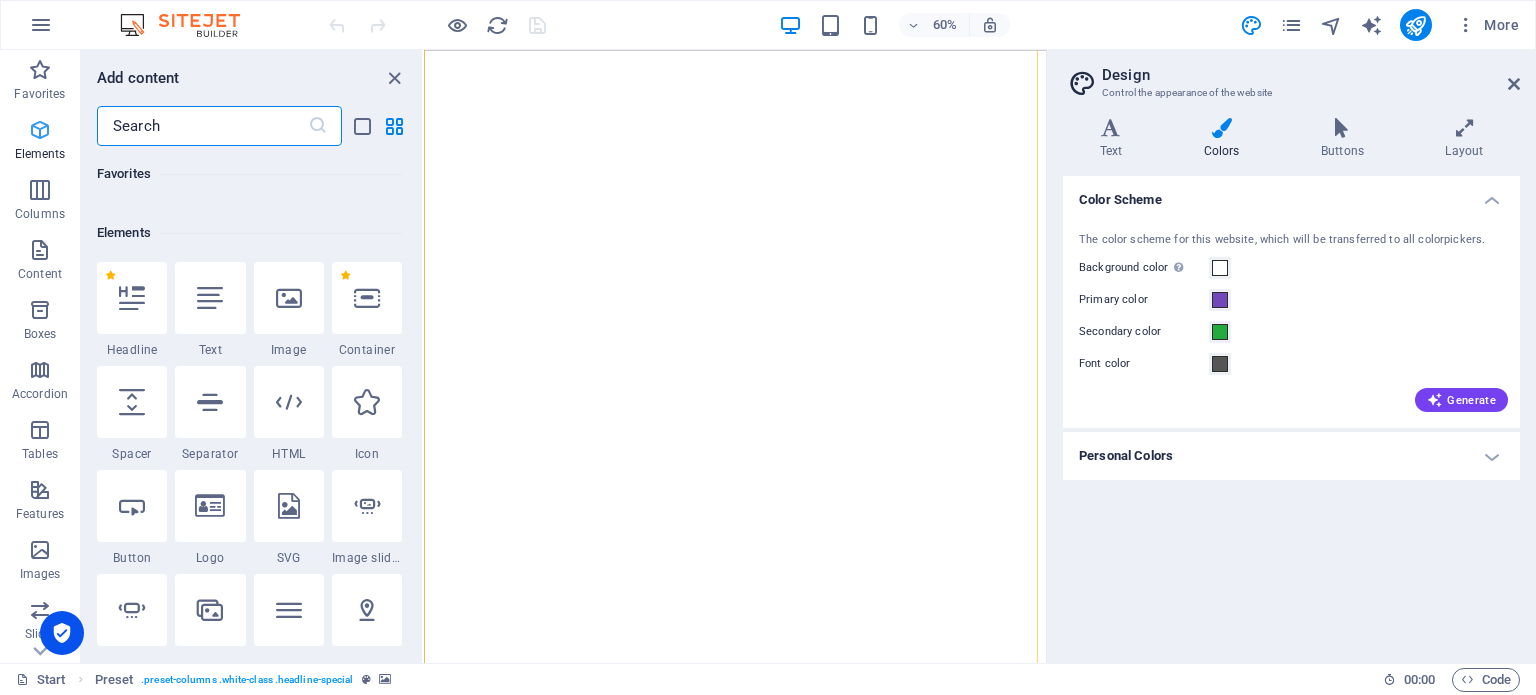 scroll, scrollTop: 212, scrollLeft: 0, axis: vertical 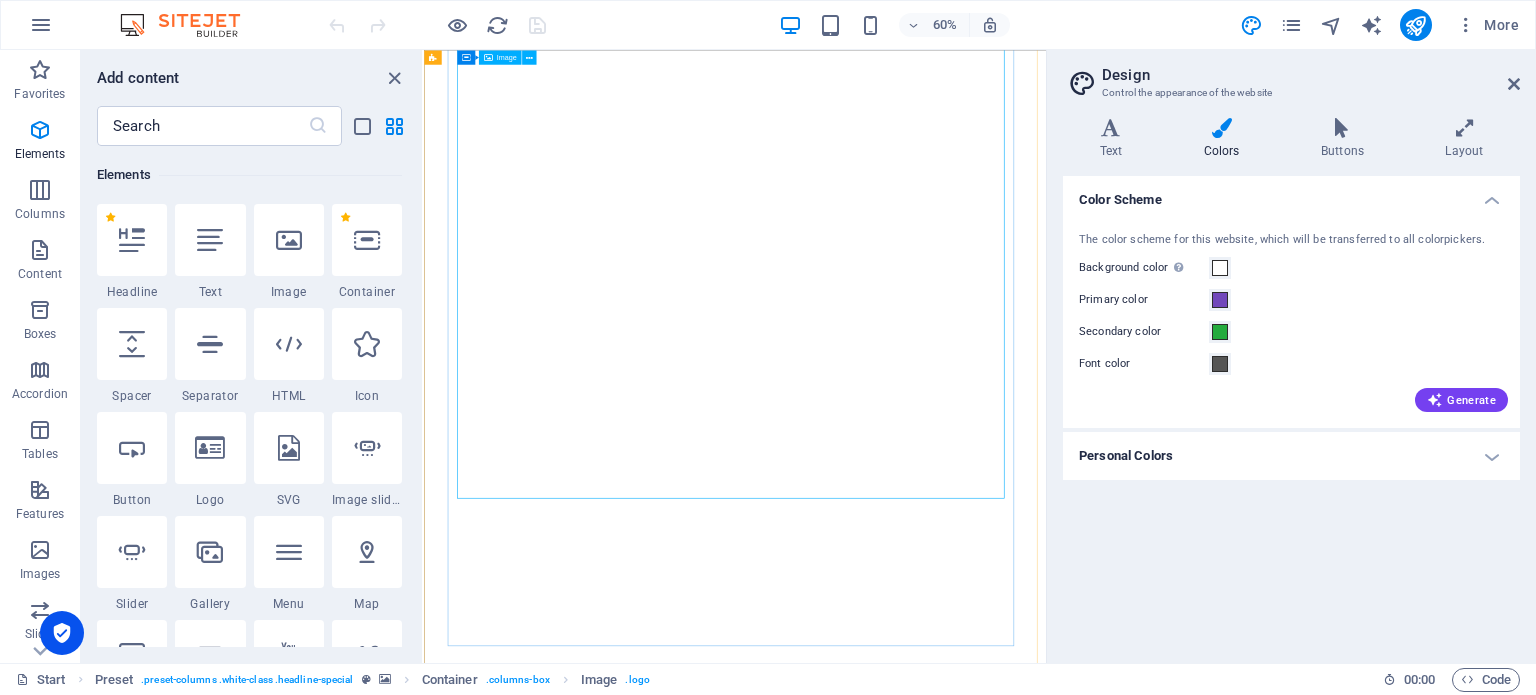 click on "Image" at bounding box center [506, 57] 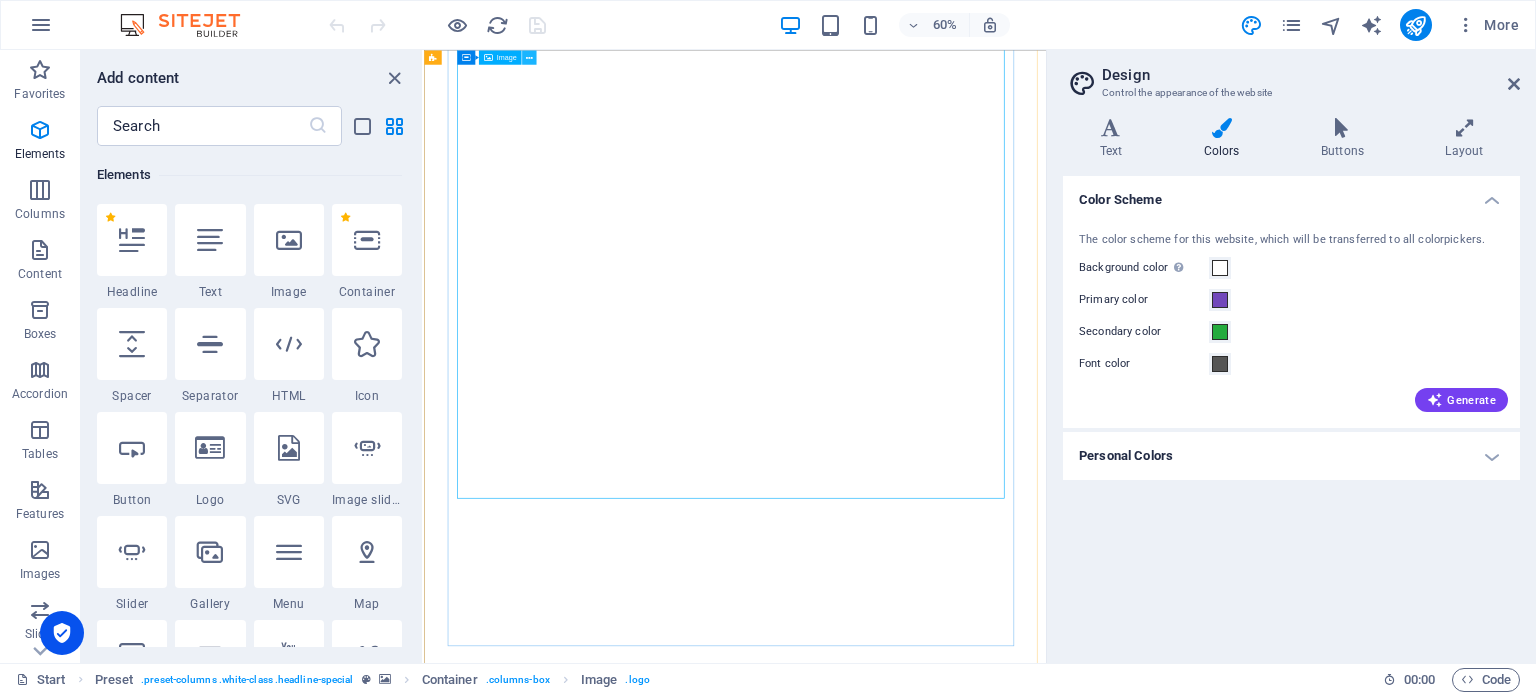 click at bounding box center (529, 57) 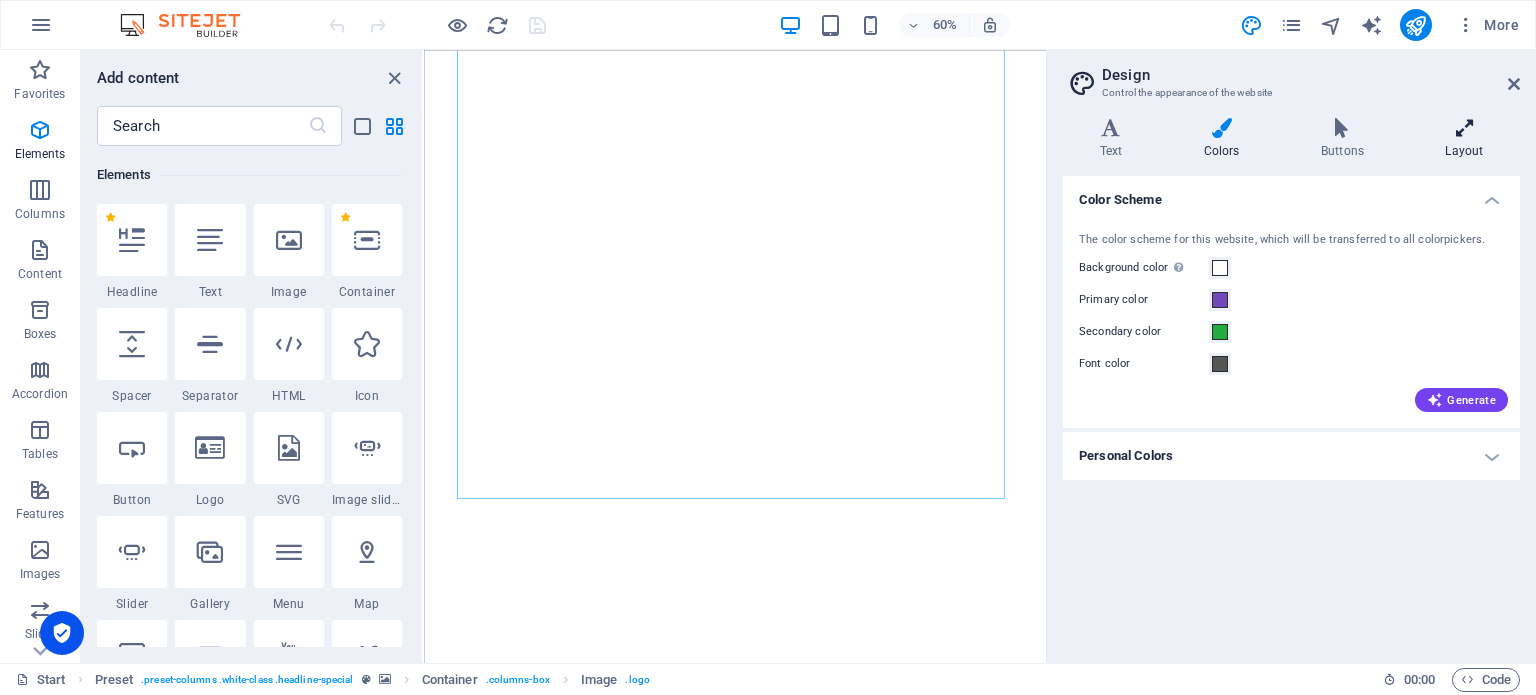 click at bounding box center [1464, 128] 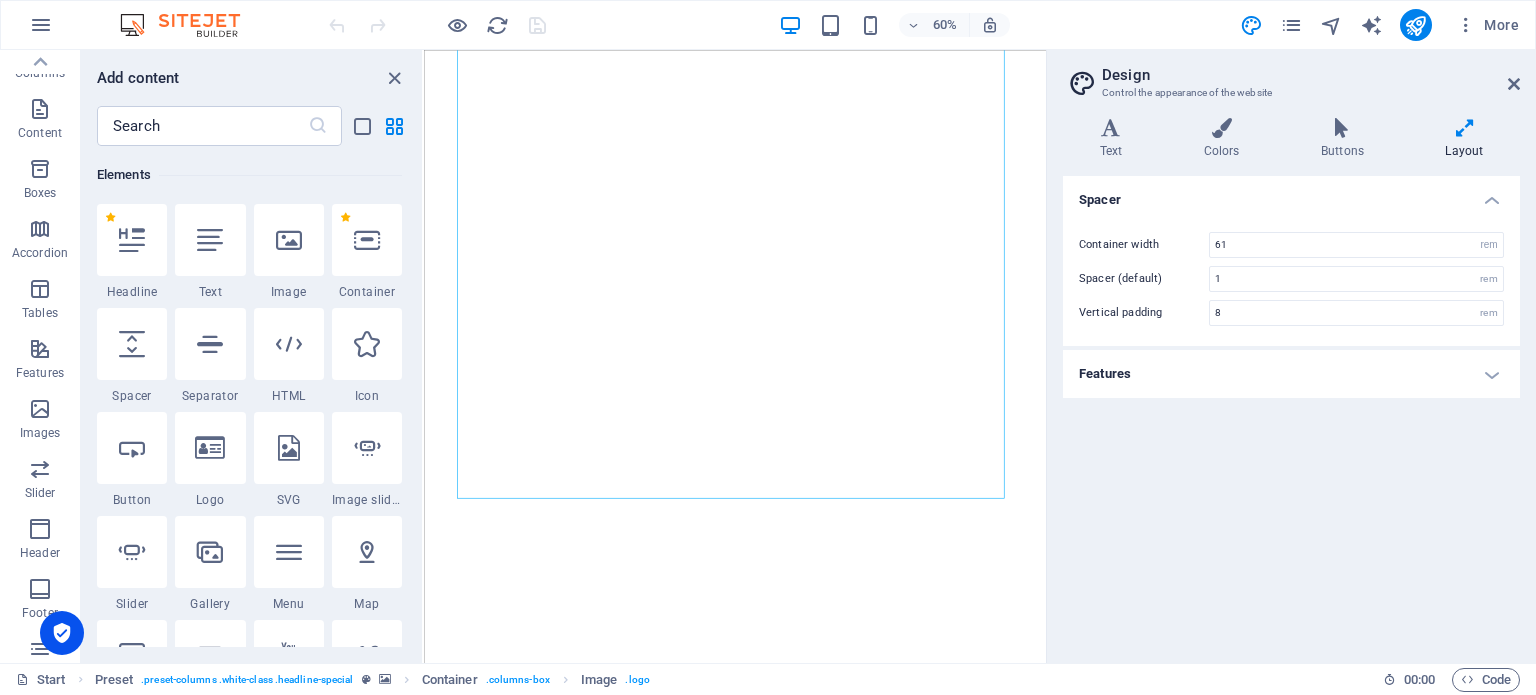 scroll, scrollTop: 0, scrollLeft: 0, axis: both 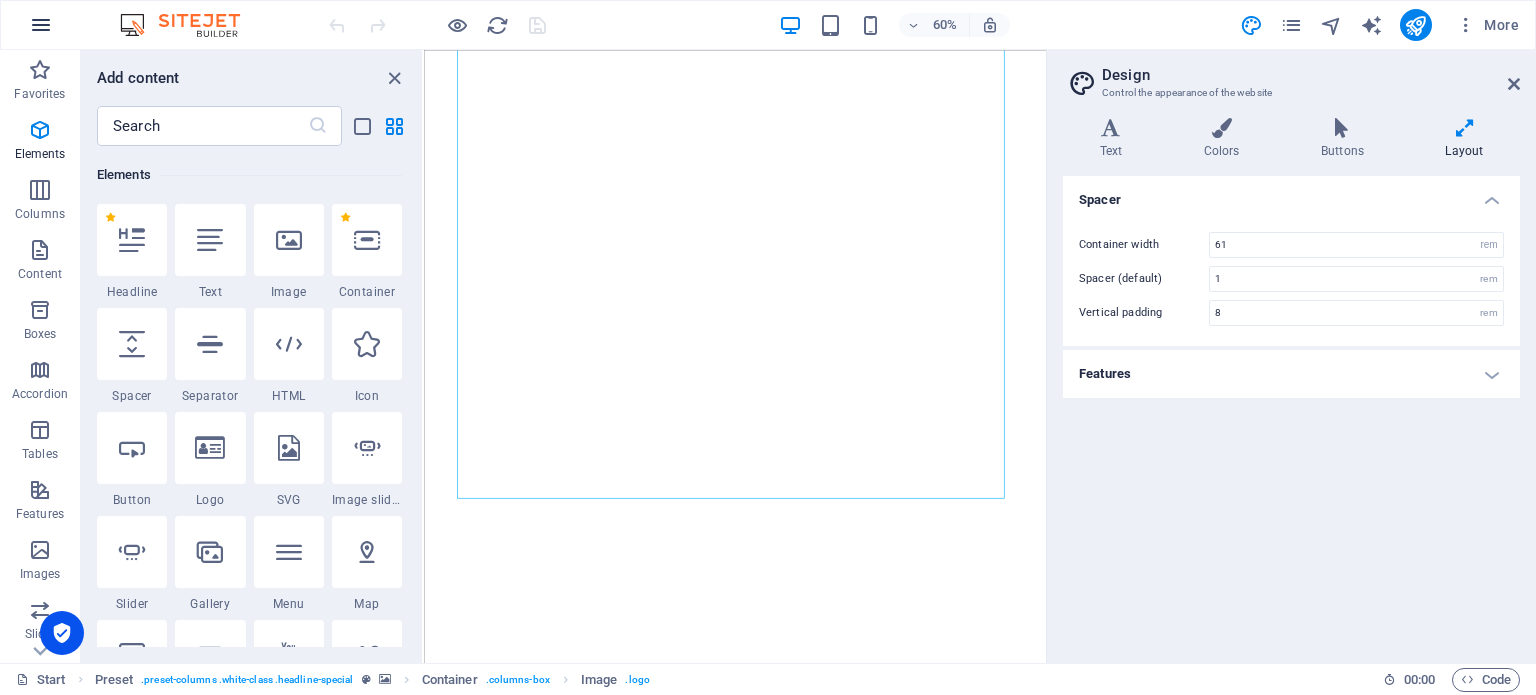 click at bounding box center [41, 25] 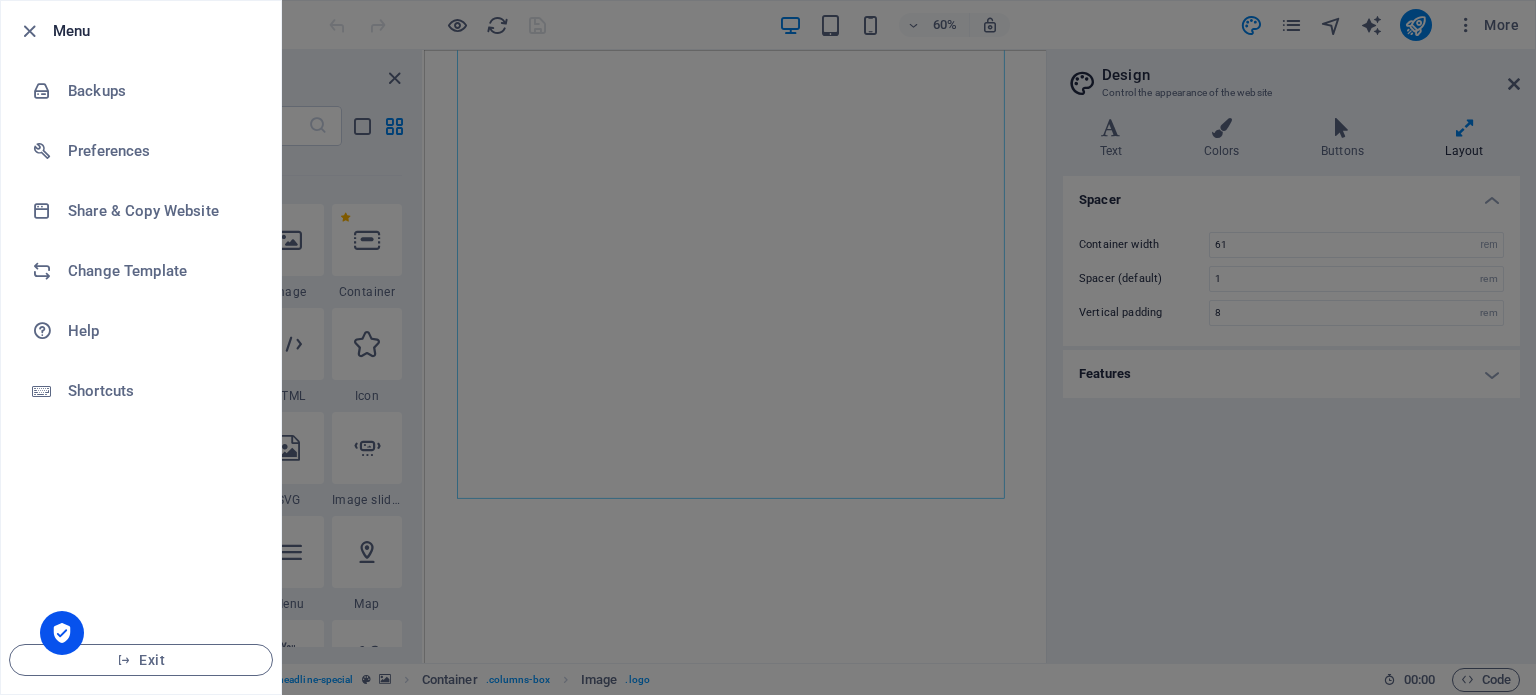 click at bounding box center (768, 347) 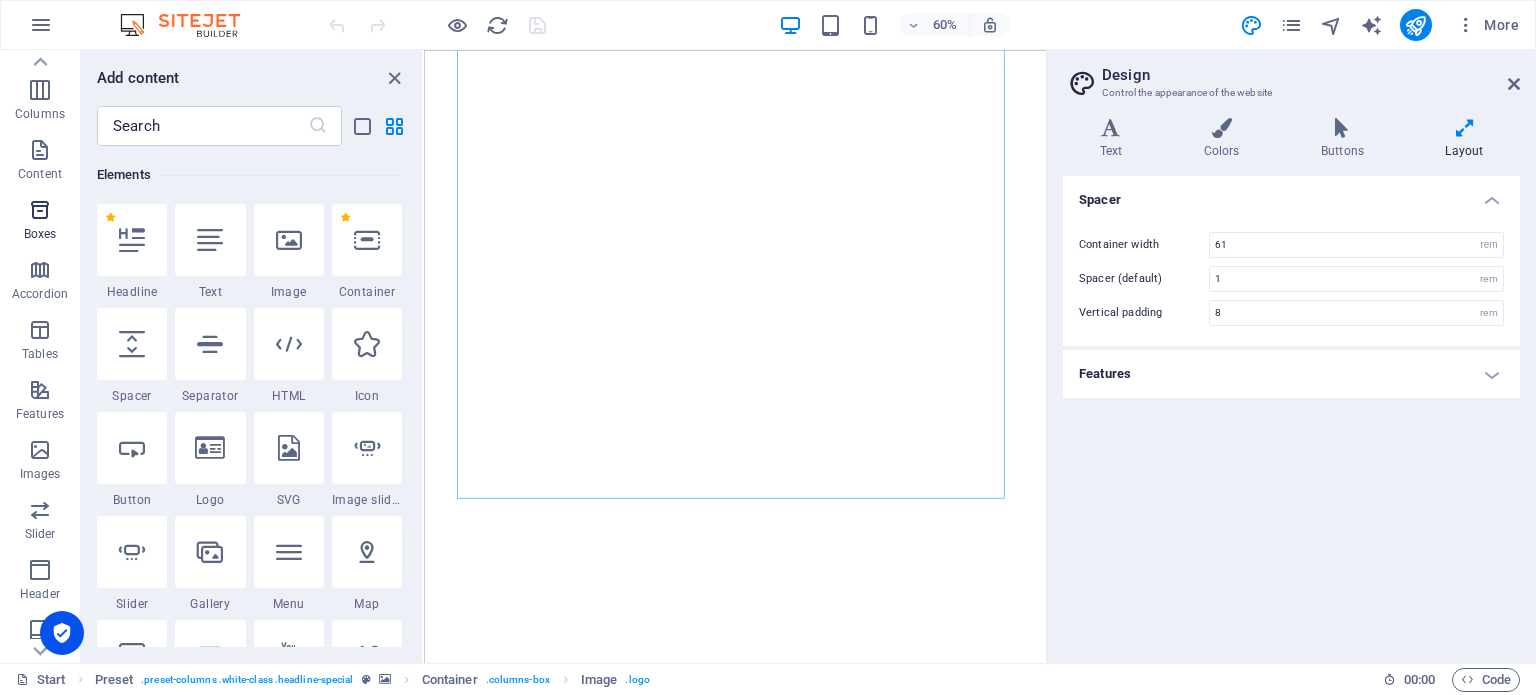 scroll, scrollTop: 200, scrollLeft: 0, axis: vertical 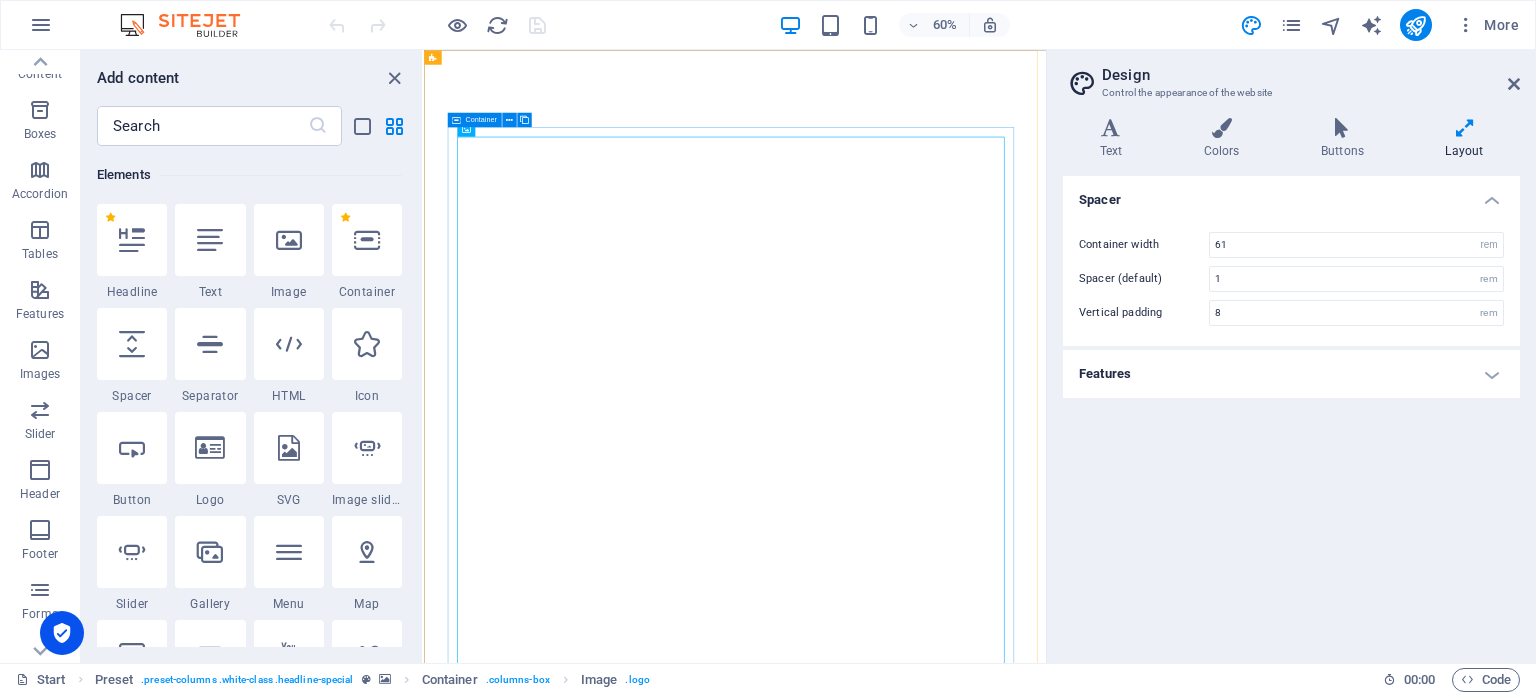 click at bounding box center (456, 119) 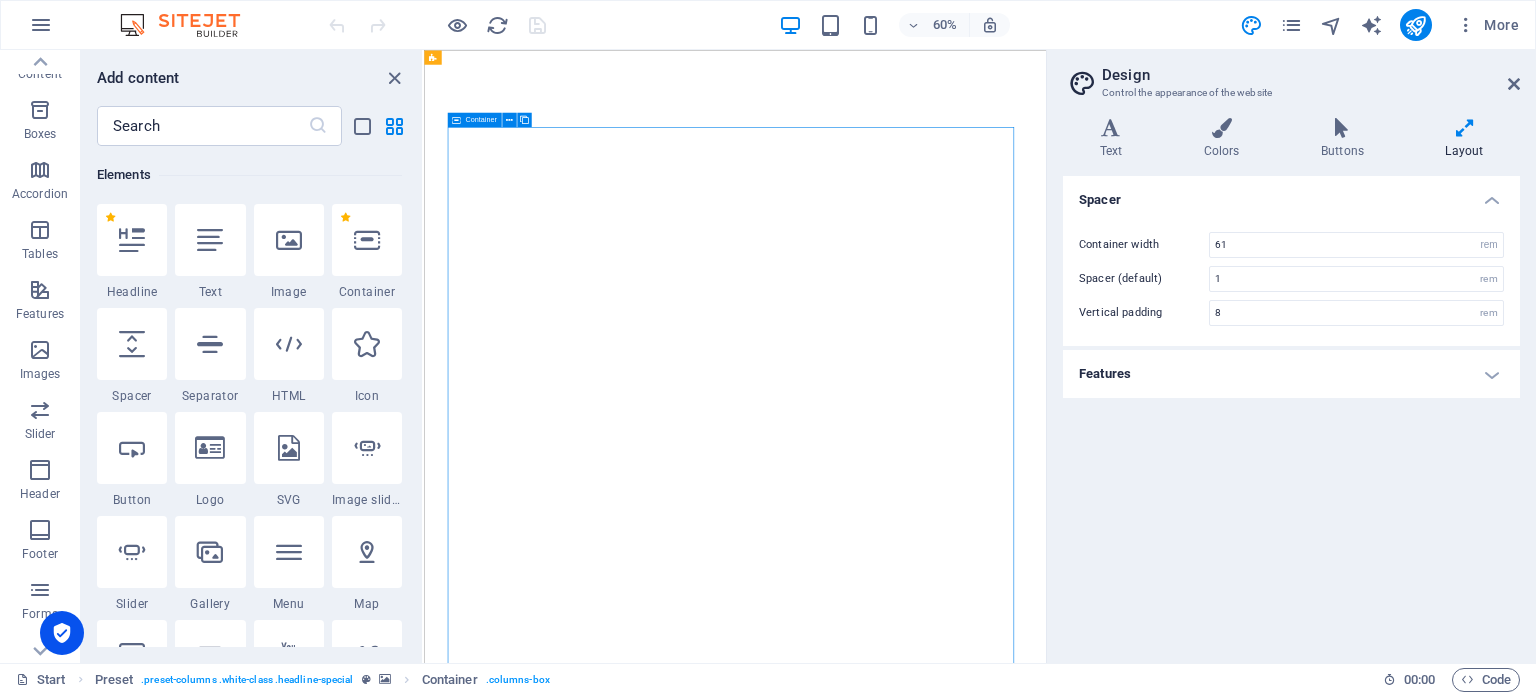 click on "Container" at bounding box center [474, 119] 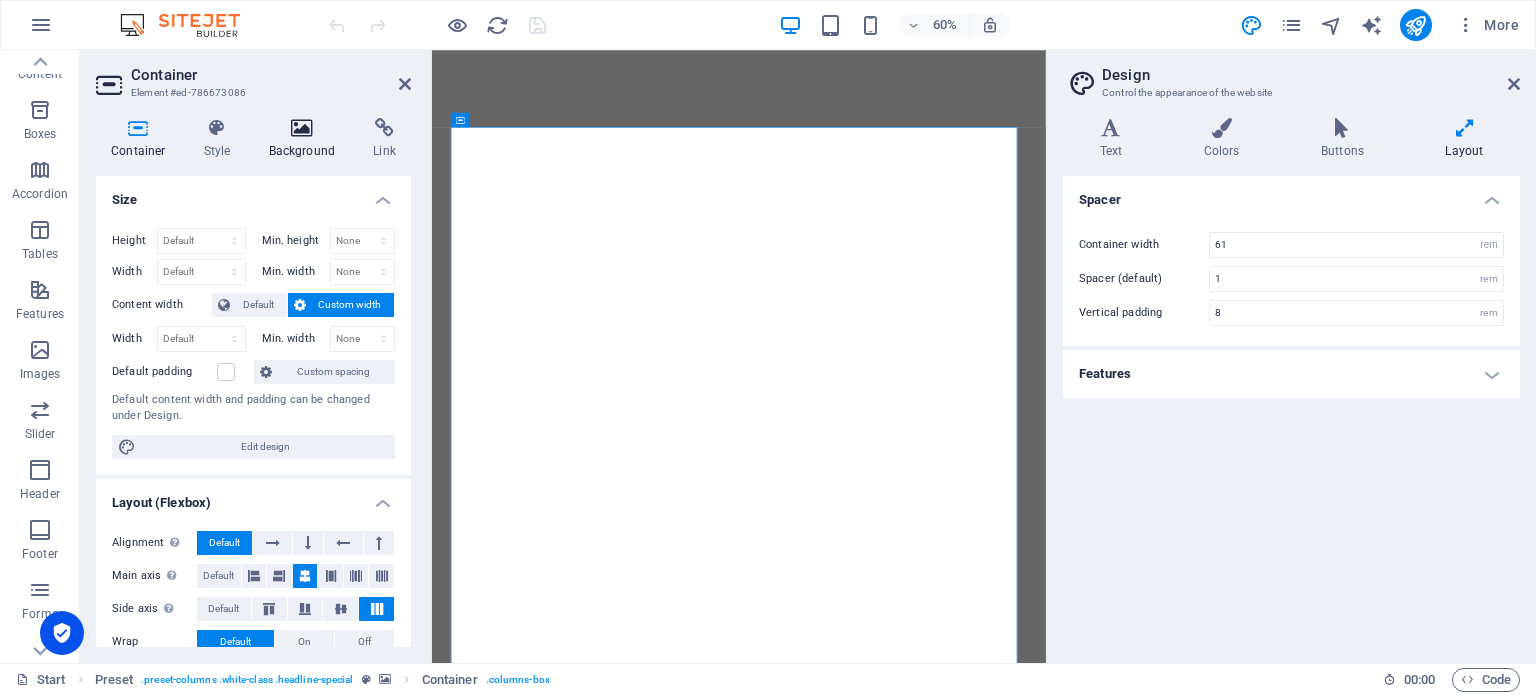click at bounding box center (302, 128) 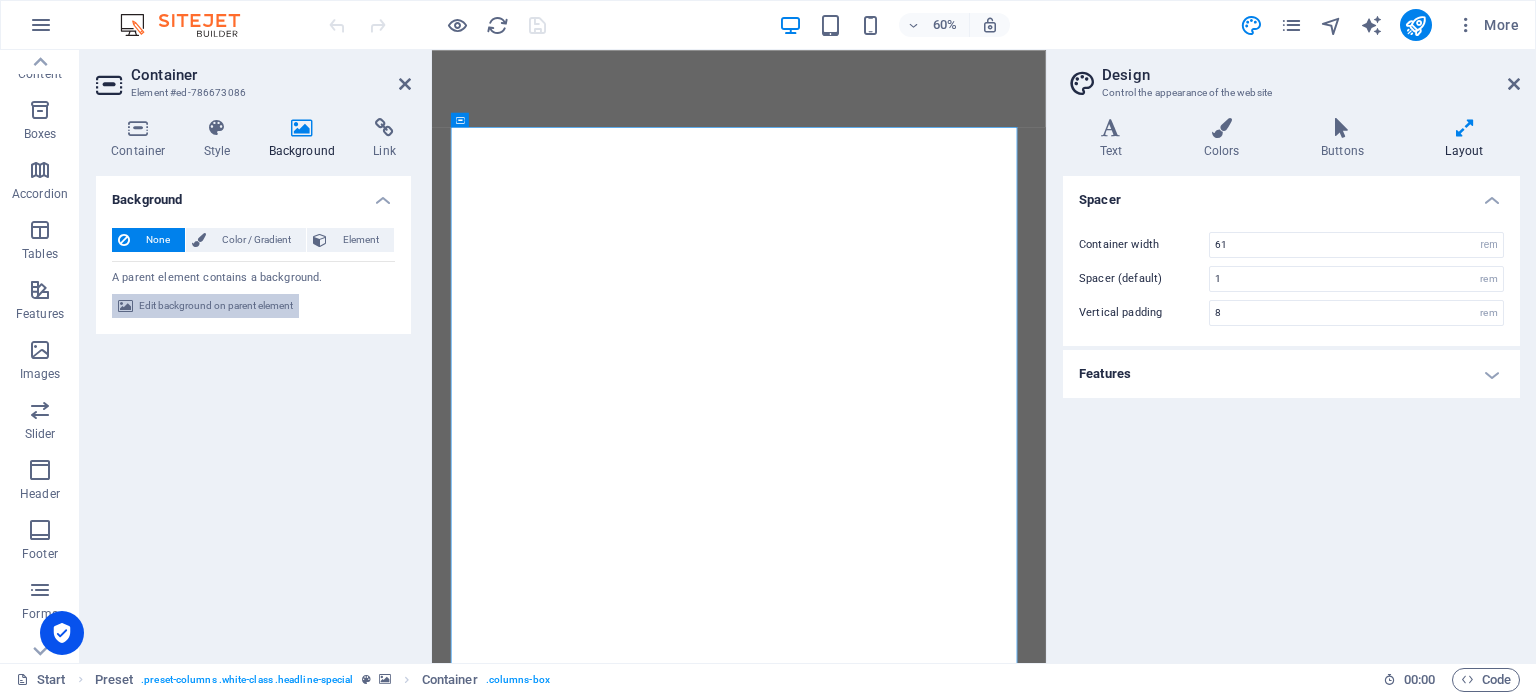 click on "Edit background on parent element" at bounding box center (216, 306) 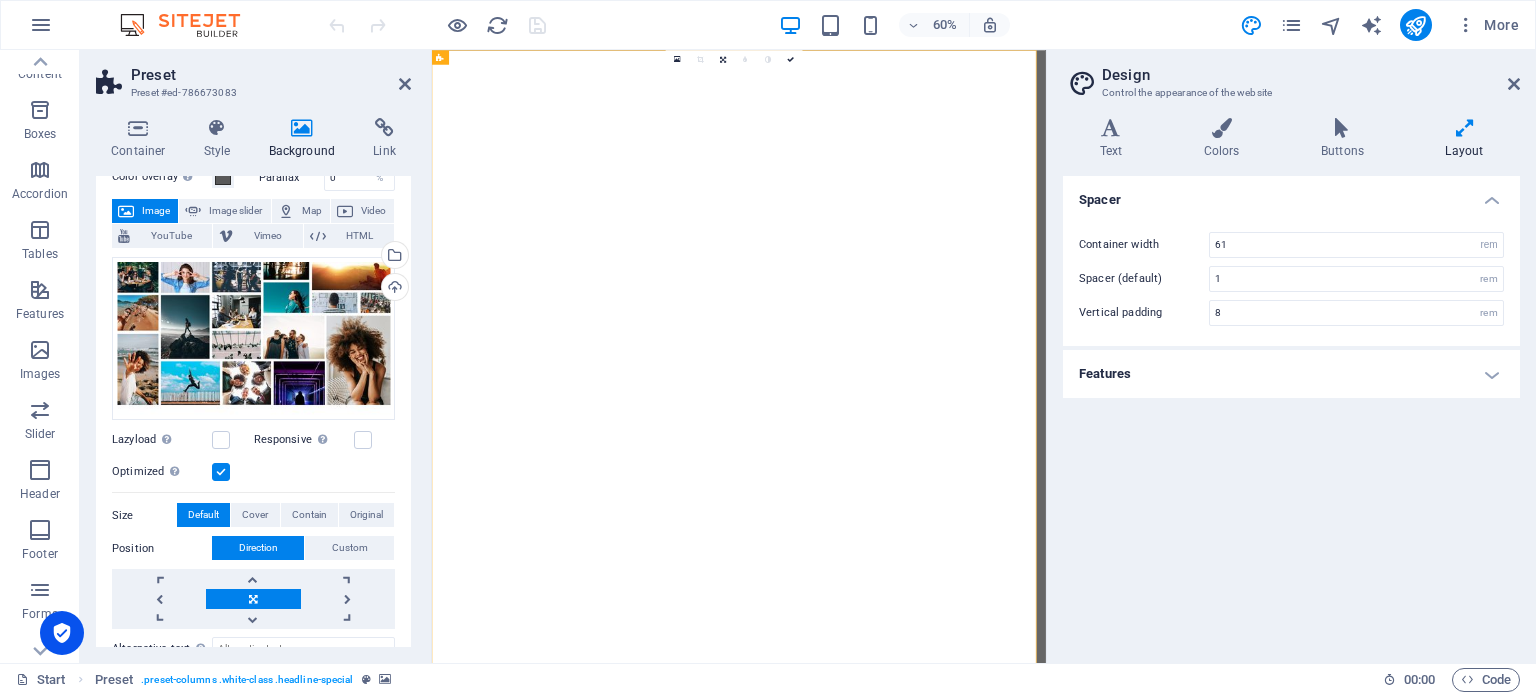 scroll, scrollTop: 67, scrollLeft: 0, axis: vertical 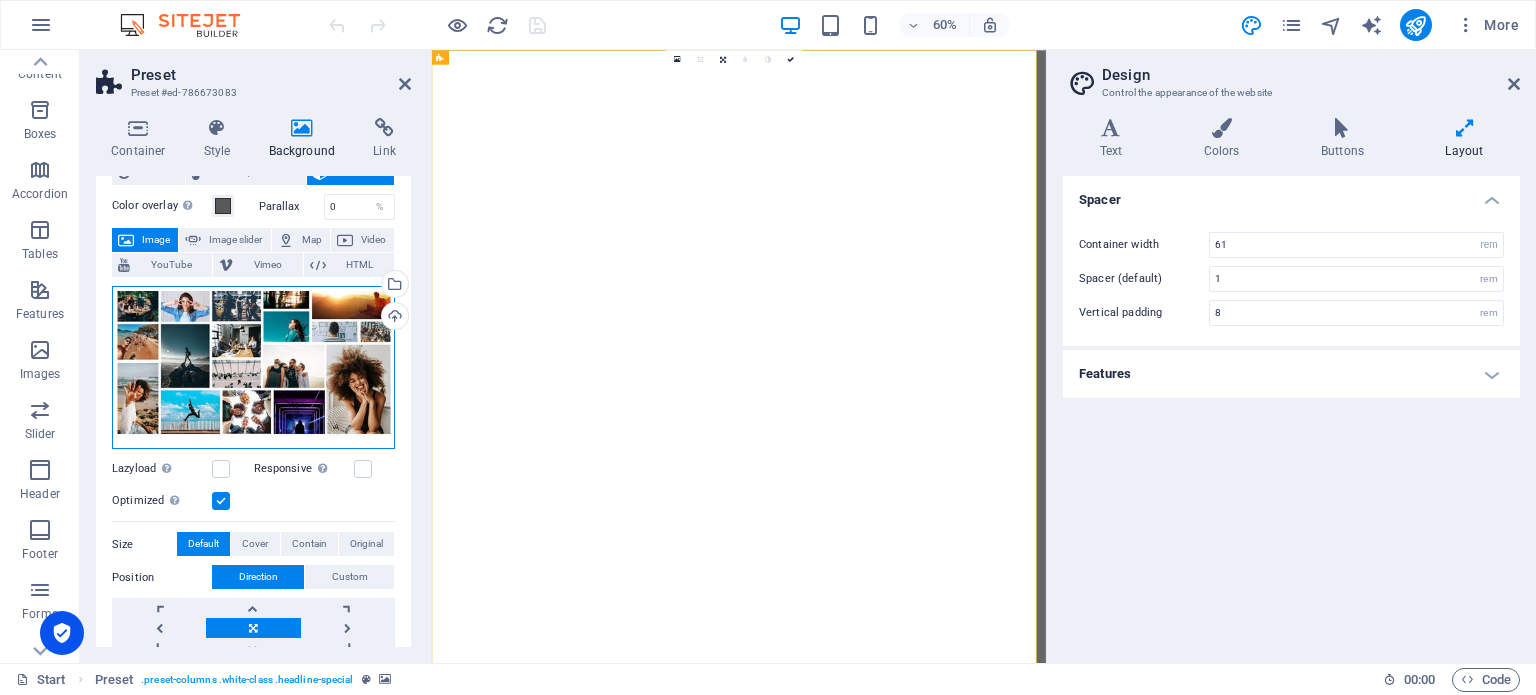 click on "Drag files here, click to choose files or select files from Files or our free stock photos & videos" at bounding box center [253, 368] 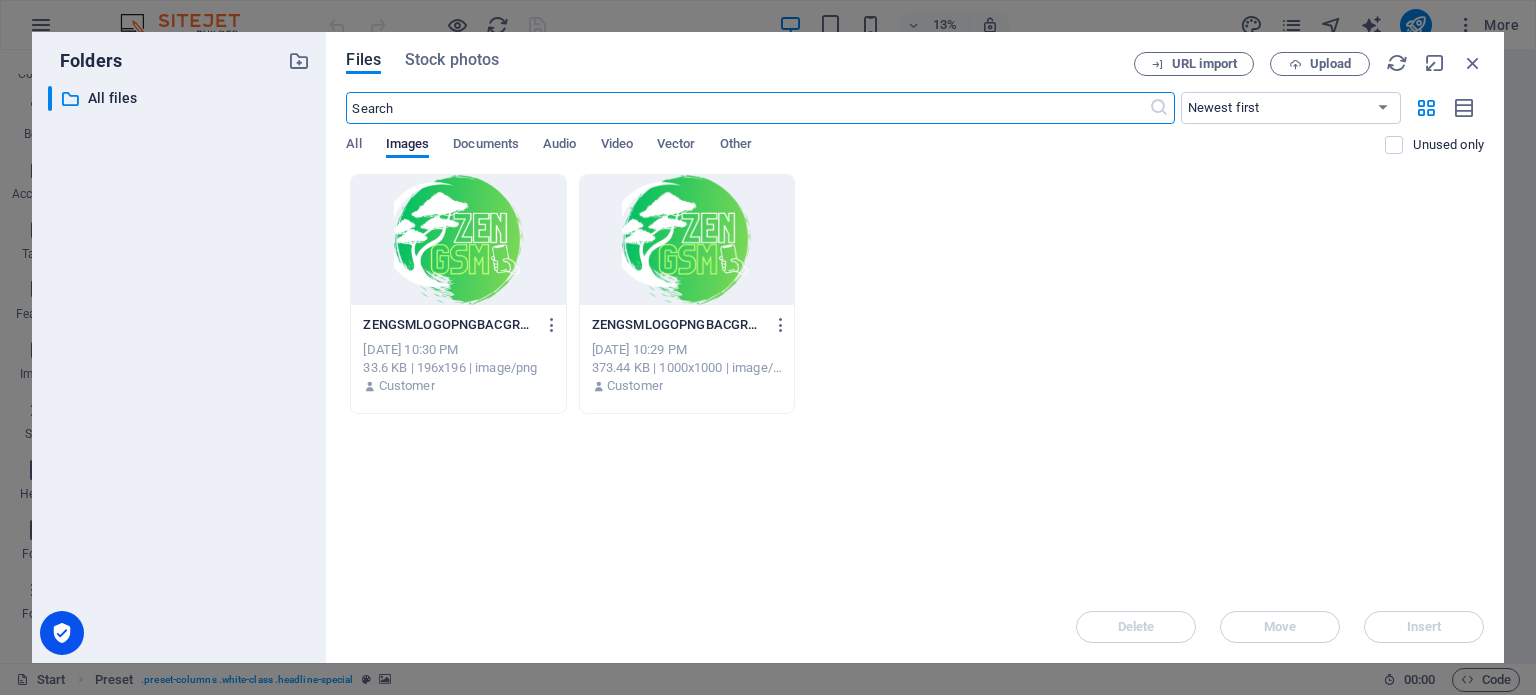 click at bounding box center [687, 240] 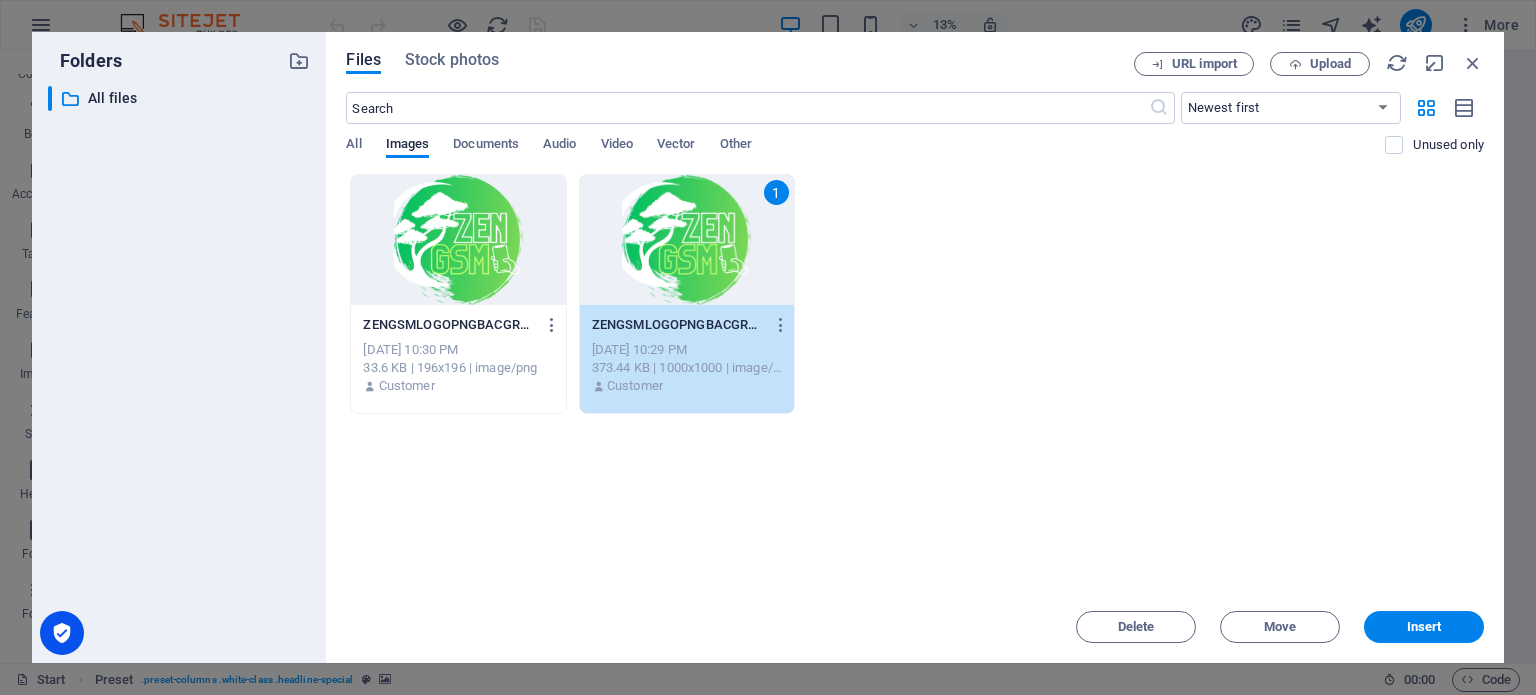 click on "1" at bounding box center [687, 240] 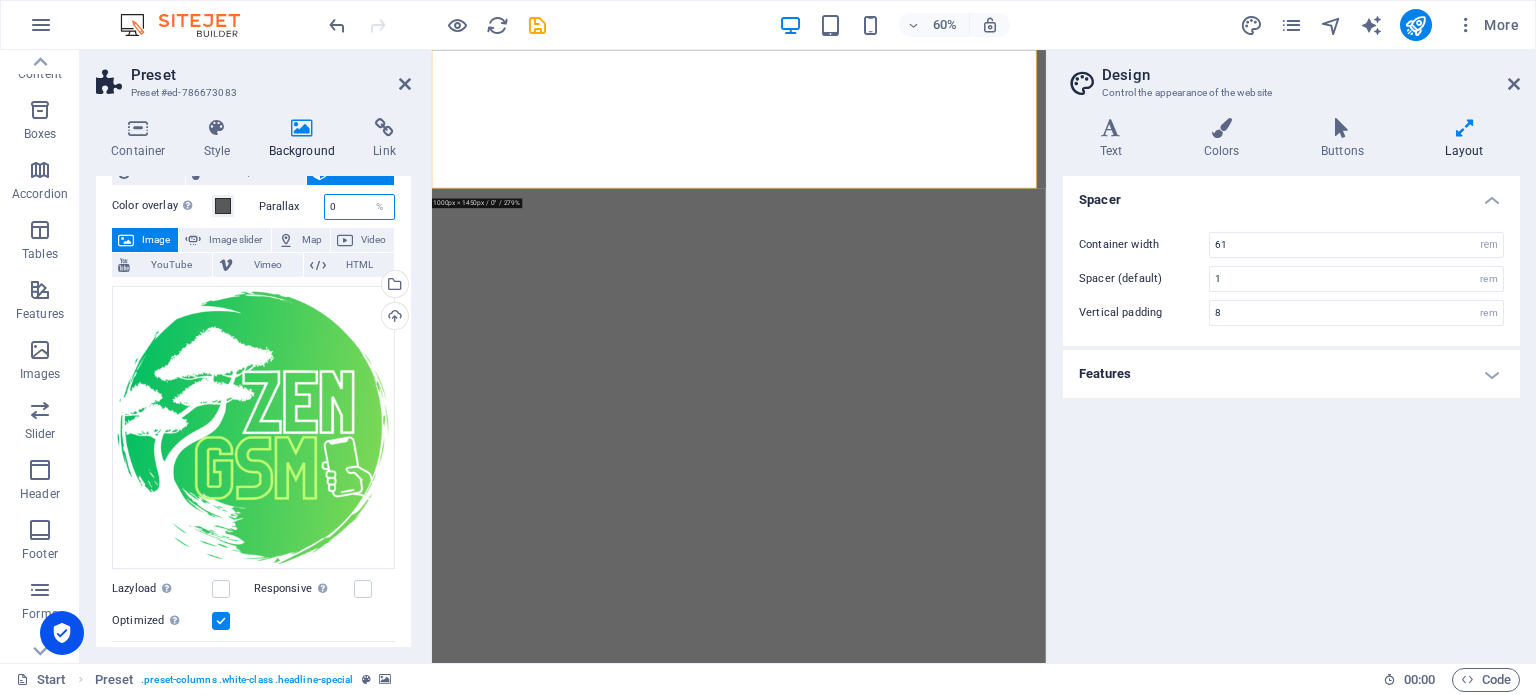 drag, startPoint x: 360, startPoint y: 201, endPoint x: 292, endPoint y: 213, distance: 69.050705 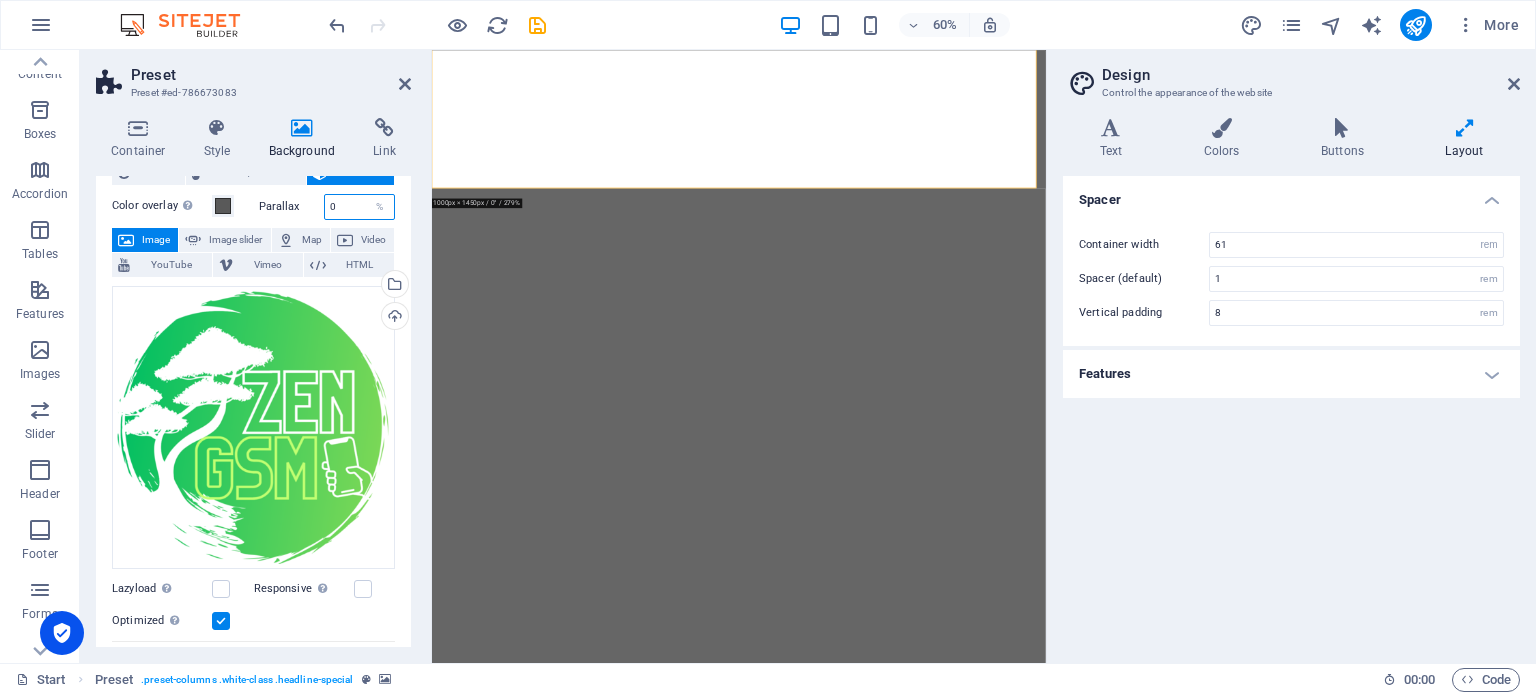 click on "Parallax 0 %" at bounding box center [327, 207] 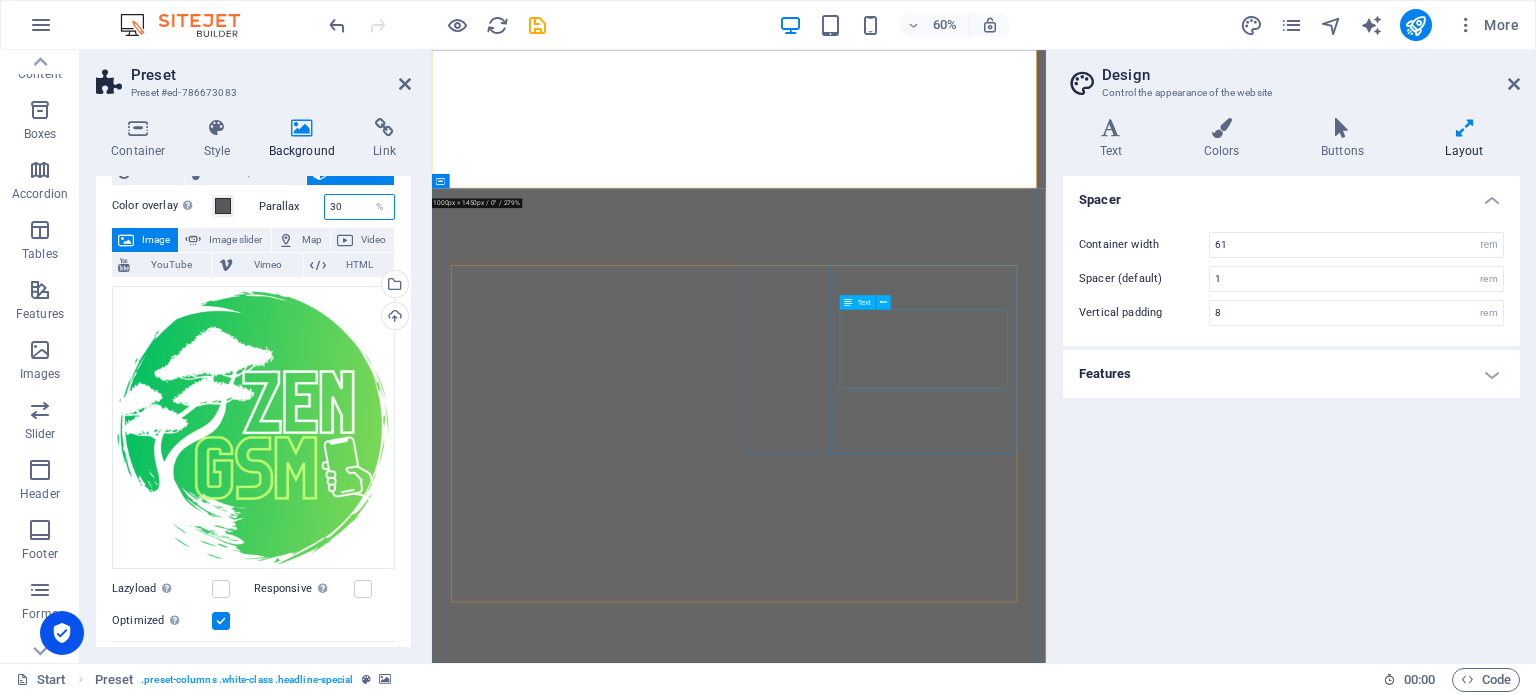 type on "30" 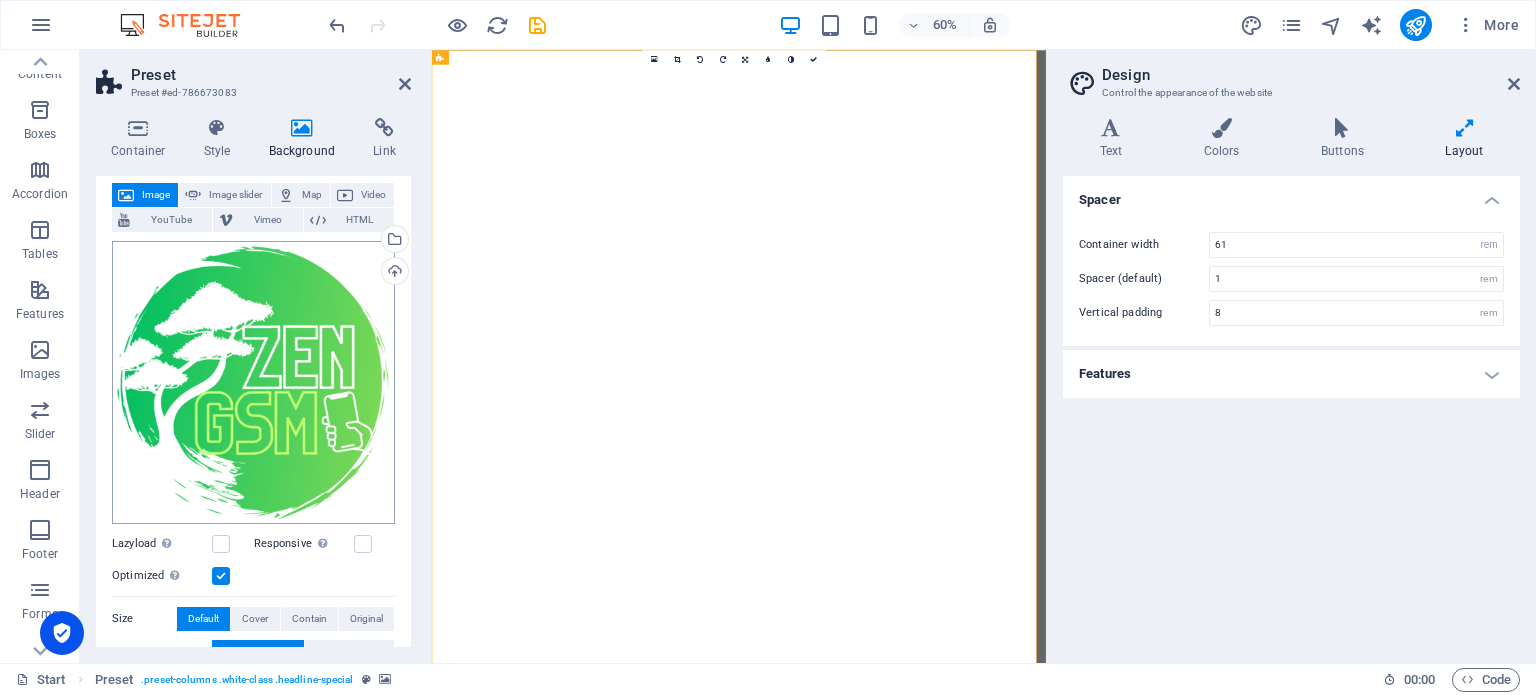 scroll, scrollTop: 0, scrollLeft: 0, axis: both 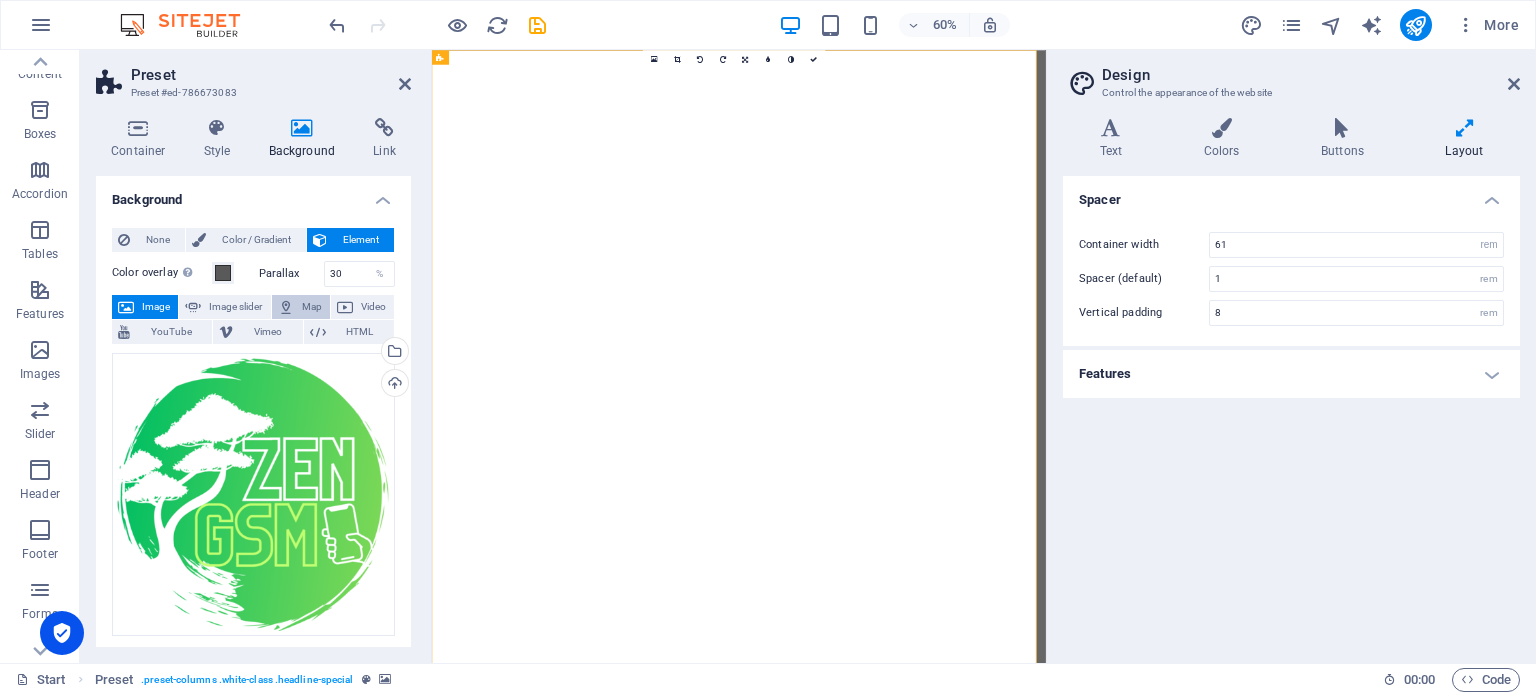 click at bounding box center (286, 307) 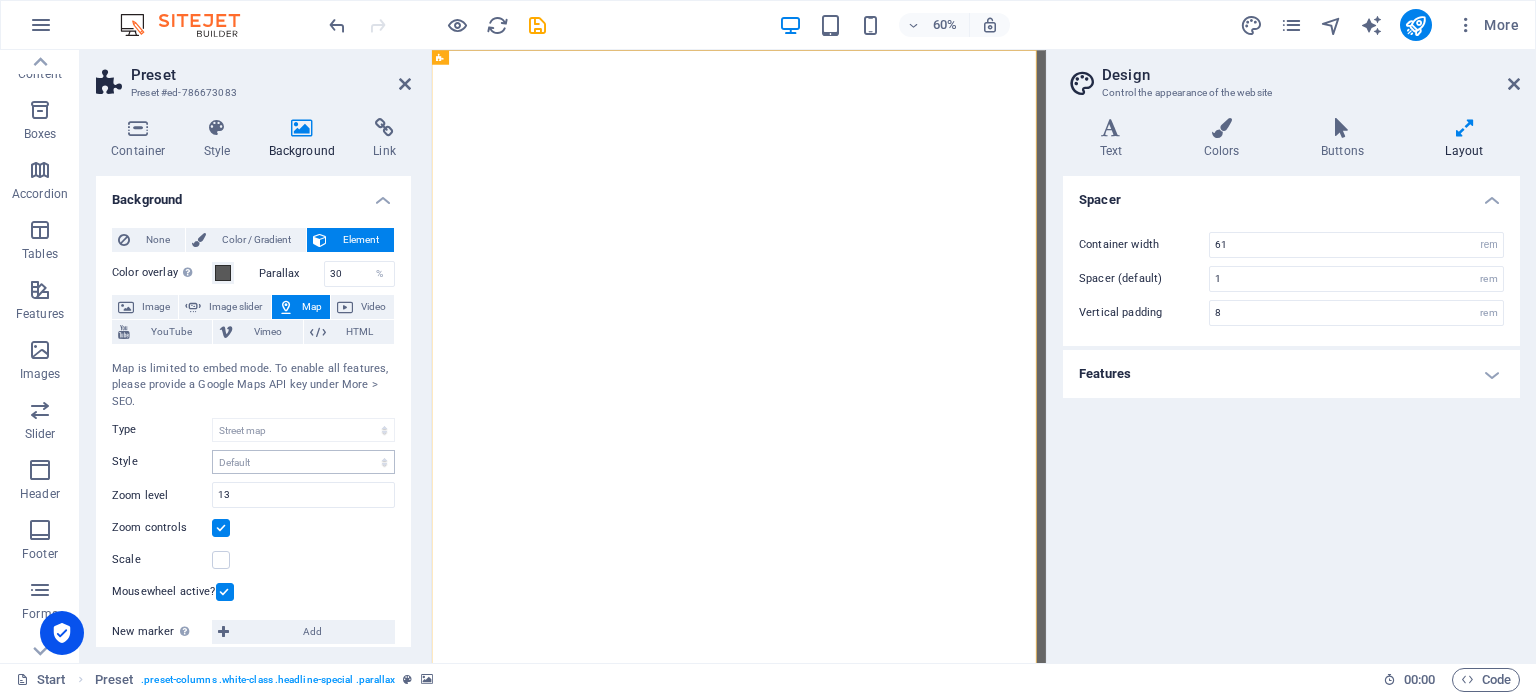 scroll, scrollTop: 20, scrollLeft: 0, axis: vertical 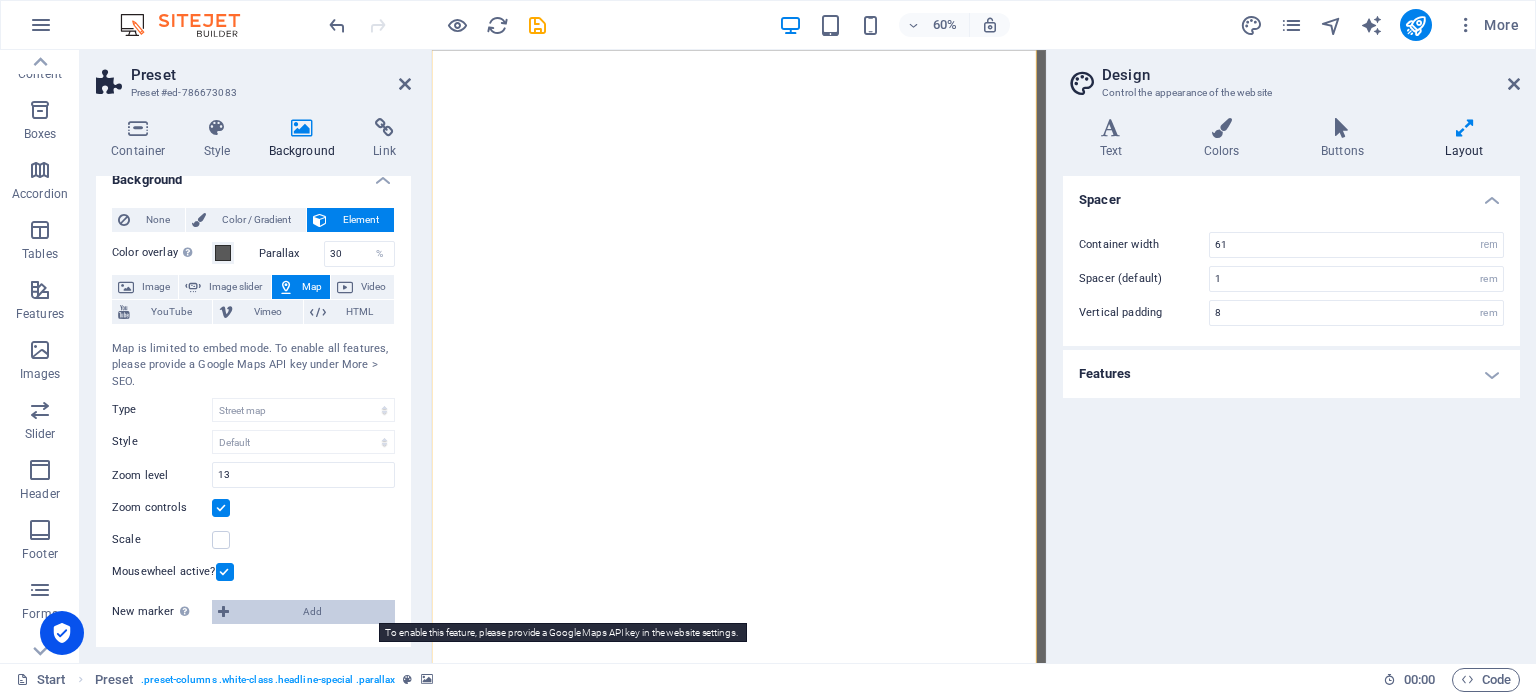 click on "Add" at bounding box center [312, 612] 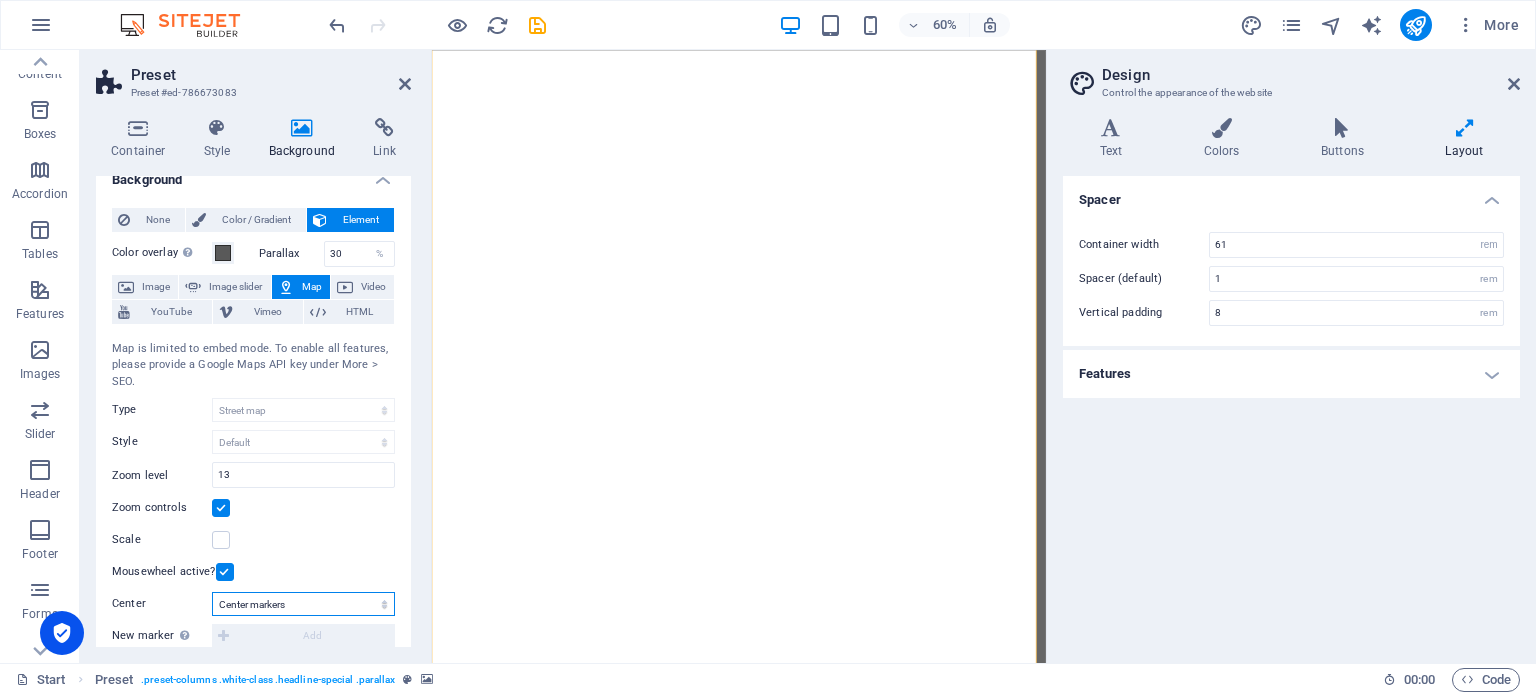 click on "Don't center Center markers Center and zoom markers" at bounding box center [303, 604] 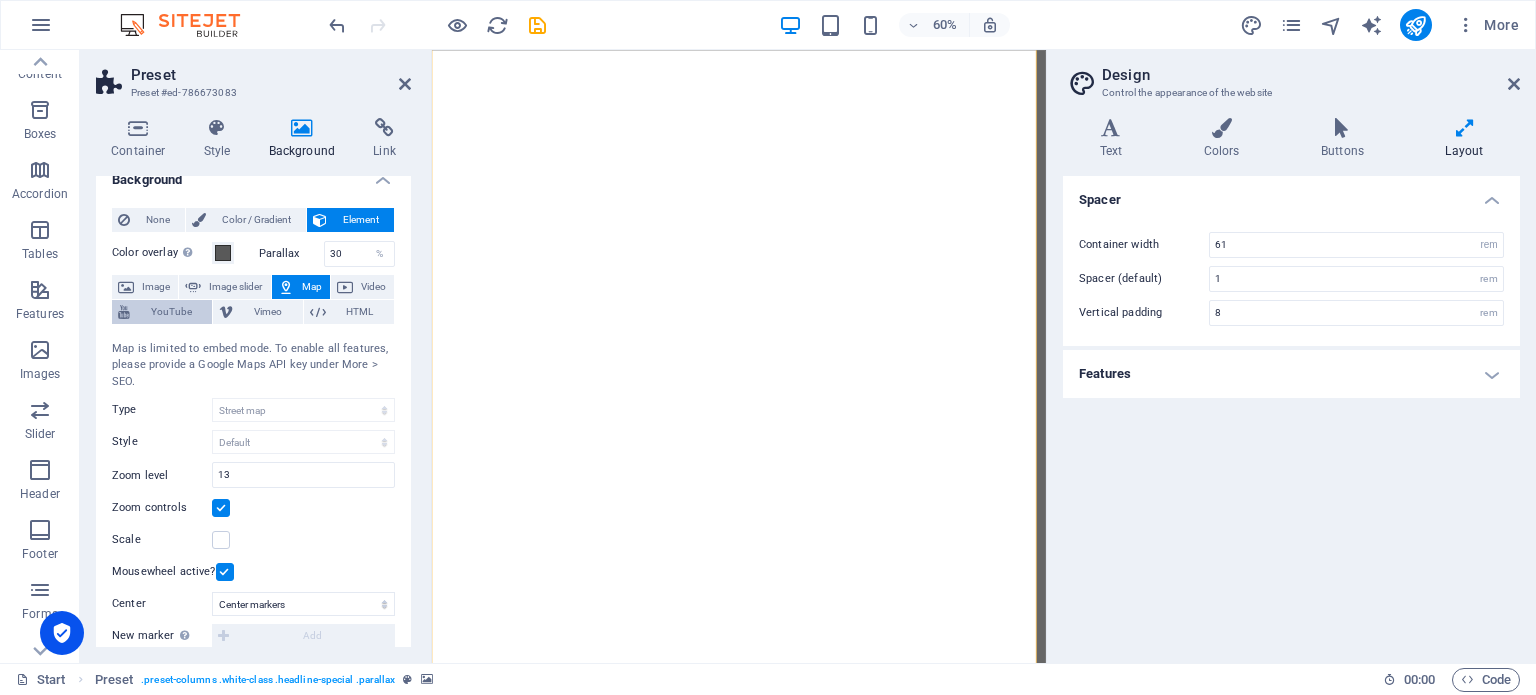 click on "YouTube" at bounding box center (171, 312) 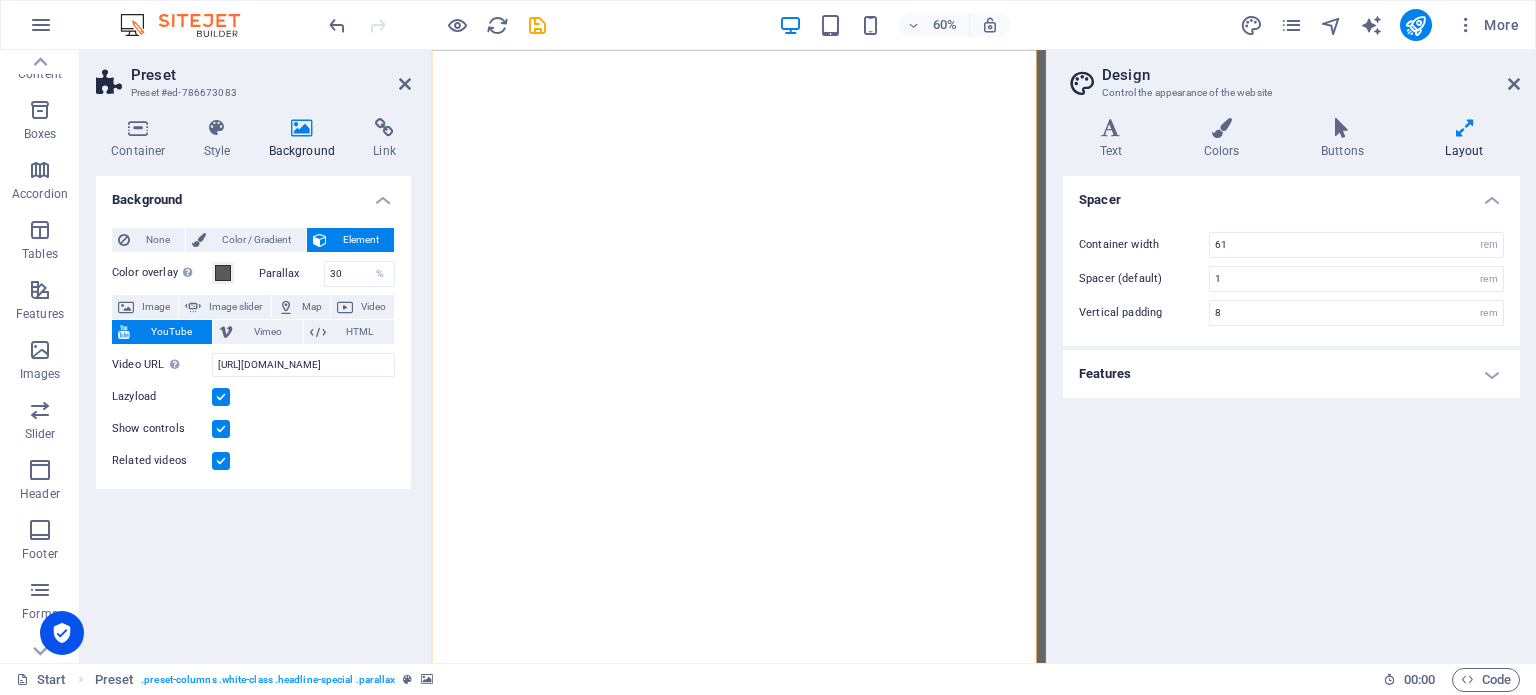 scroll, scrollTop: 0, scrollLeft: 0, axis: both 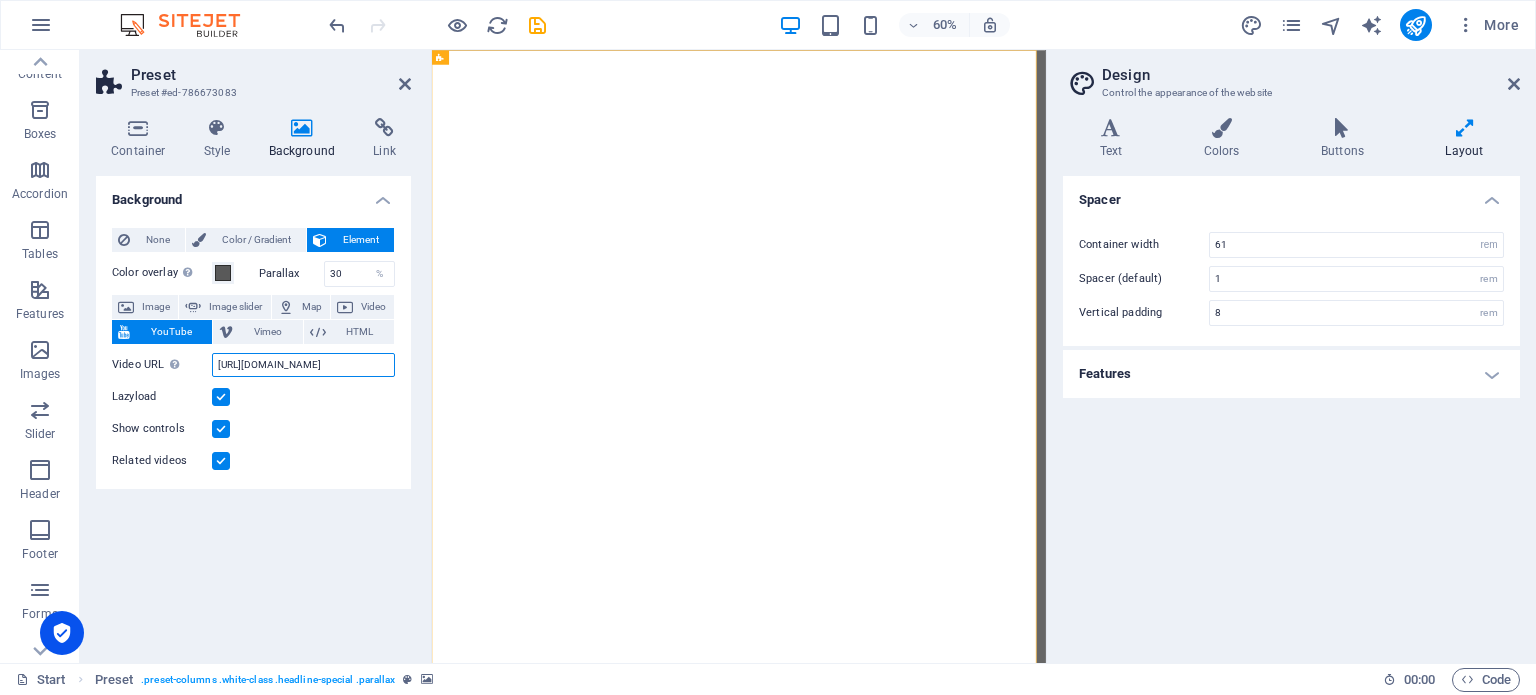 click on "[URL][DOMAIN_NAME]" at bounding box center [303, 365] 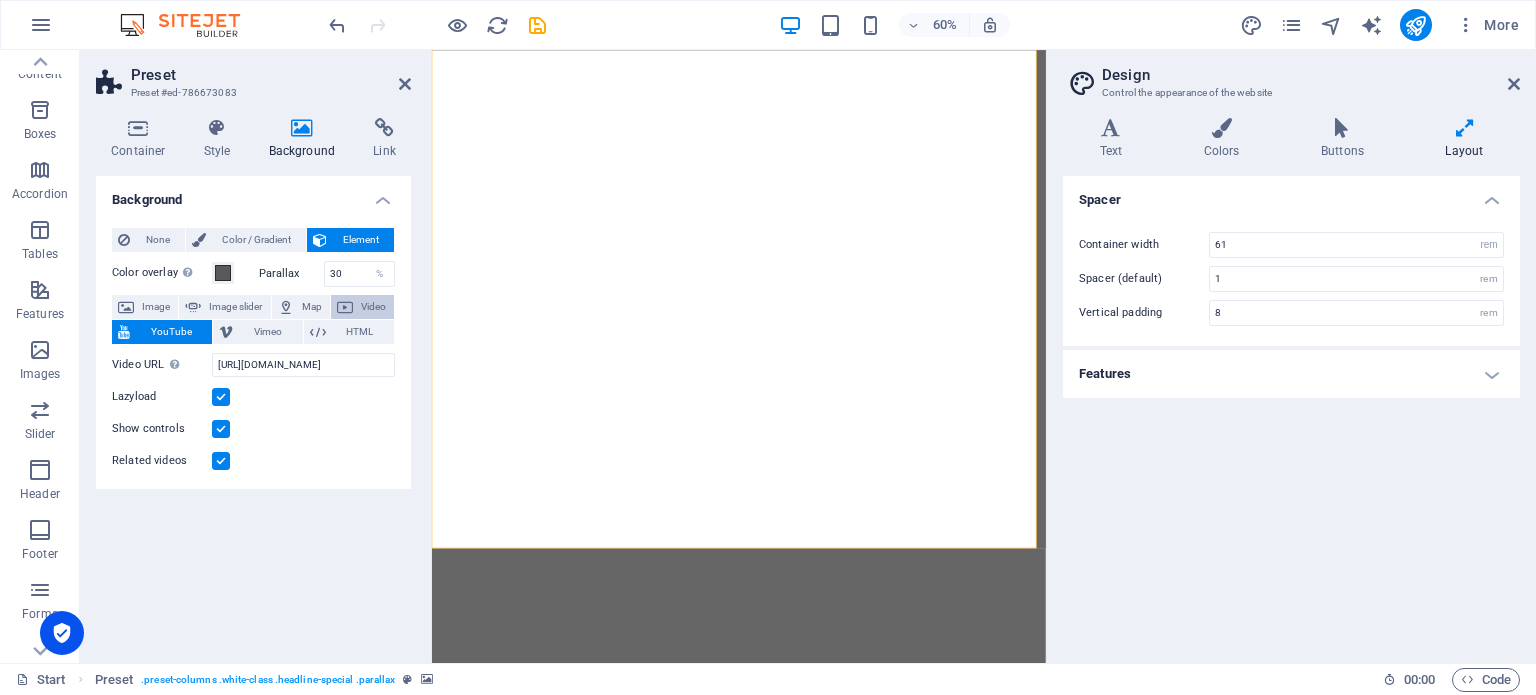 click on "Video" at bounding box center (373, 307) 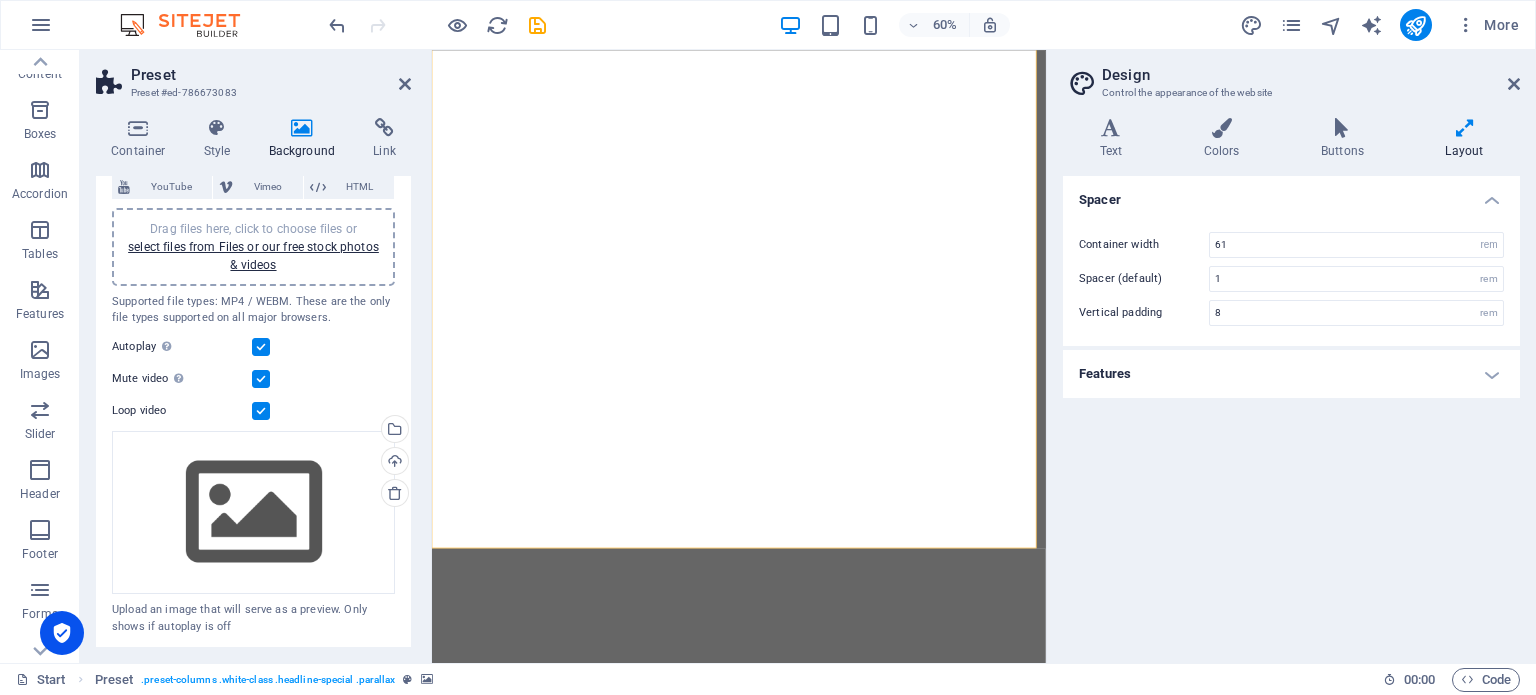 scroll, scrollTop: 0, scrollLeft: 0, axis: both 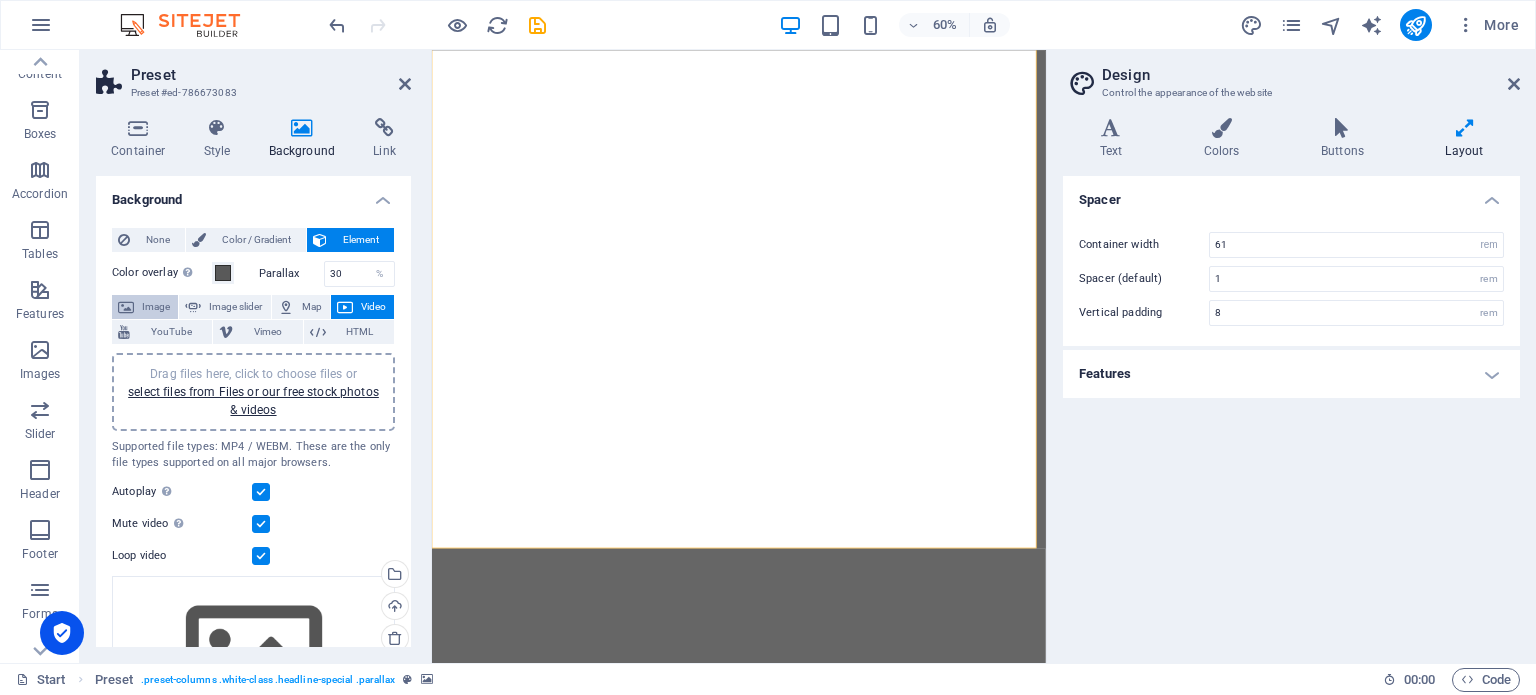 click at bounding box center (126, 307) 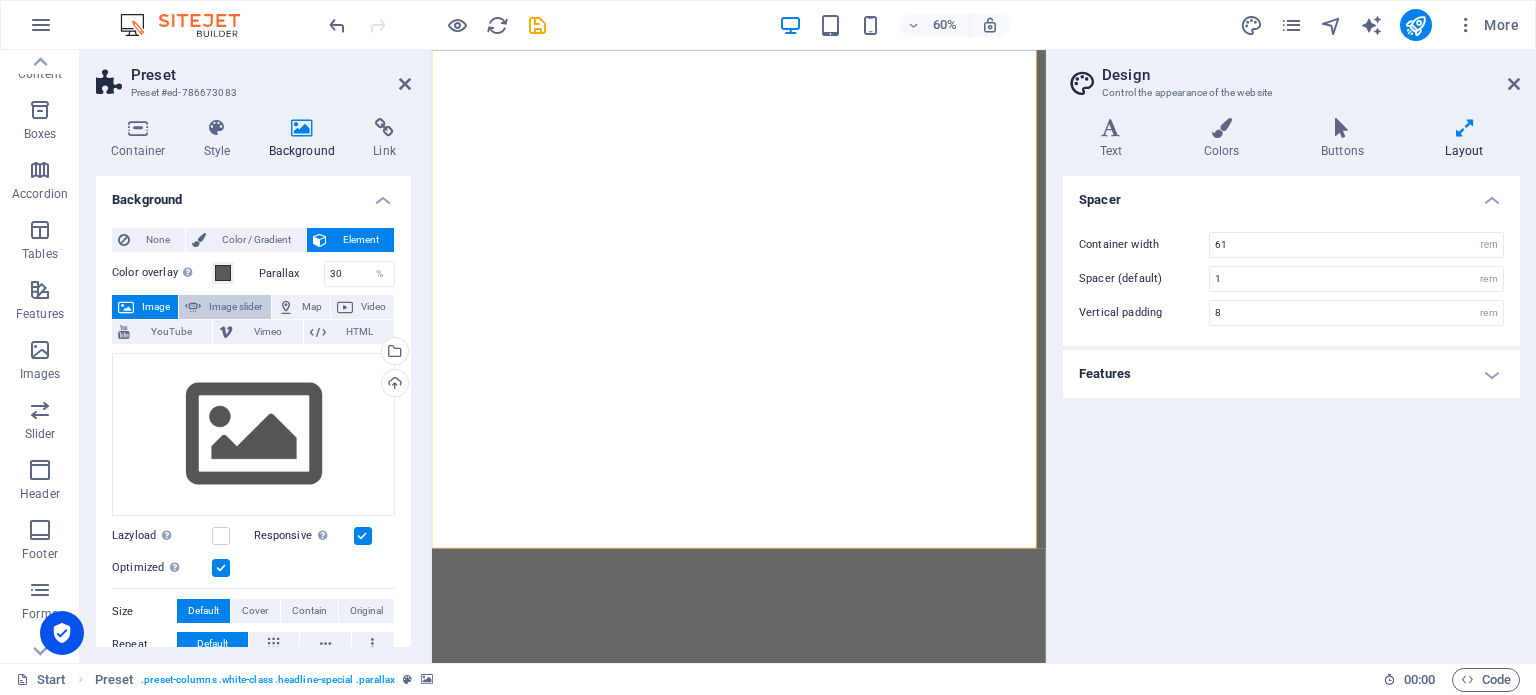 click on "Image slider" at bounding box center [235, 307] 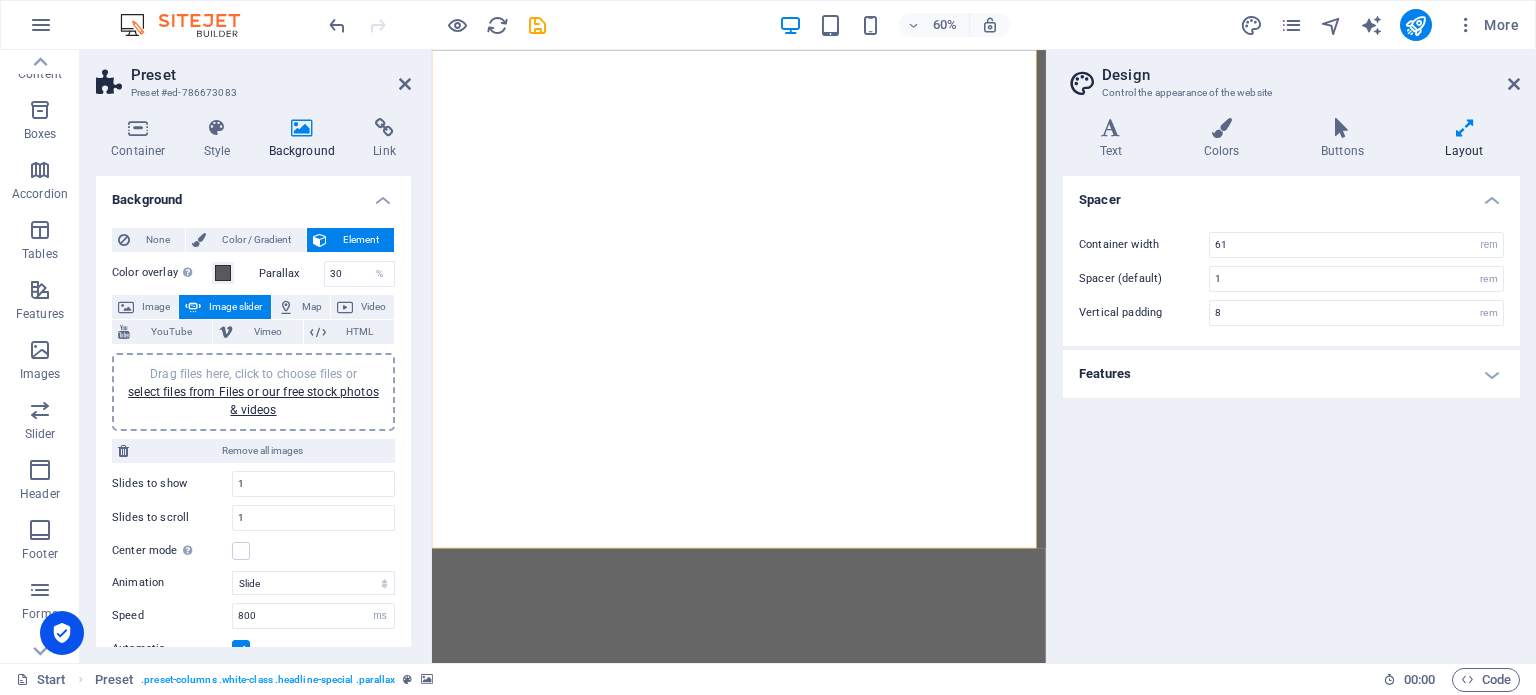 scroll, scrollTop: 200, scrollLeft: 0, axis: vertical 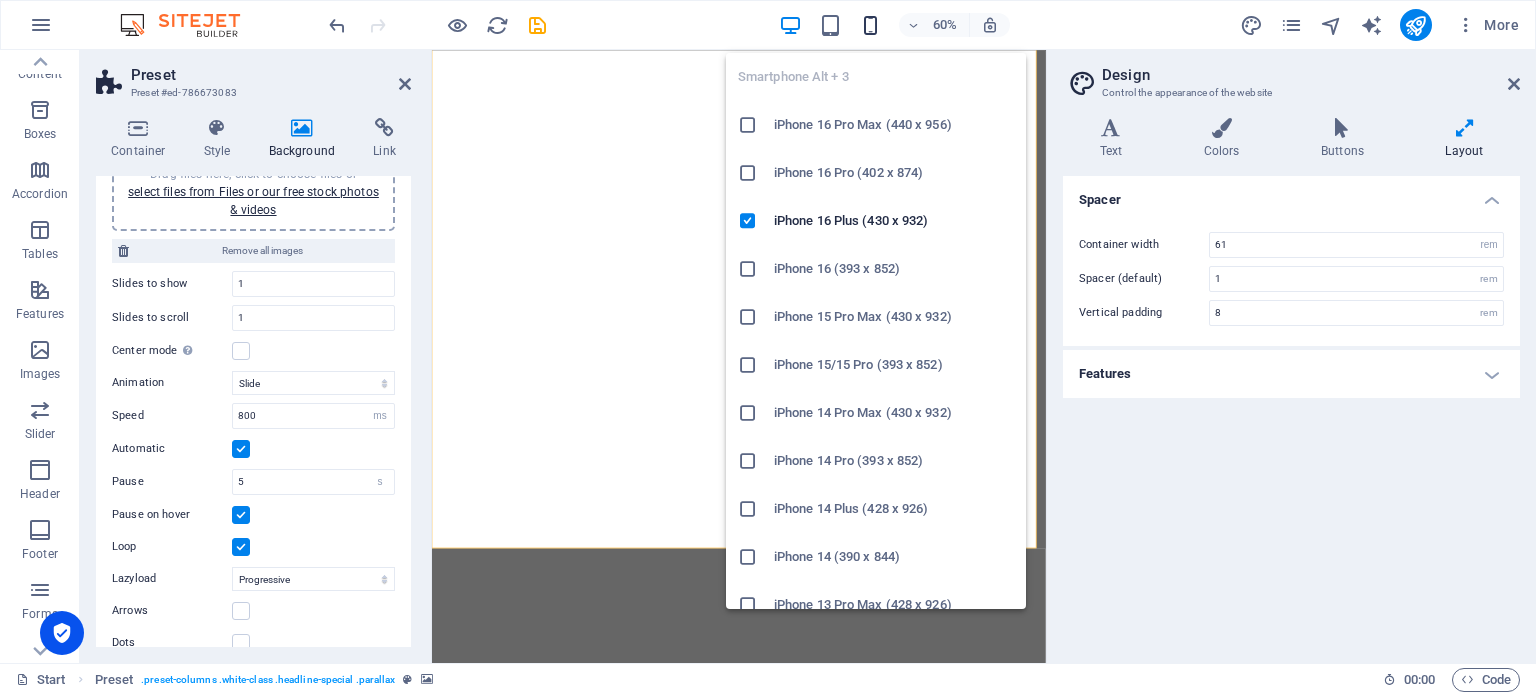 click at bounding box center (870, 25) 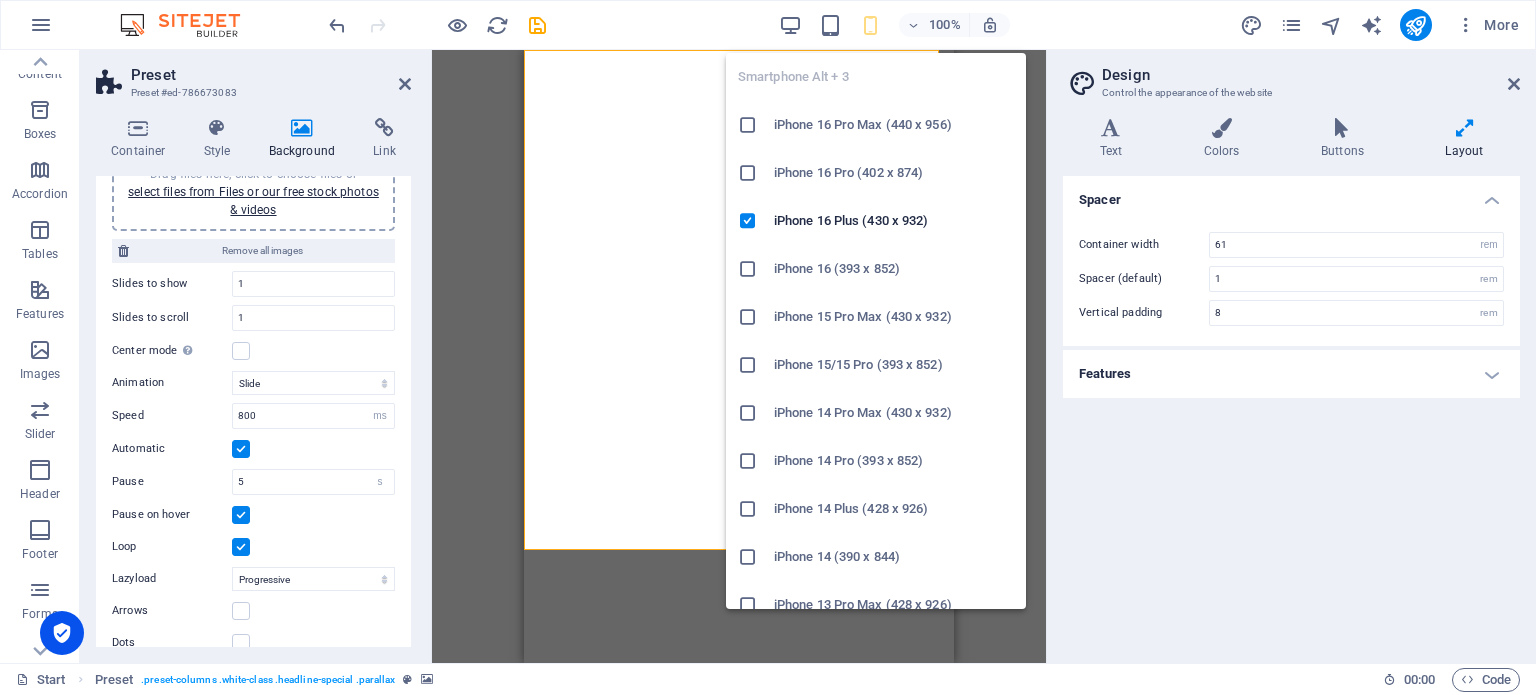 type on "4" 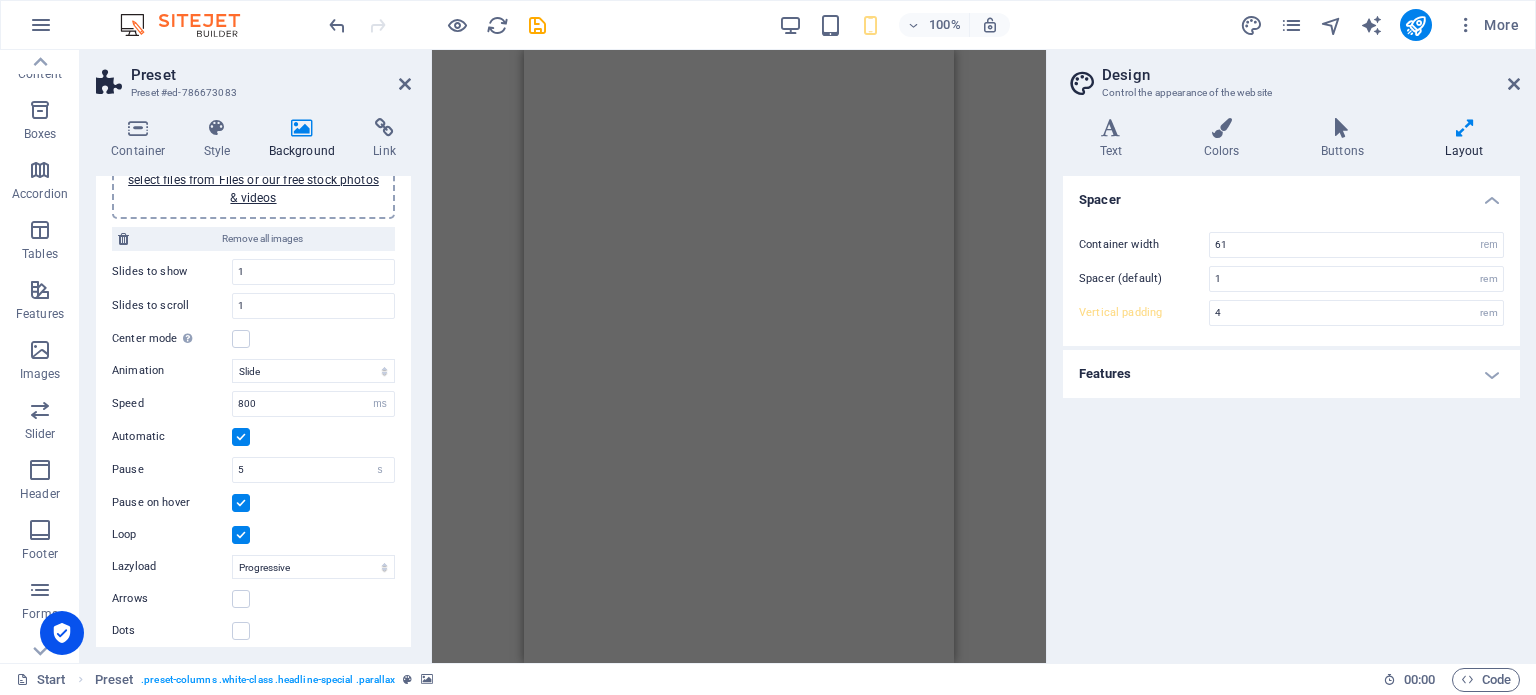 scroll, scrollTop: 220, scrollLeft: 0, axis: vertical 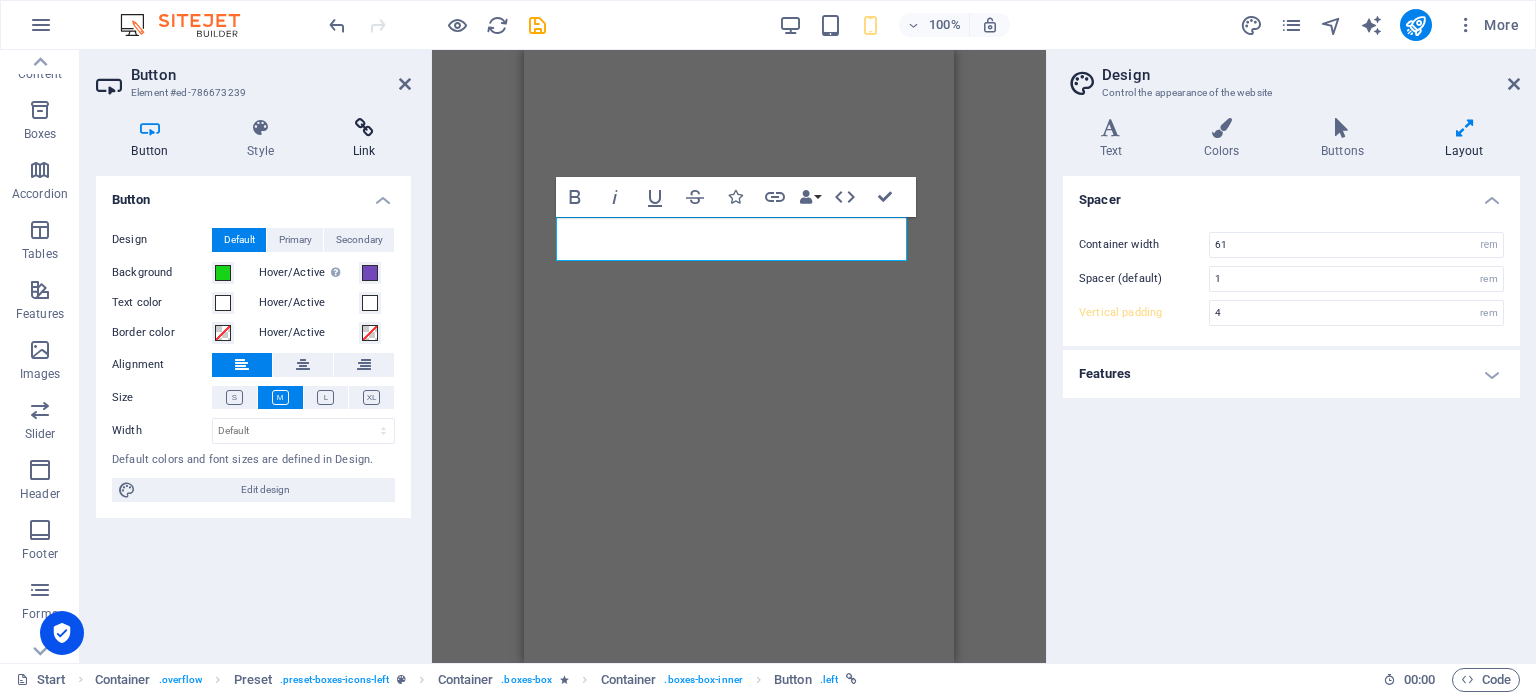click at bounding box center [364, 128] 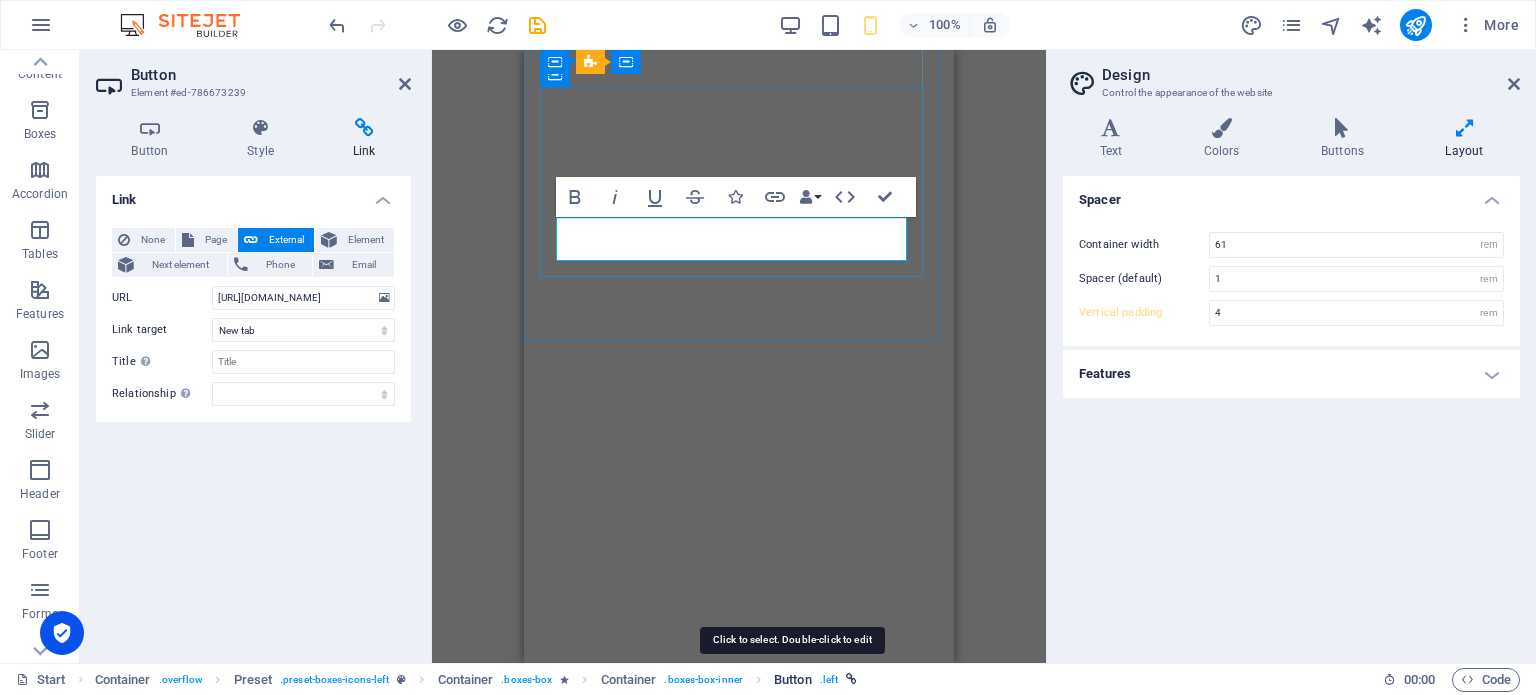 click on "Button" at bounding box center (793, 680) 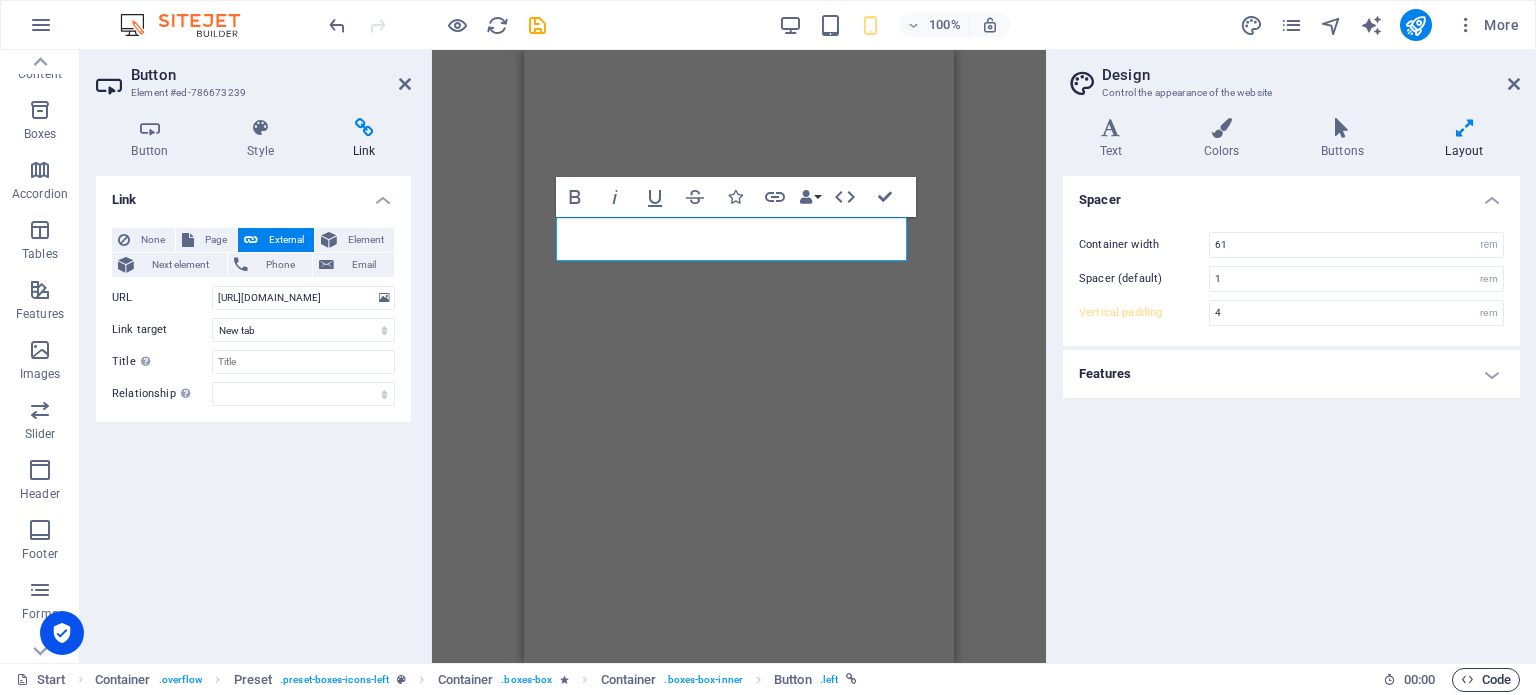 click on "Code" at bounding box center (1486, 680) 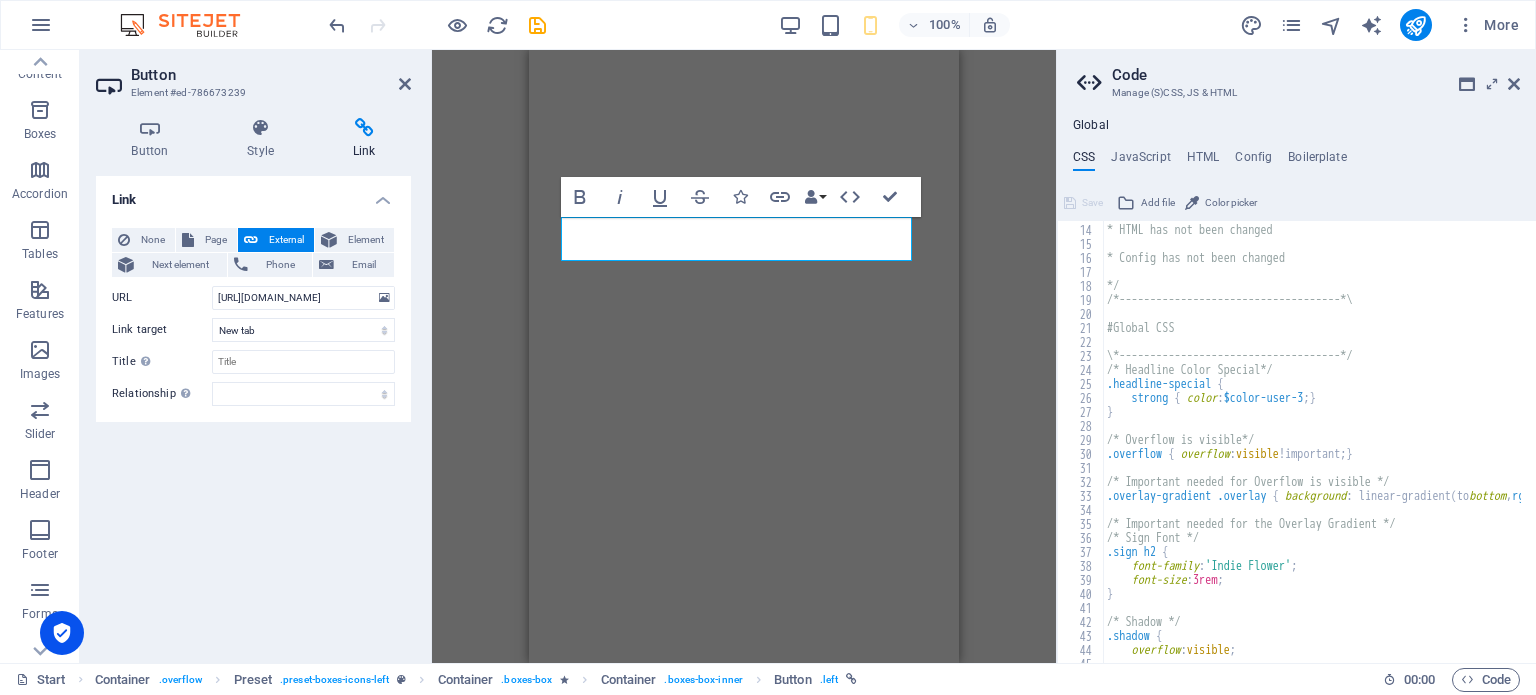 scroll, scrollTop: 240, scrollLeft: 0, axis: vertical 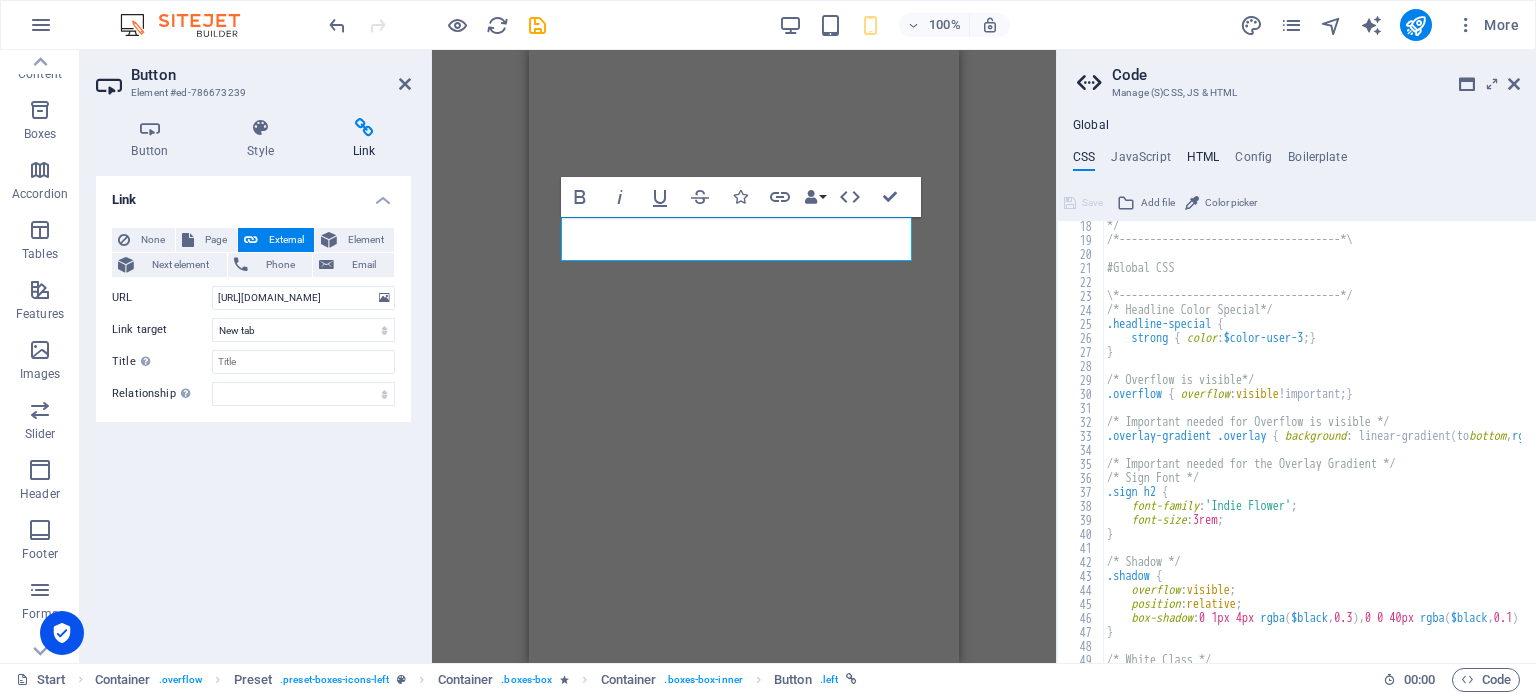 click on "HTML" at bounding box center (1203, 161) 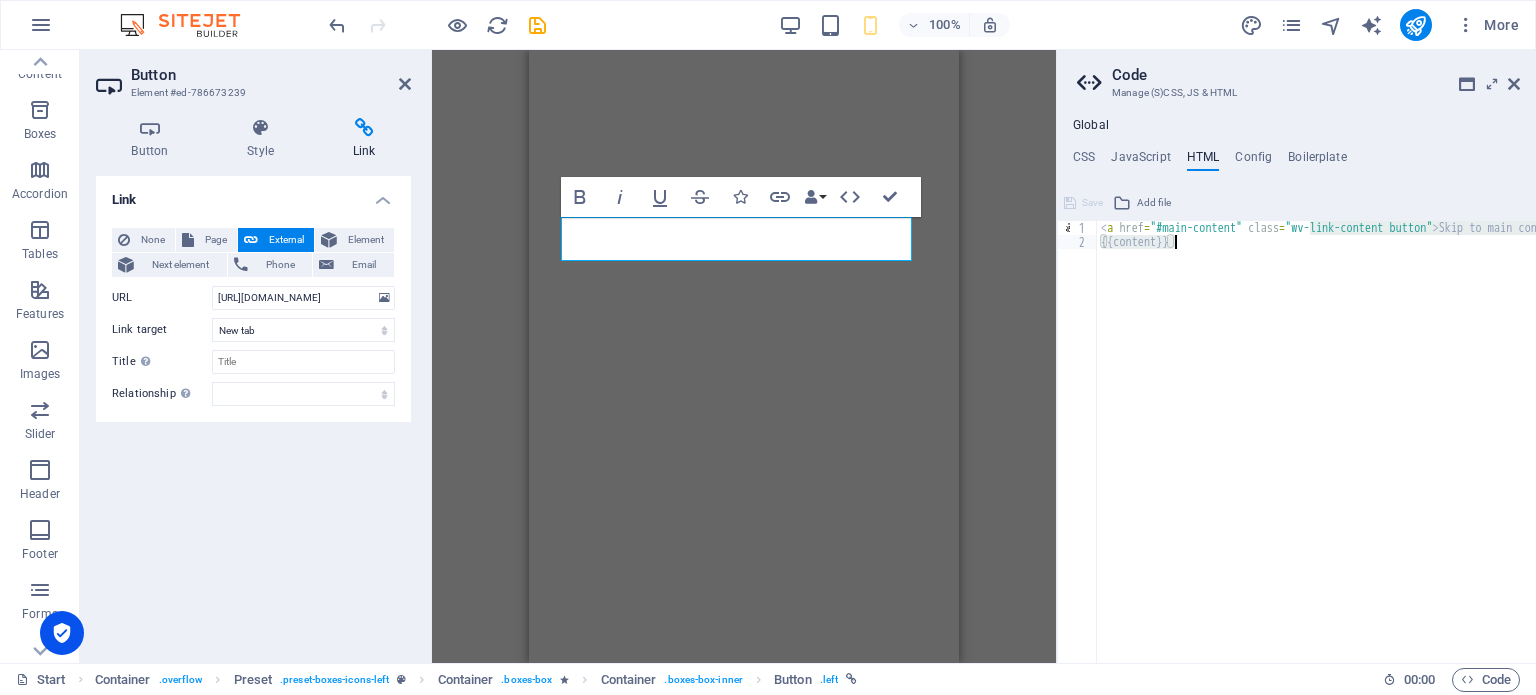 drag, startPoint x: 1308, startPoint y: 233, endPoint x: 1488, endPoint y: 235, distance: 180.01111 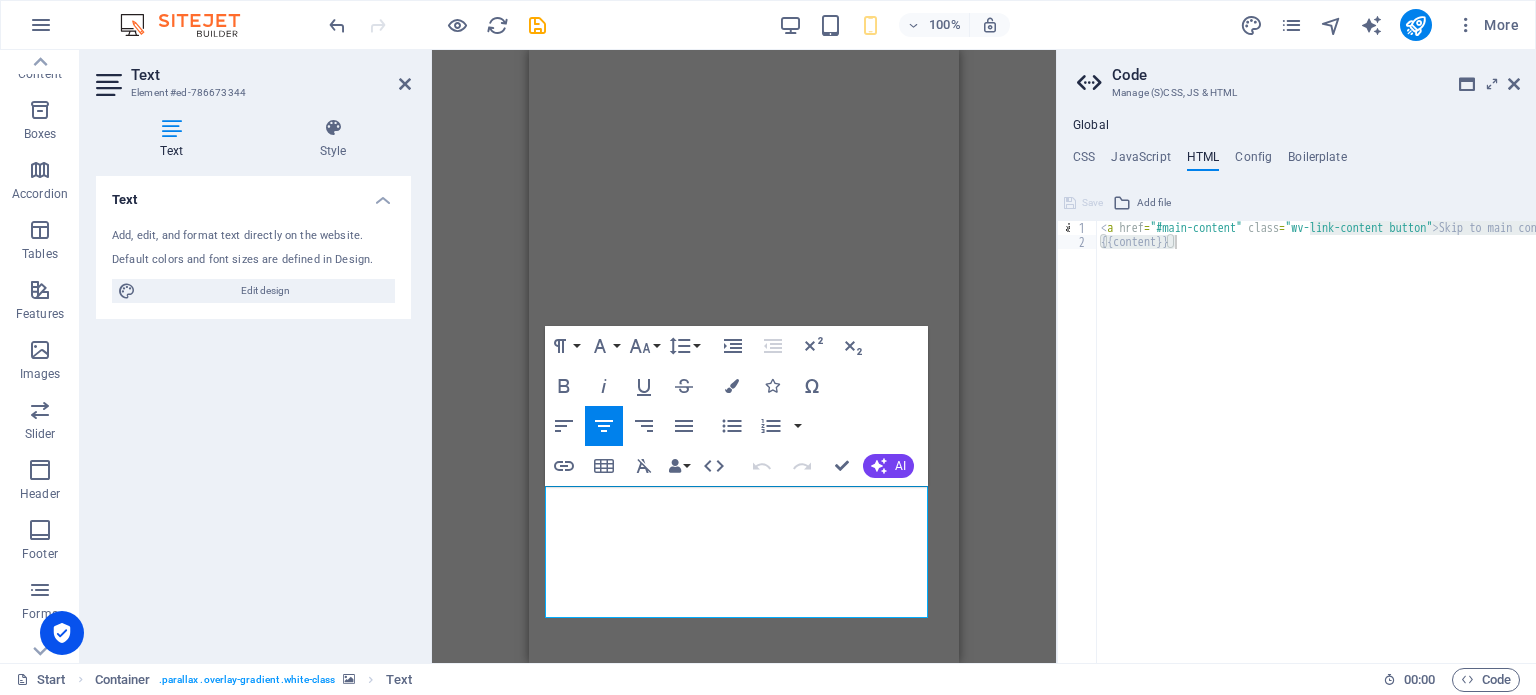 click on "< a   href = "#main-content"   class = "wv-link-content button" > Skip to main content </ a > {{content}}" at bounding box center (1316, 442) 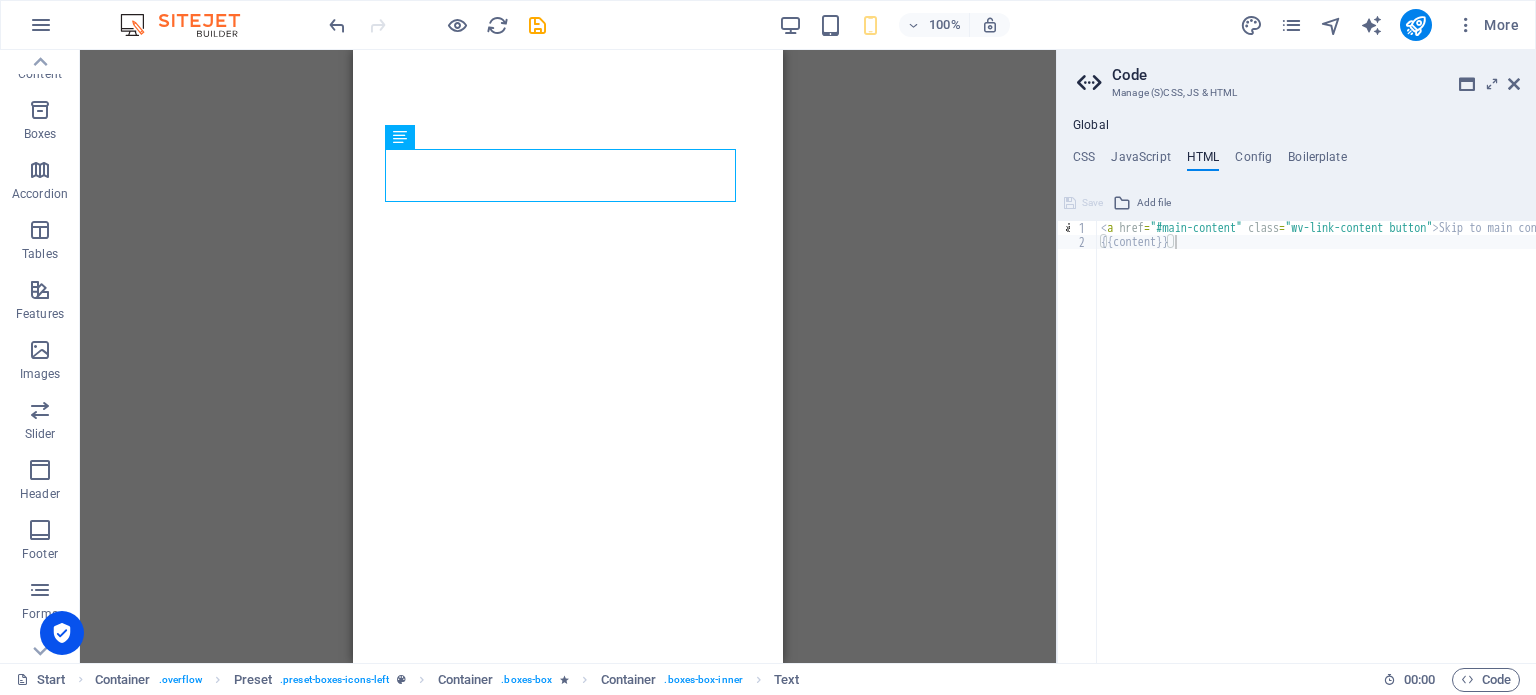 click on "Drag here to replace the existing content. Press “Ctrl” if you want to create a new element.
H1   Preset   Container   Preset   Image   Spacer   Button   Spacer   Container   Icon   Preset   Container   Container   Preset   Container   Container   Preset   Container   H2   Container   Spacer   Text   Spacer   Button   Container   Container   Icon   Container   Preset   Container   Button   Container   Icon   H3   Preset   Icon   Text   H3   Text   Button   Container   Icon   Container   Container   Text   Icon   H3   Text   Spacer   Button   Placeholder   Preset   Preset   Container   Preset   Container   Container   Container   Placeholder   Text   Preset   Spacer   Preset   Icon" at bounding box center [568, 356] 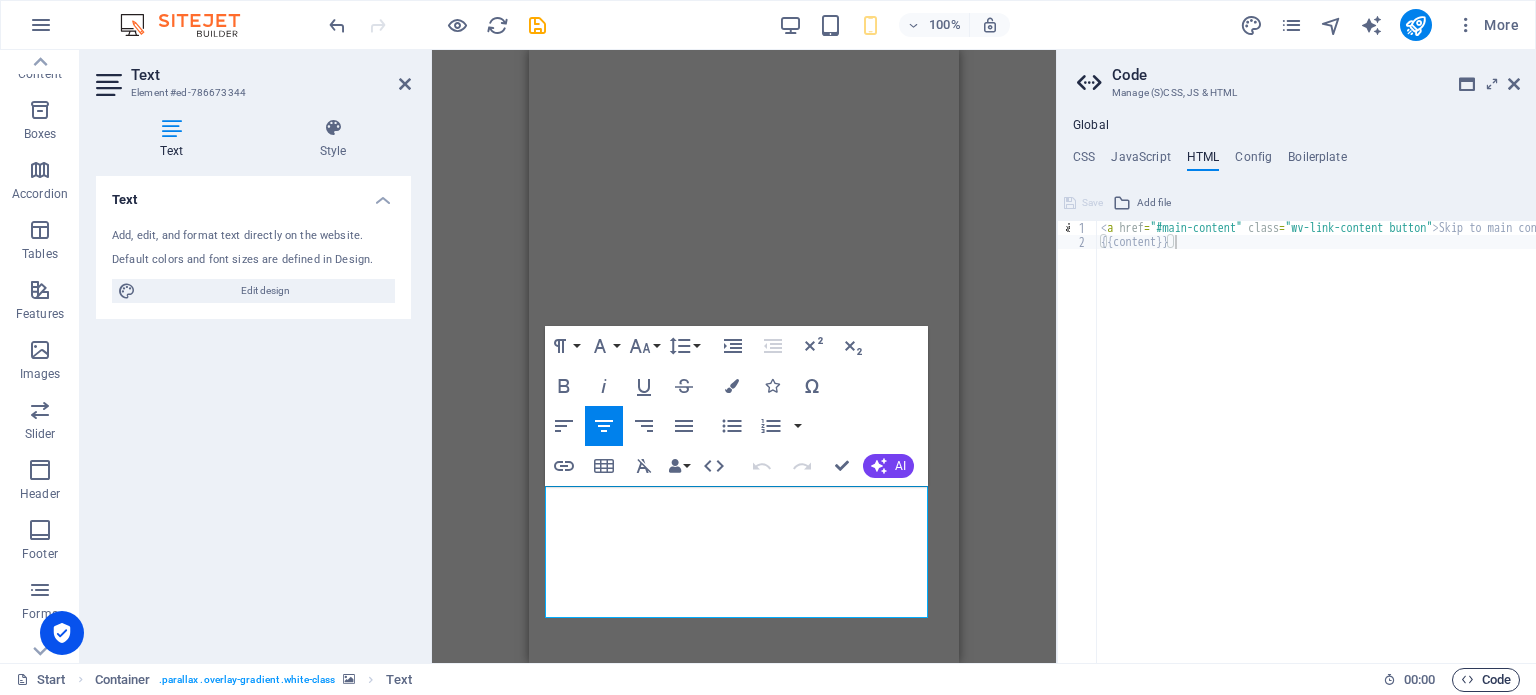 click on "Code" at bounding box center [1486, 680] 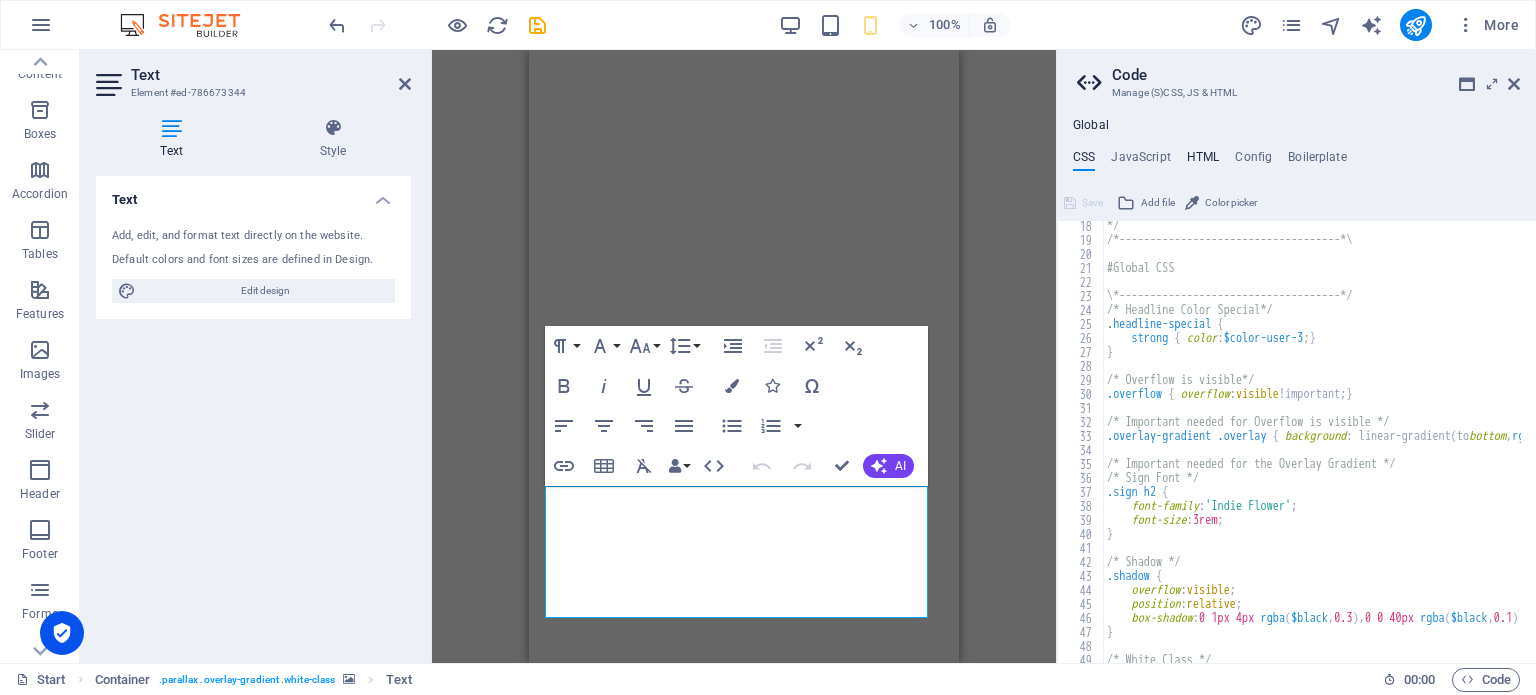 click on "HTML" at bounding box center [1203, 161] 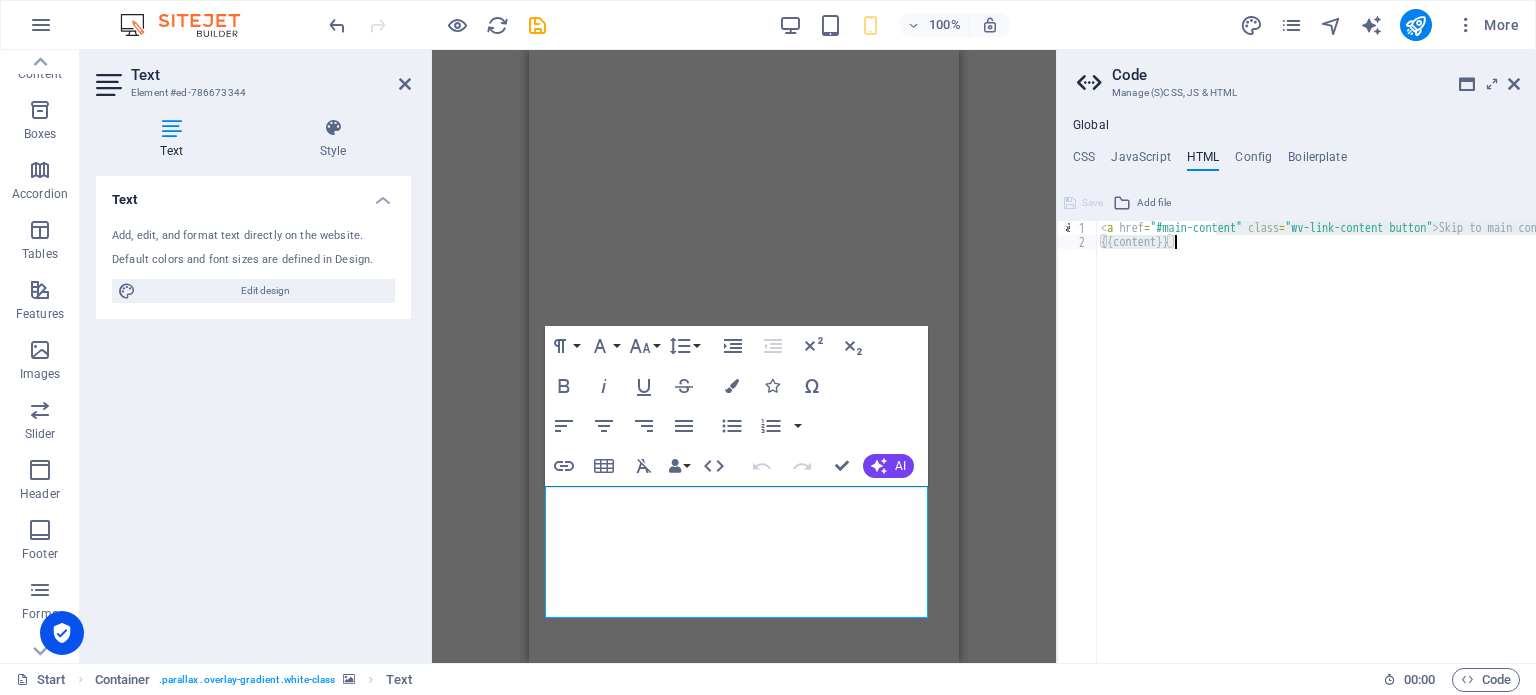 drag, startPoint x: 1218, startPoint y: 222, endPoint x: 1528, endPoint y: 267, distance: 313.2491 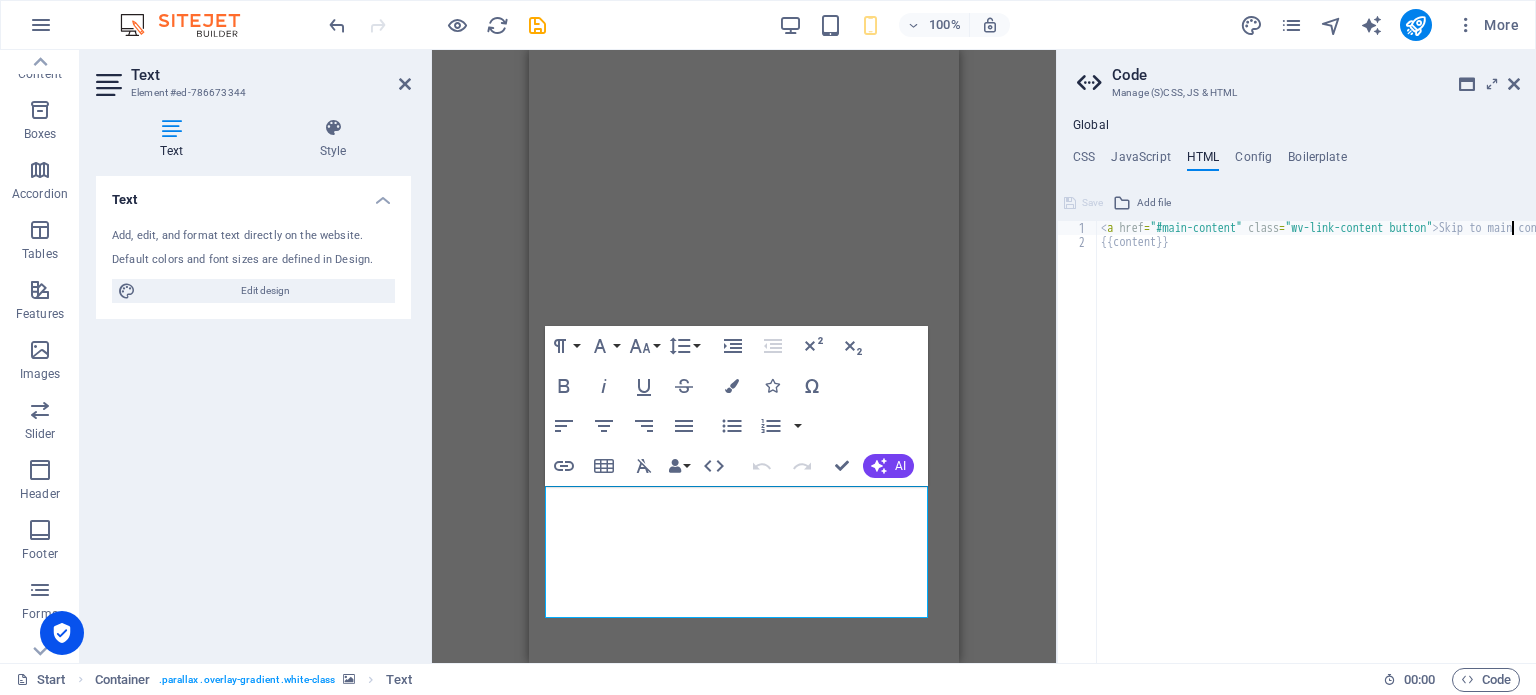 click on "< a   href = "#main-content"   class = "wv-link-content button" > Skip to main content </ a > {{content}}" at bounding box center [1367, 448] 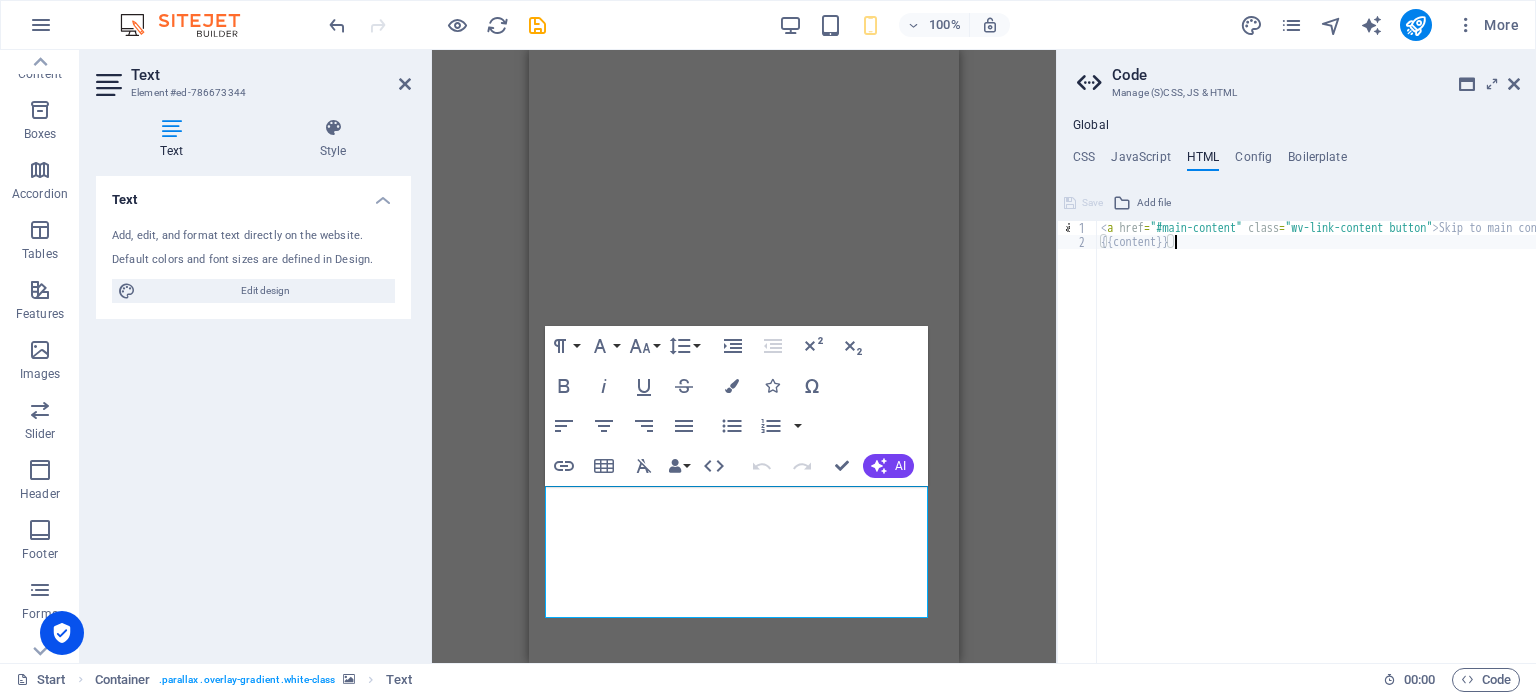 click on "< a   href = "#main-content"   class = "wv-link-content button" > Skip to main content </ a > {{content}}" at bounding box center [1367, 448] 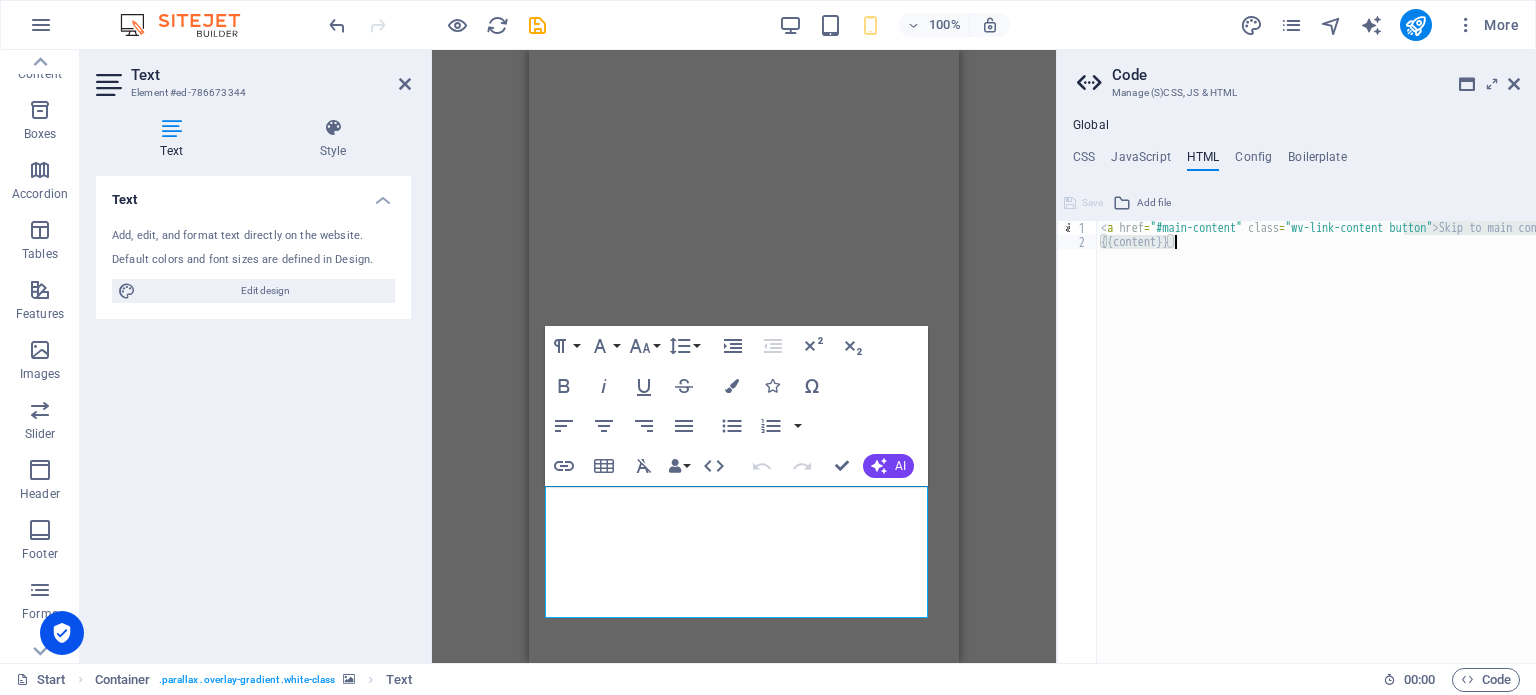 click on "< a   href = "#main-content"   class = "wv-link-content button" > Skip to main content </ a > {{content}}" at bounding box center [1316, 442] 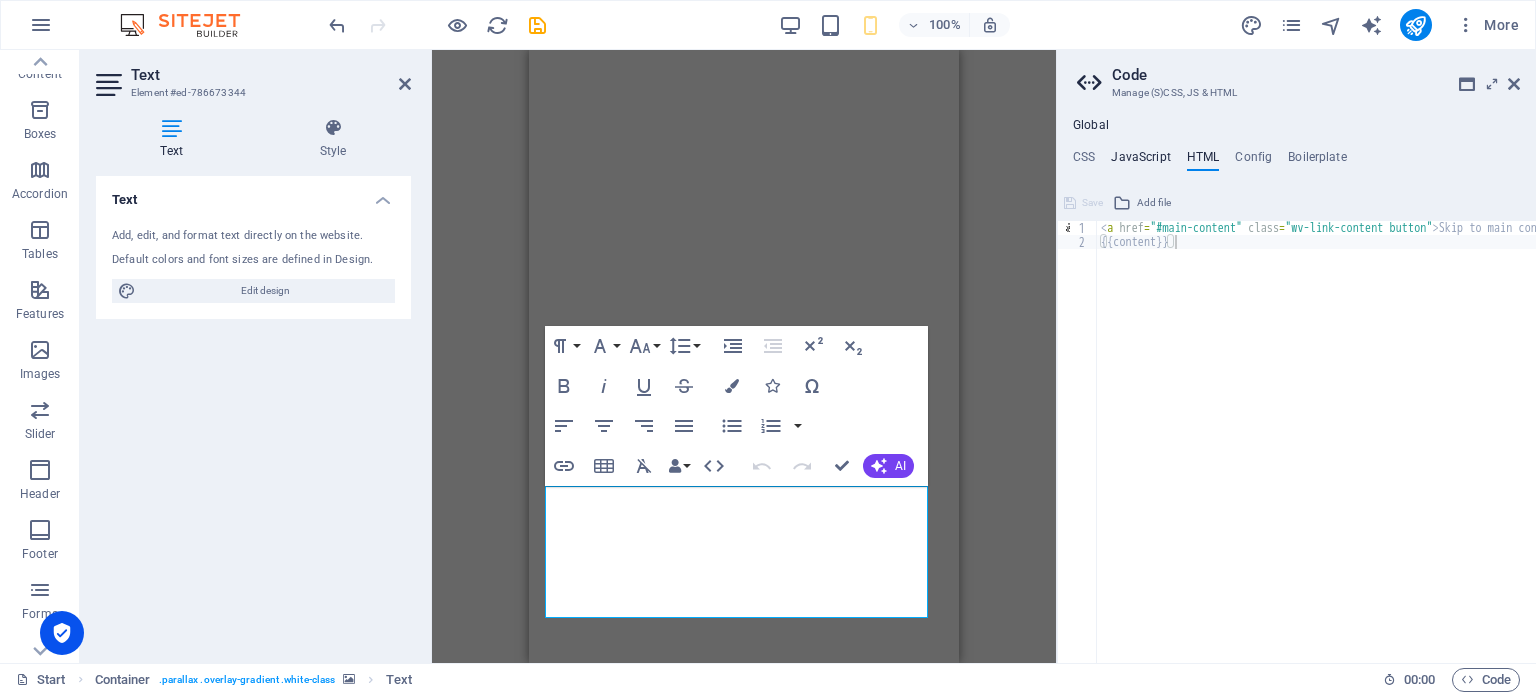 click on "JavaScript" at bounding box center (1140, 161) 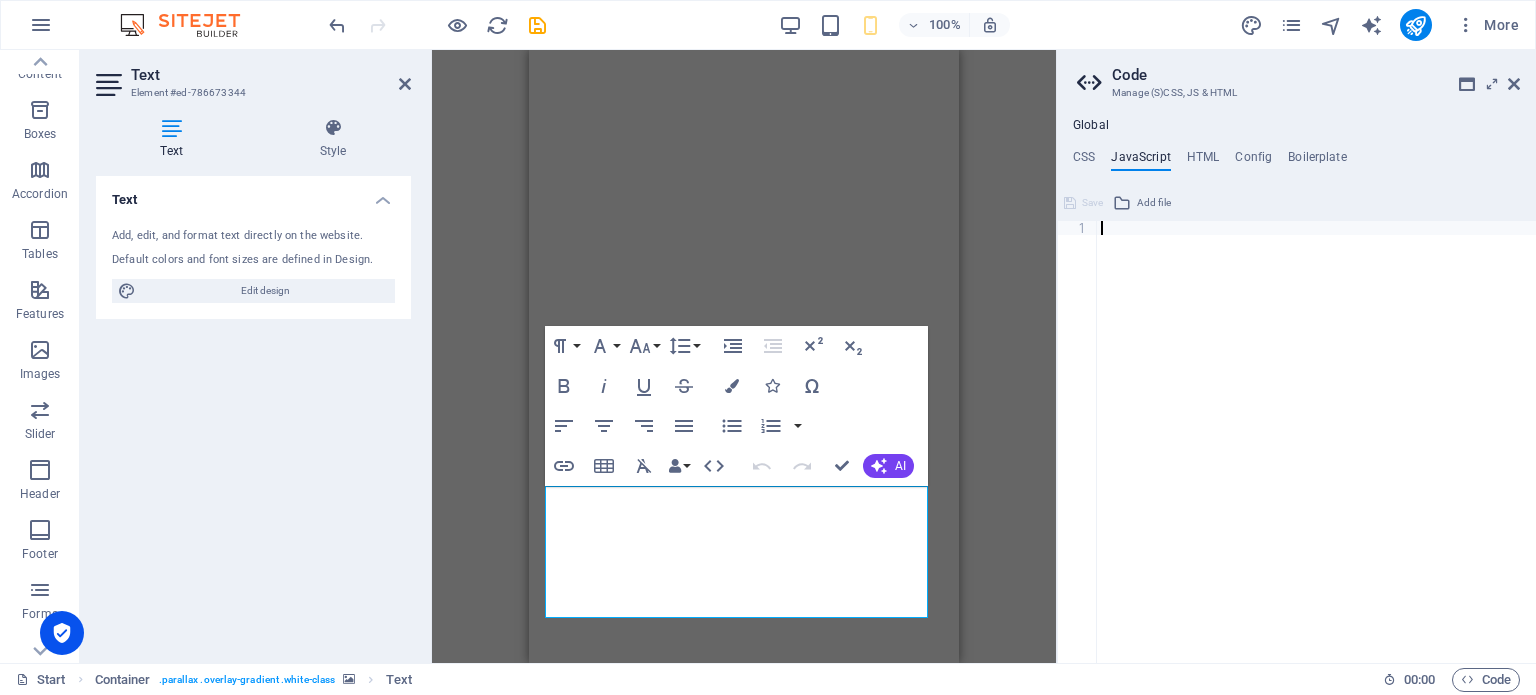 click on "CSS JavaScript HTML Config Boilerplate" at bounding box center [1296, 161] 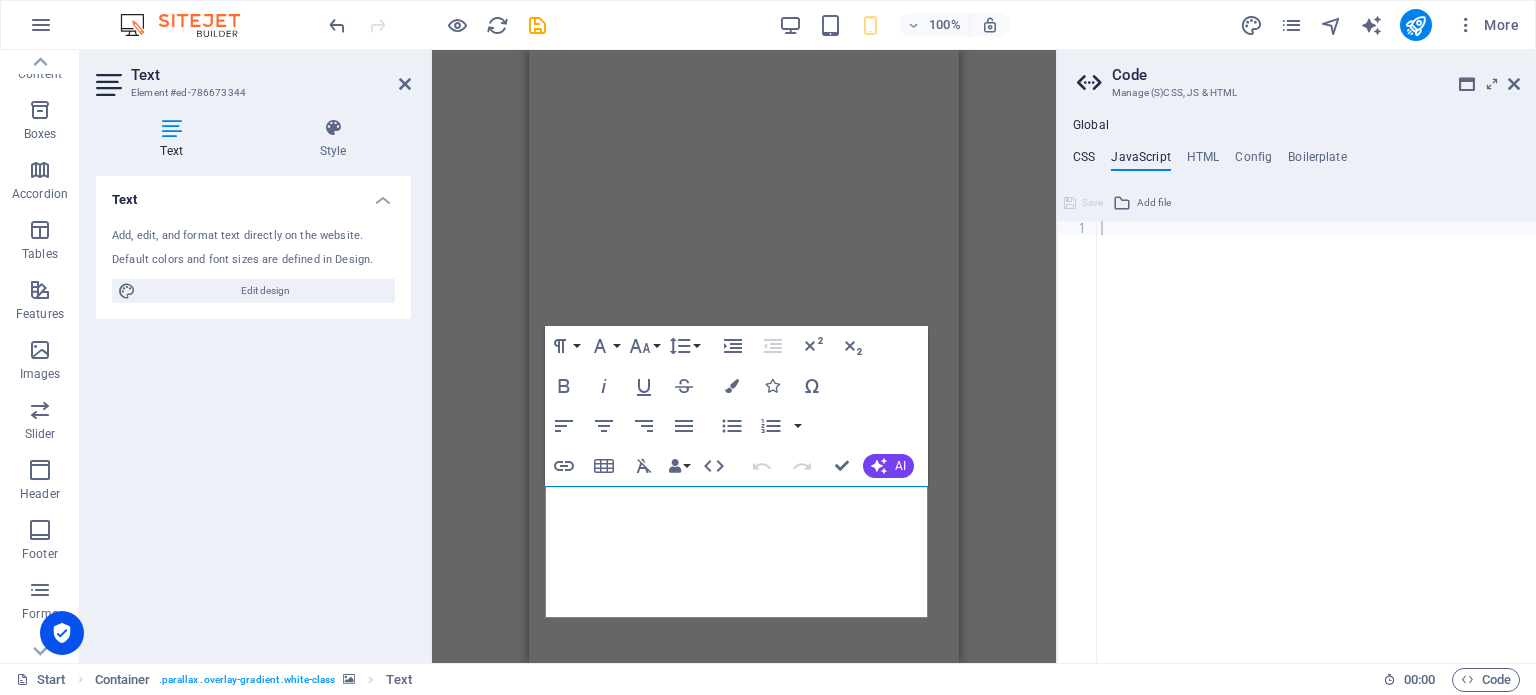 click on "CSS" at bounding box center [1084, 161] 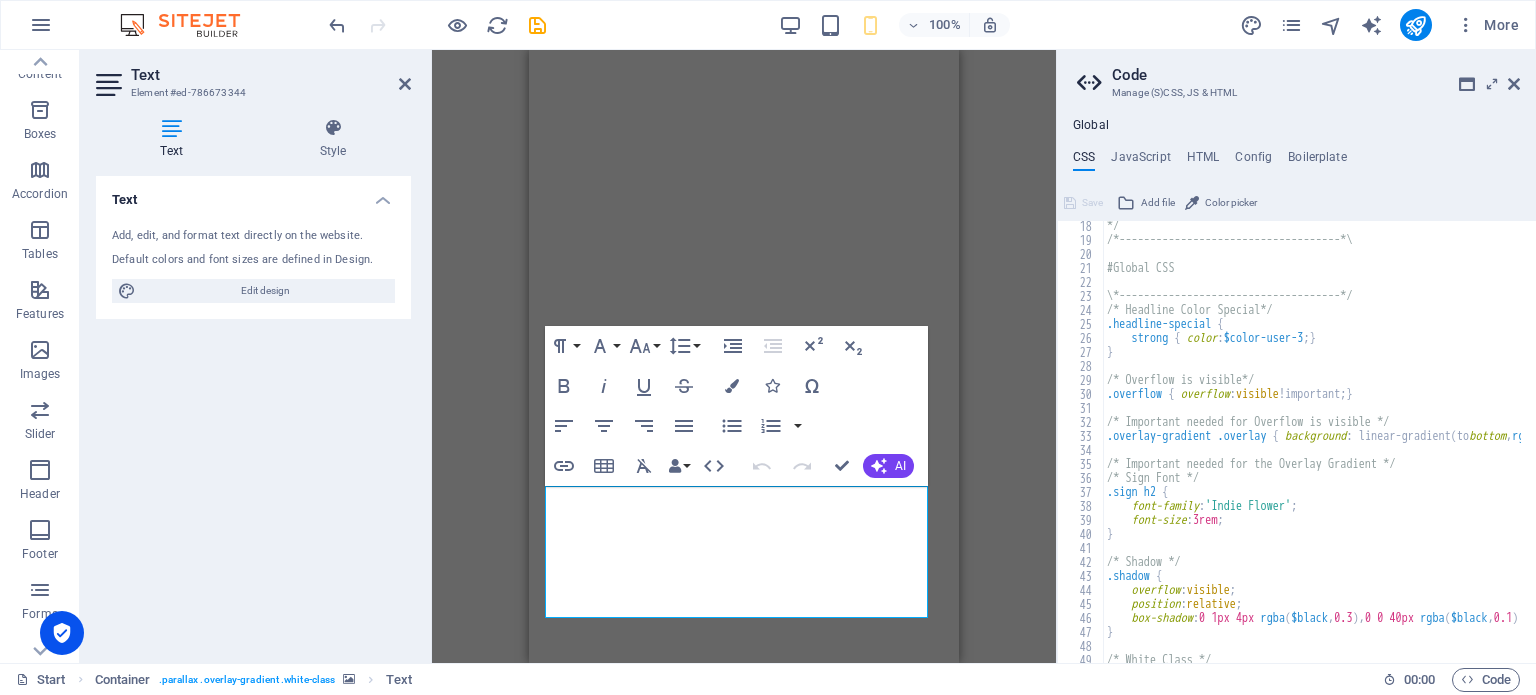 click on "Global CSS JavaScript HTML Config Boilerplate /*------------------------------------*\ 18 19 20 21 22 23 24 25 26 27 28 29 30 31 32 33 34 35 36 37 38 39 40 41 42 43 44 45 46 47 48 49 50 51   */ /*------------------------------------*\     #Global CSS \*------------------------------------*/ /* Headline Color Special*/ .headline-special   {      strong   {   color :  $color-user-3 ;  } } /* Overflow is visible*/ .overflow   {   overflow :  visible  !important;  } /* Important needed for Overflow is visible */ .overlay-gradient   .overlay   {   background : linear-gradient ( to  bottom ,  rgba ( $color-primary , .9 )   1% , rgba ( $color-secondary , .9 )   43% , rgba ( $color-primary , .9 )   100% )  !important;  } /* Important needed for the Overlay Gradient */ /* Sign Font */ .sign   h2   {      font-family :  'Indie Flower' ;      font-size :  3rem ; } /* Shadow */ .shadow   {      overflow :  visible ;      position :  relative ;      box-shadow :  0   1px   4px   rgba ( $black  ,  0.3 ) ,  0   0   40px   (" at bounding box center [1296, 390] 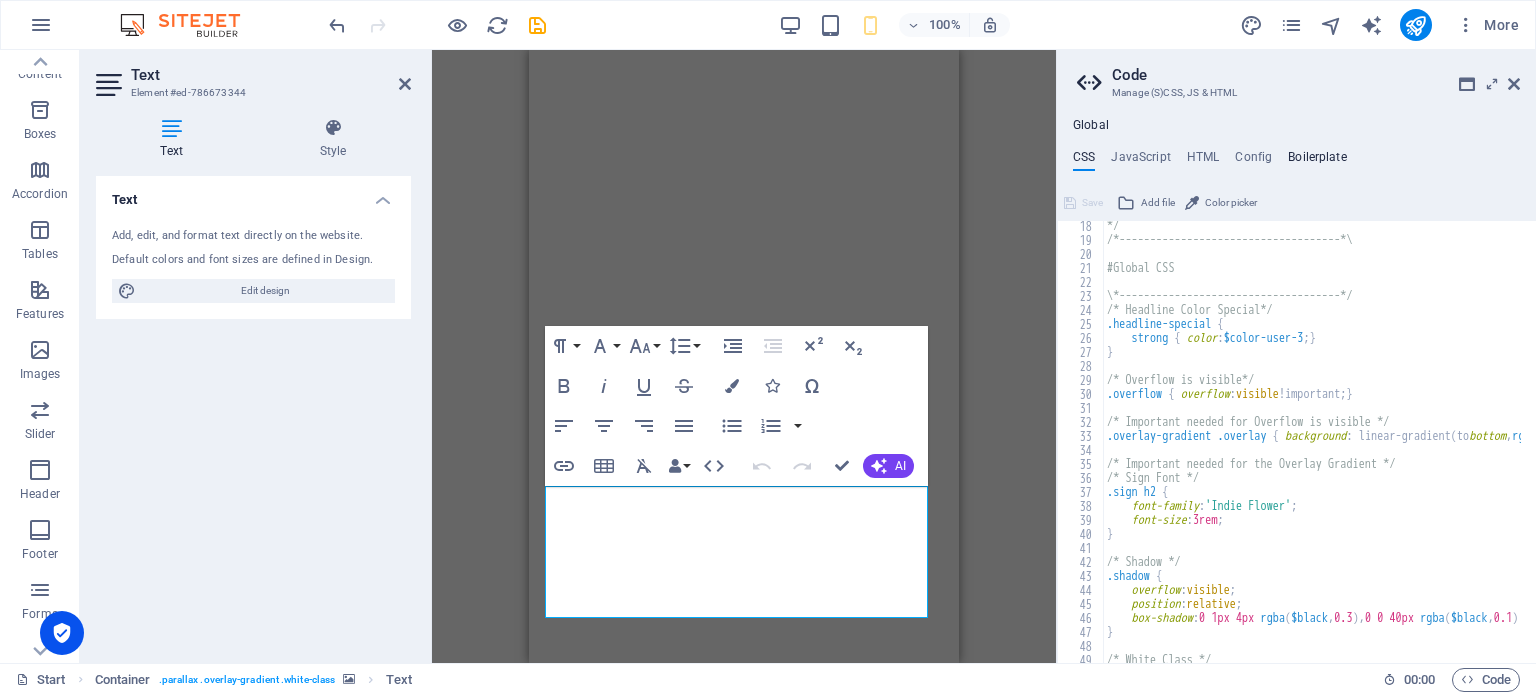 click on "Boilerplate" at bounding box center [1317, 161] 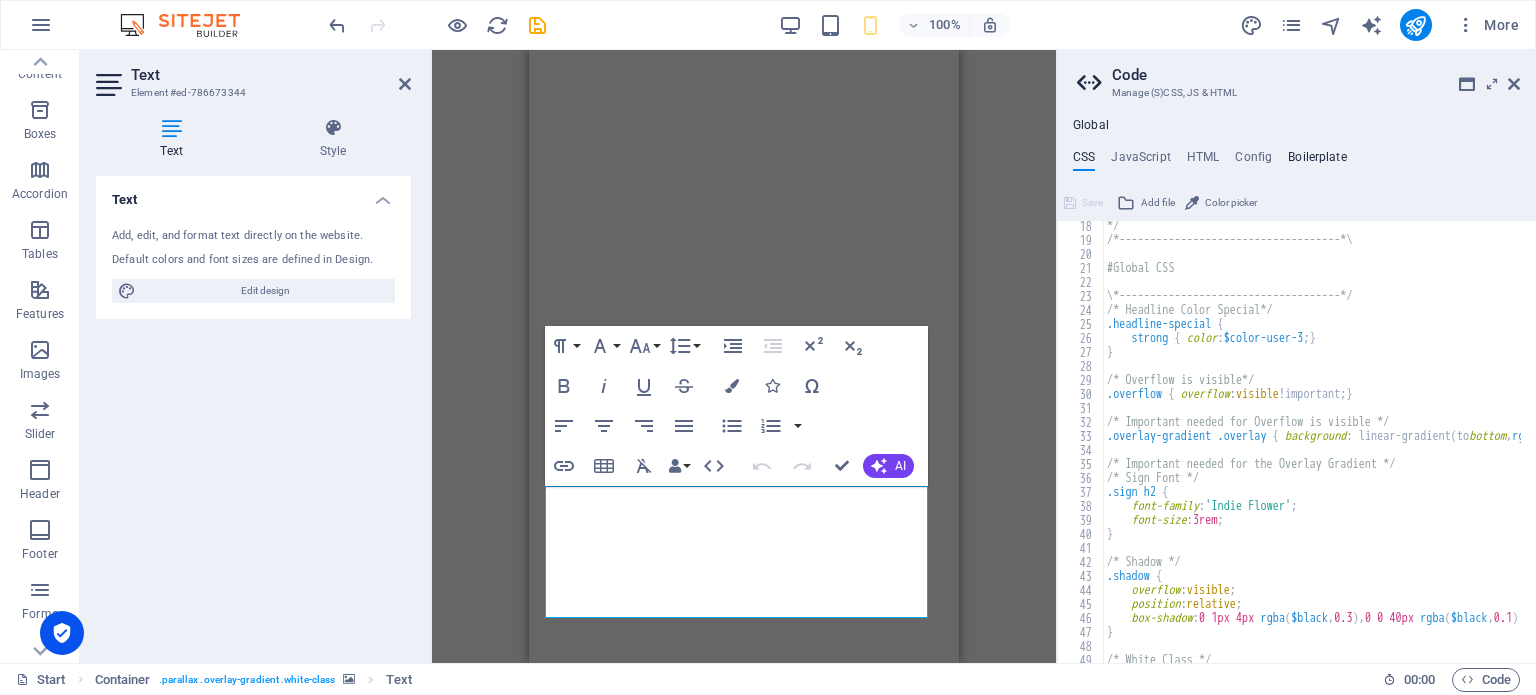 type 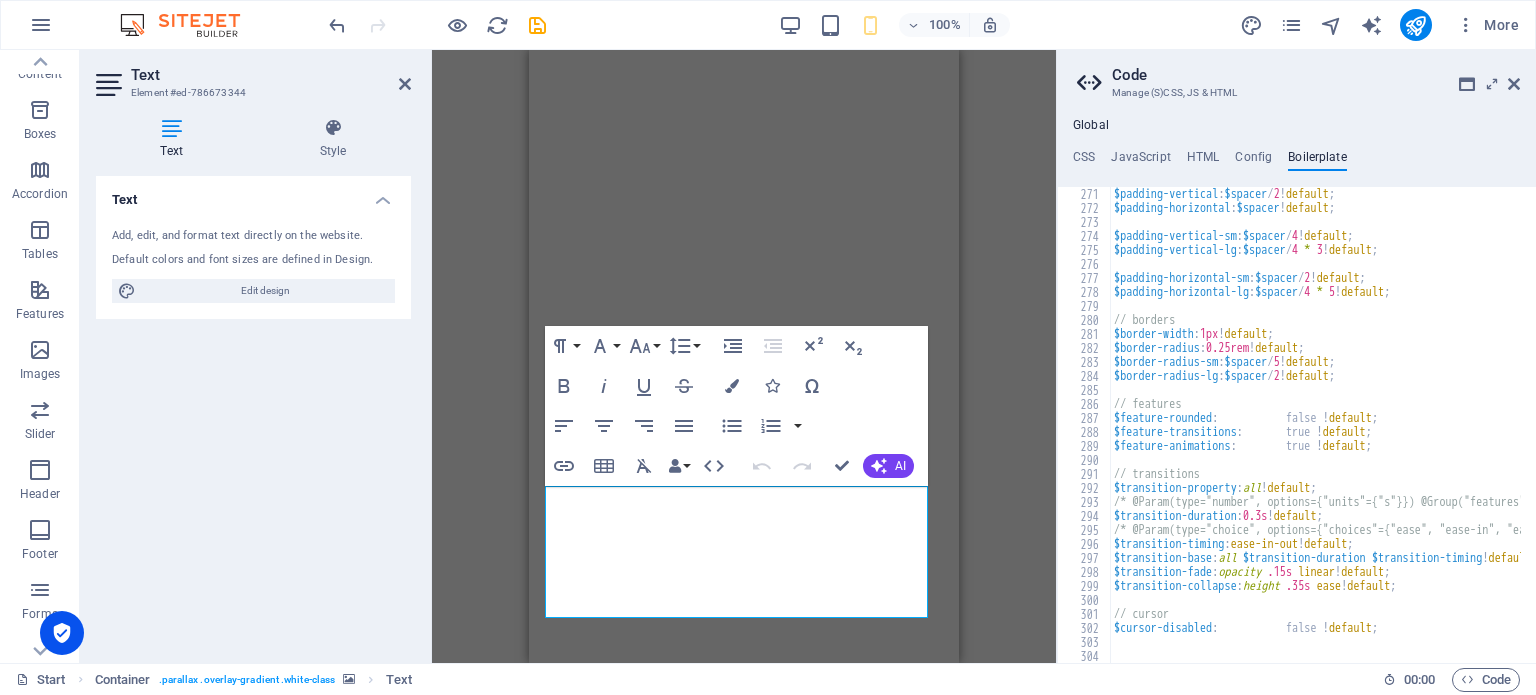 scroll, scrollTop: 2247, scrollLeft: 0, axis: vertical 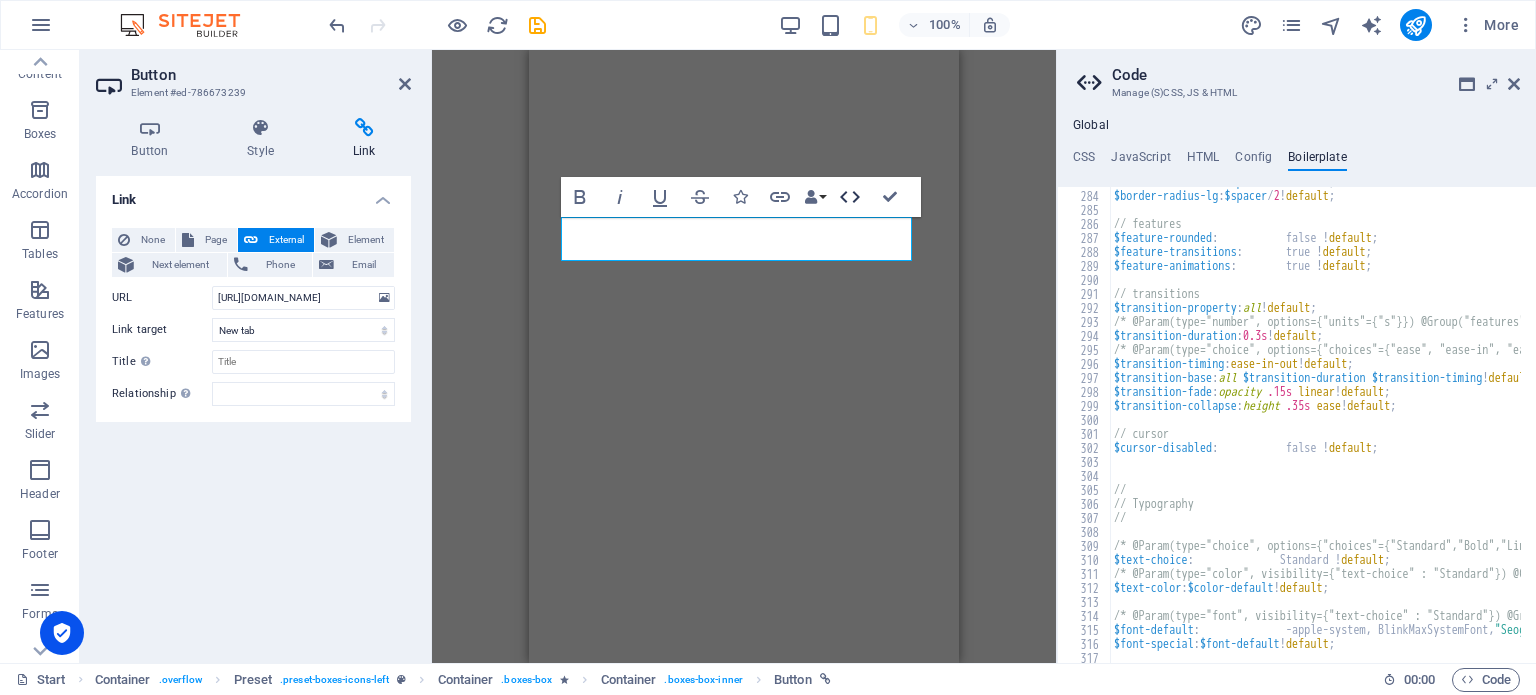 click 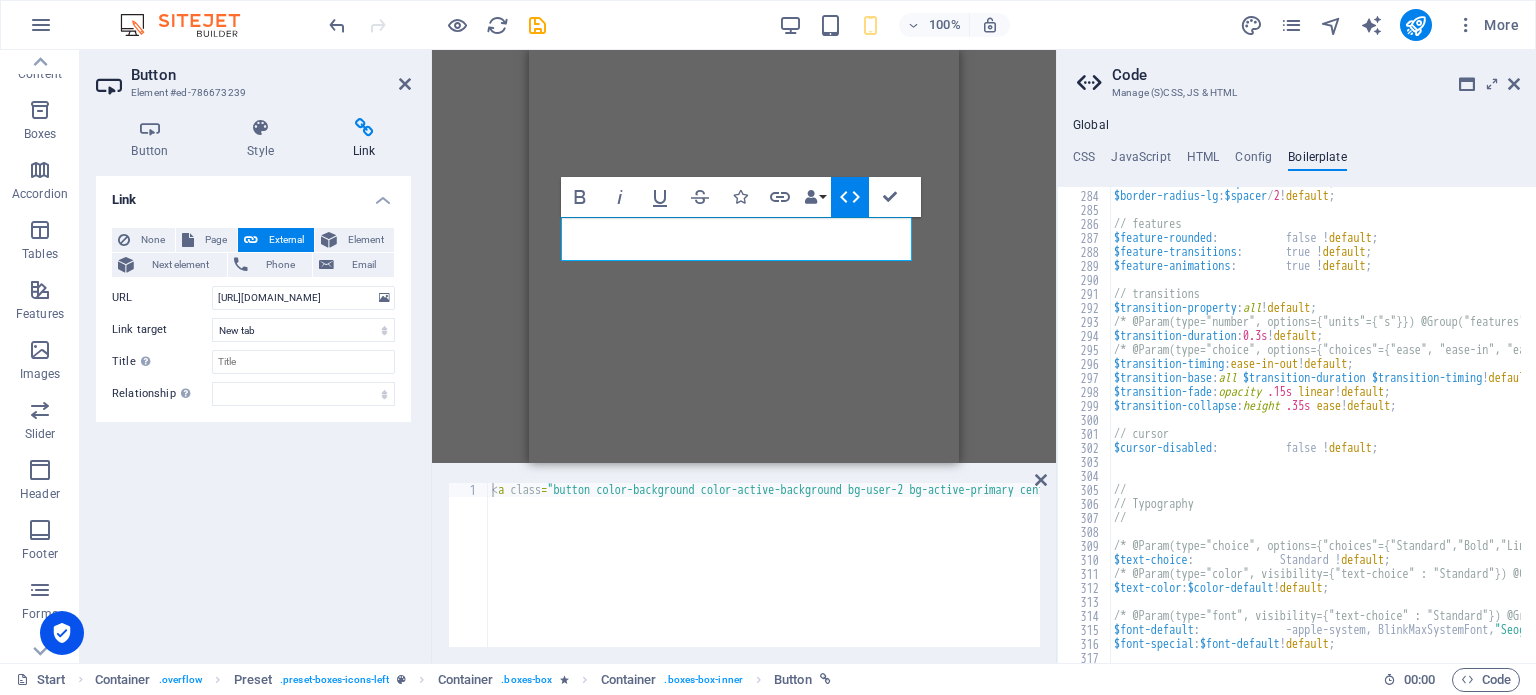 type on "<a class="button color-background color-active-background bg-user-2 bg-active-primary center" href="[URL][DOMAIN_NAME]" target="_blank" contenteditable="true">Visit our webinar</a>" 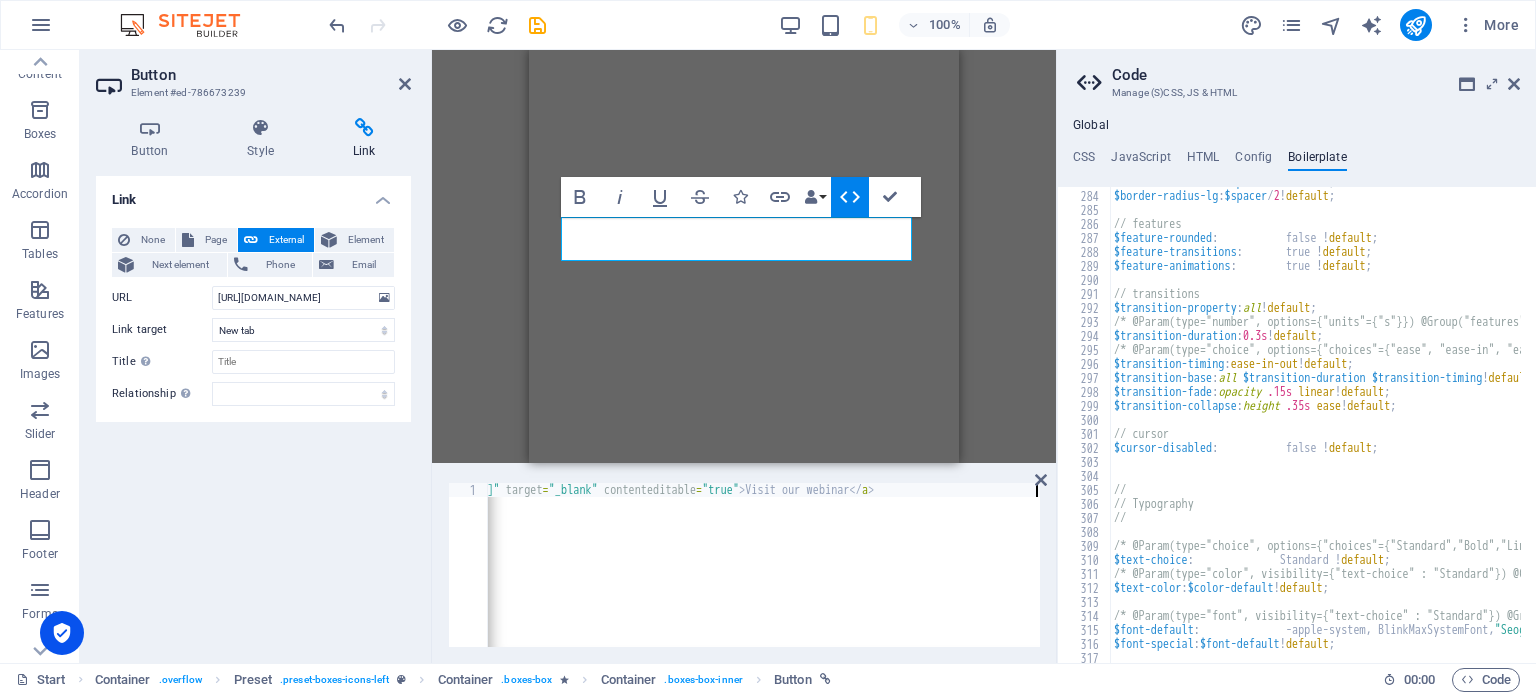 click on "< a   class = "button color-background color-active-background bg-user-2 bg-active-primary center"   href = "[URL][DOMAIN_NAME]"   target = "_blank"   contenteditable = "true" > Visit our webinar </ a >" at bounding box center [402, 577] 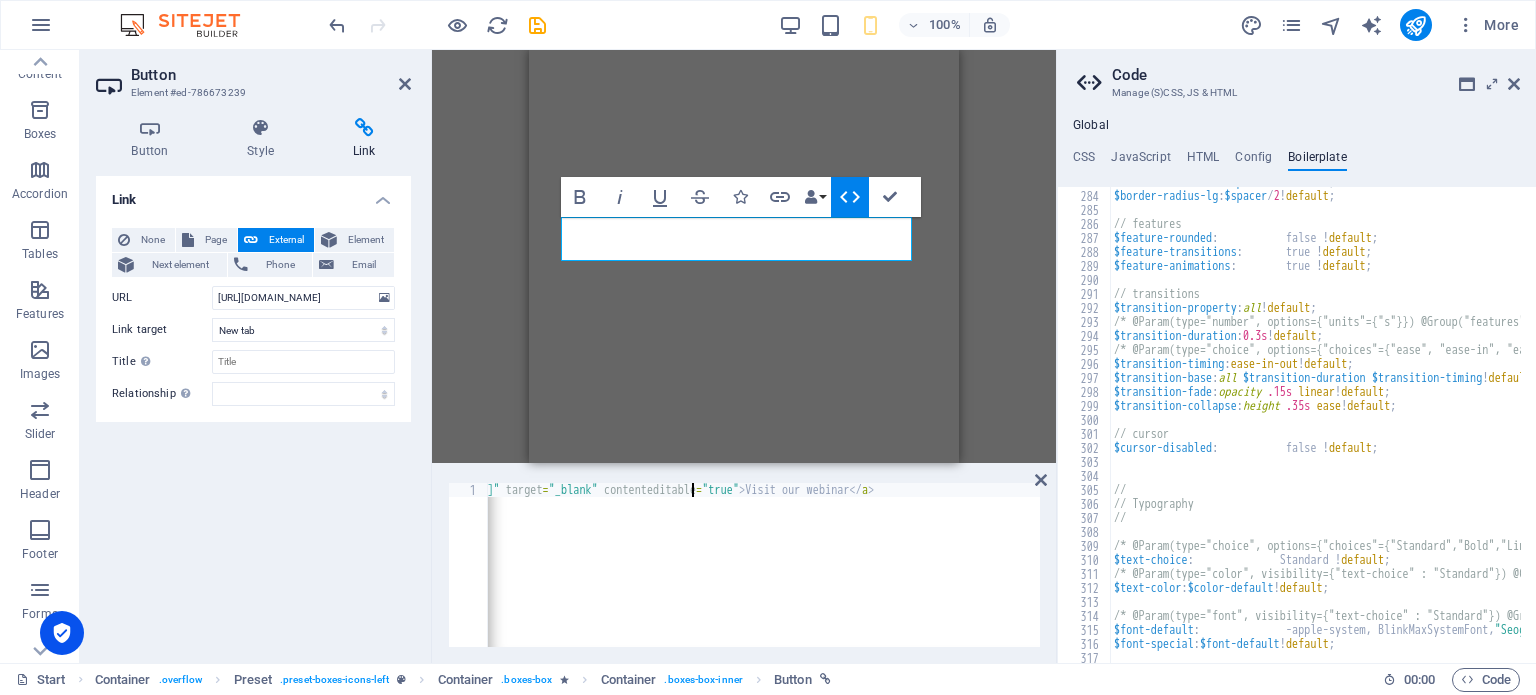 click on "< a   class = "button color-background color-active-background bg-user-2 bg-active-primary center"   href = "[URL][DOMAIN_NAME]"   target = "_blank"   contenteditable = "true" > Visit our webinar </ a >" at bounding box center [402, 577] 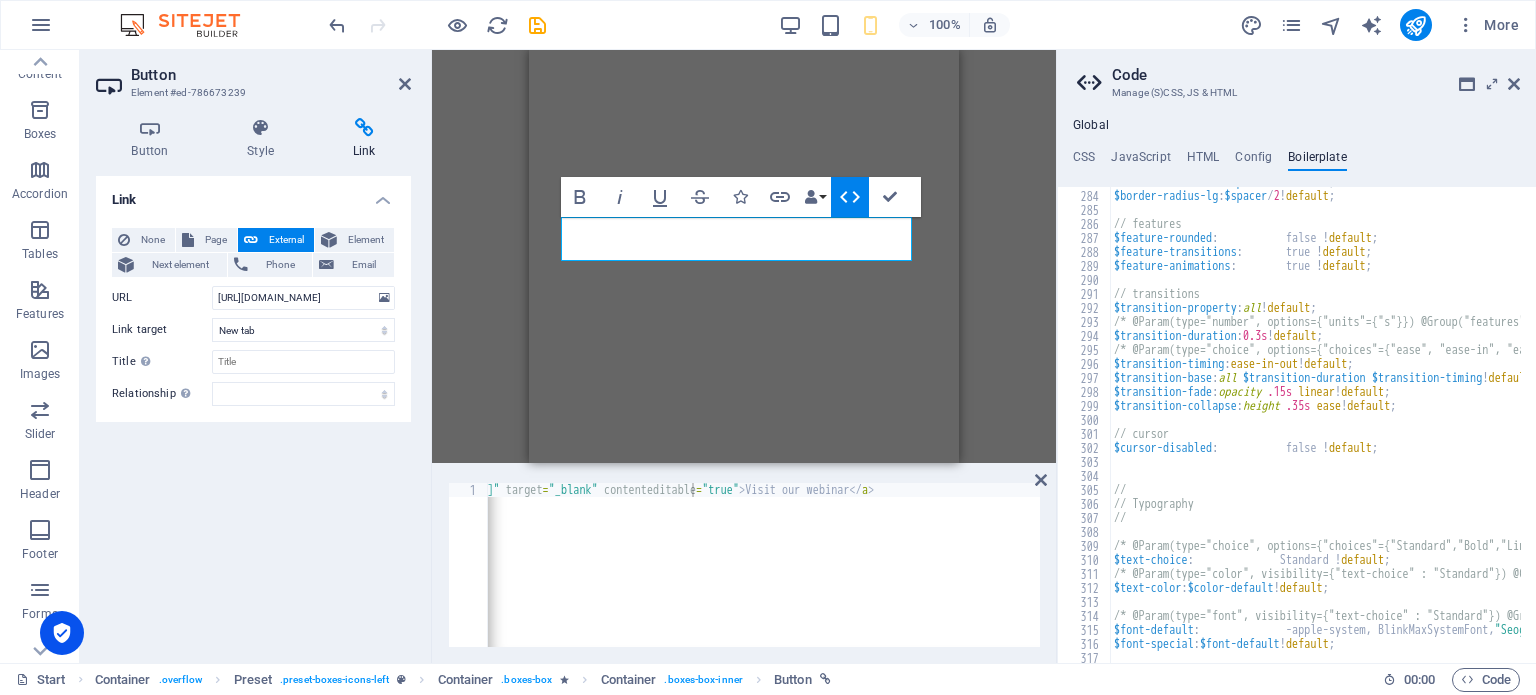 click on "H1   Preset   Container   Preset   Image   Spacer   Button   Spacer   Container   Icon   Preset   Container   Container   Preset   Container   Container   Preset   Container   H2   Container   Spacer   Text   Spacer   Button   Container   Container   Icon   Container   Preset   Container   Button   Container   Icon   H3   Preset   Icon   Text   H3   Text   Button   Container   Icon   Container   Container   Text   Icon   H3   Text   Spacer   Button   Placeholder   Preset   Preset   Container   Preset   Container   Container   Container   Placeholder   Text   Preset   Spacer   Preset   Icon Bold Italic Underline Strikethrough Icons Link Data Bindings Company First name Last name Street ZIP code City Email Phone Mobile Fax Custom field 1 Custom field 2 Custom field 3 Custom field 4 Custom field 5 Custom field 6 HTML Confirm (Ctrl+⏎)" at bounding box center (744, 256) 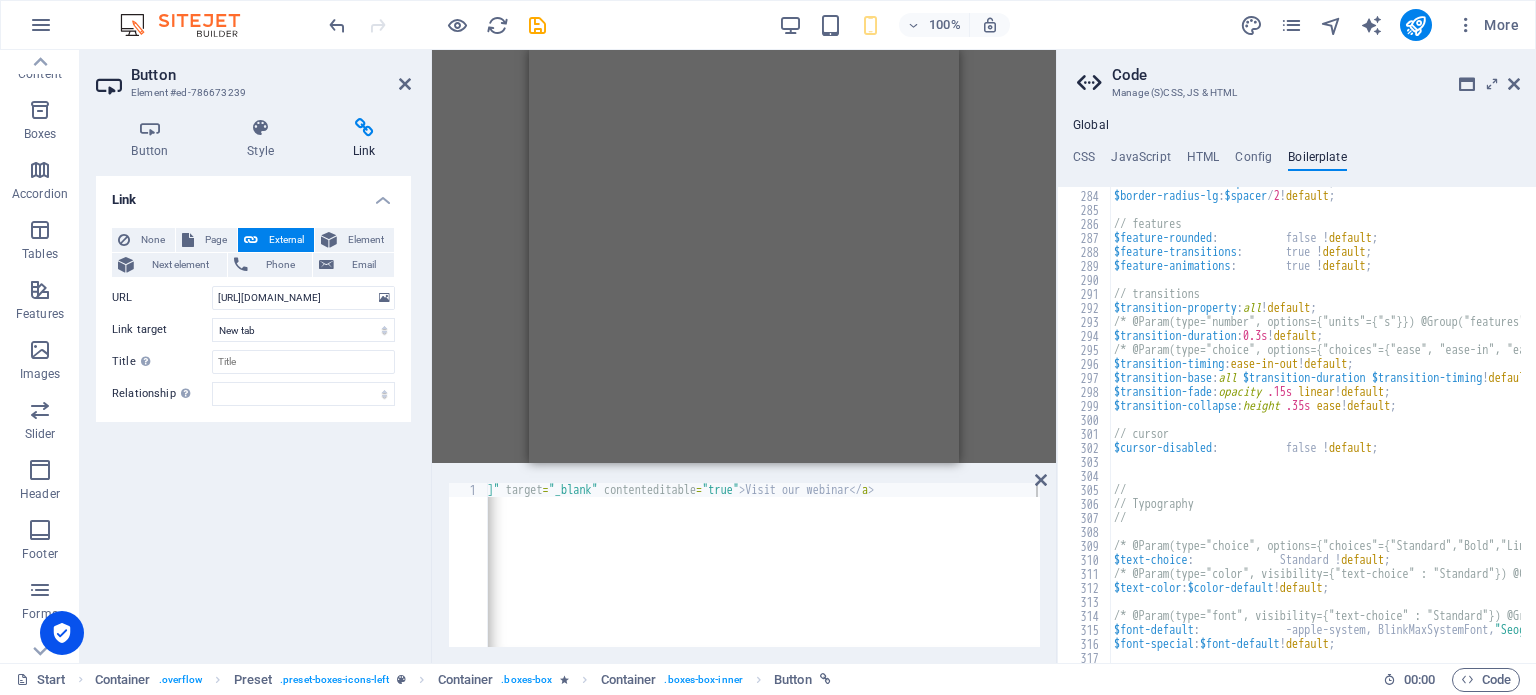 click on "H1   Preset   Container   Preset   Image   Spacer   Button   Spacer   Container   Icon   Preset   Container   Preset   Container   Container   Container   H2   Container   Spacer   Text   Spacer   Button   Container   Container   Icon   Container   Preset   Container   Button   Container   Icon   H3   Preset   Icon   Text   H3   Text   Button   Container   Icon   Container   Container   Text   Container   Icon   H3   Text   Spacer   Button   Placeholder   Preset   Preset   Container   Preset   Container   Container   Container   Placeholder   Text   Preset   Spacer   Preset   Icon Bold Italic Underline Strikethrough Icons Link Data Bindings Company First name Last name Street ZIP code City Email Phone Mobile Fax Custom field 1 Custom field 2 Custom field 3 Custom field 4 Custom field 5 Custom field 6 HTML Confirm (Ctrl+⏎)   Button   Container   H3" at bounding box center (744, 256) 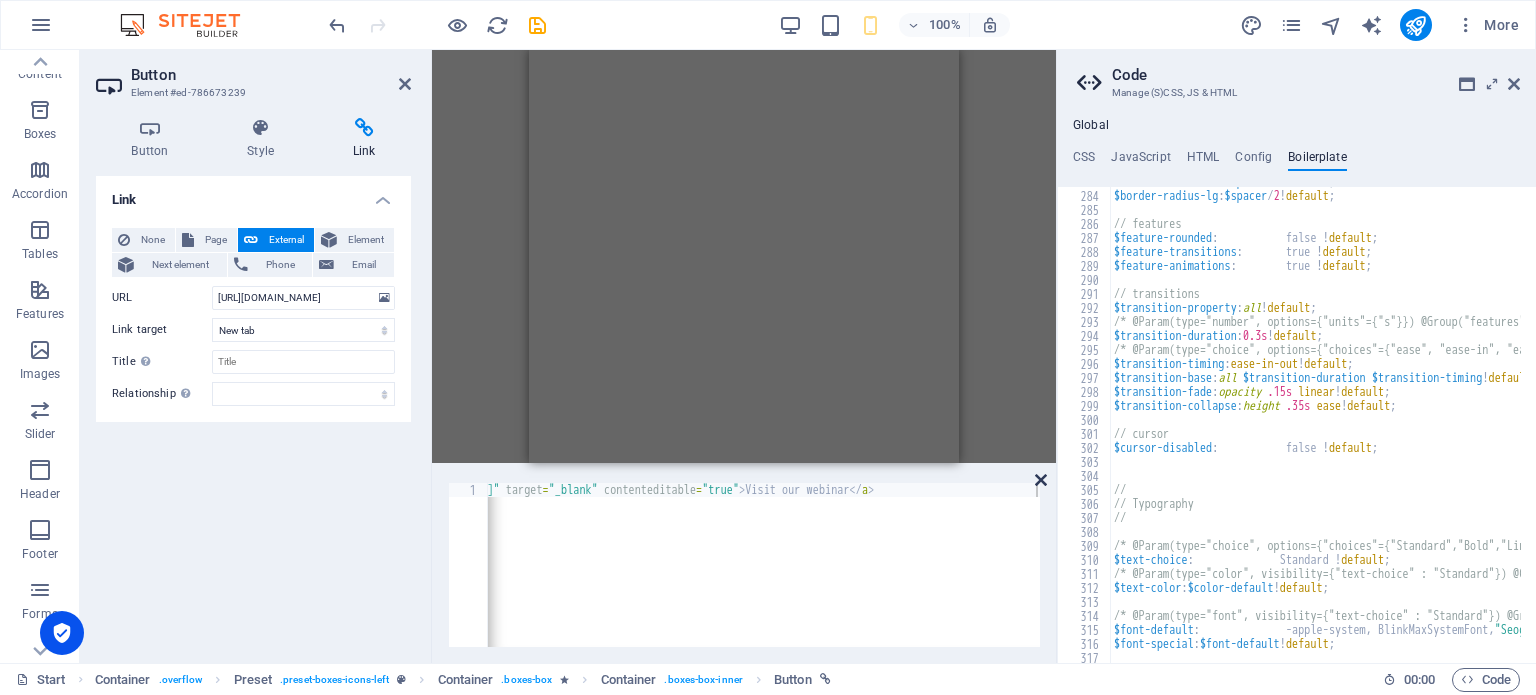 click at bounding box center (1041, 480) 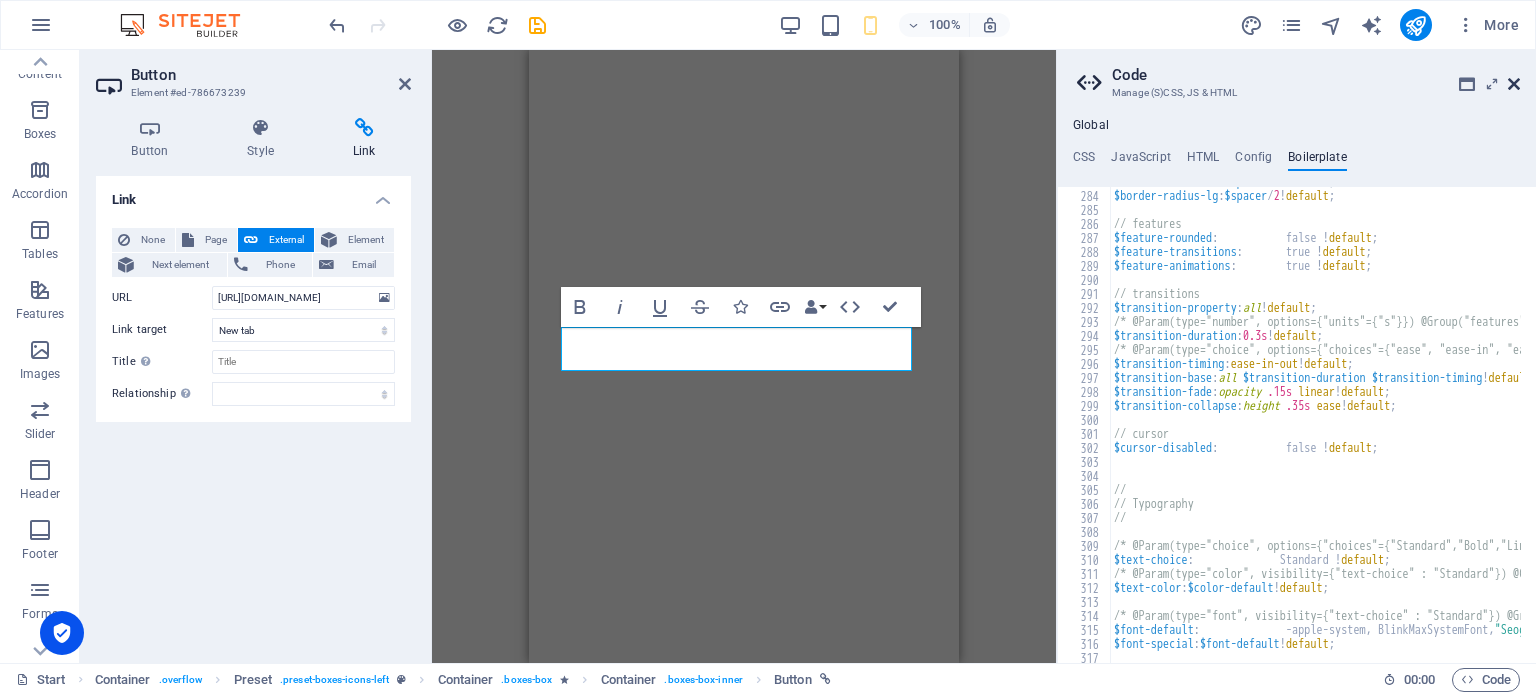 click at bounding box center (1514, 84) 